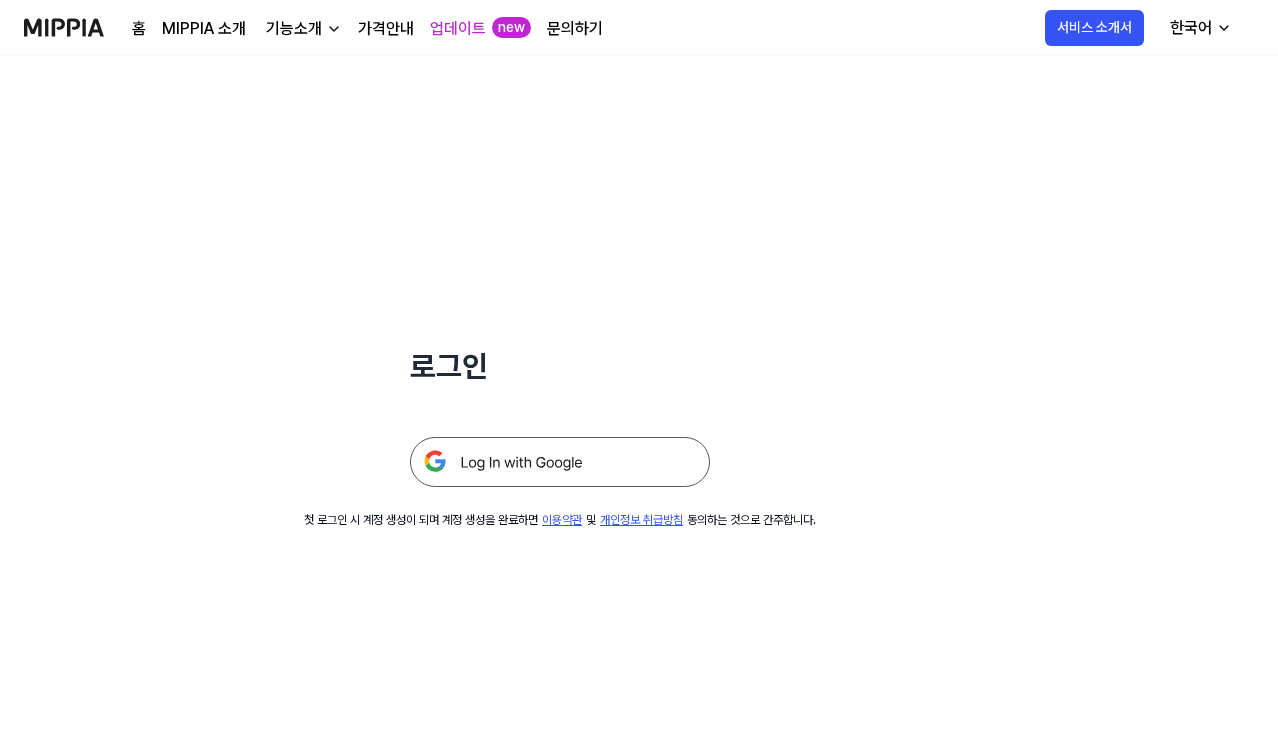scroll, scrollTop: 0, scrollLeft: 0, axis: both 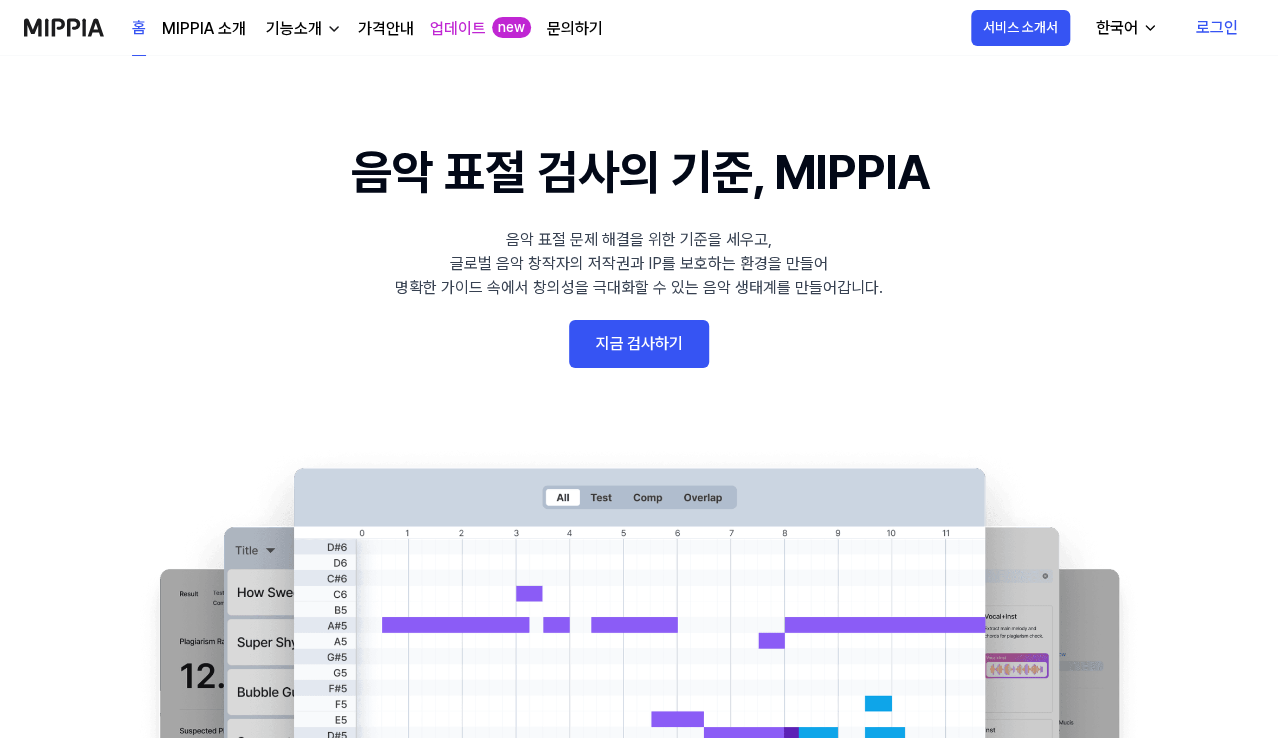 click on "지금 검사하기" at bounding box center [639, 344] 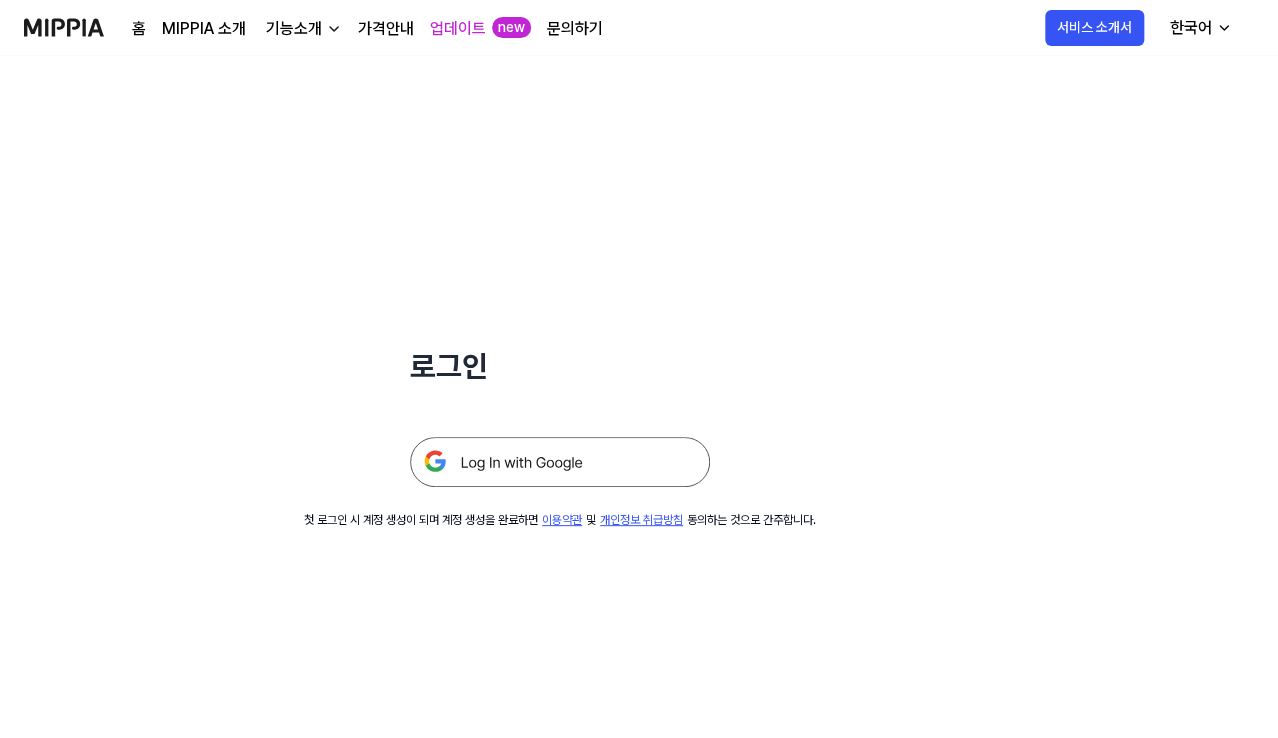 click at bounding box center (560, 462) 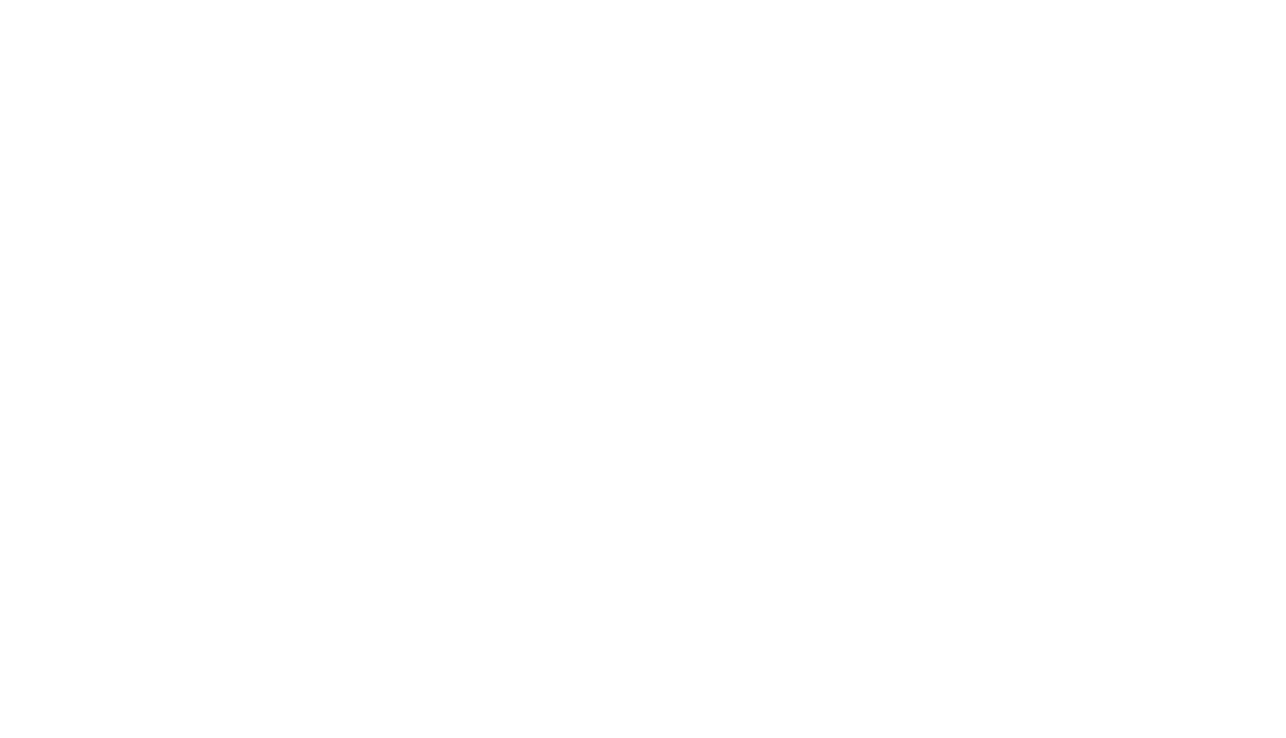 scroll, scrollTop: 0, scrollLeft: 0, axis: both 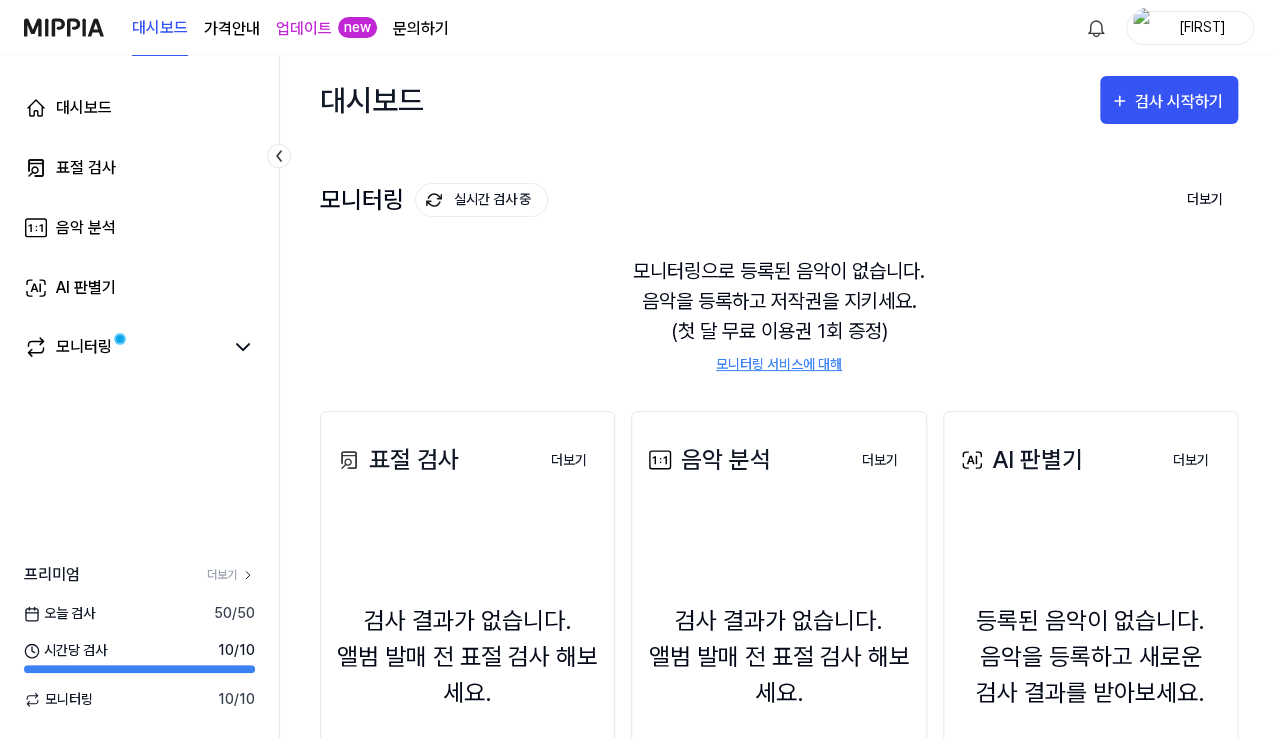 click on "검사 결과가 없습니다.
앨범 발매 전 표절 검사 해보세요. 표절 검사하기" at bounding box center [467, 688] 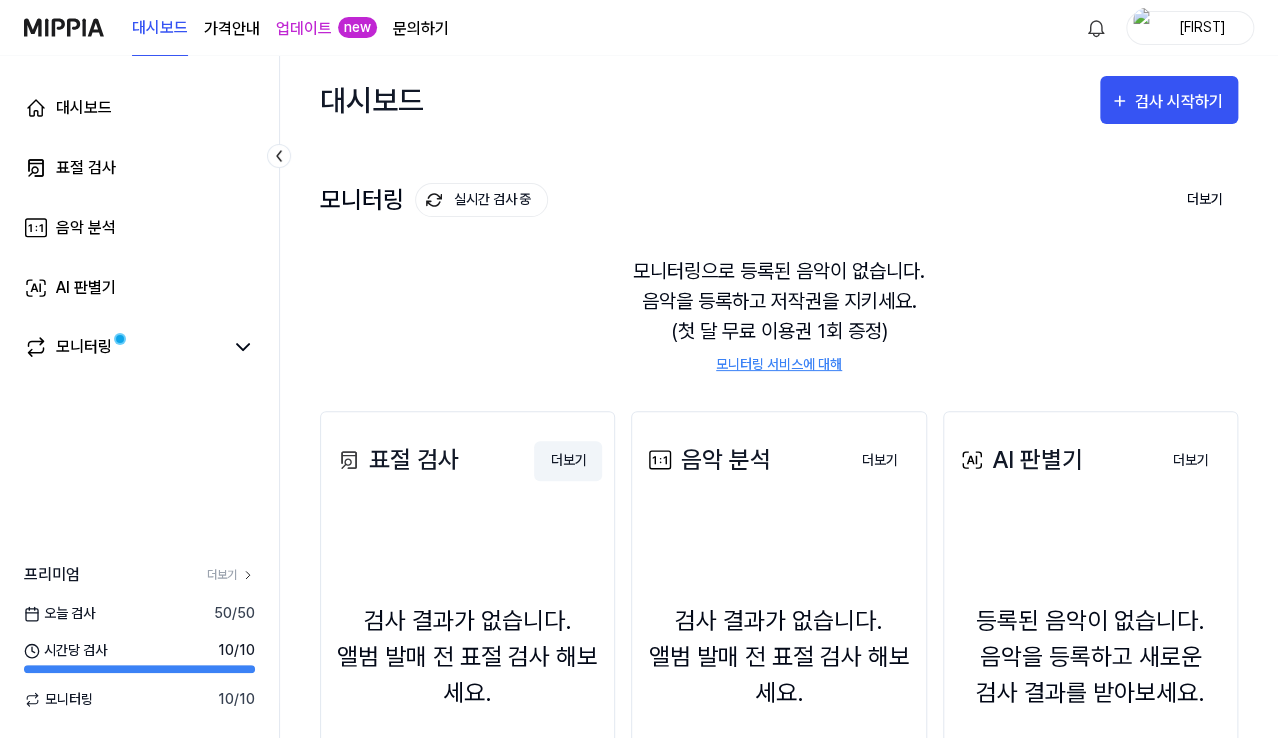 click on "더보기" at bounding box center [568, 461] 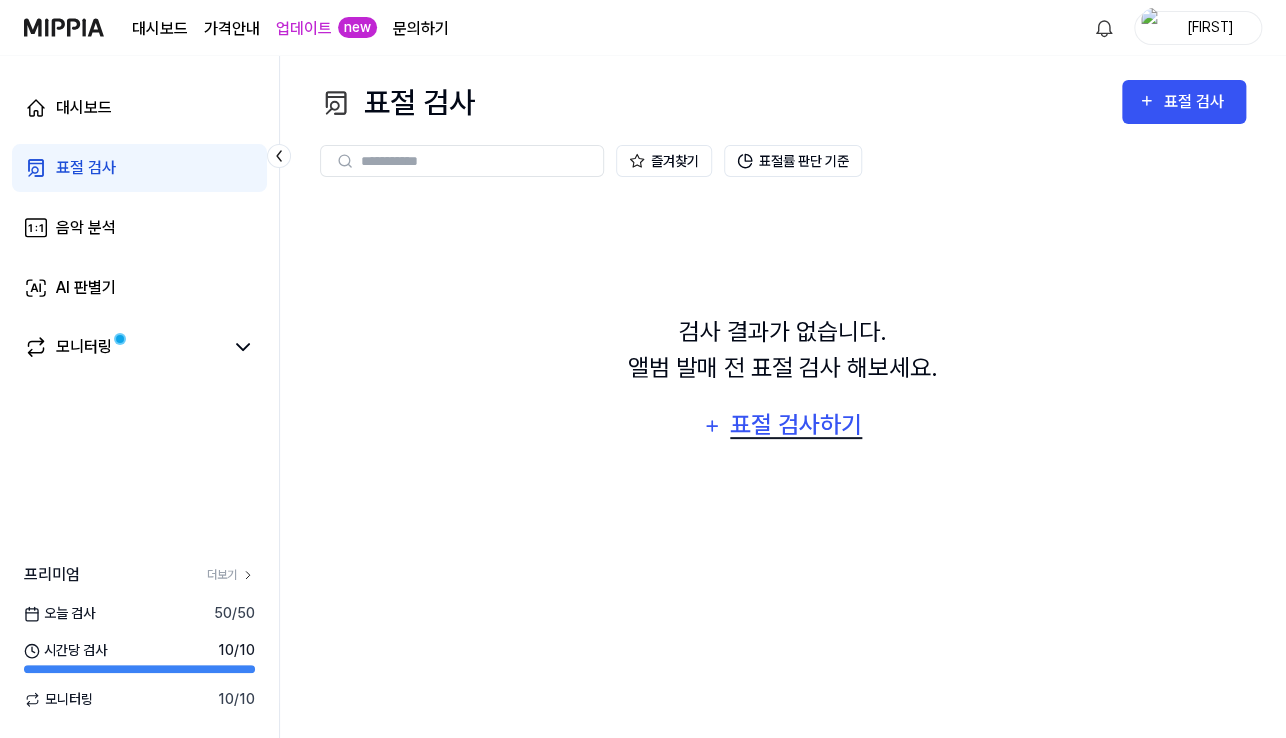 click on "표절 검사하기" at bounding box center (796, 425) 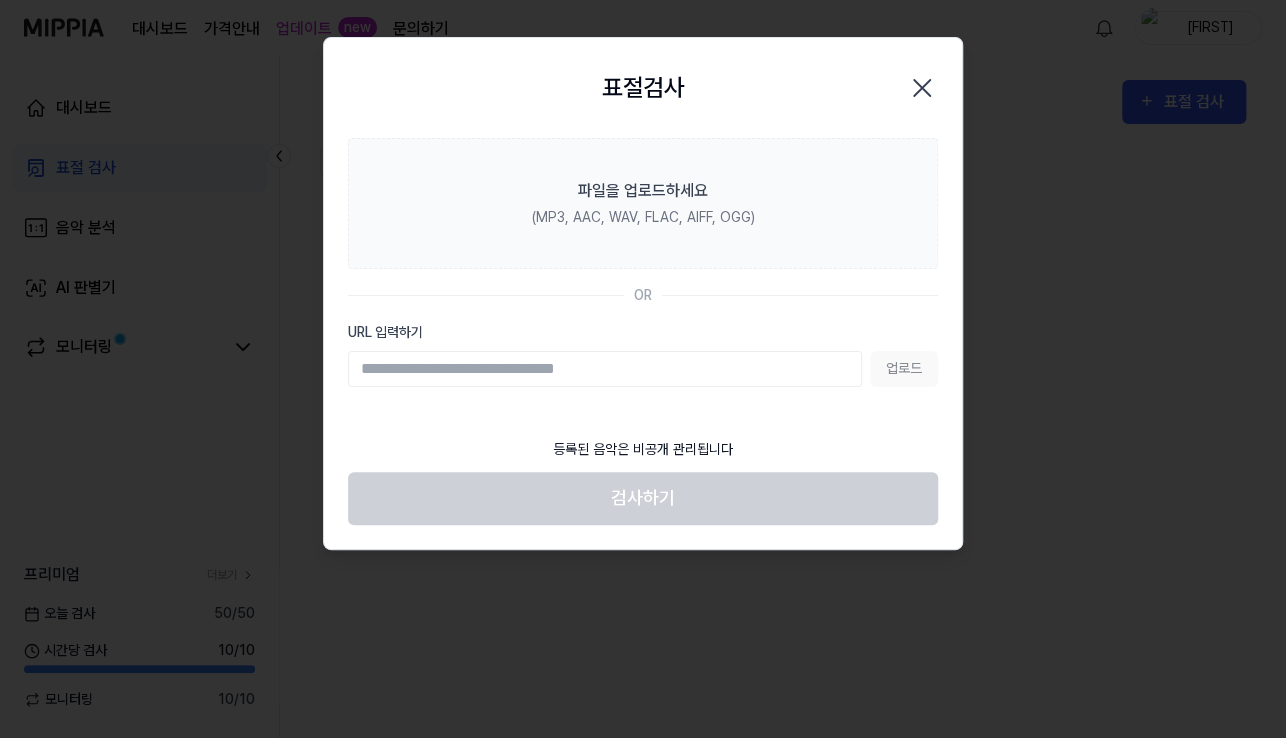 click on "URL 입력하기" at bounding box center (605, 369) 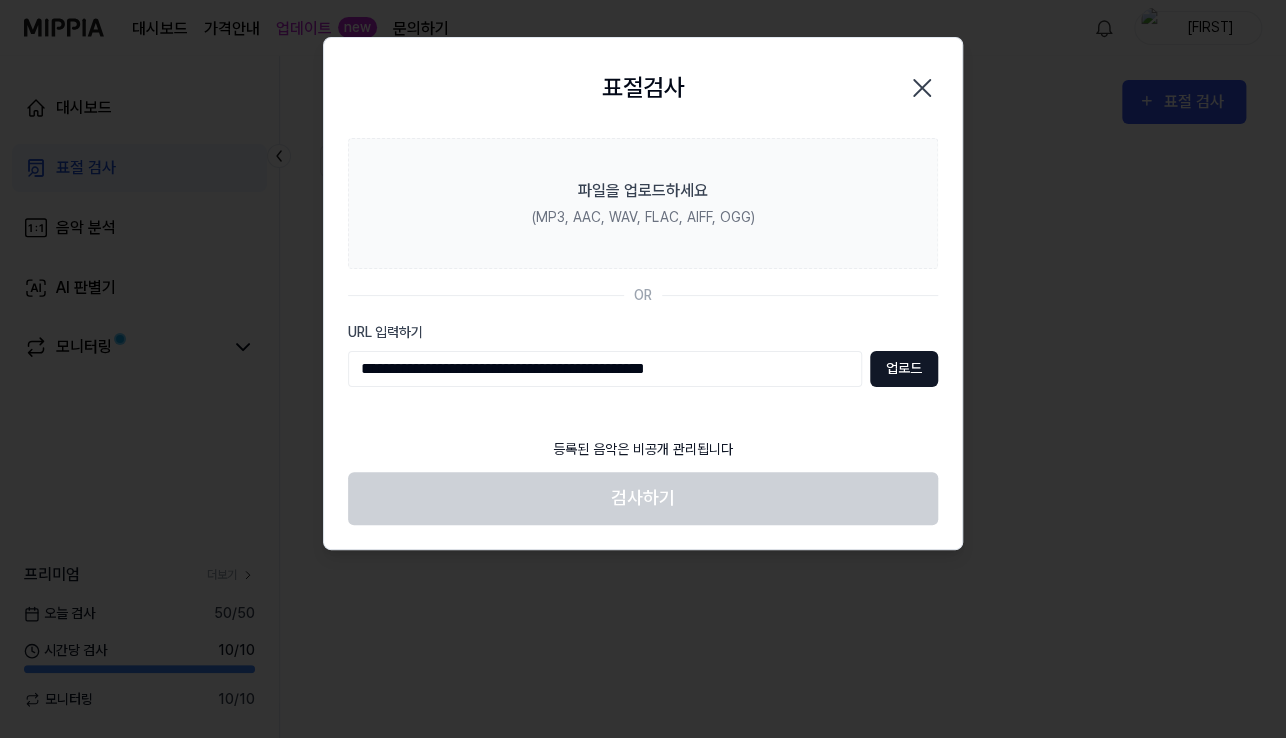 type on "**********" 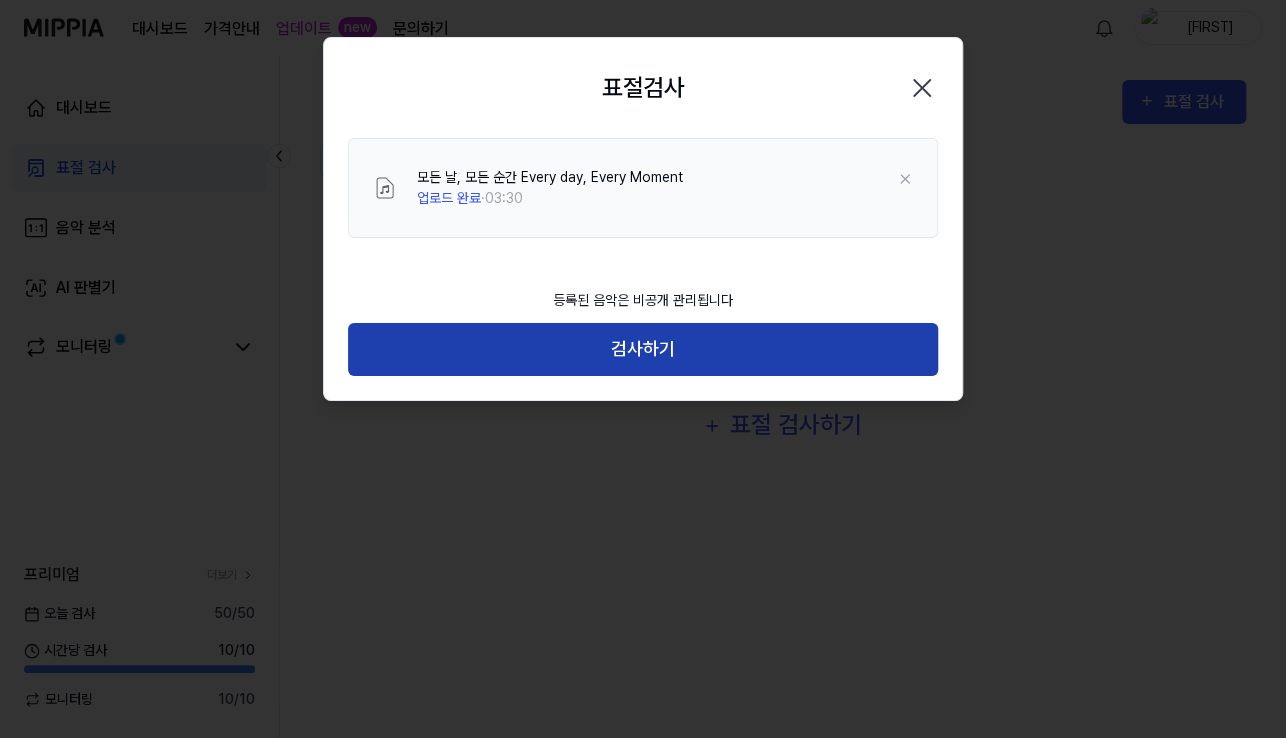 click on "검사하기" at bounding box center [643, 349] 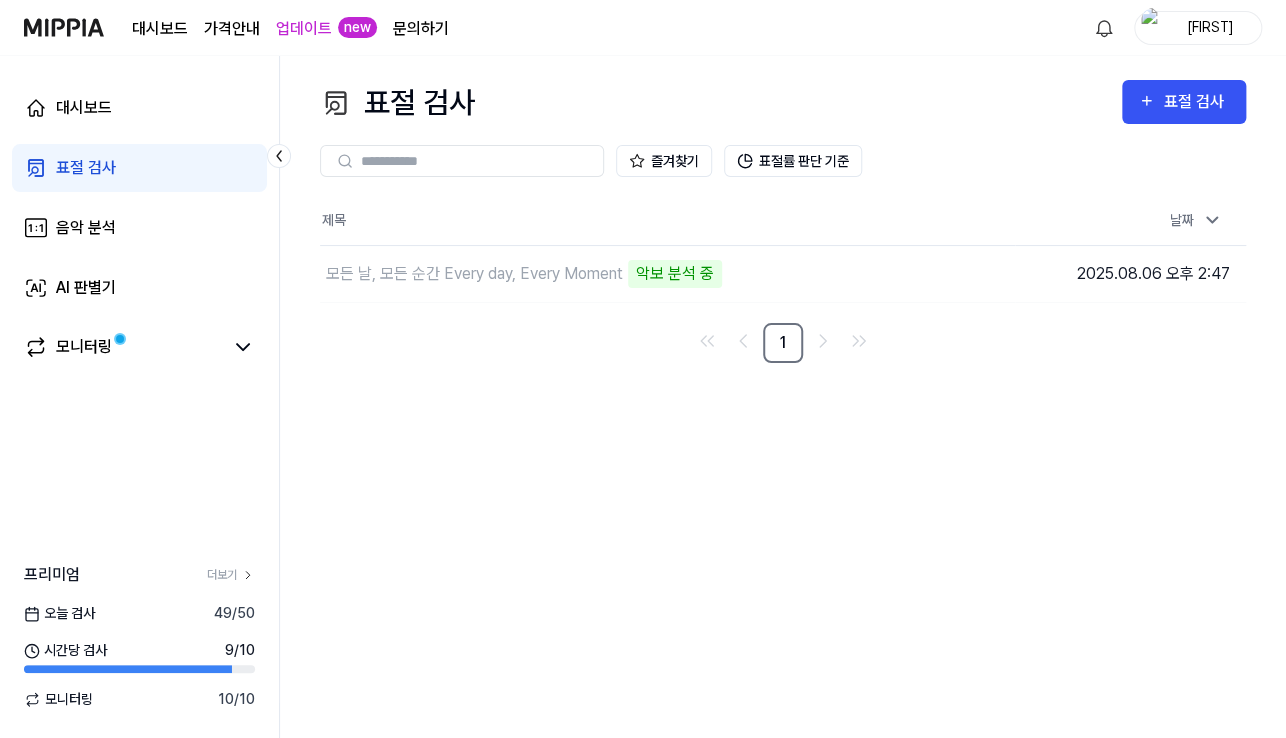 click on "표절 검사 표절 검사 표절 검사 음악 분석 AI 판별기 즐겨찾기 표절률 판단 기준 제목 날짜 모든 날, 모든 순간 Every day, Every Moment 악보 분석 중 이동하기 2025.08.06 오후 2:47 1" at bounding box center (783, 397) 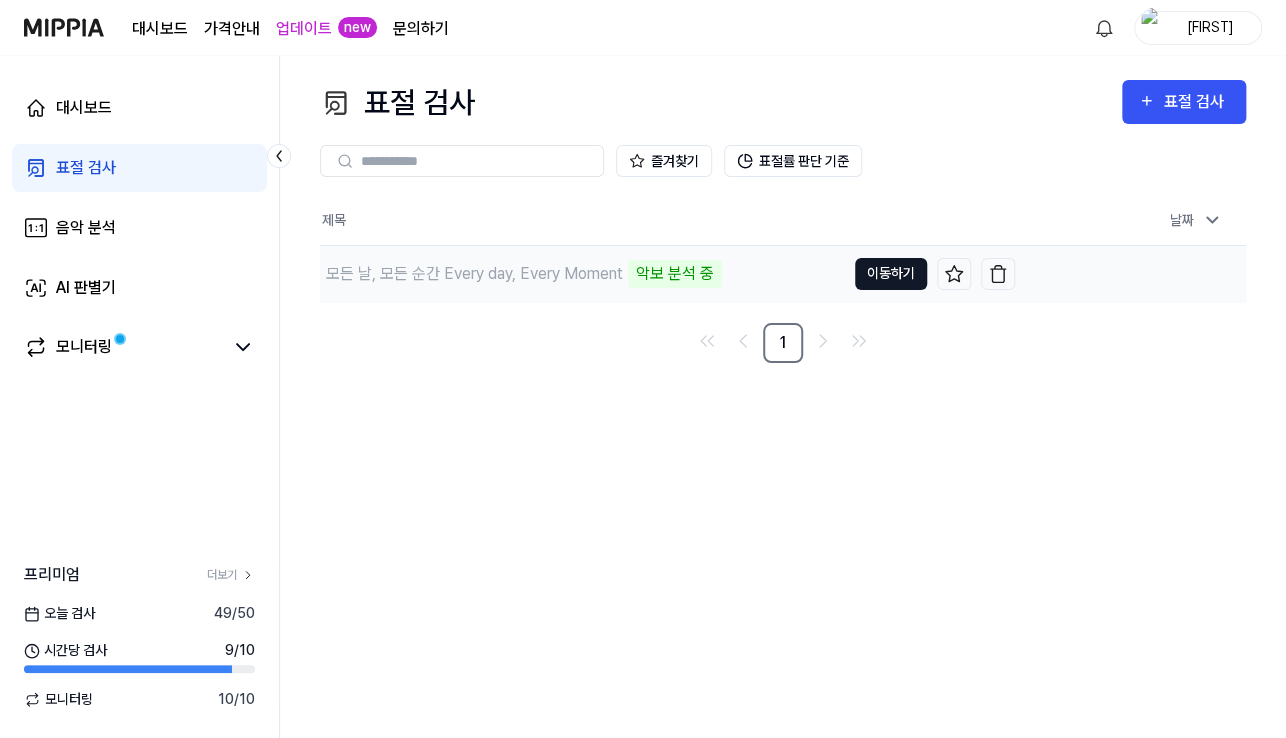 click on "이동하기" at bounding box center (891, 274) 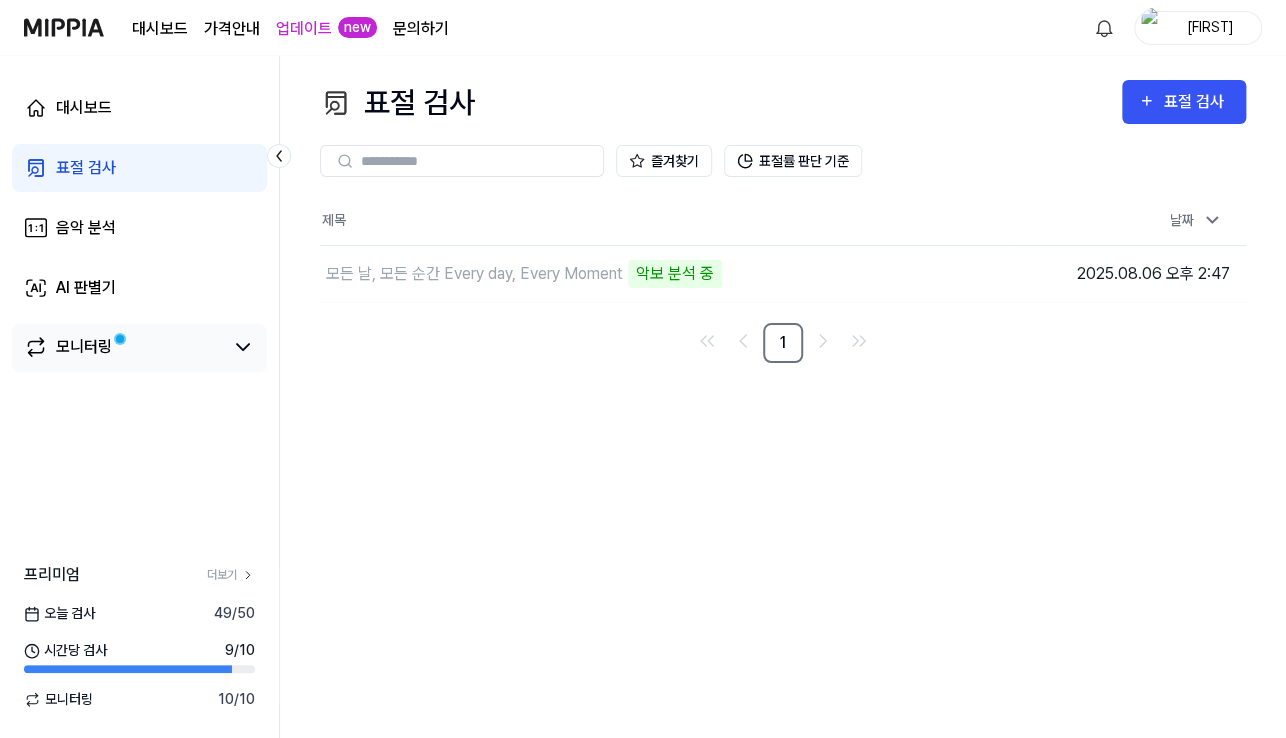 click on "모니터링" at bounding box center [123, 347] 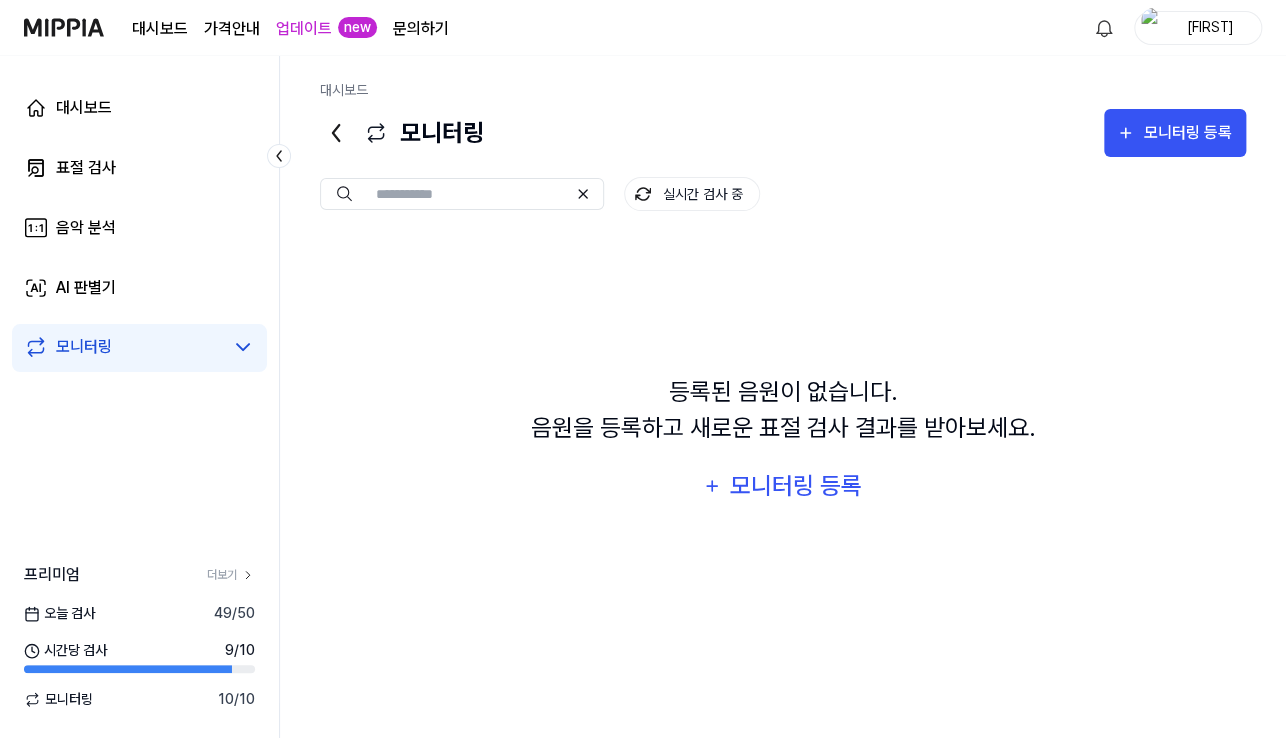 click on "모니터링" at bounding box center (123, 347) 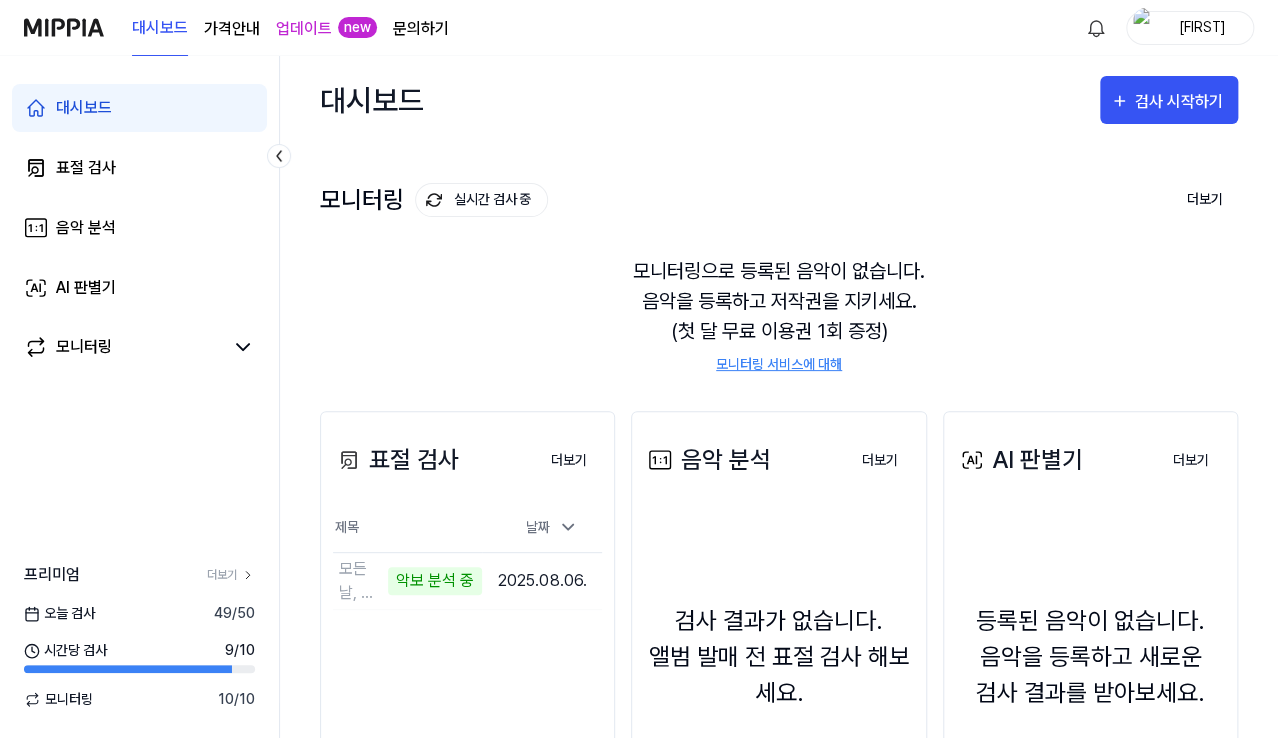 click on "표절 검사 더보기" at bounding box center [467, 460] 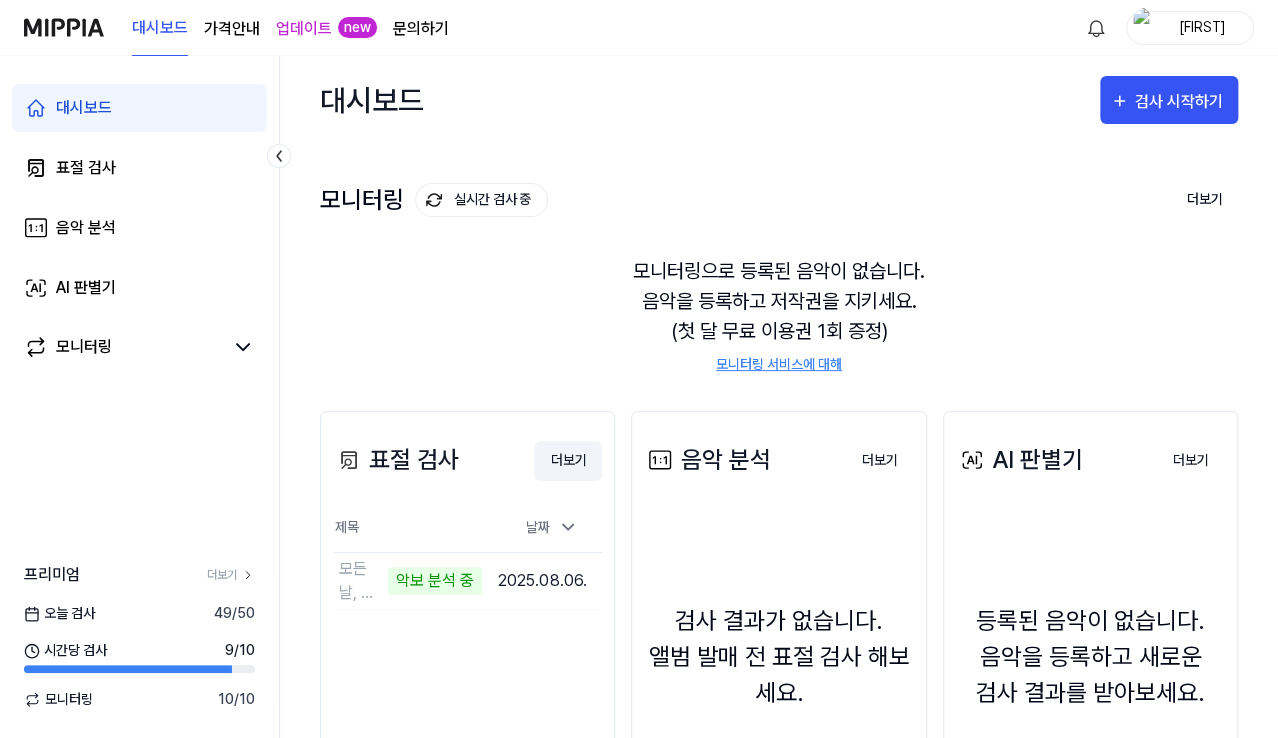 click on "더보기" at bounding box center (568, 461) 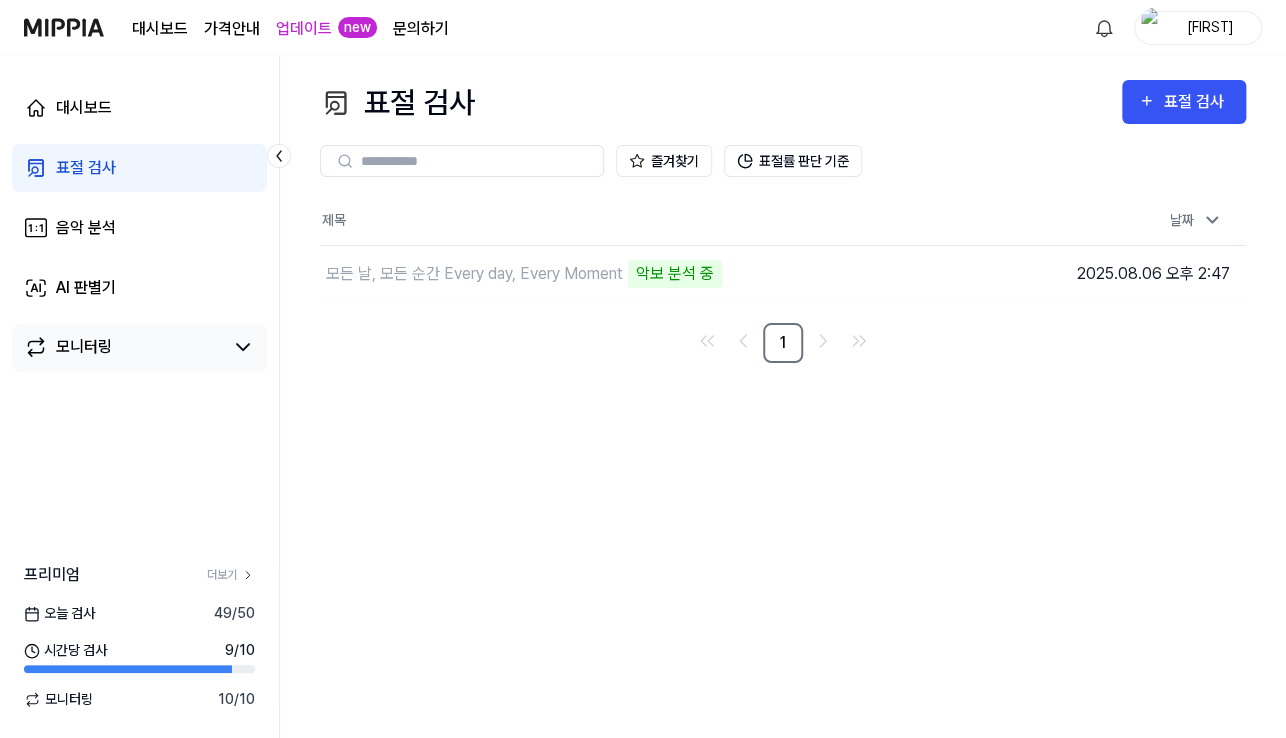 click on "모니터링" at bounding box center [139, 347] 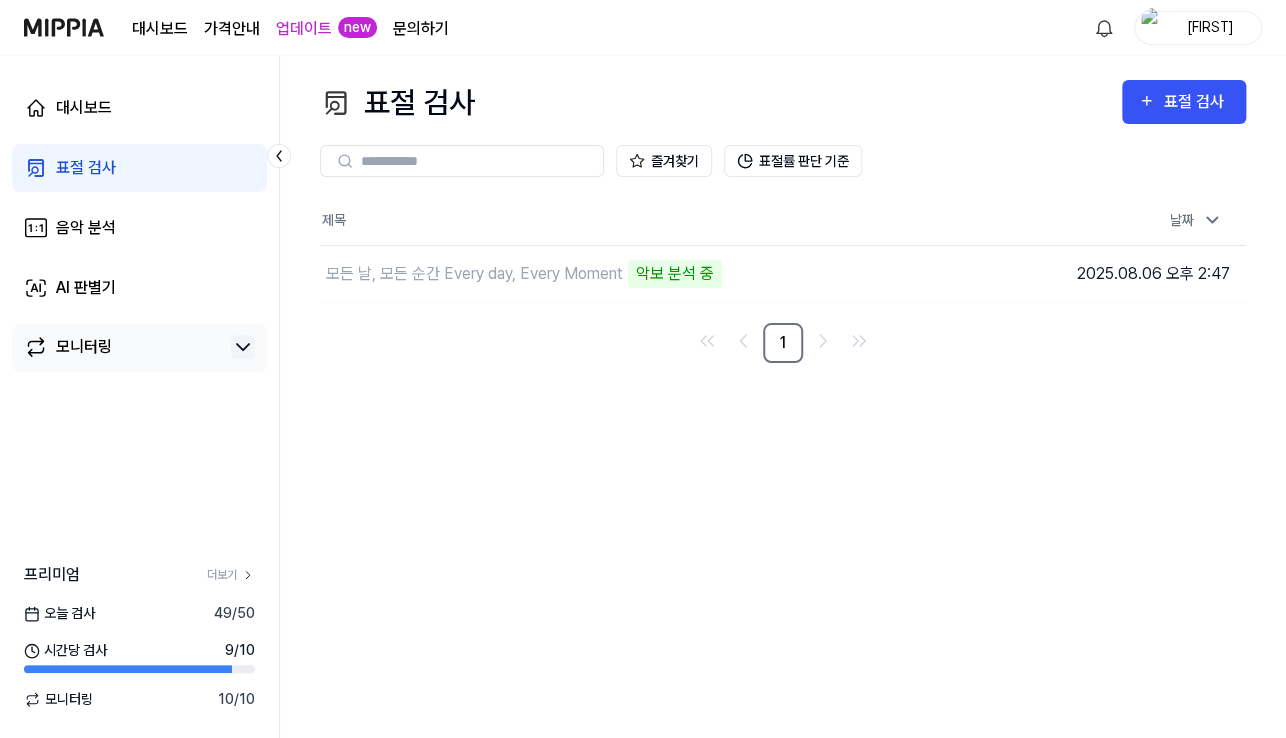 click 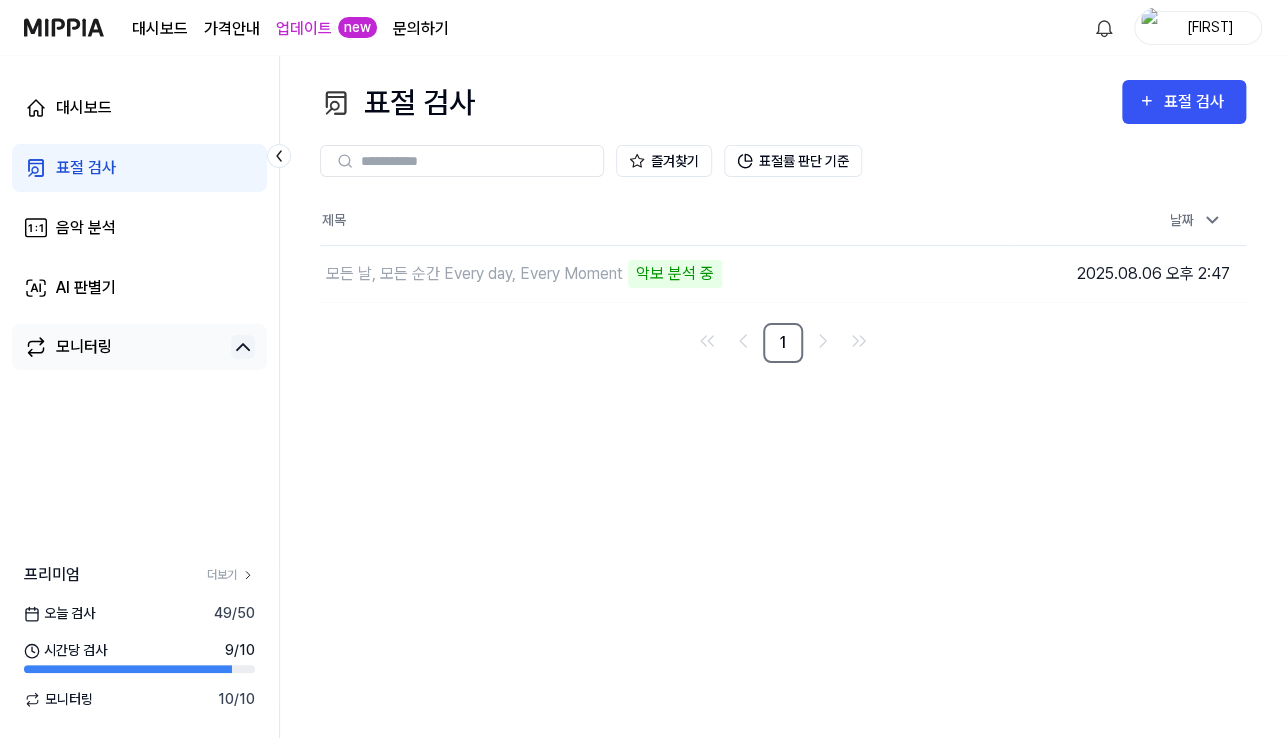 click 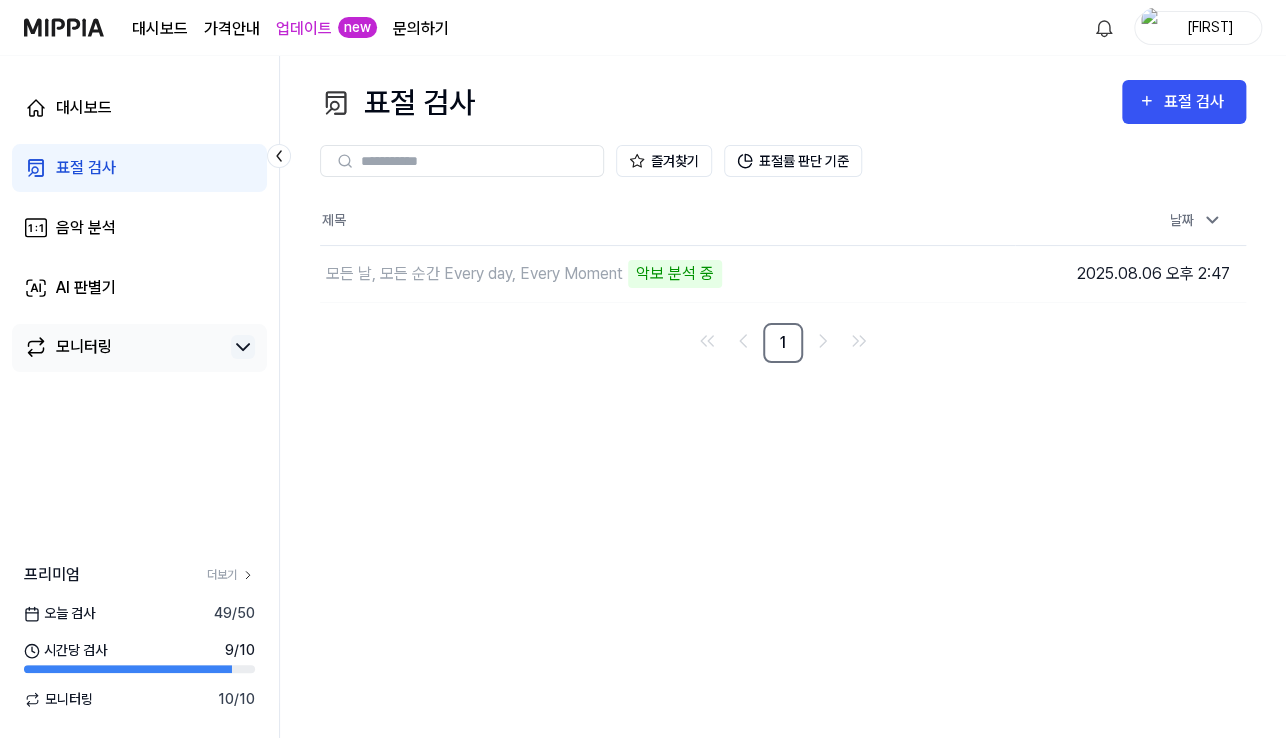 click on "모니터링 10  /  10" at bounding box center [139, 699] 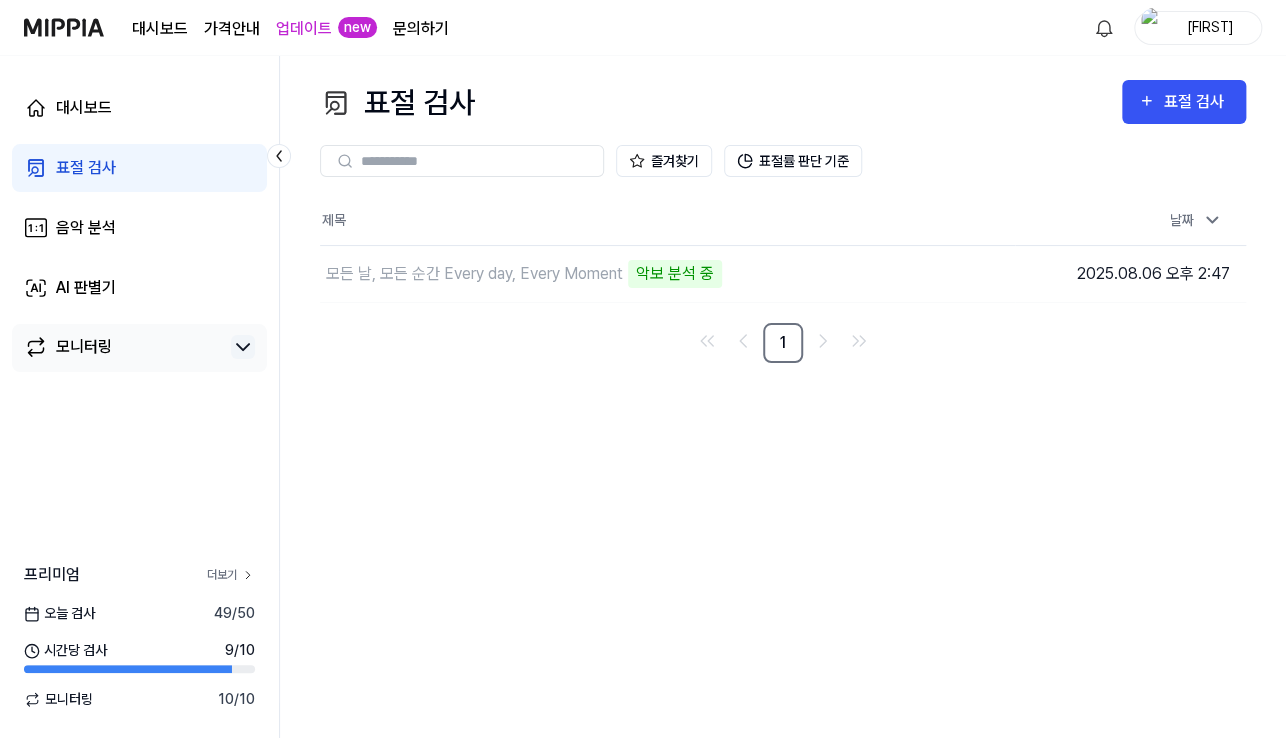 click on "더보기" at bounding box center [231, 575] 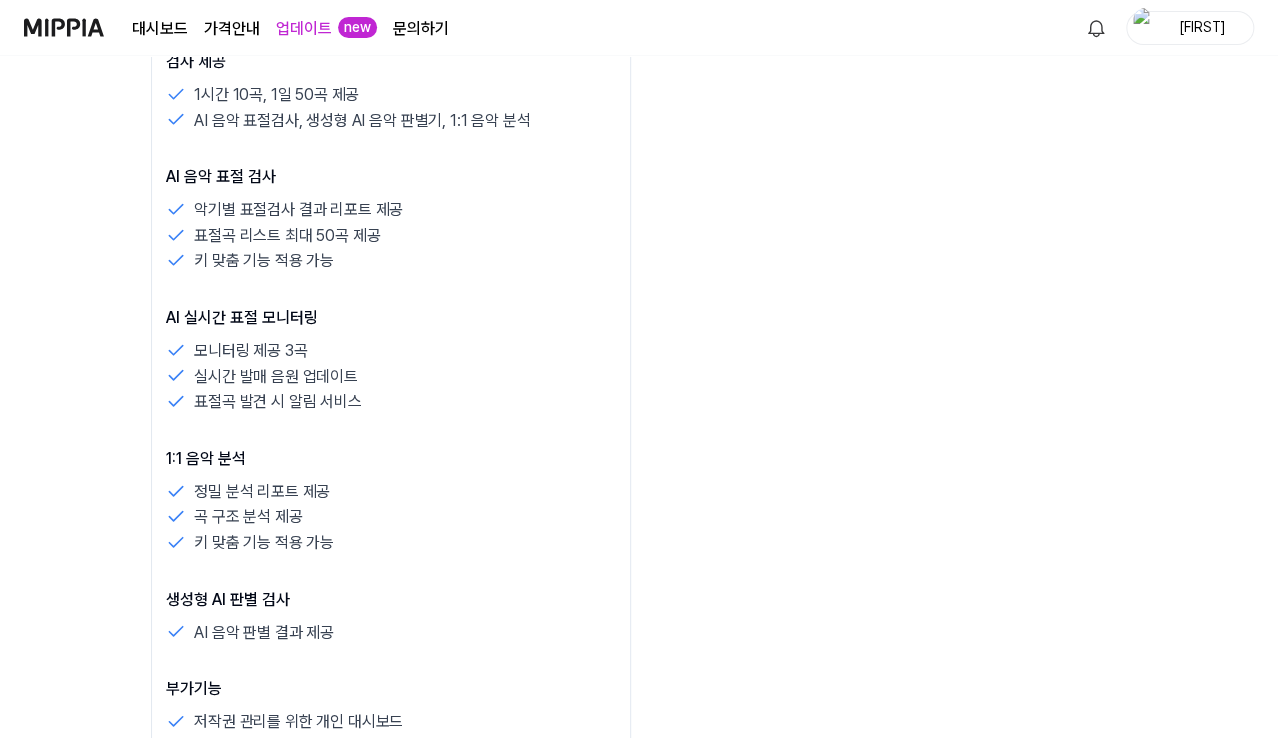 scroll, scrollTop: 1800, scrollLeft: 0, axis: vertical 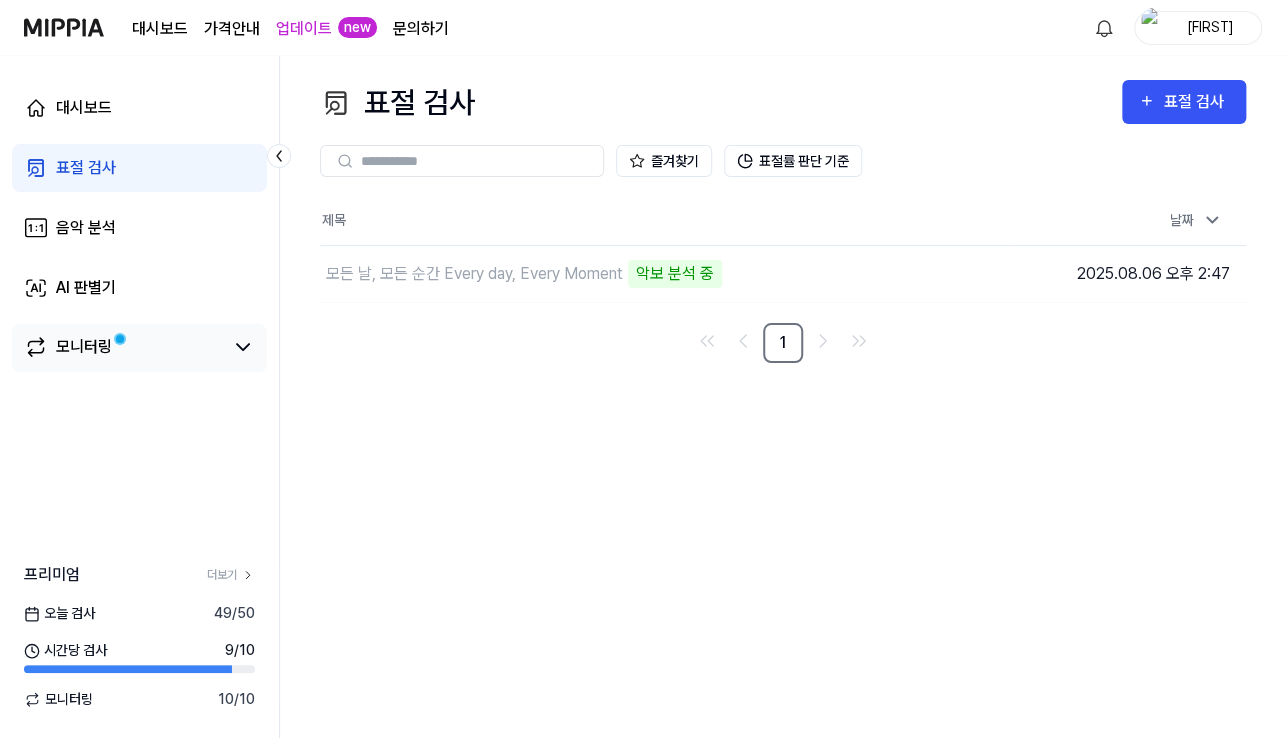 click on "모니터링" at bounding box center (139, 348) 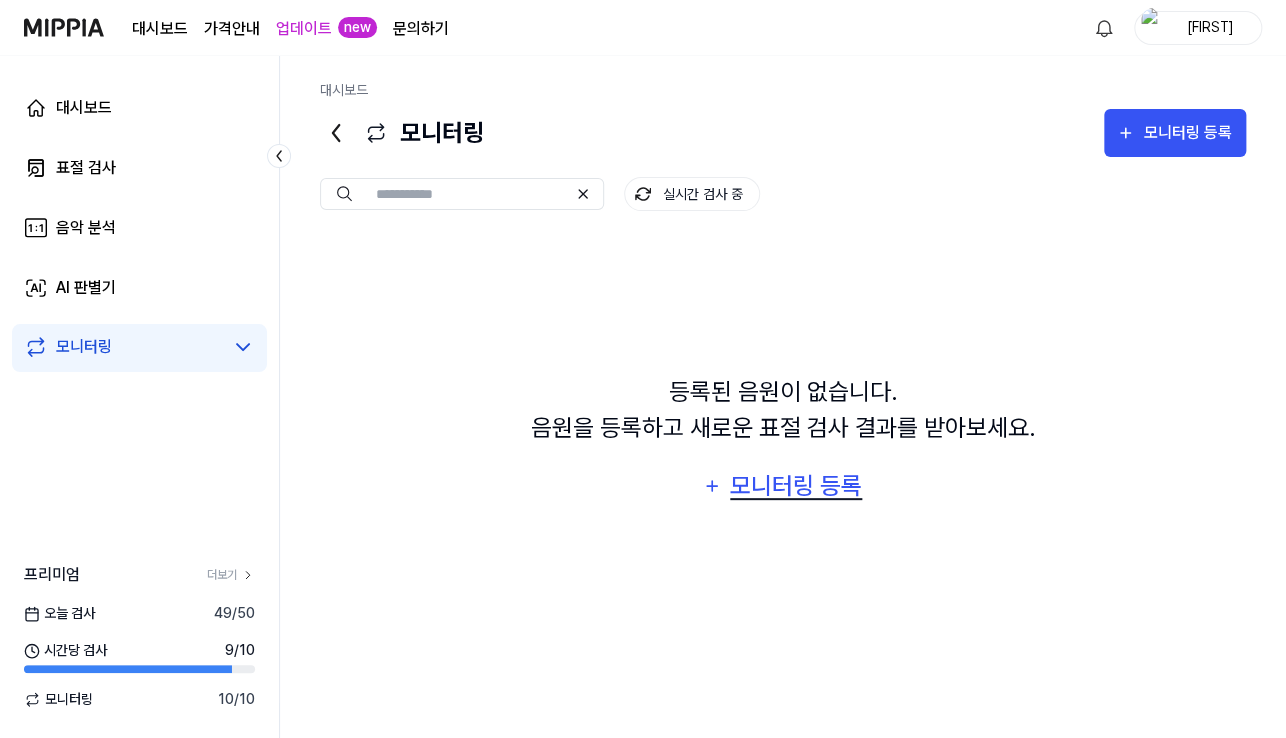 click on "모니터링 등록" at bounding box center [796, 486] 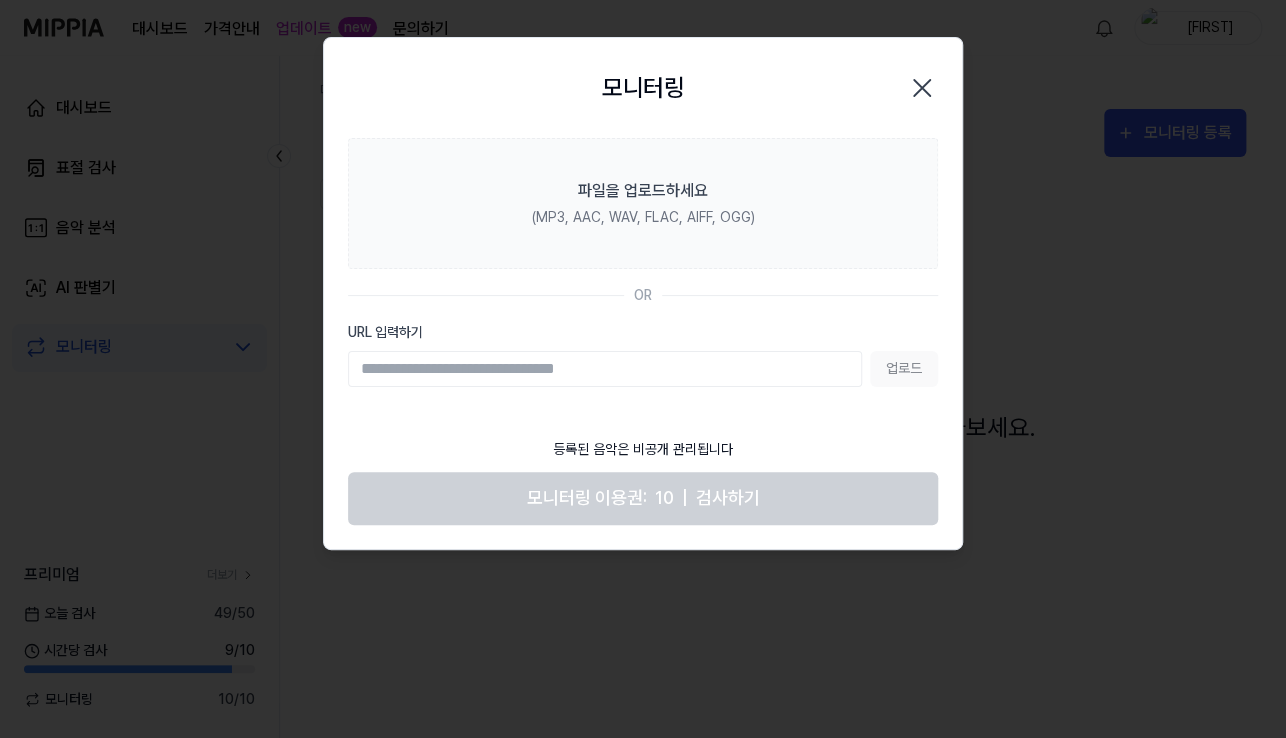 click 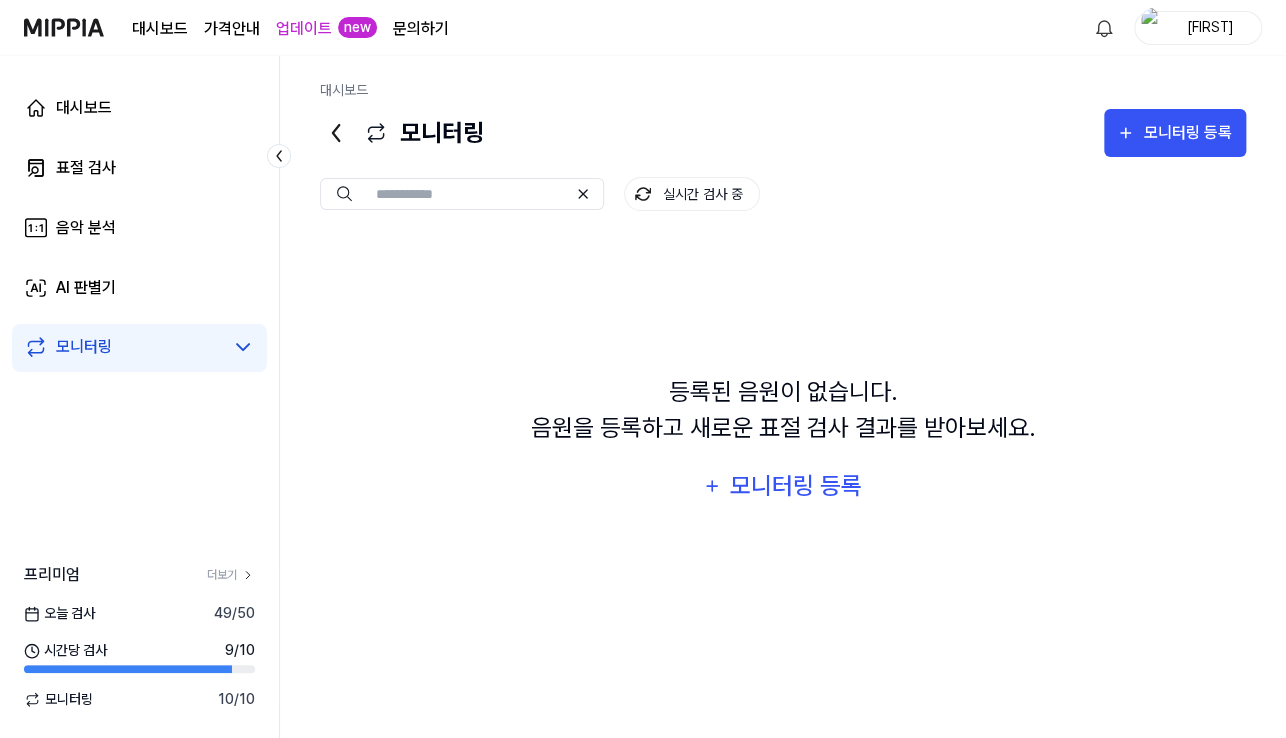 click on "오늘 검사 49  /  50" at bounding box center [139, 613] 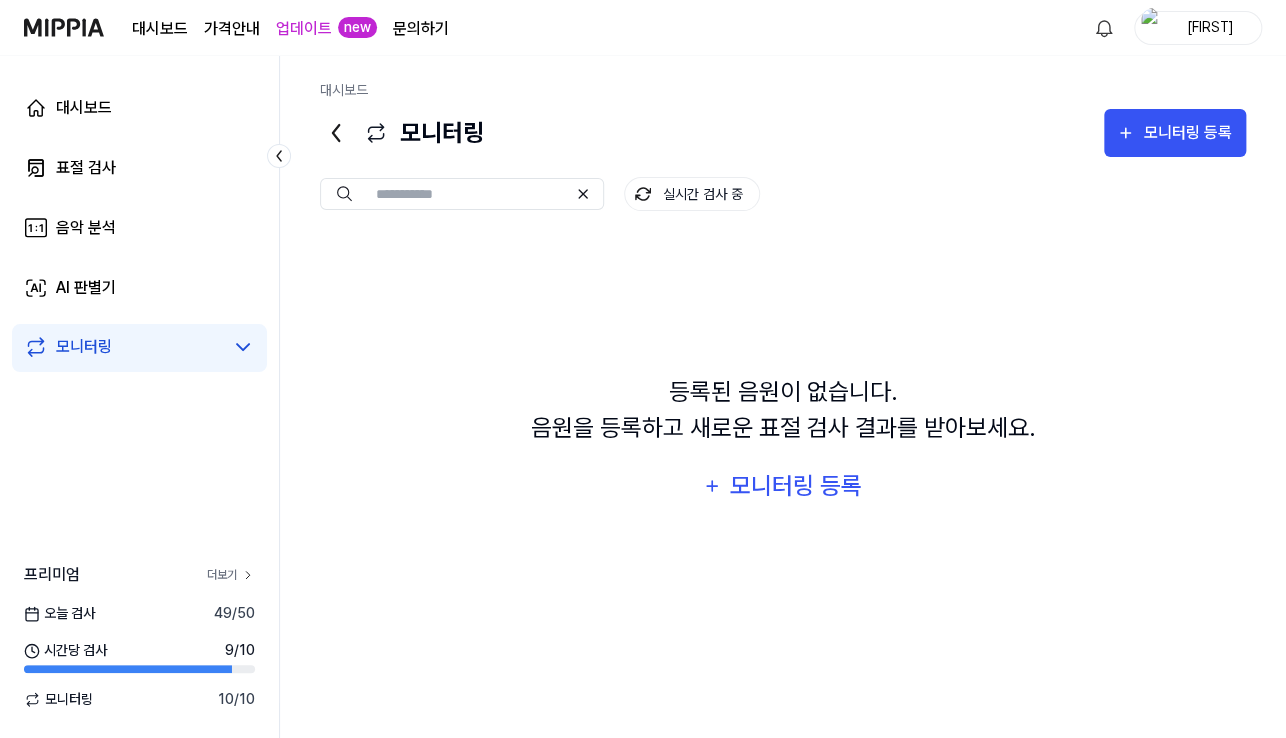 click on "더보기" at bounding box center (231, 575) 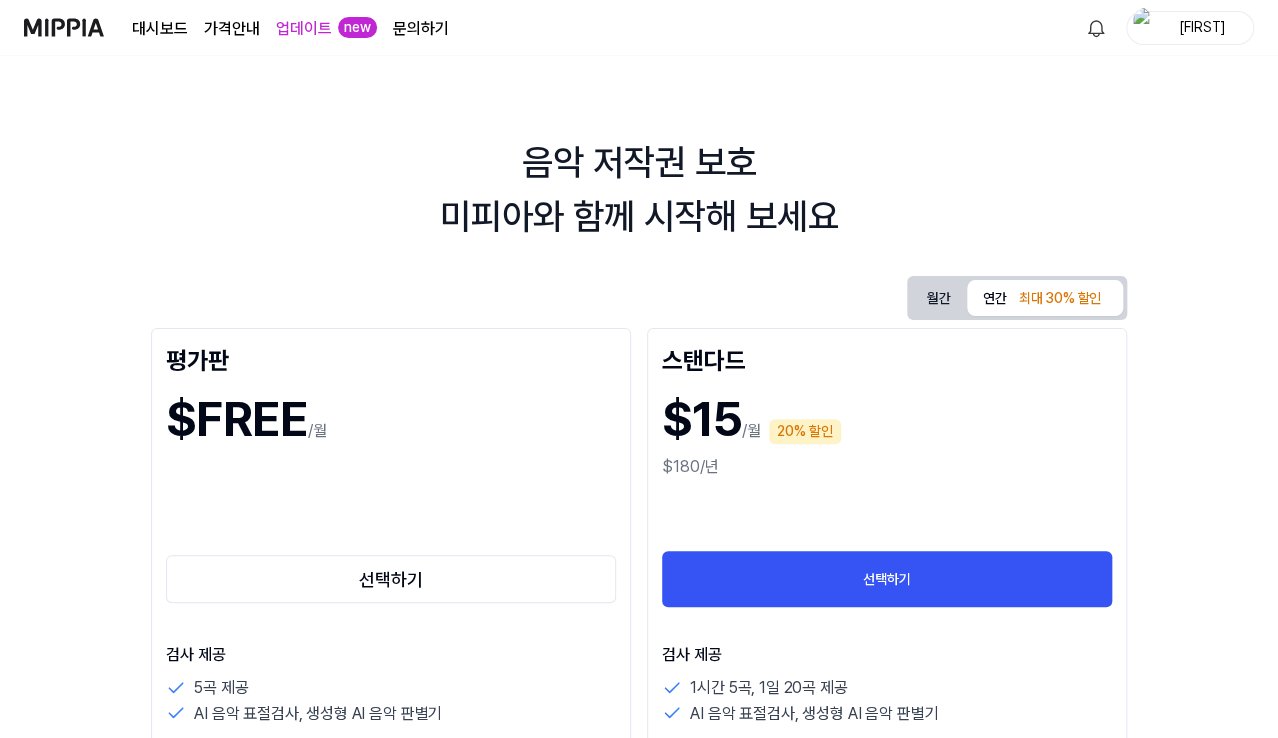 click at bounding box center [64, 27] 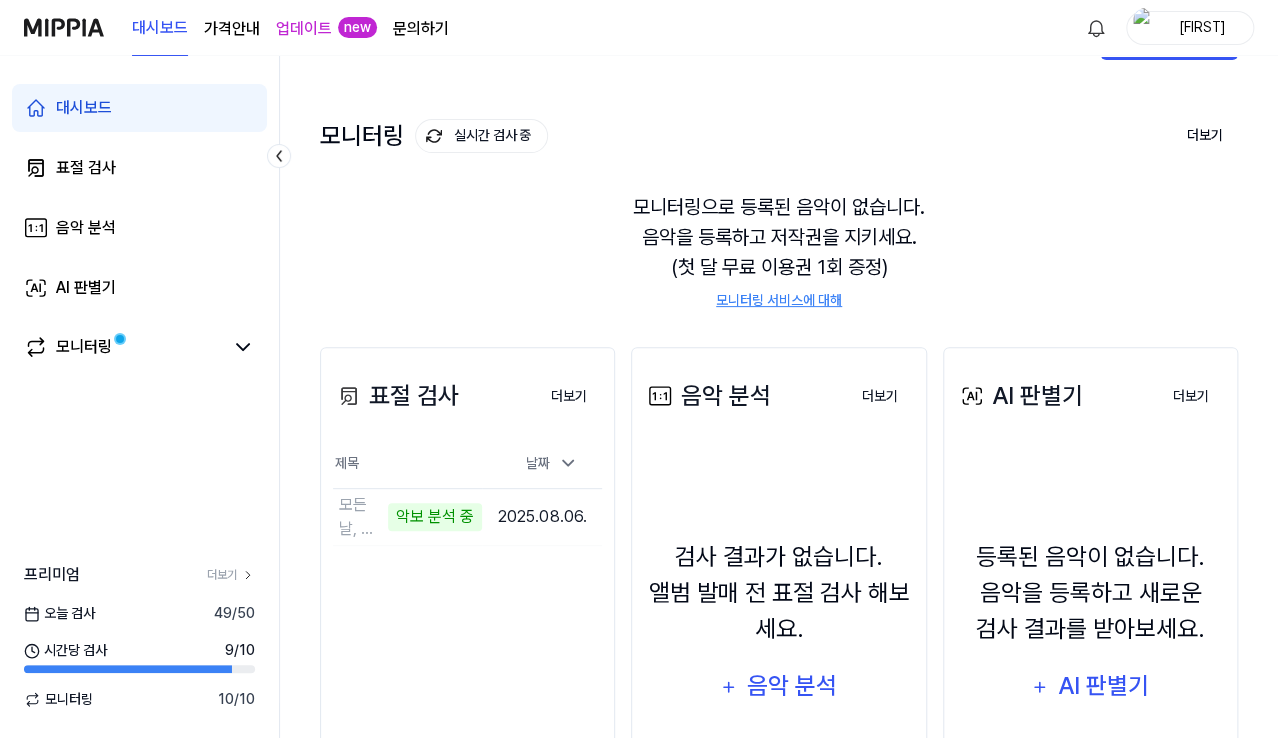 scroll, scrollTop: 100, scrollLeft: 0, axis: vertical 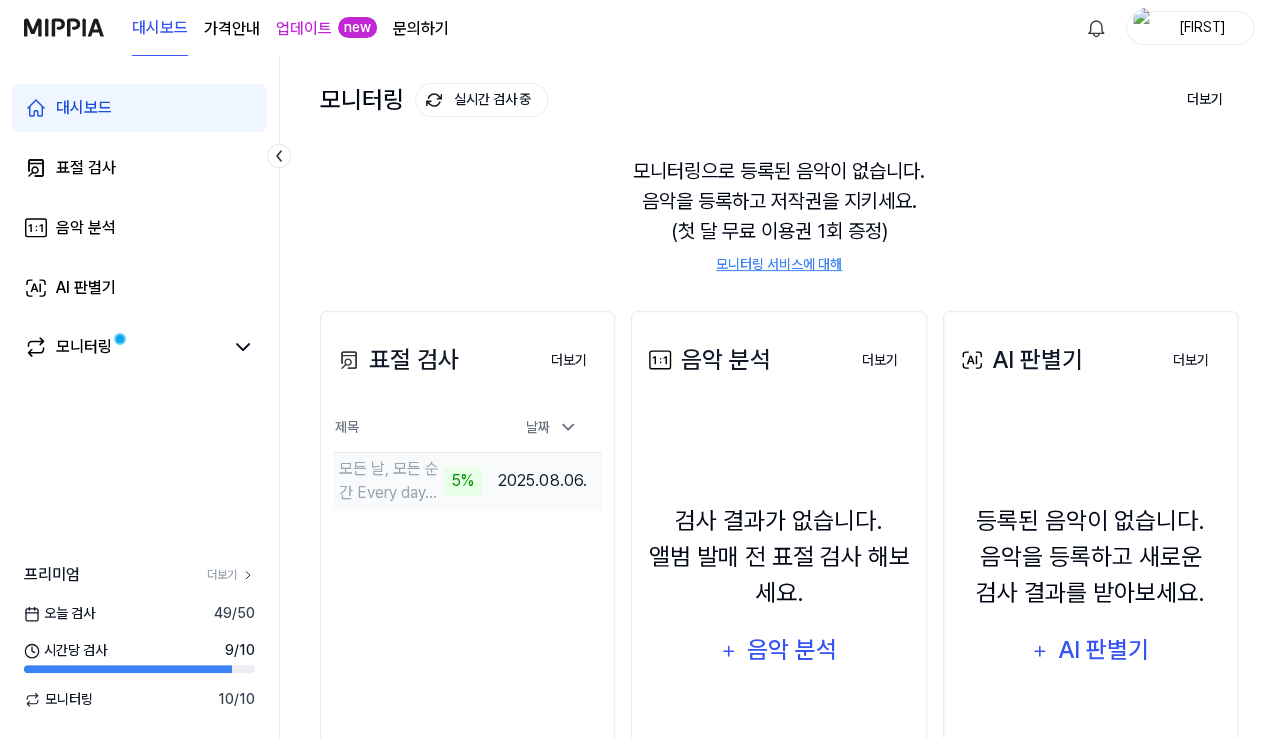 click on "모든 날, 모든 순간 Every day, Every Moment  5%" at bounding box center [407, 481] 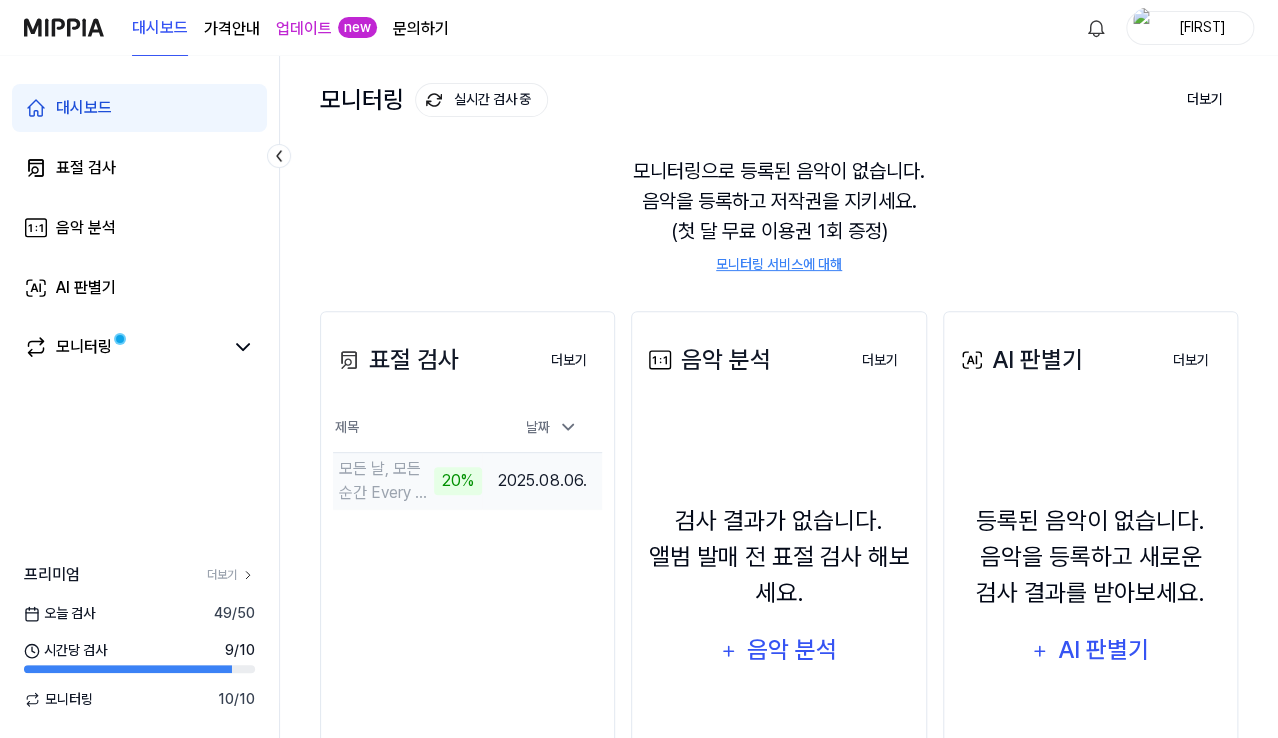 click on "20%" at bounding box center (458, 481) 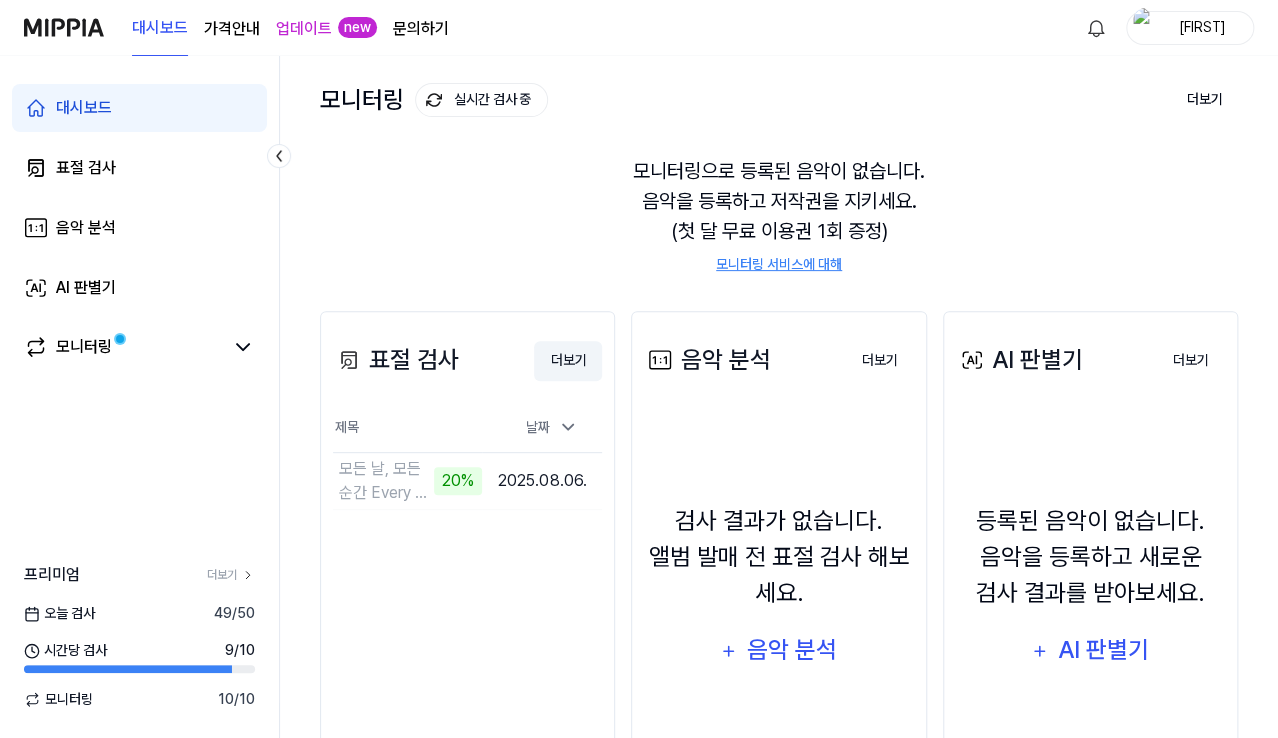 click on "더보기" at bounding box center (568, 361) 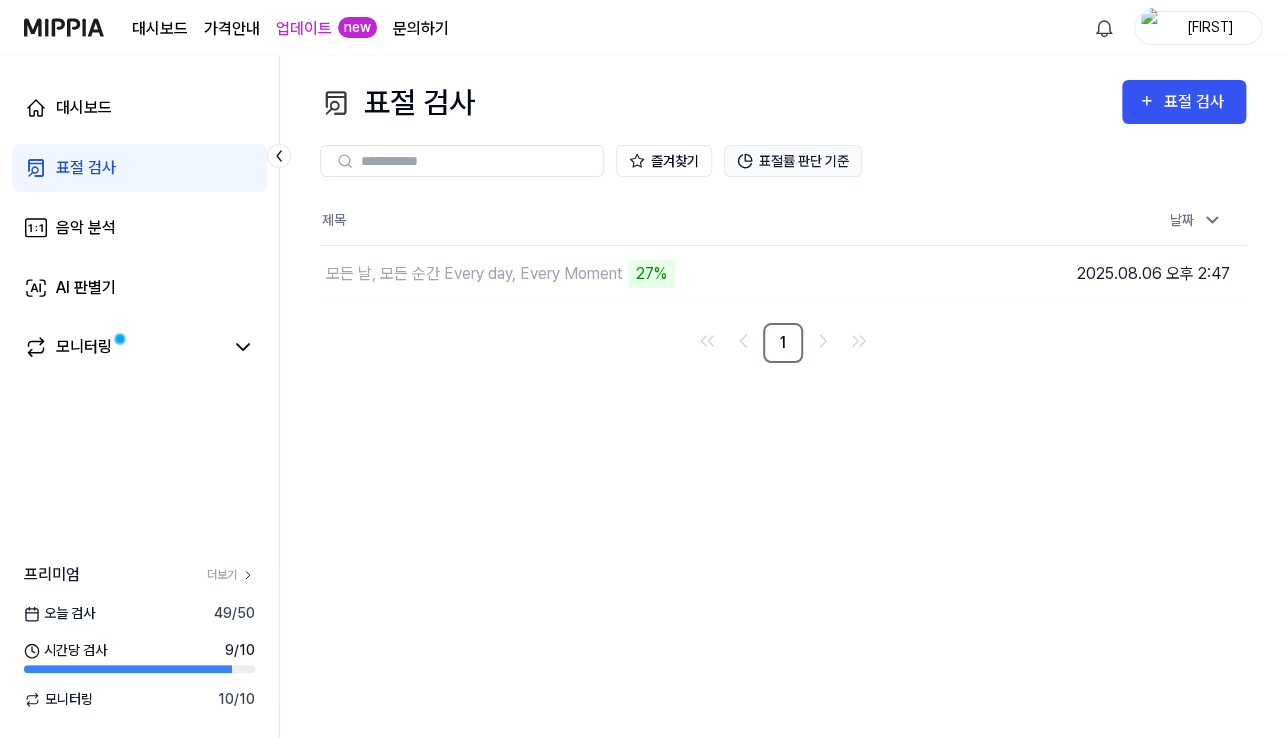 click on "표절률 판단 기준" at bounding box center [793, 161] 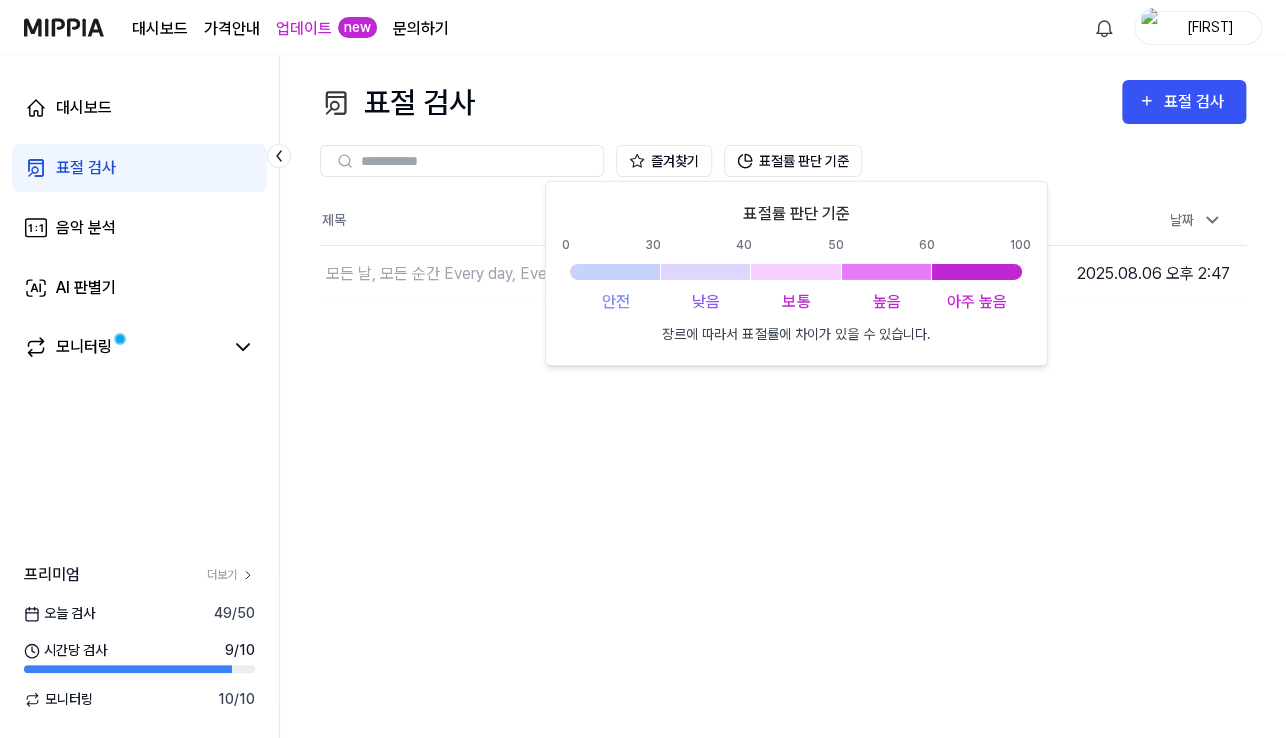 click on "즐겨찾기 표절률 판단 기준" at bounding box center (783, 161) 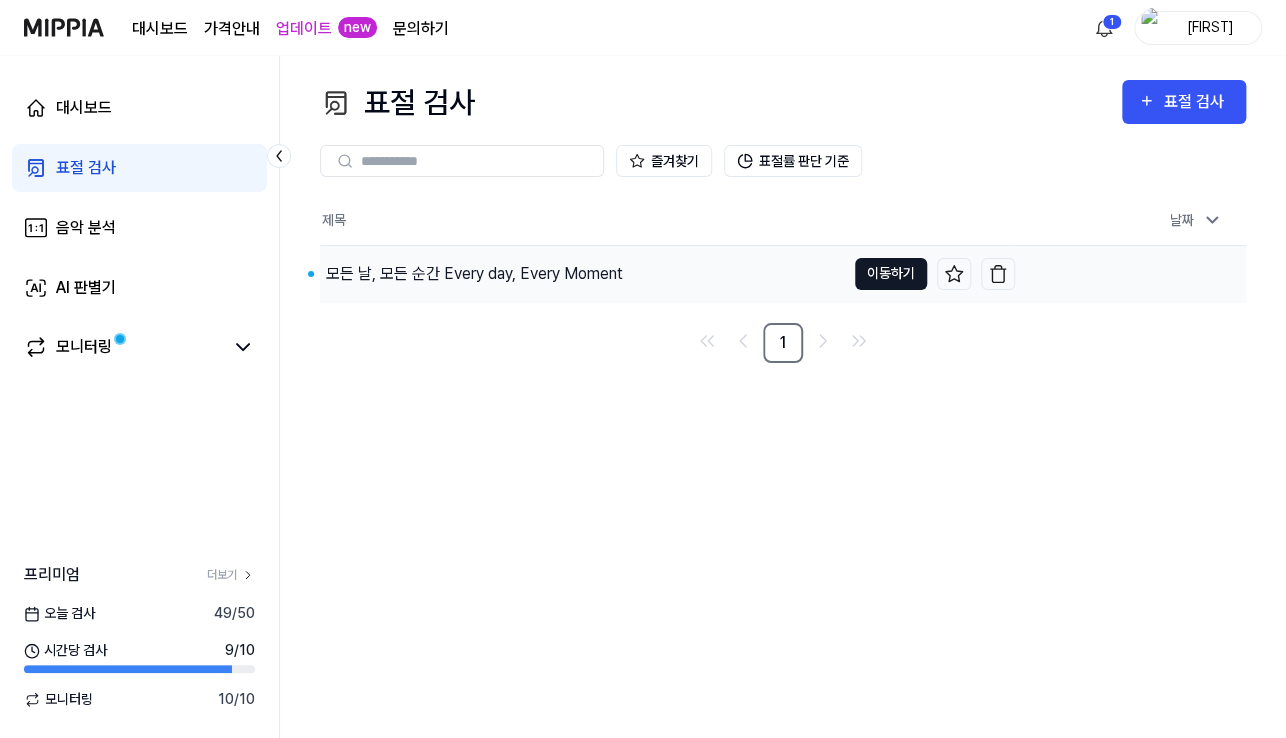 click on "이동하기" at bounding box center [891, 274] 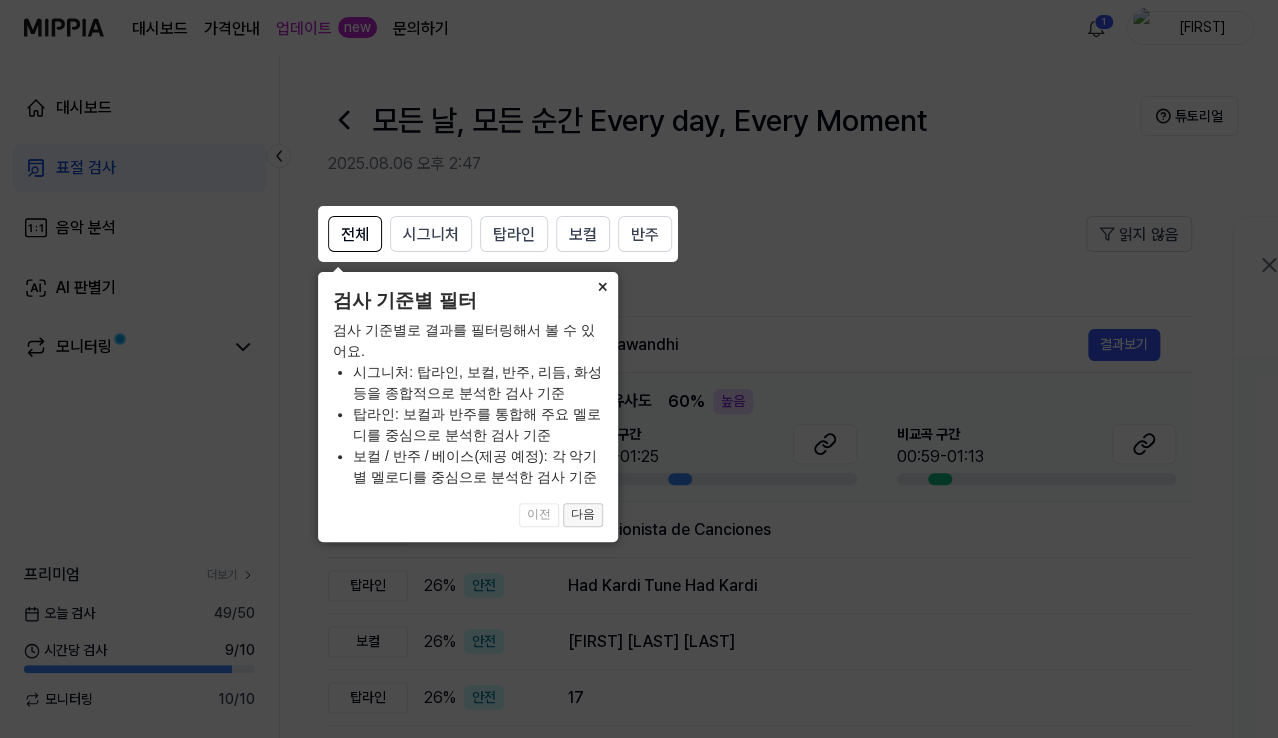 click on "다음" at bounding box center [583, 515] 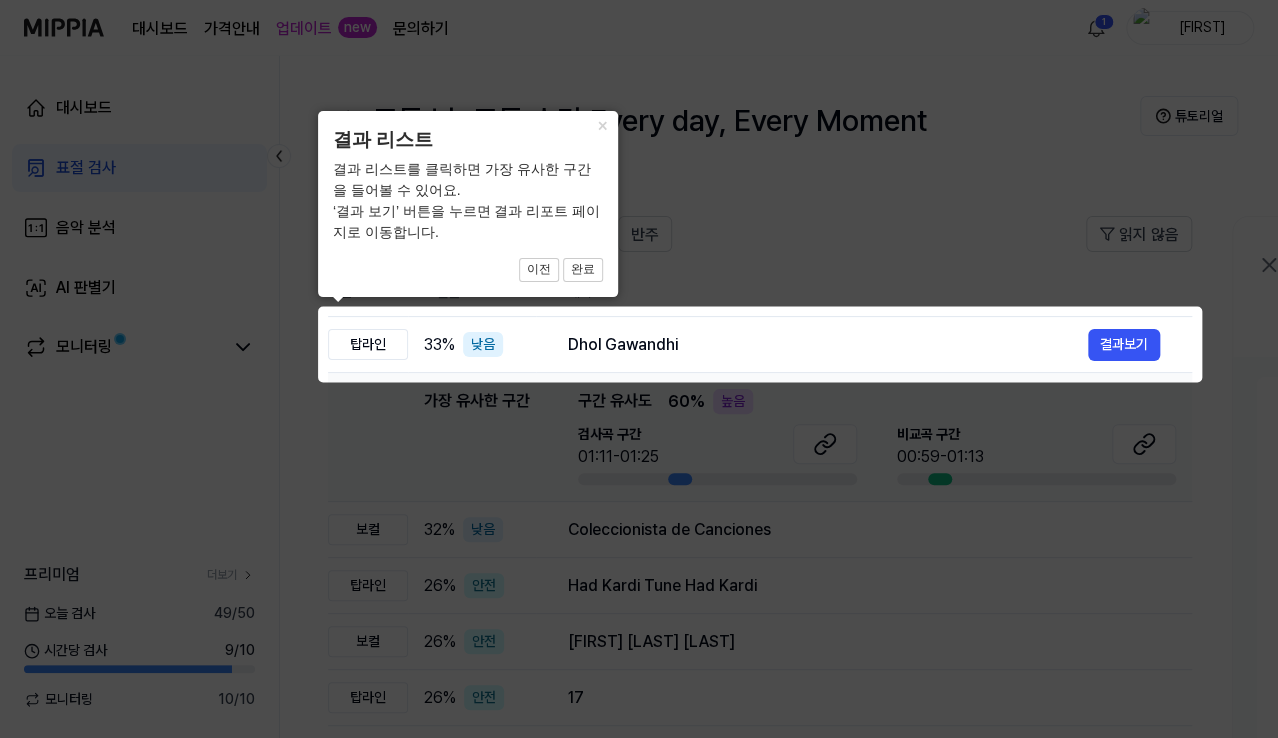 click 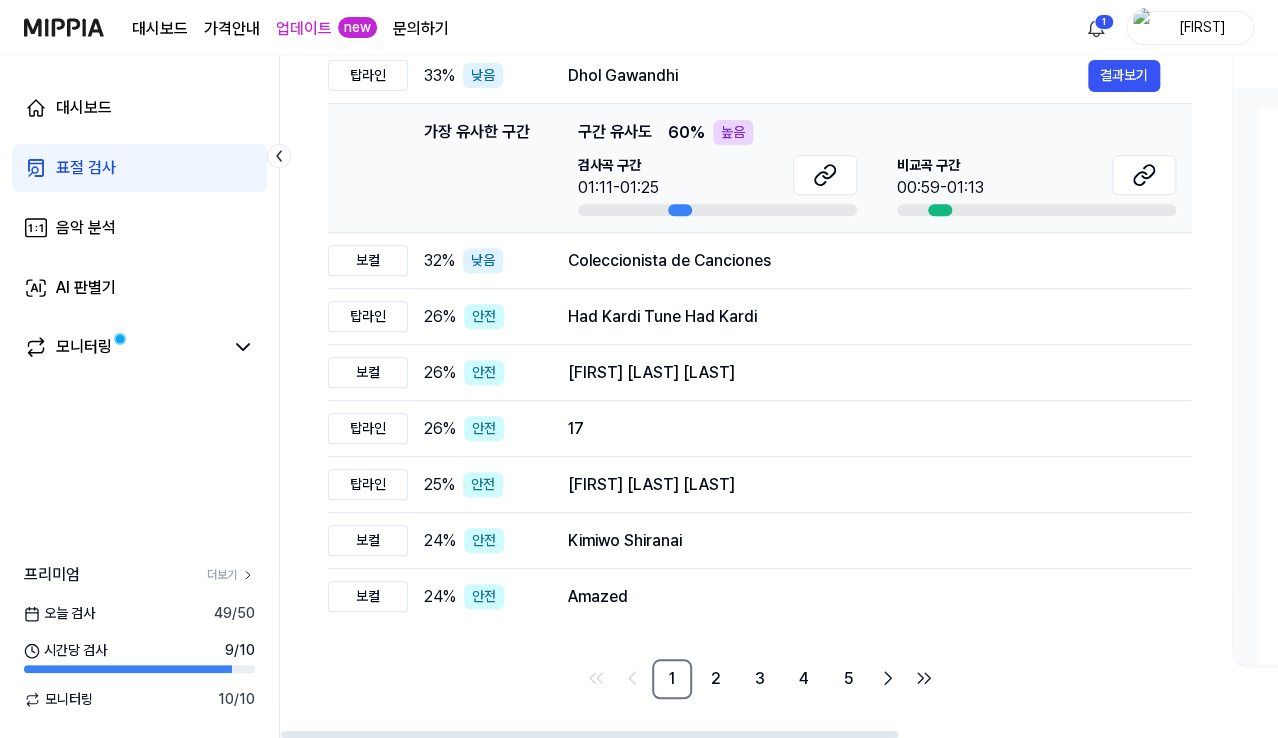 scroll, scrollTop: 270, scrollLeft: 0, axis: vertical 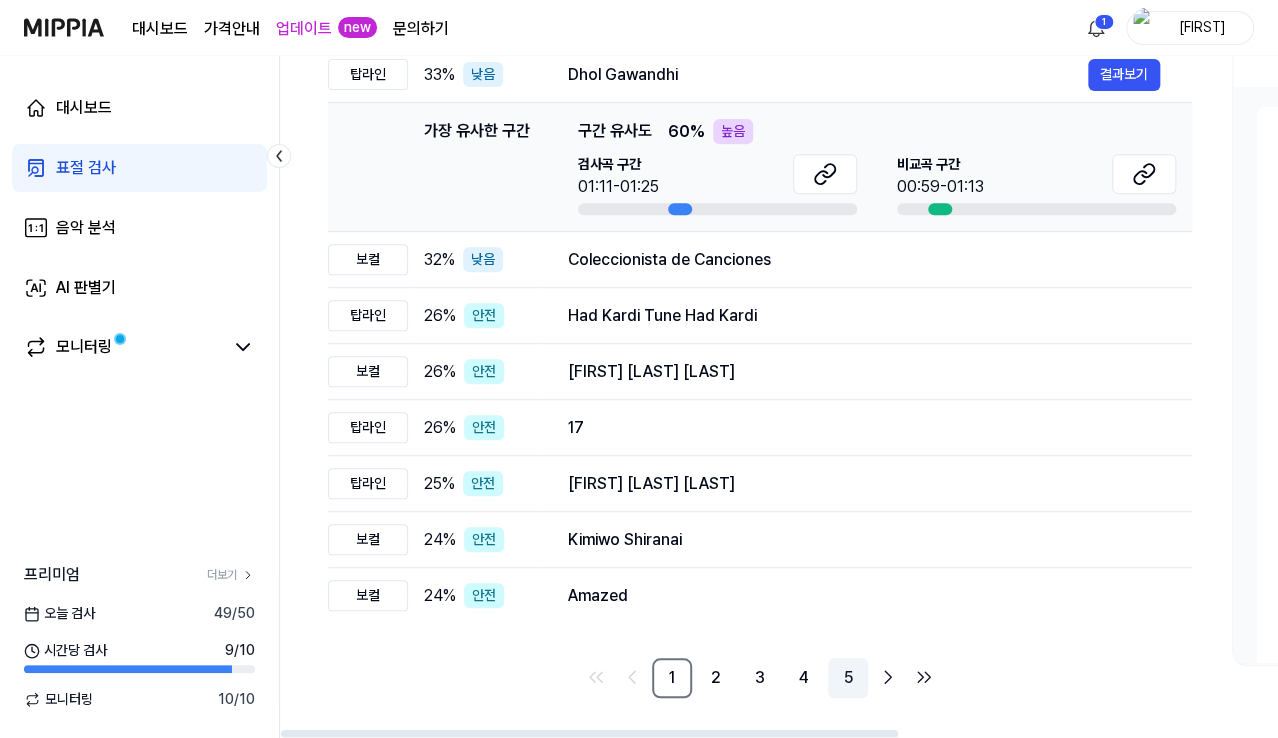 click on "5" at bounding box center [848, 678] 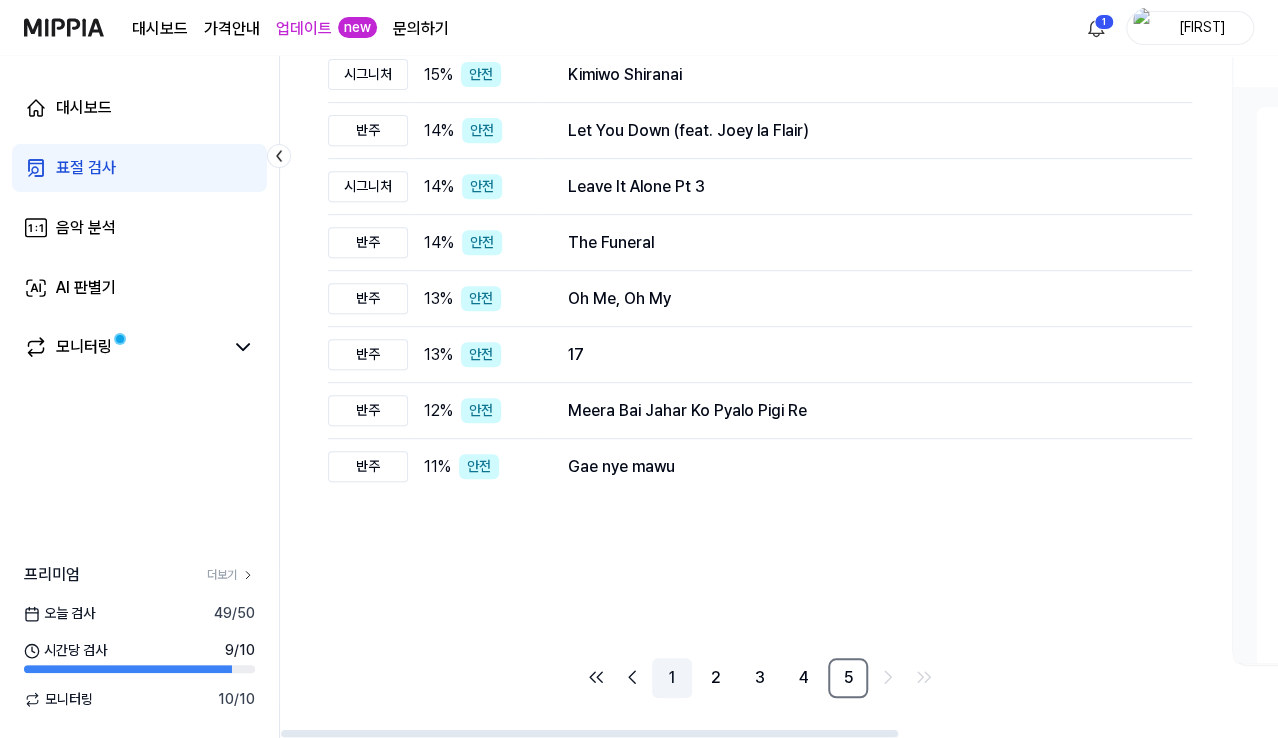 click on "1" at bounding box center [672, 678] 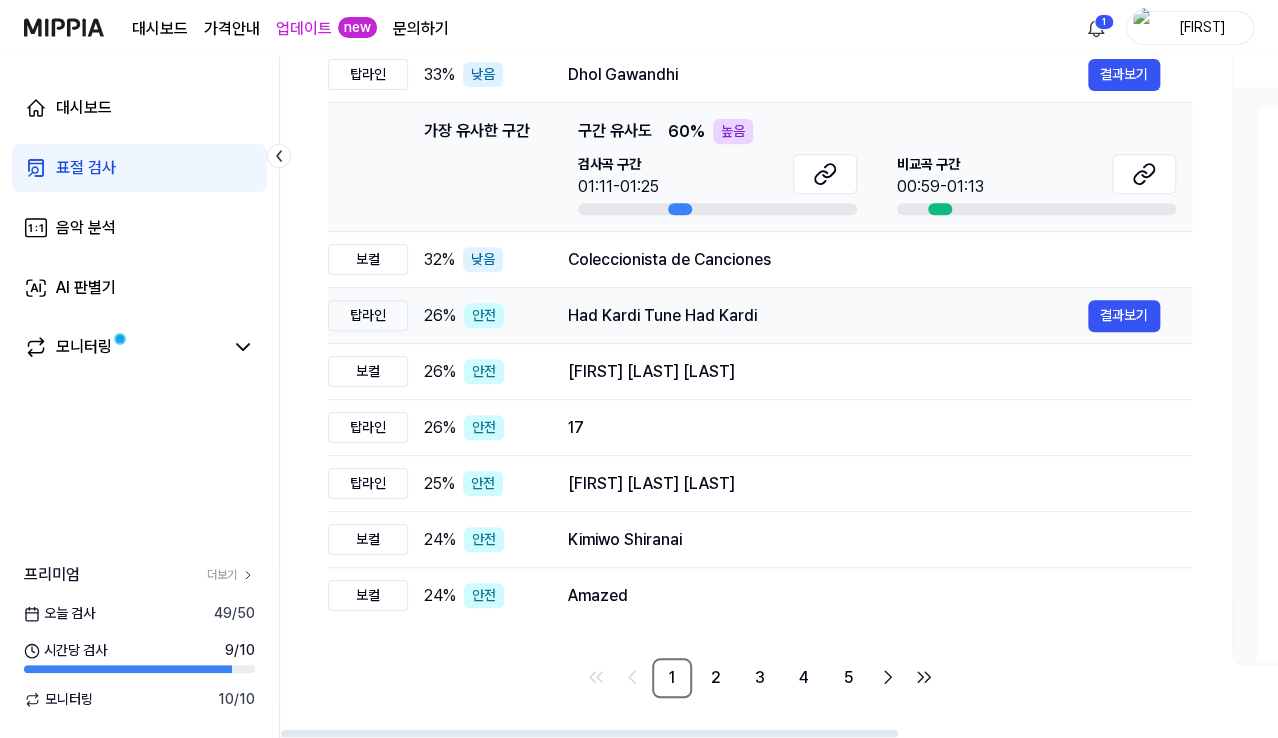 click on "Had Kardi Tune Had Kardi" at bounding box center (828, 316) 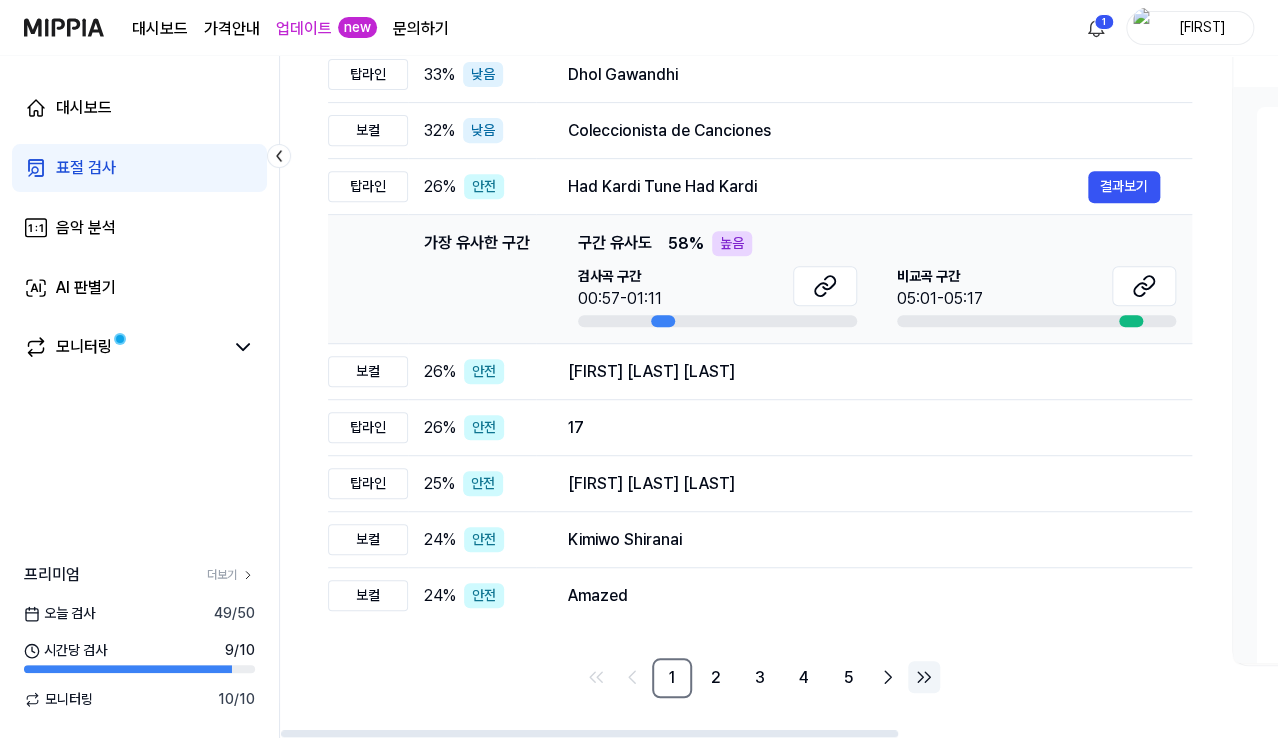 click 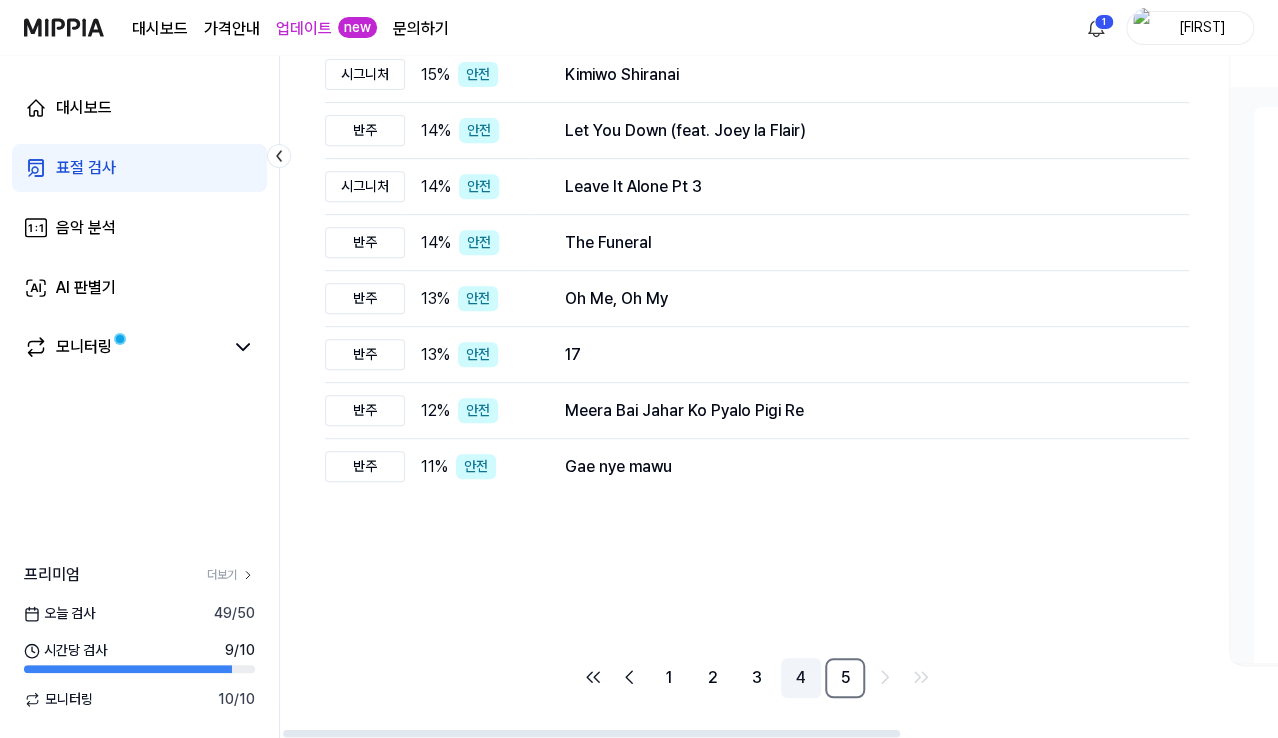 click on "4" at bounding box center [801, 678] 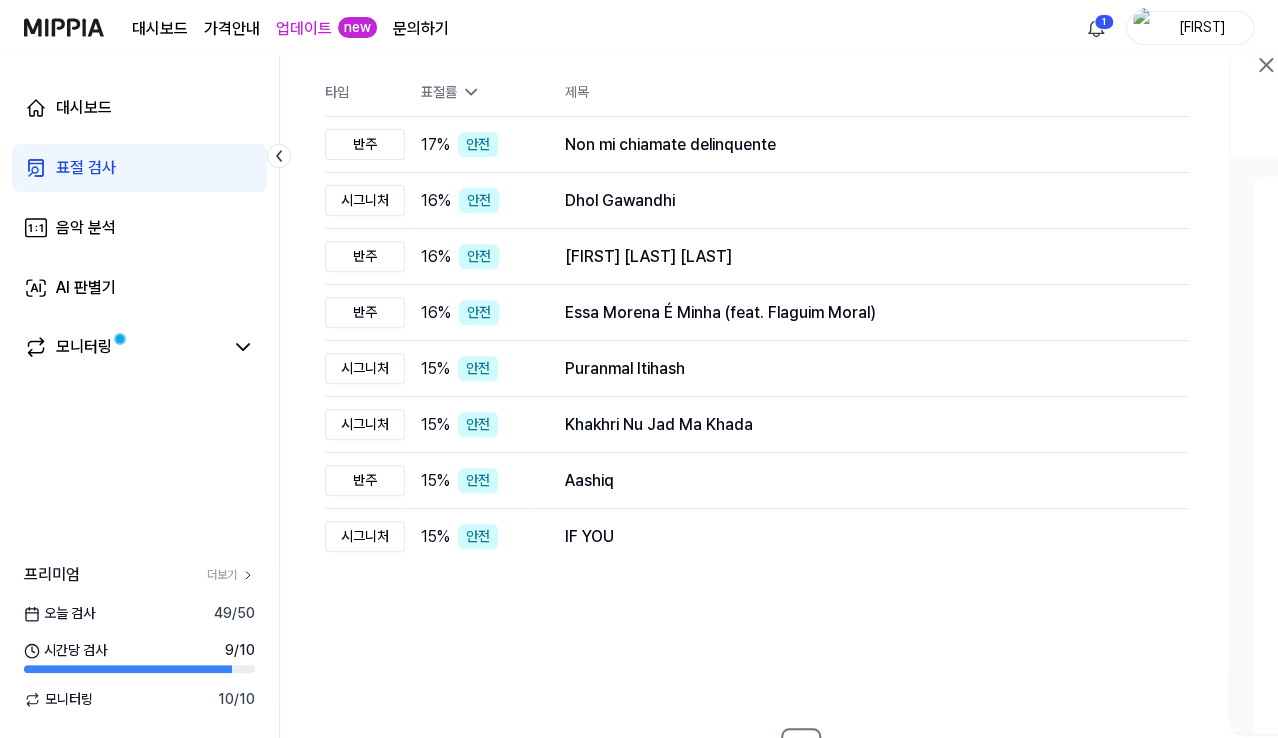 scroll, scrollTop: 270, scrollLeft: 0, axis: vertical 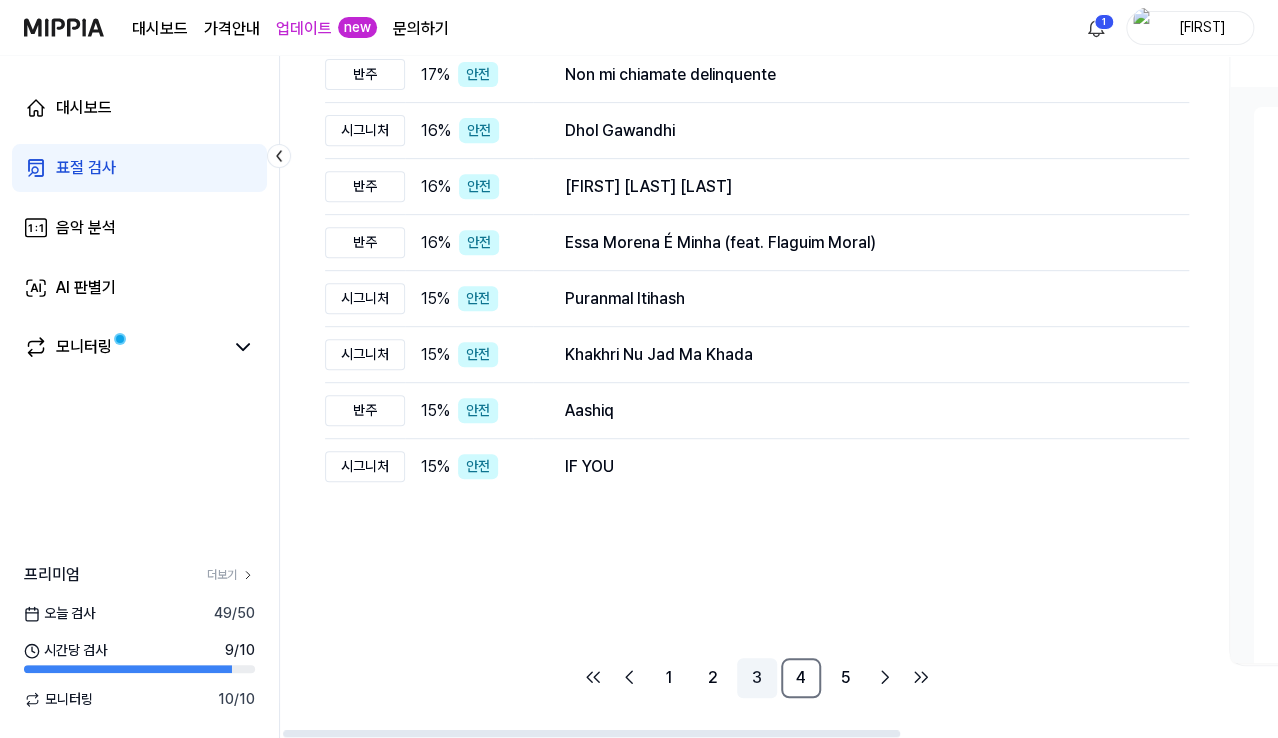 click on "3" at bounding box center (757, 678) 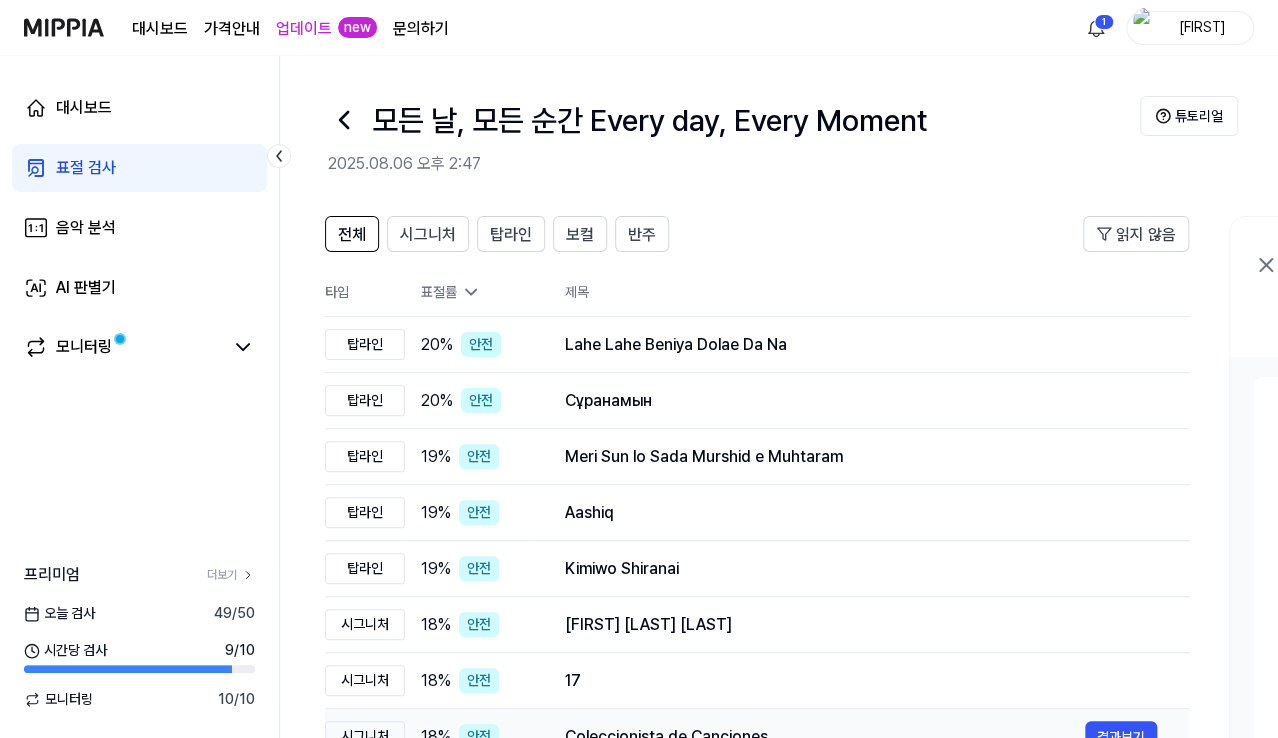 scroll, scrollTop: 270, scrollLeft: 0, axis: vertical 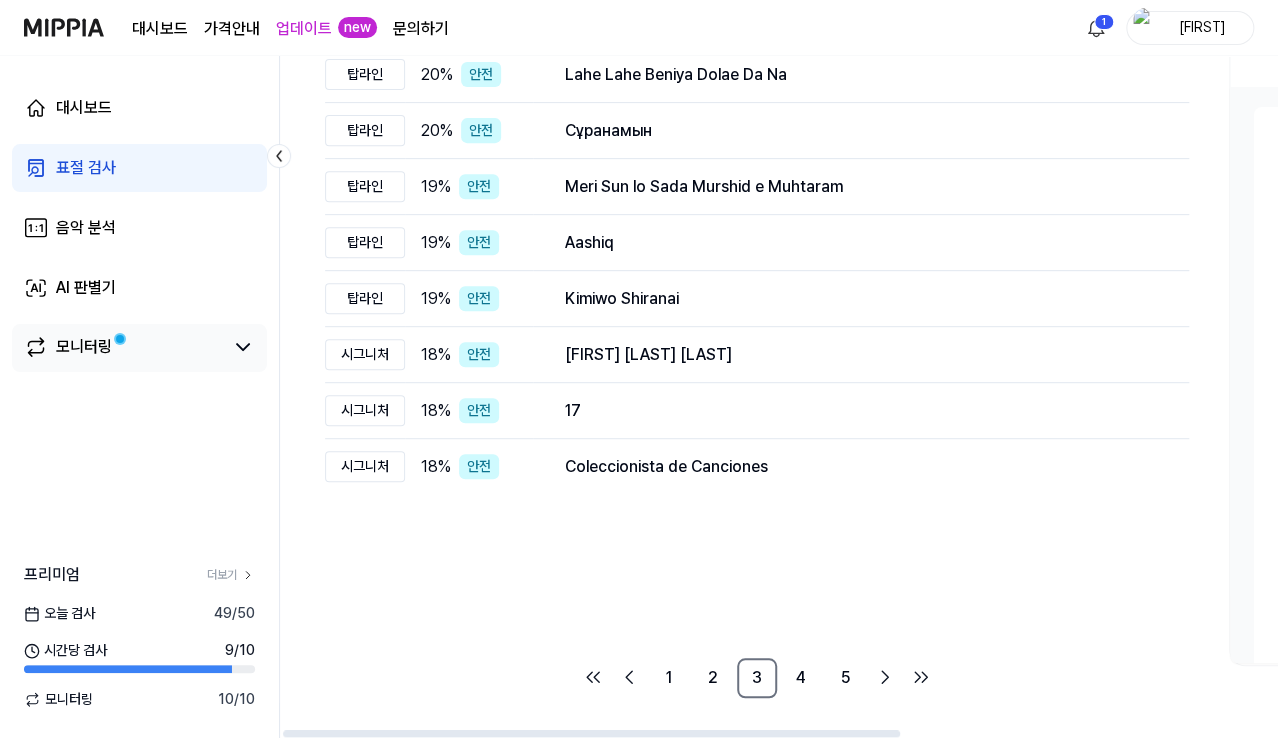 click on "모니터링" at bounding box center [123, 347] 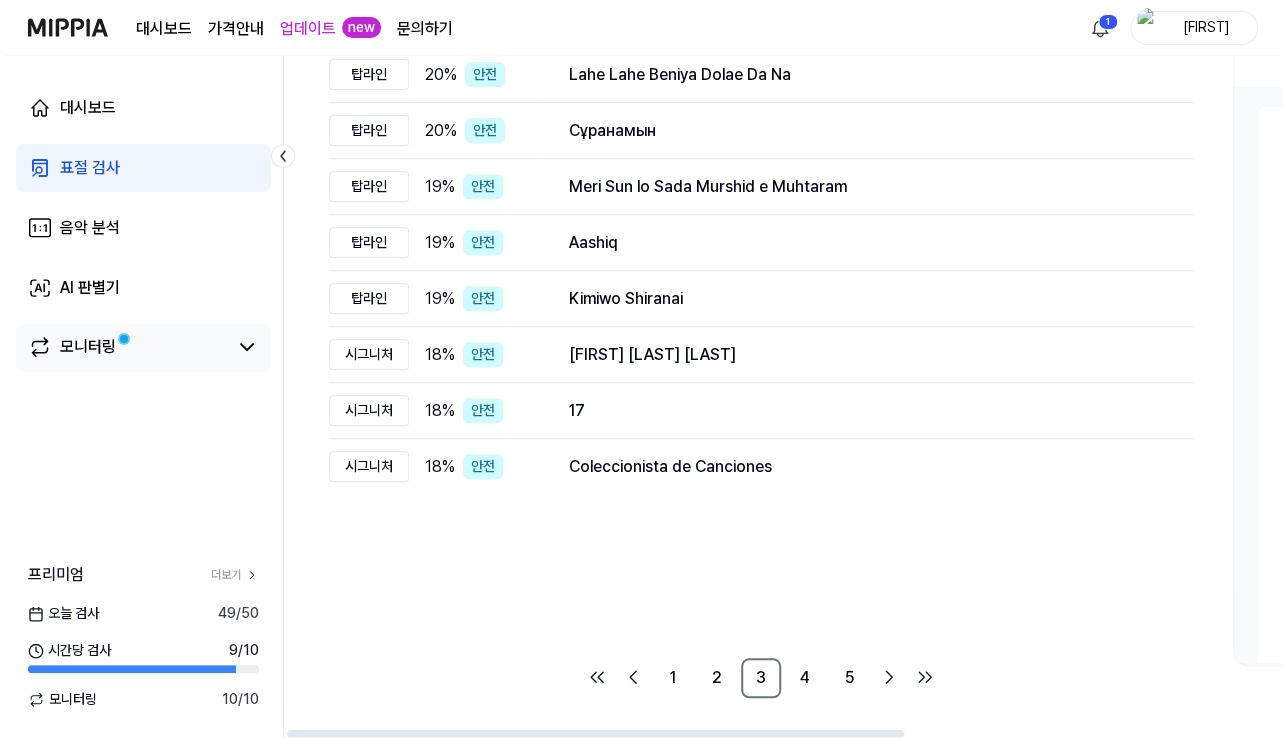 scroll, scrollTop: 0, scrollLeft: 0, axis: both 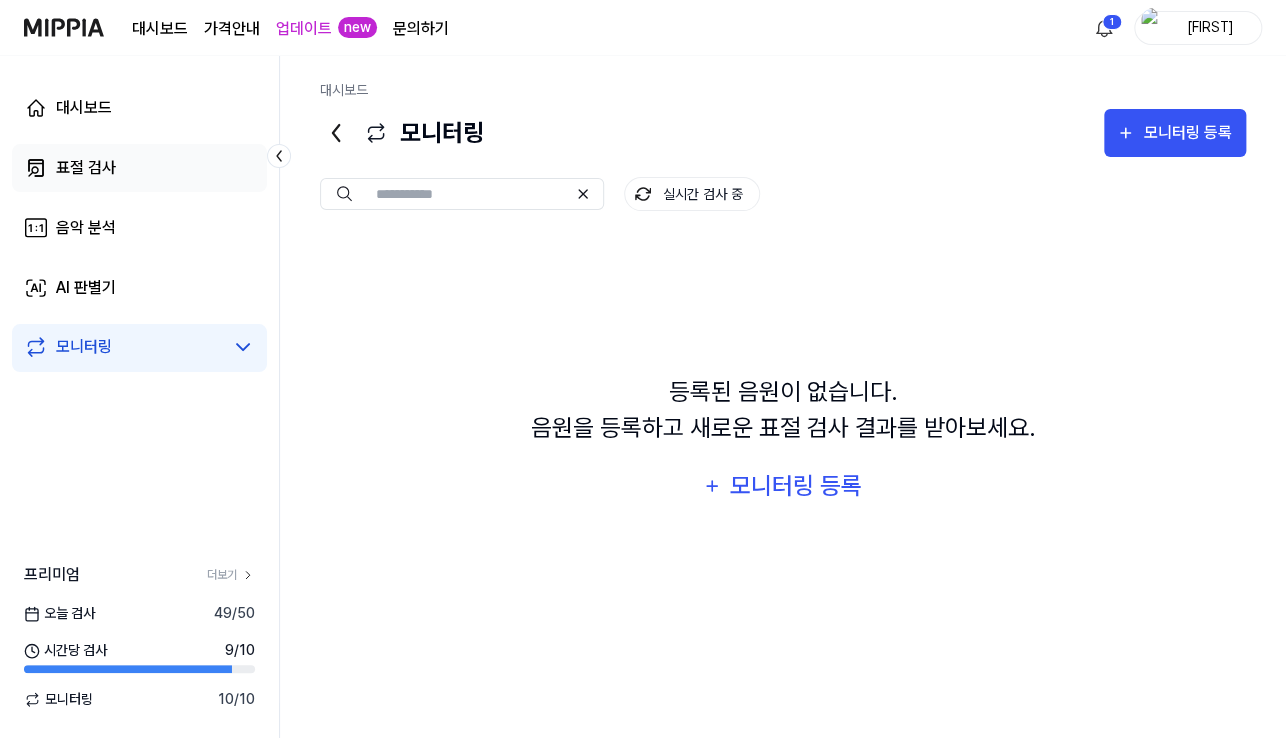 click on "표절 검사" at bounding box center (139, 168) 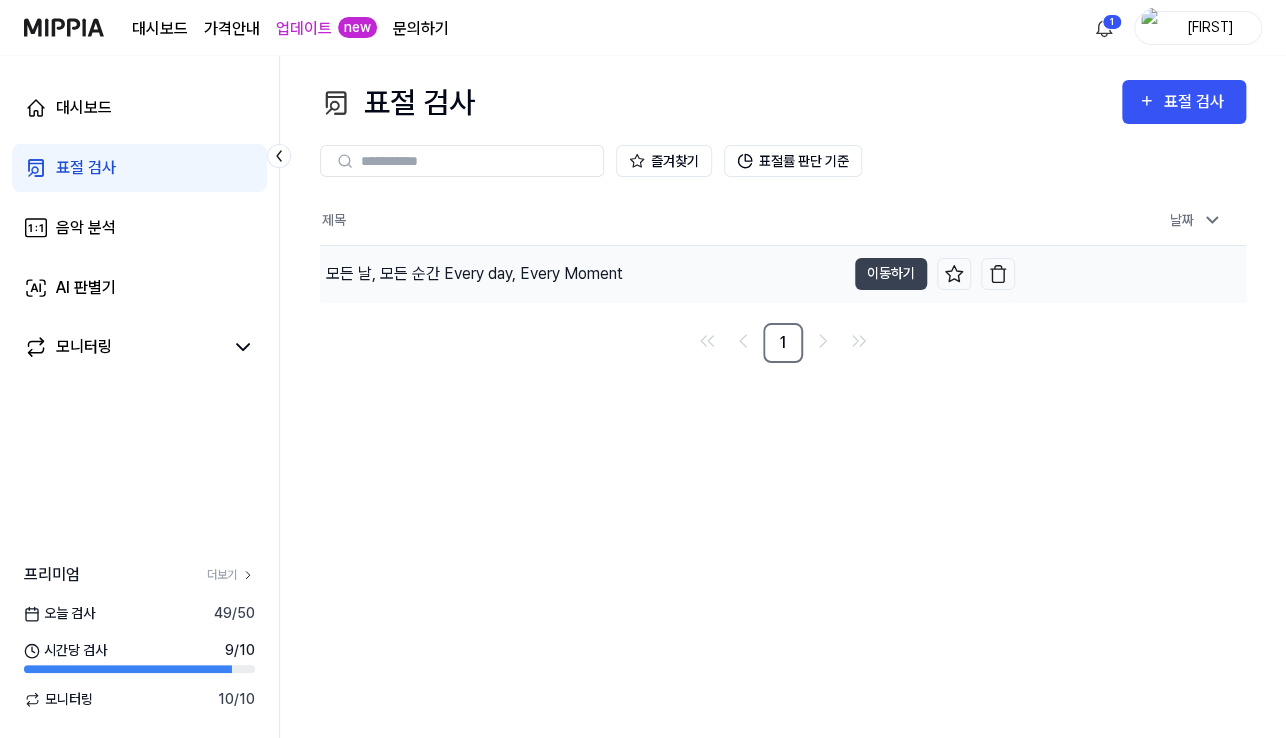 click on "모든 날, 모든 순간 Every day, Every Moment" at bounding box center (474, 274) 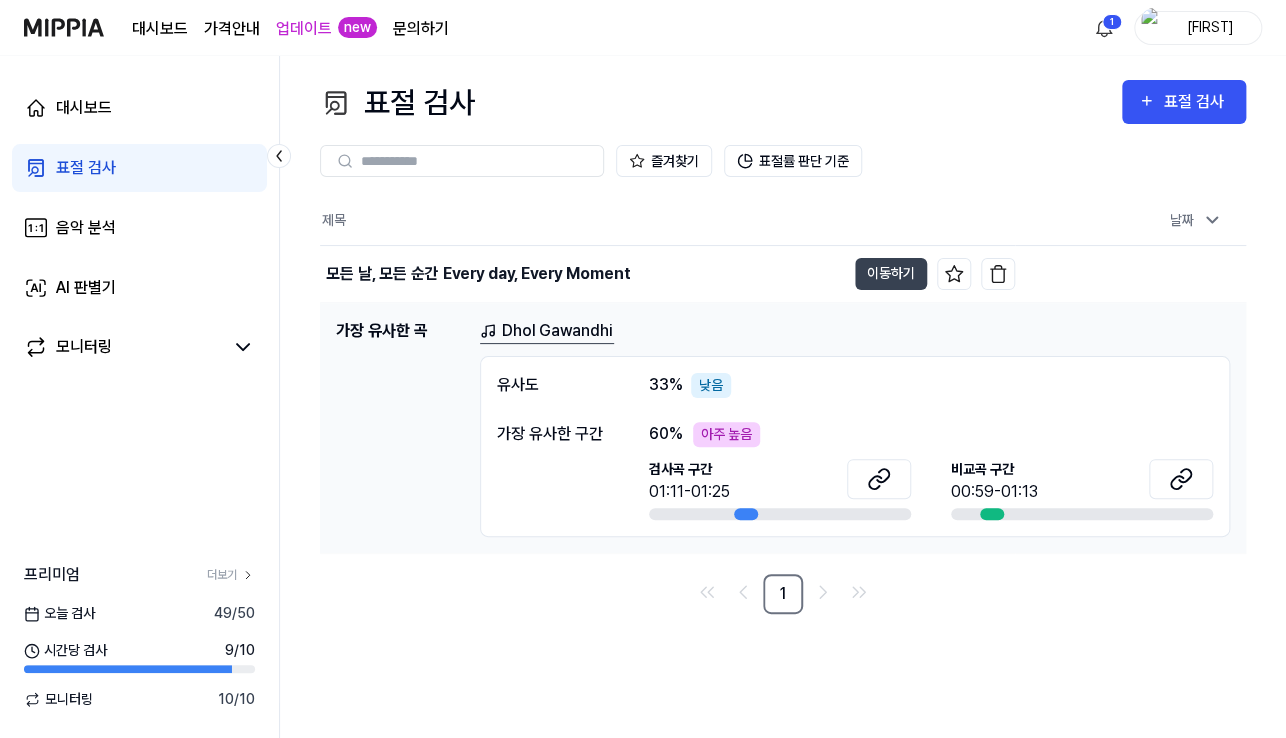 click on "Dhol Gawandhi" at bounding box center [547, 331] 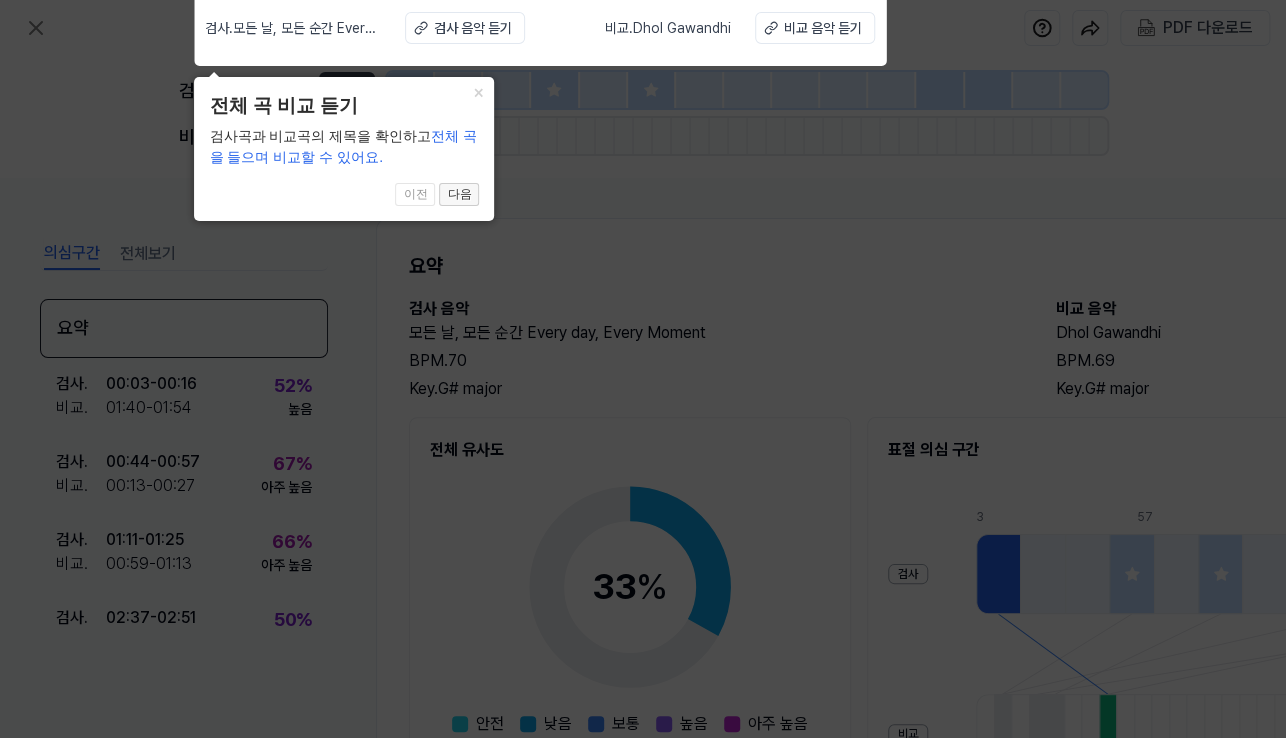click on "다음" at bounding box center (459, 195) 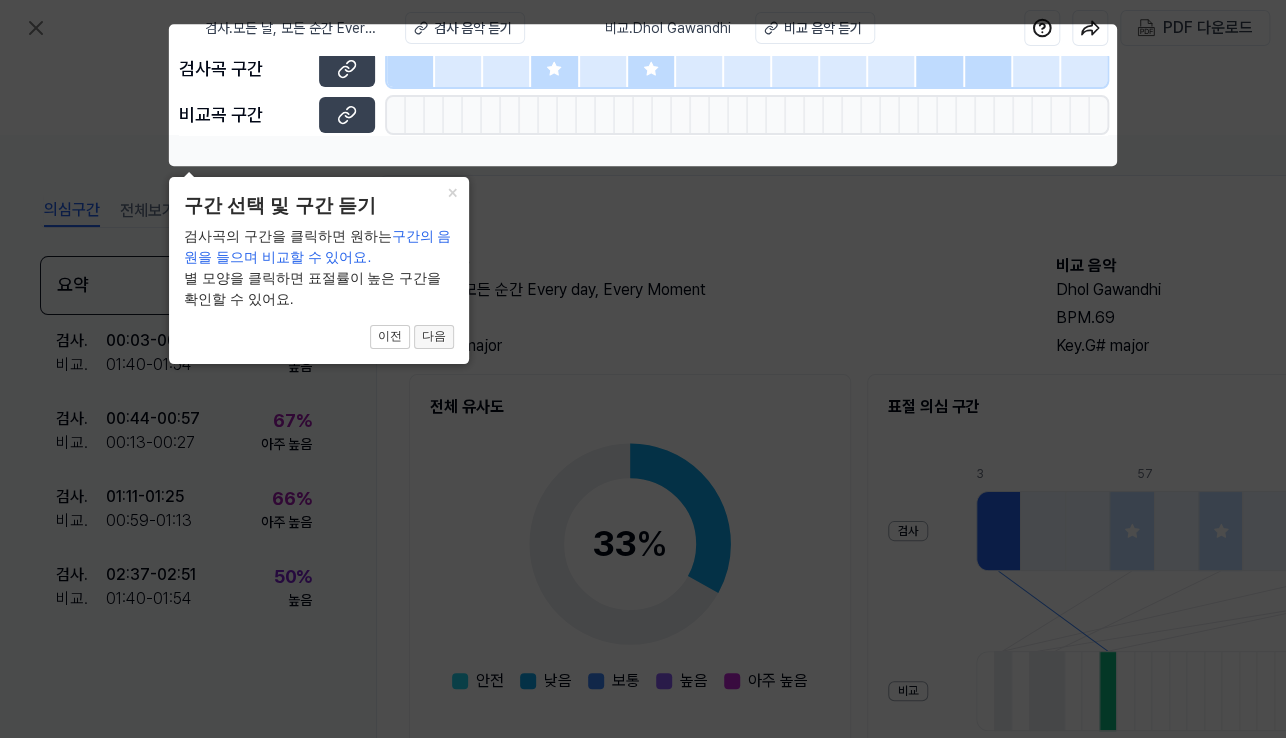 click on "다음" at bounding box center (434, 337) 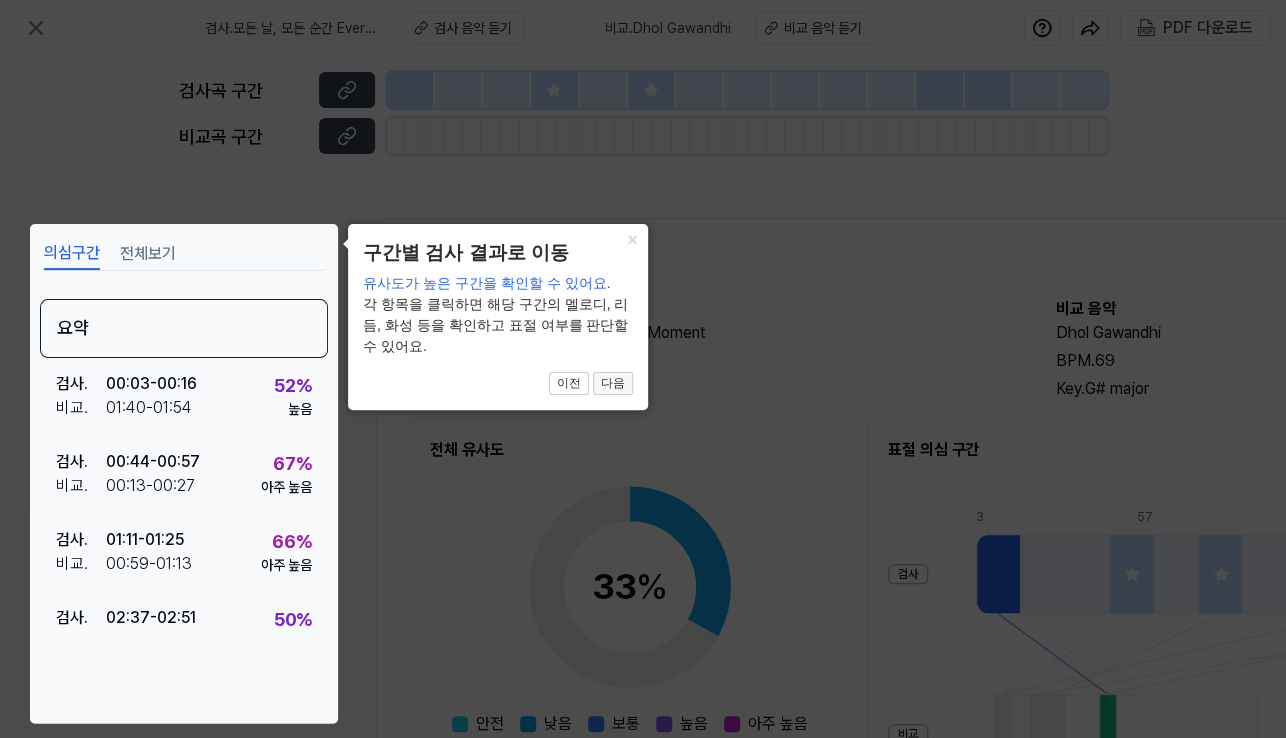 click on "다음" at bounding box center [613, 384] 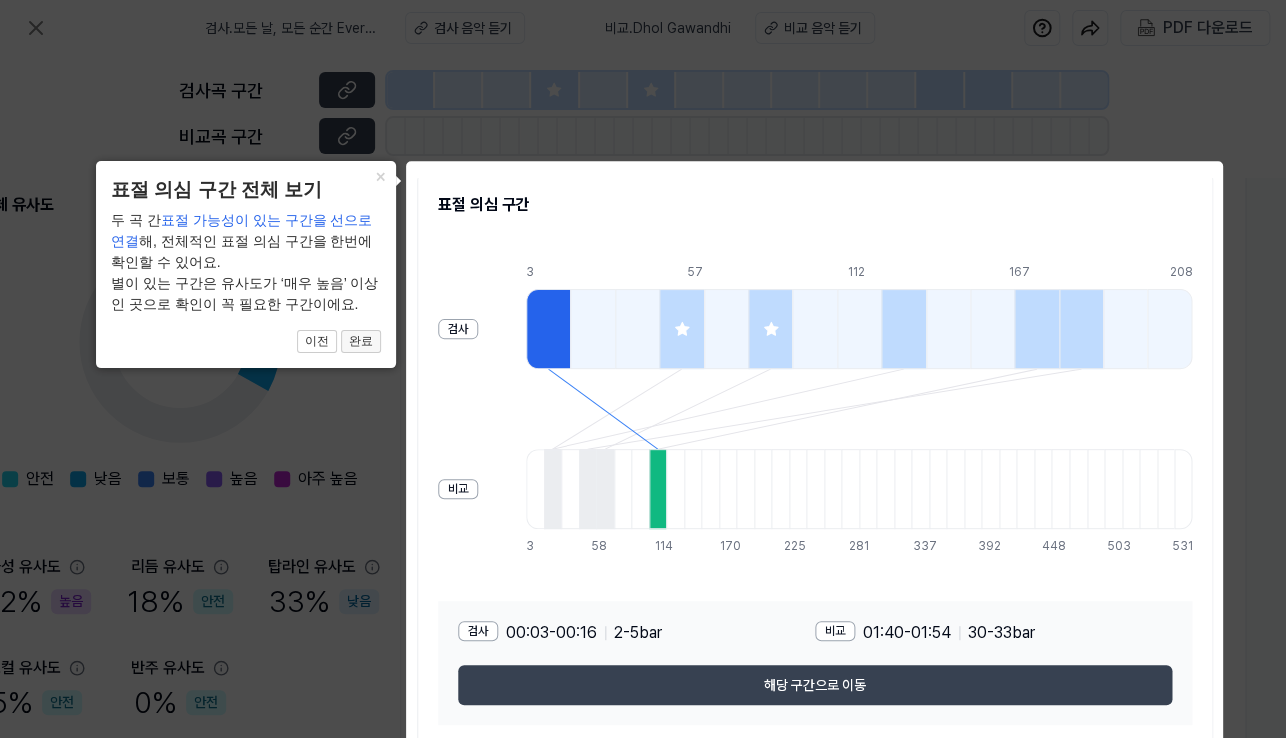 click on "완료" at bounding box center (361, 342) 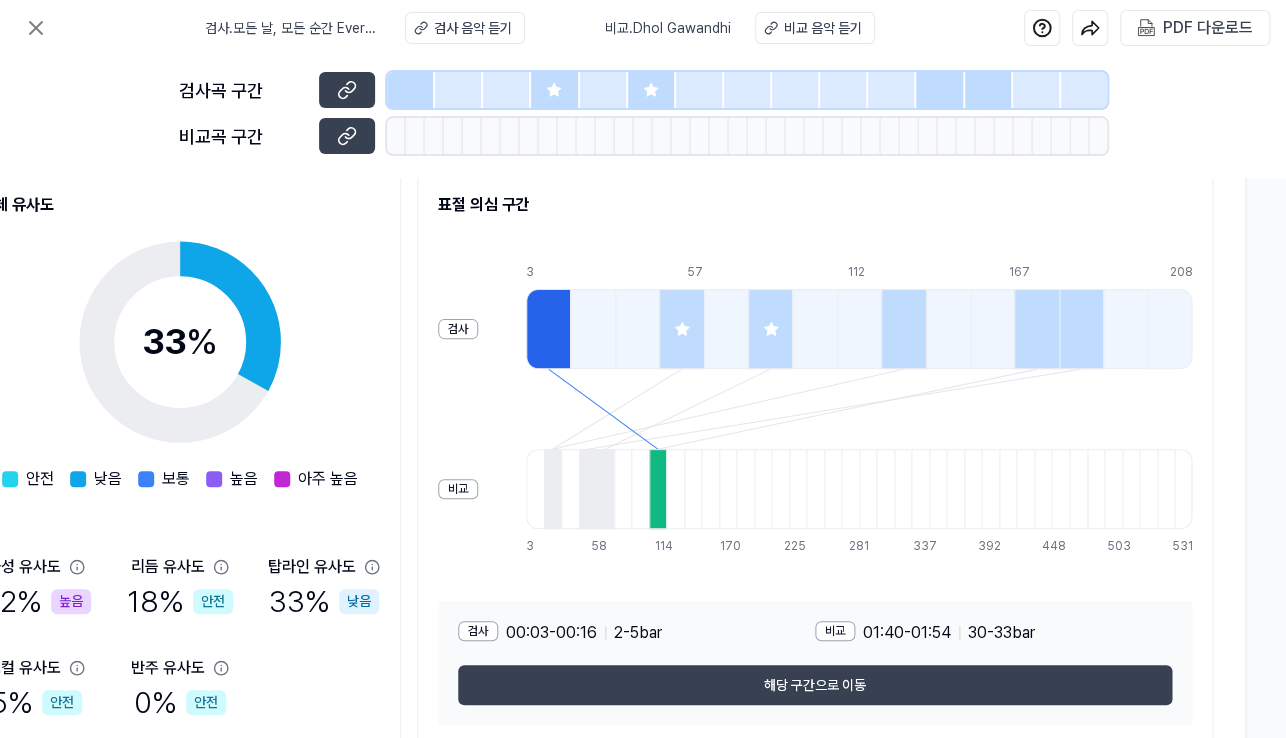 click at bounding box center (555, 90) 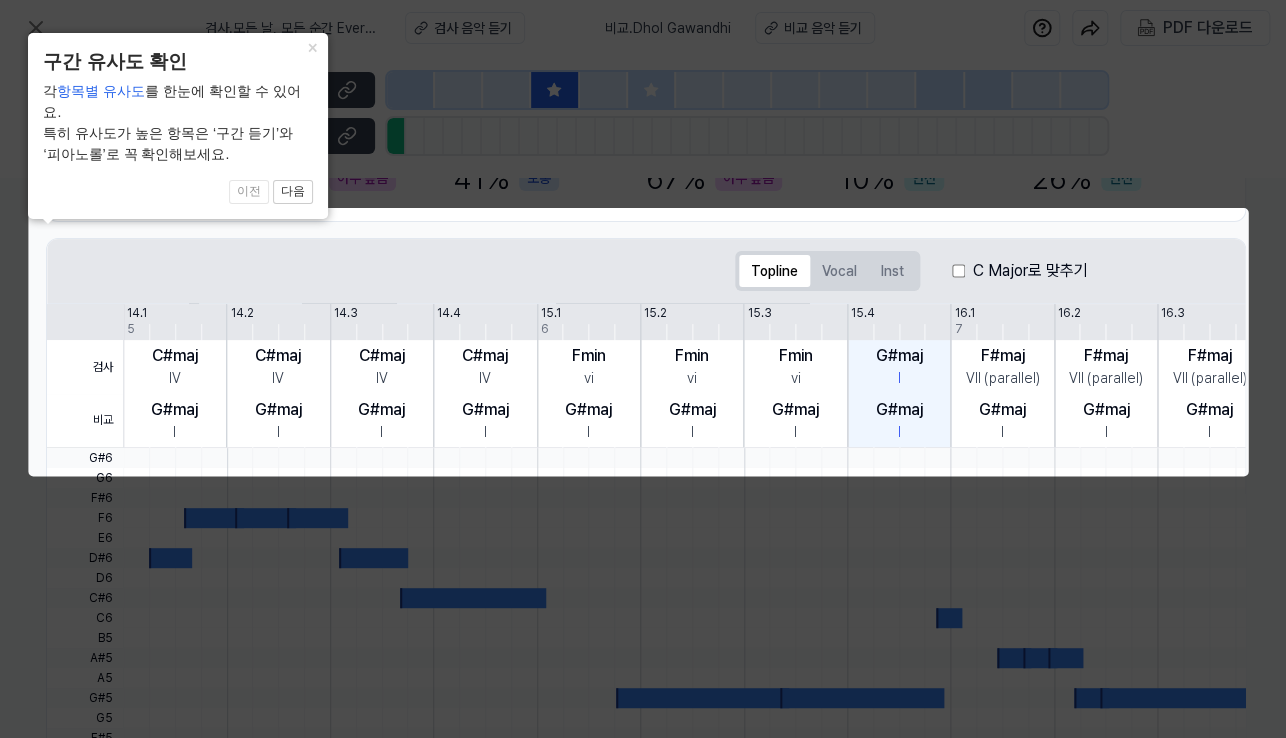 scroll, scrollTop: 0, scrollLeft: 337, axis: horizontal 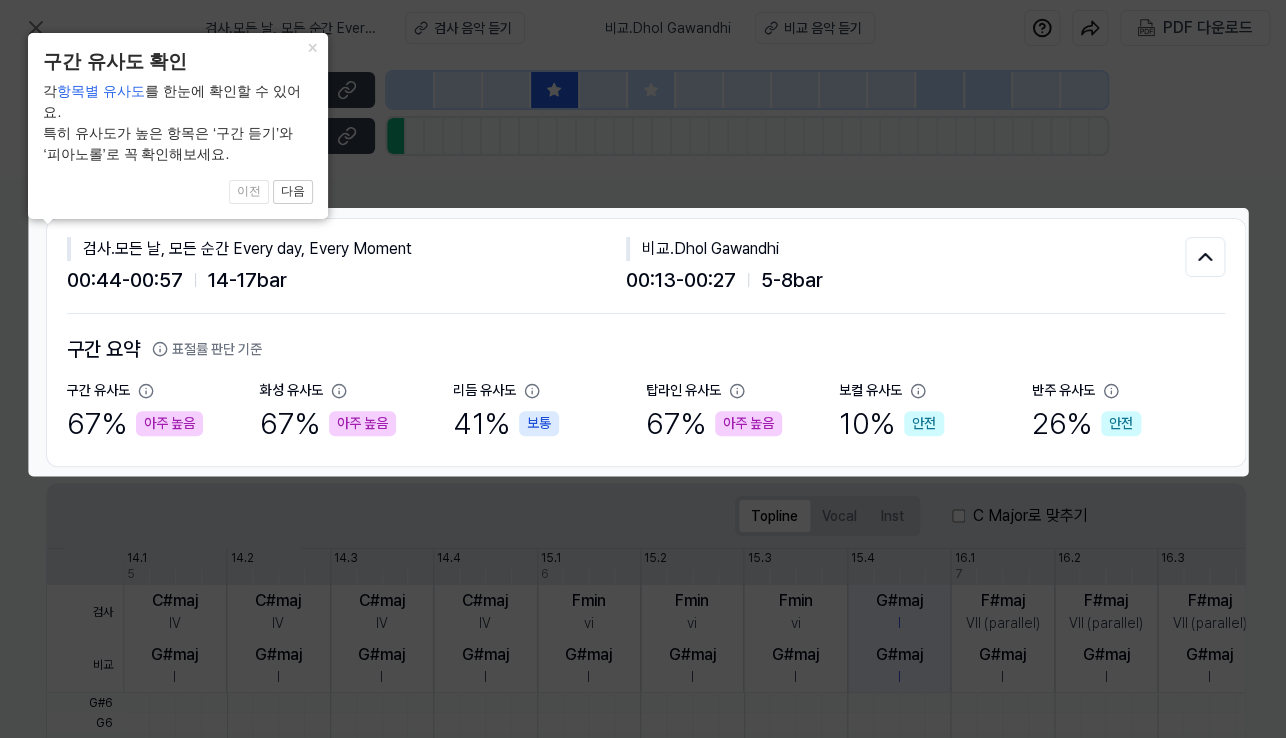 click on "00:44 - 00:57 14 - 17 bar" at bounding box center (346, 280) 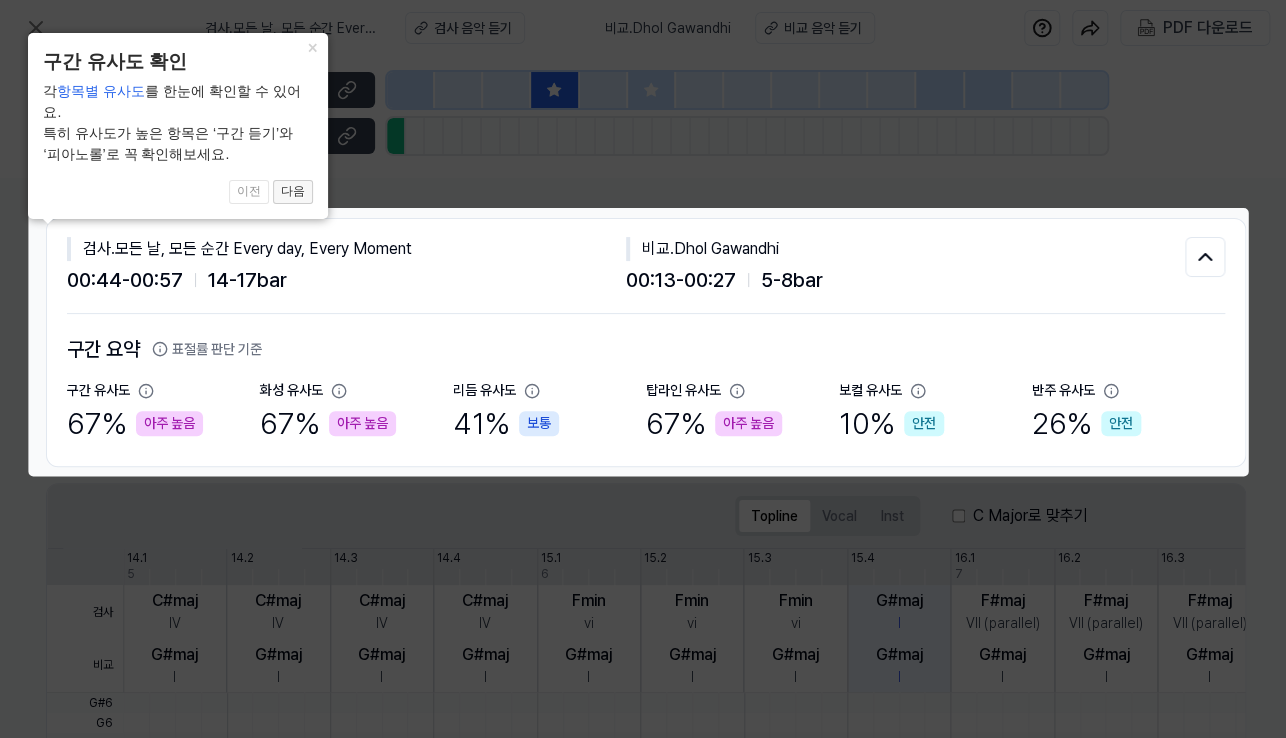 click on "다음" at bounding box center [293, 192] 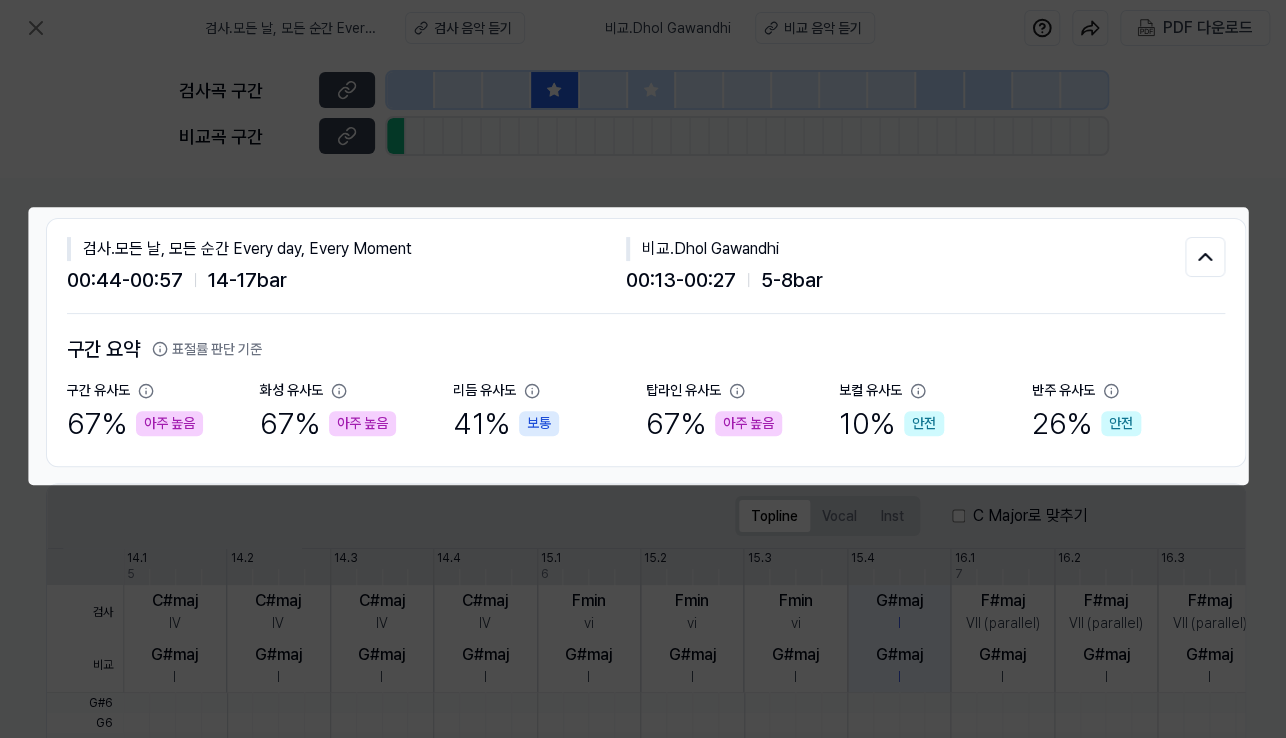scroll, scrollTop: 305, scrollLeft: 337, axis: both 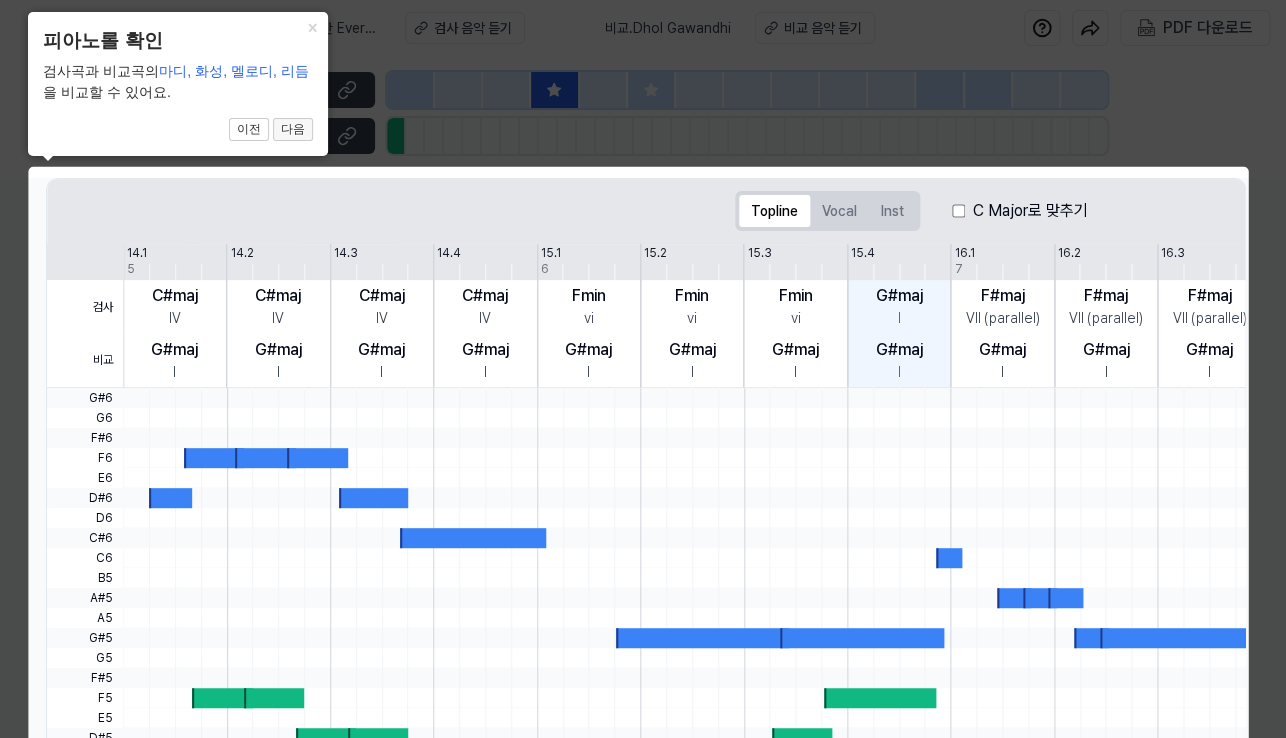 click on "다음" at bounding box center (293, 130) 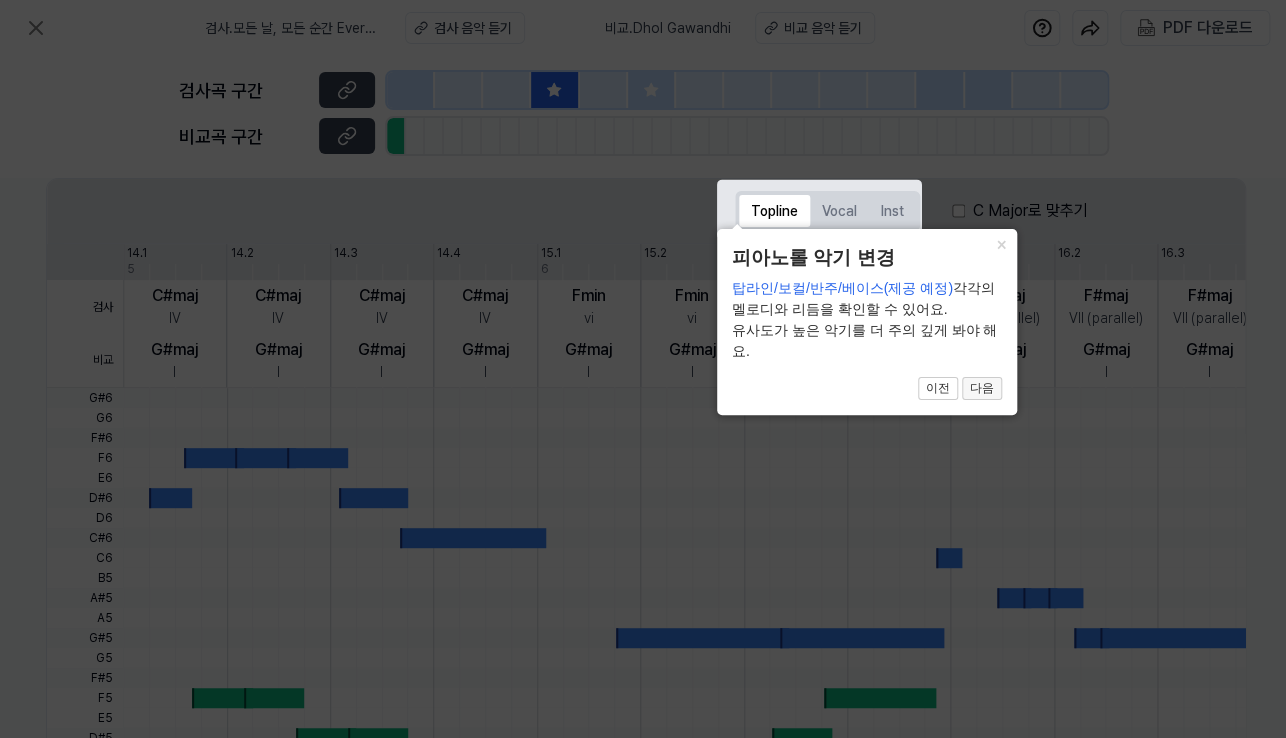 click on "다음" at bounding box center [982, 389] 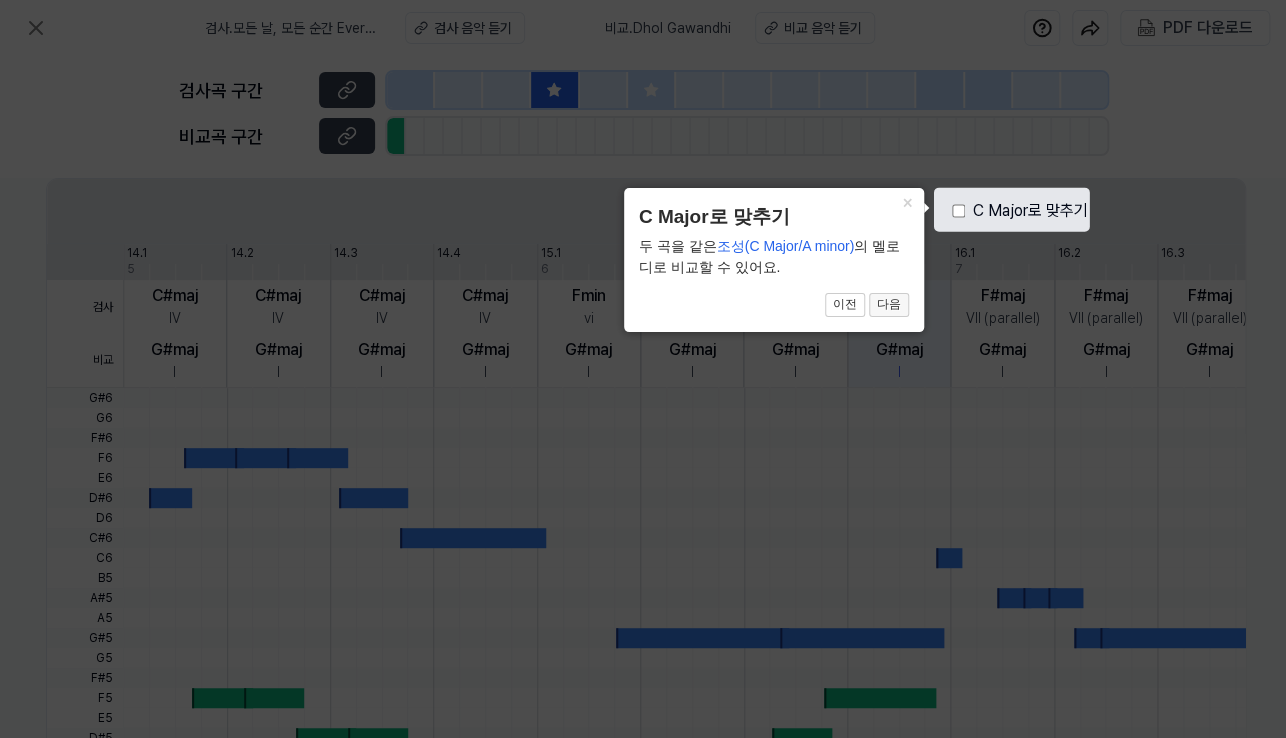 click on "다음" at bounding box center [889, 305] 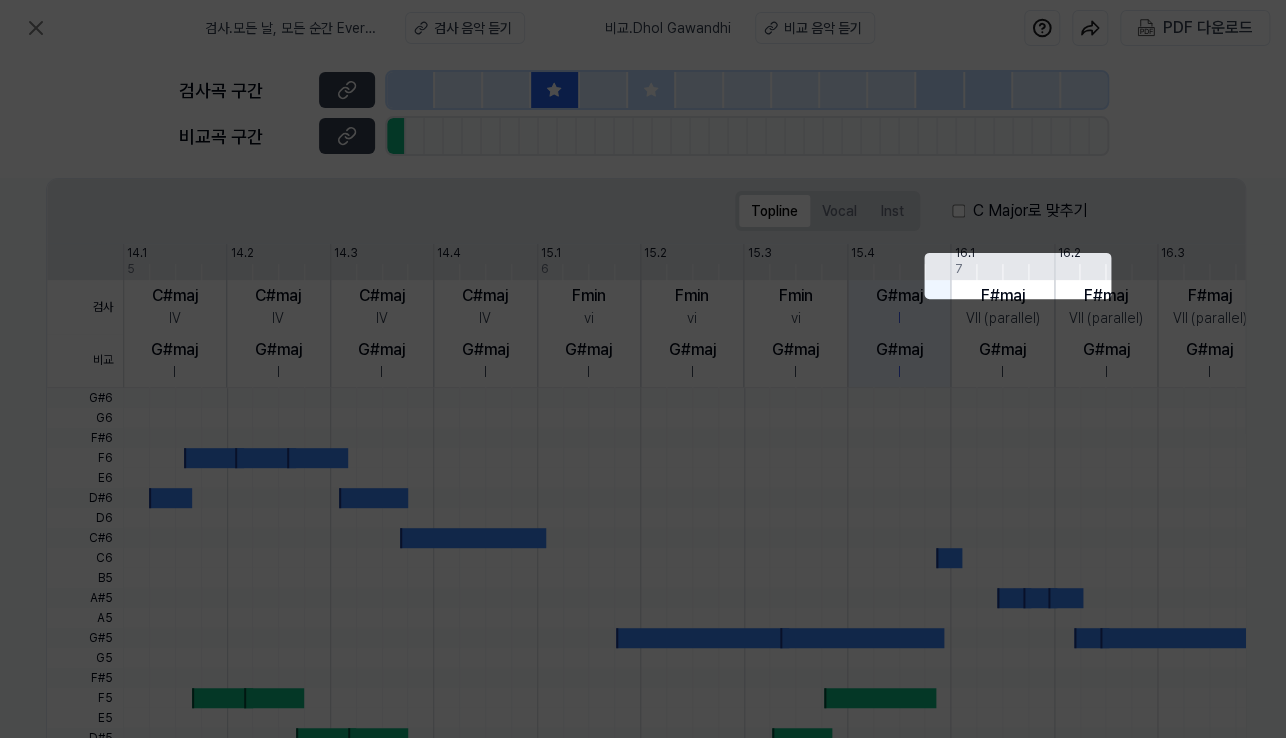 scroll, scrollTop: 0, scrollLeft: 1, axis: horizontal 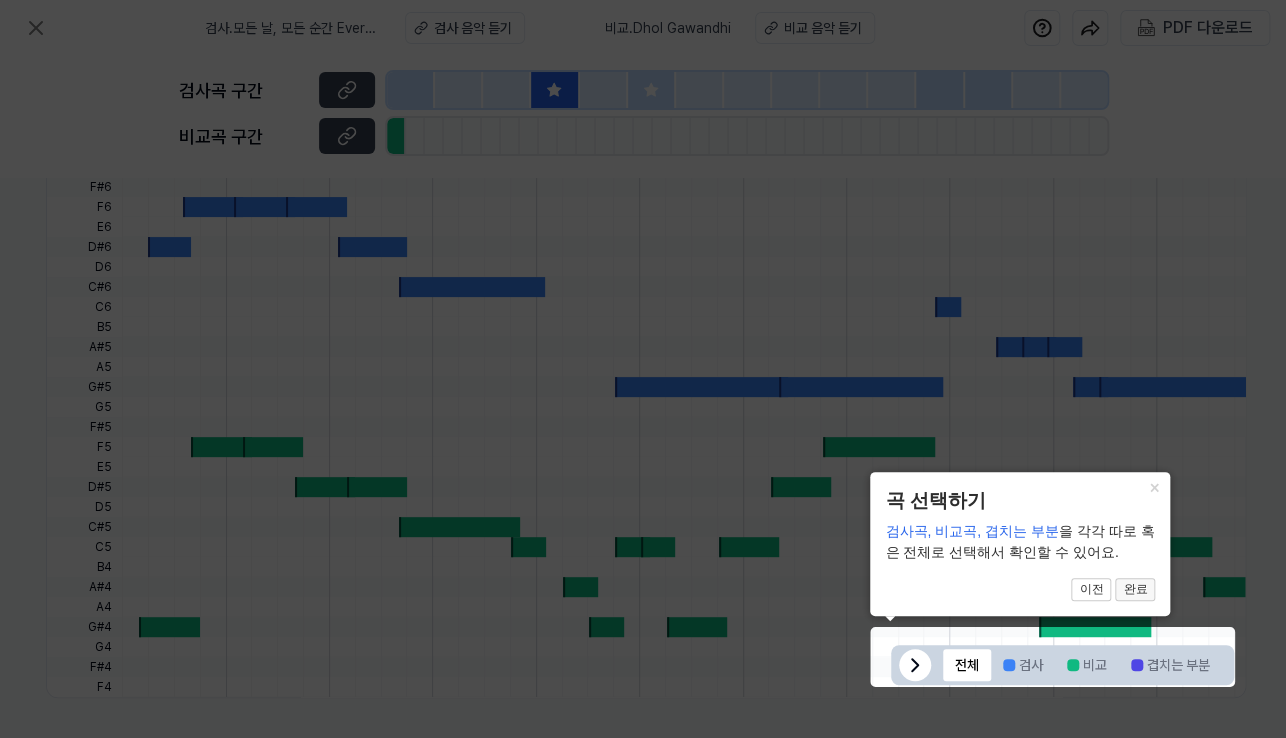click on "완료" at bounding box center (1135, 590) 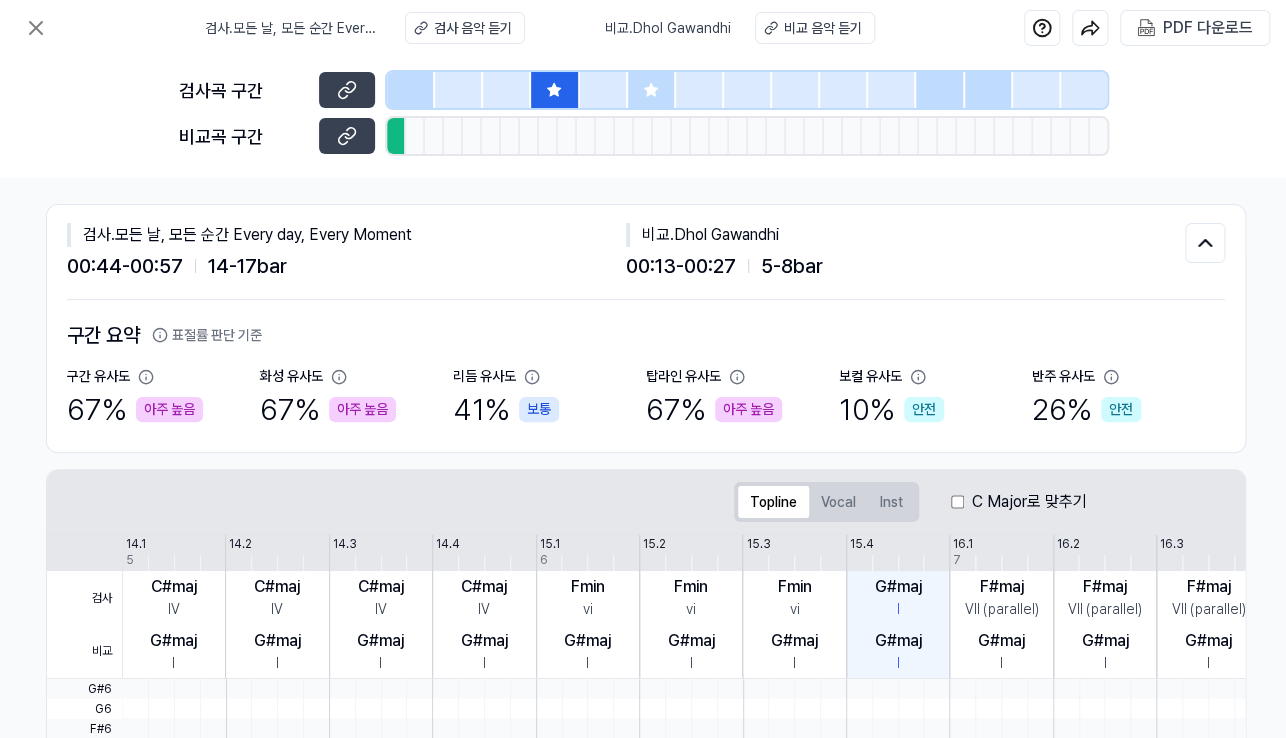 scroll, scrollTop: 0, scrollLeft: 338, axis: horizontal 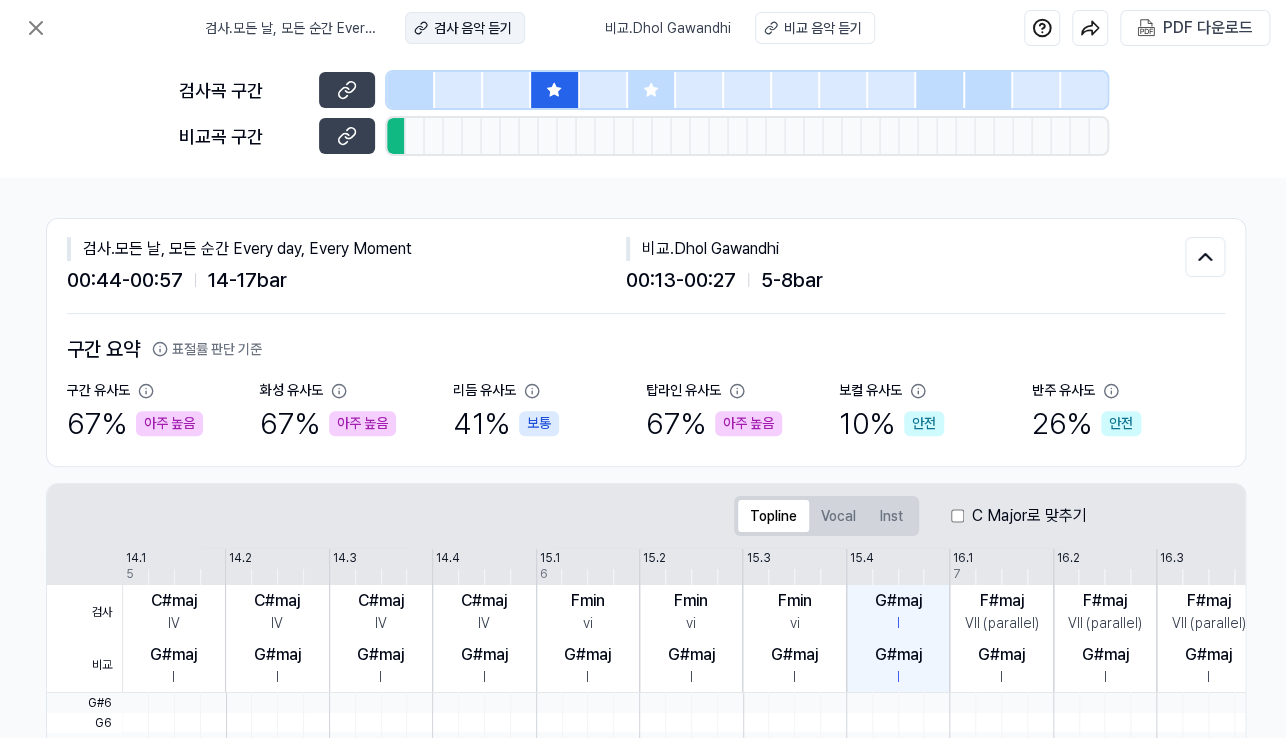 click on "검사 음악 듣기" at bounding box center [473, 28] 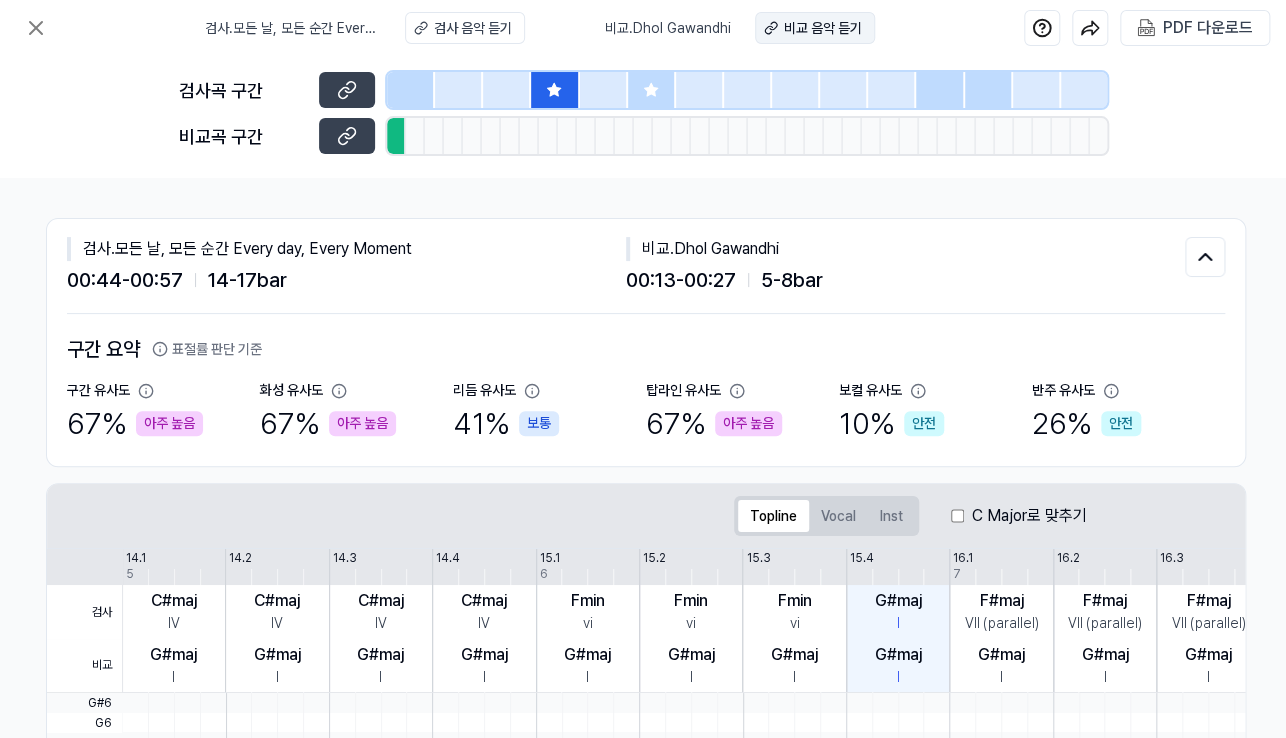 click on "비교 음악 듣기" at bounding box center [823, 28] 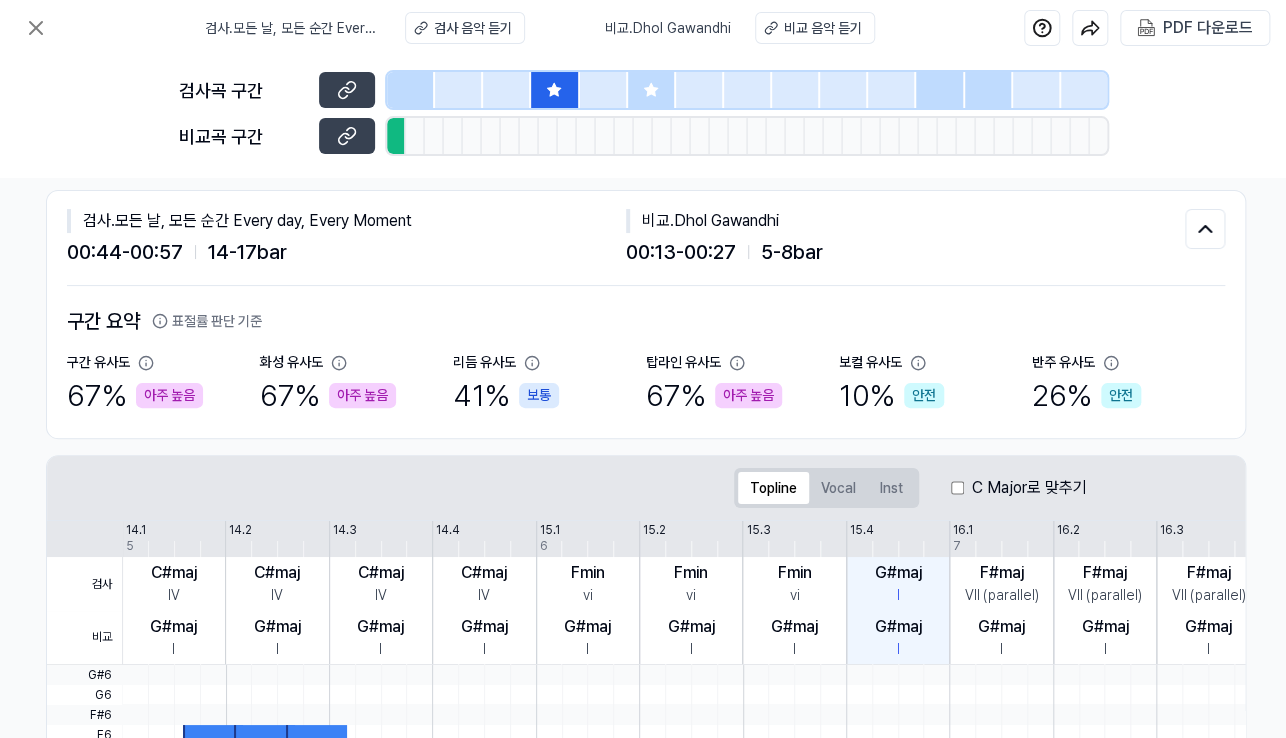 scroll, scrollTop: 0, scrollLeft: 338, axis: horizontal 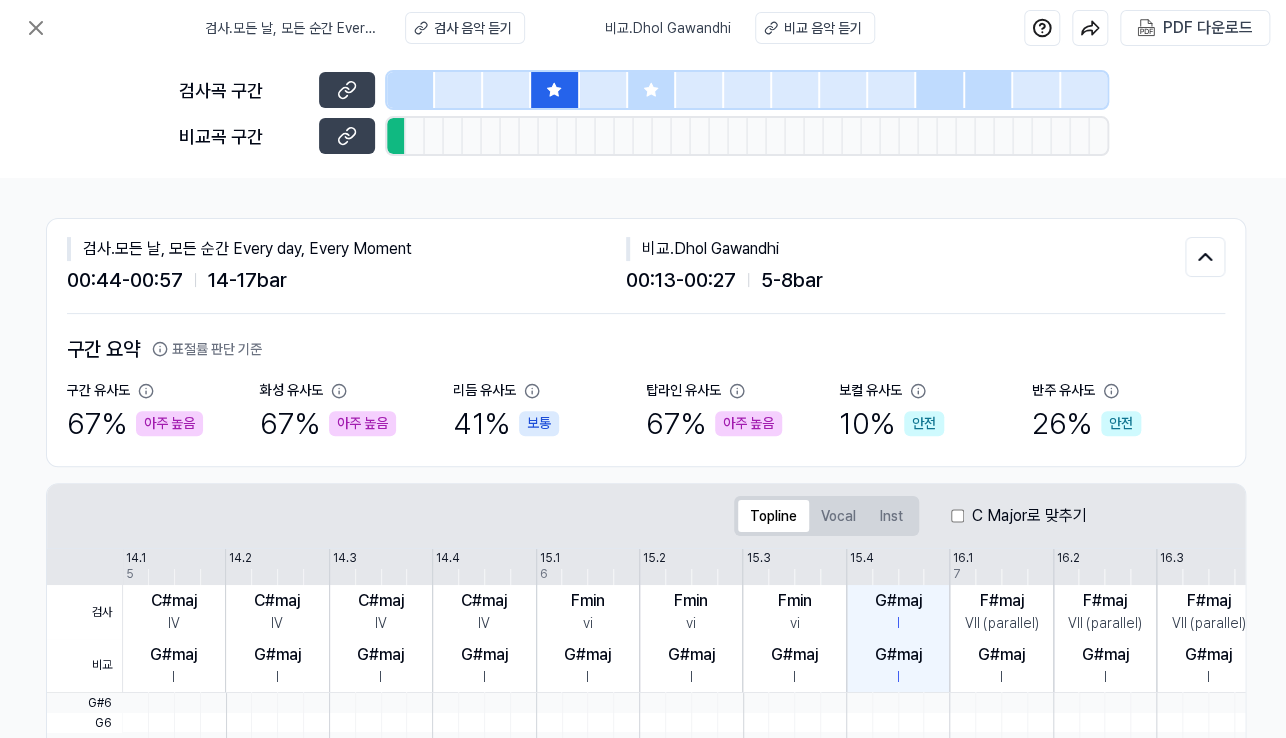click at bounding box center (396, 136) 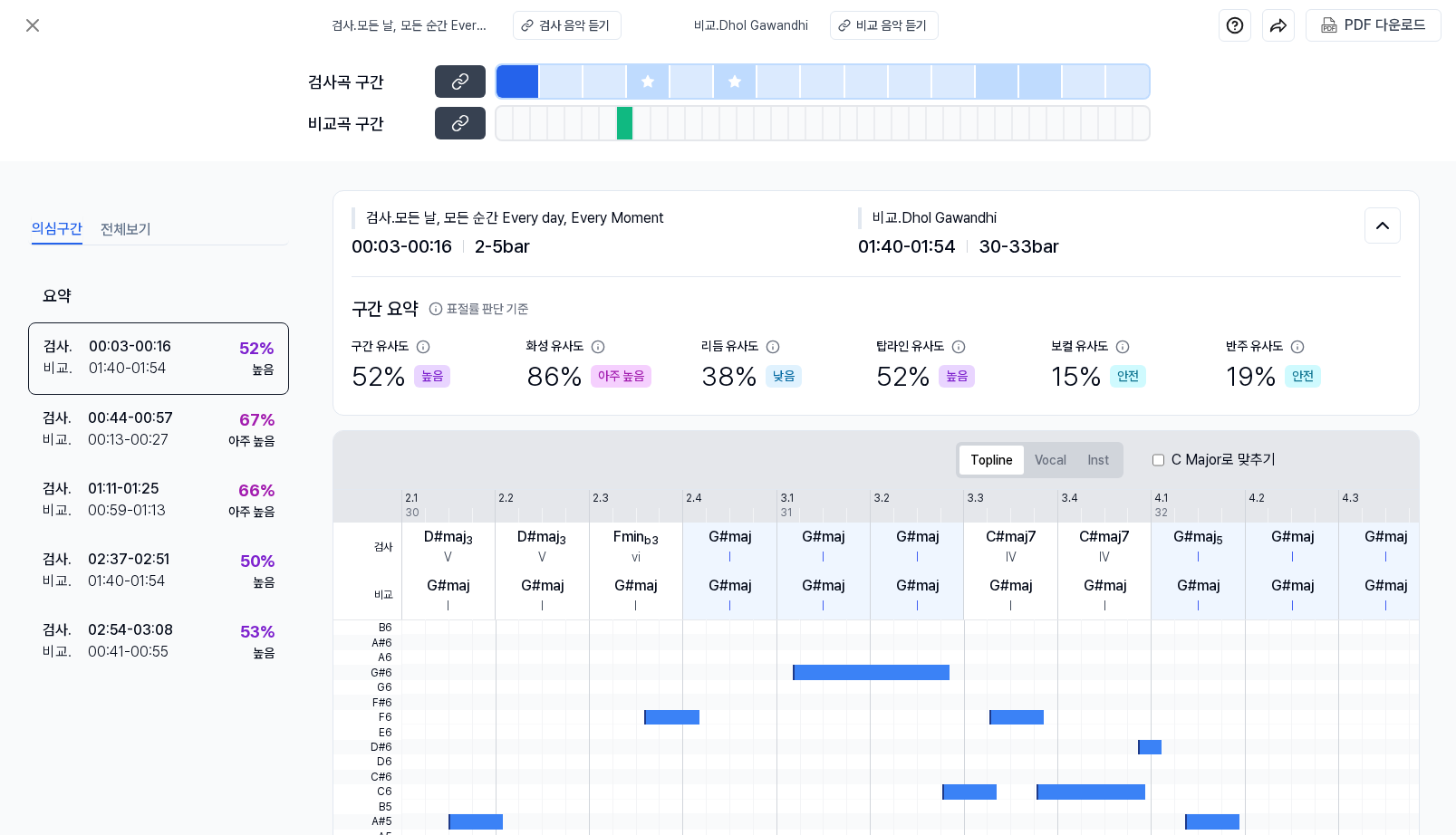 scroll, scrollTop: 0, scrollLeft: 15, axis: horizontal 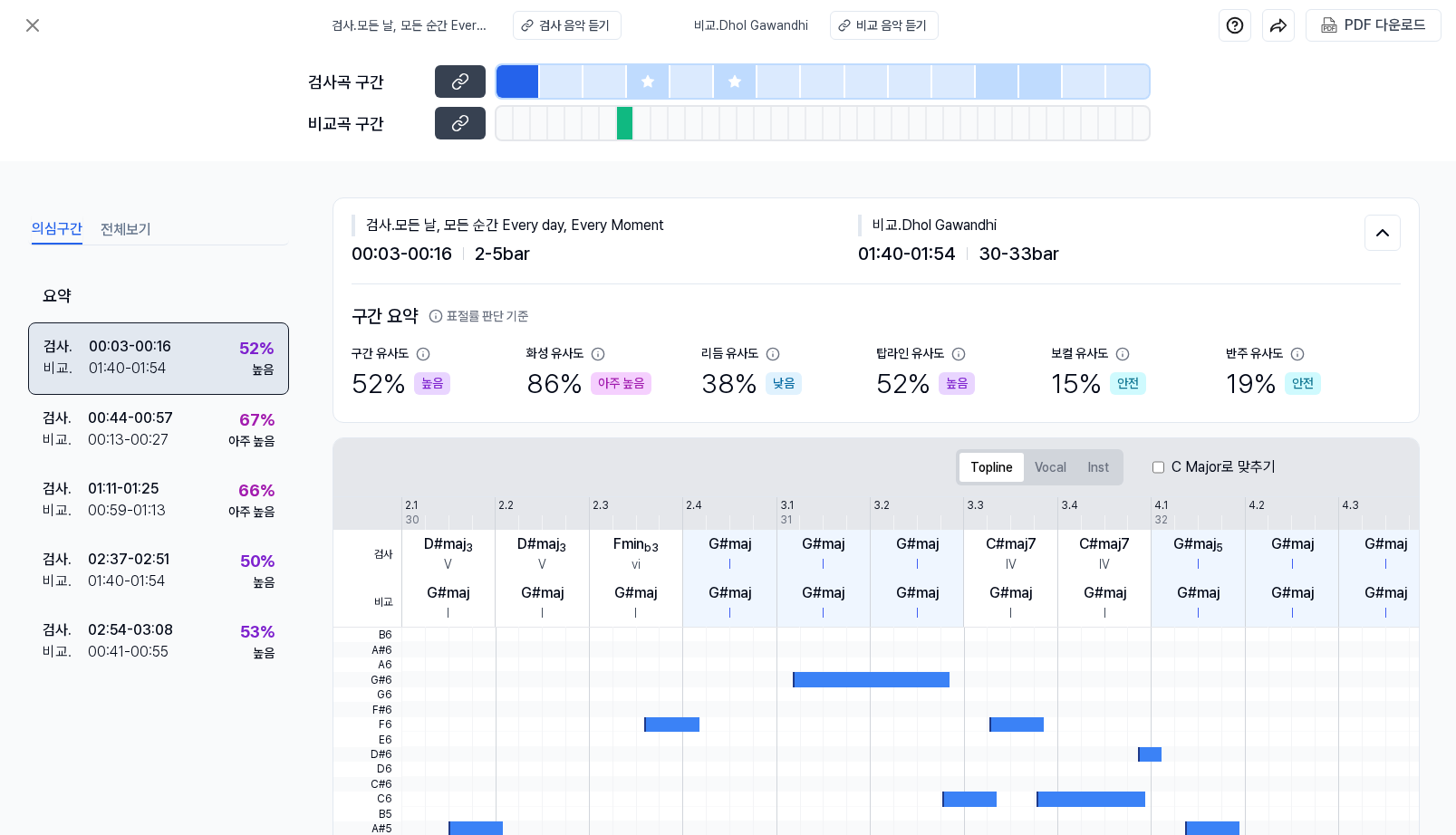 click on "검사 . 00:03 - 00:16 비교 . 01:40 - 01:54 52 % 높음" at bounding box center (159, 359) 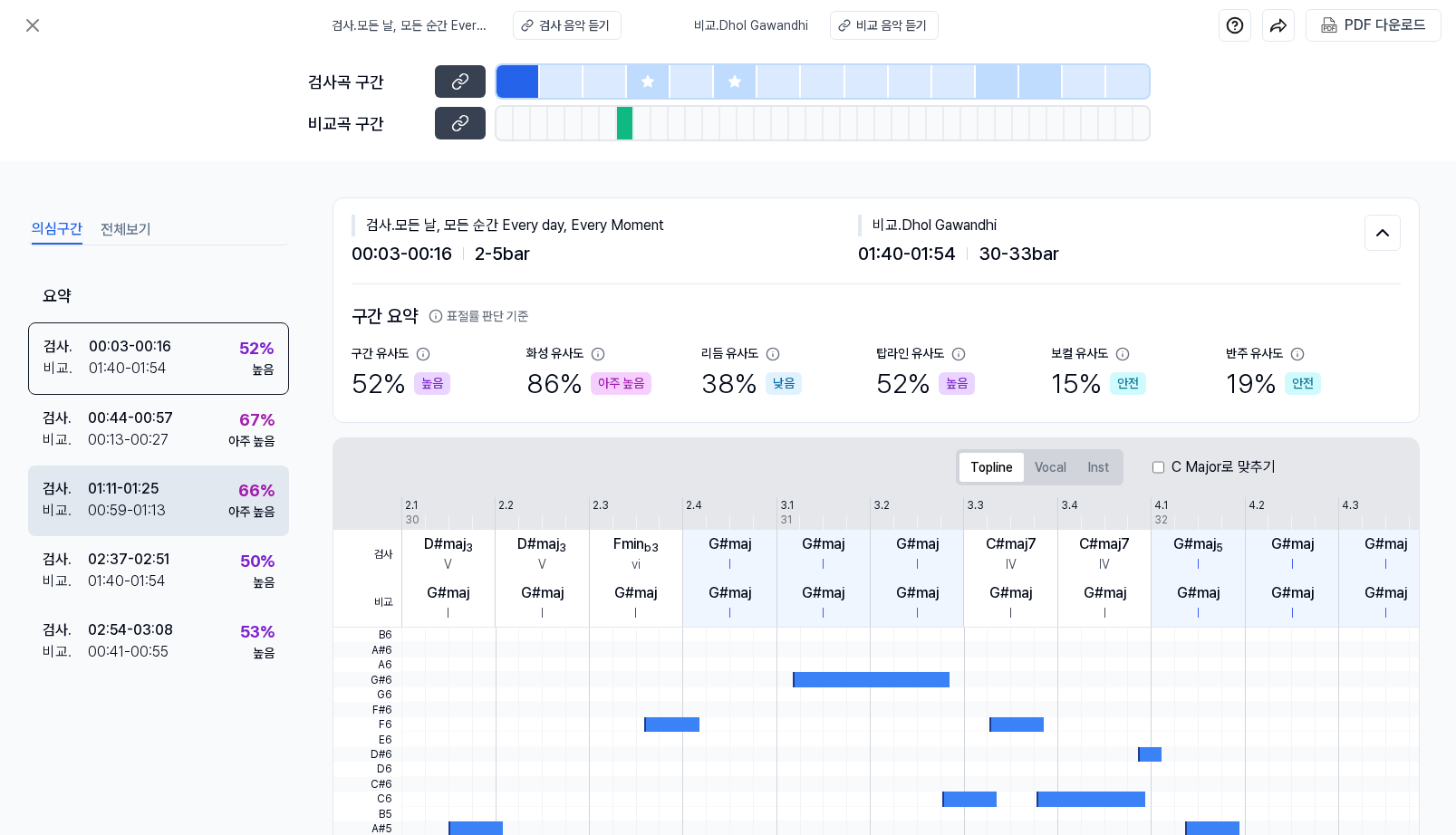 click on "검사 . 01:11 - 01:25 비교 . 00:59 - 01:13 66 % 아주 높음" at bounding box center (159, 501) 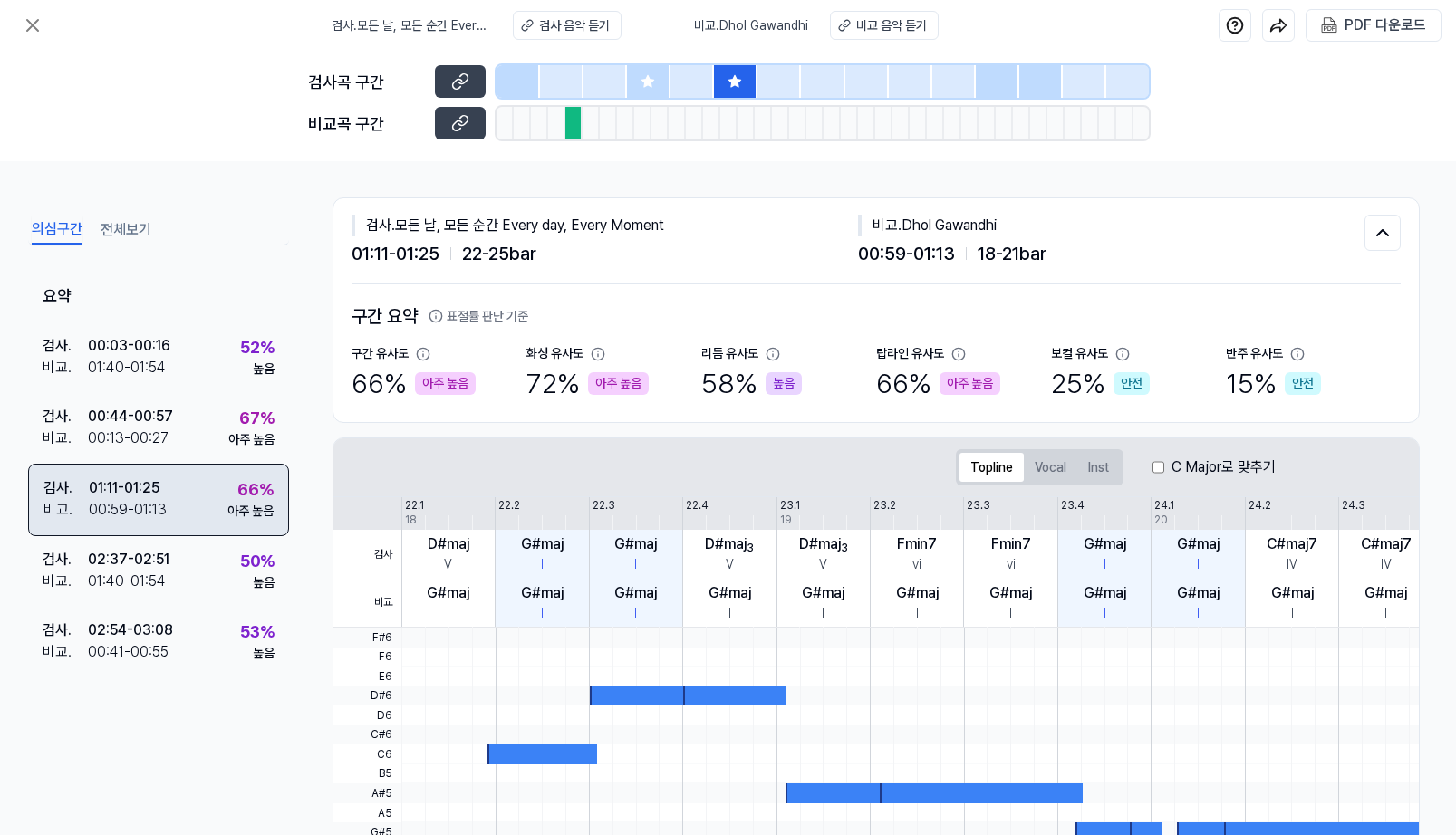 click on "검사 . 01:11 - 01:25 비교 . 00:59 - 01:13 66 % 아주 높음" at bounding box center [159, 500] 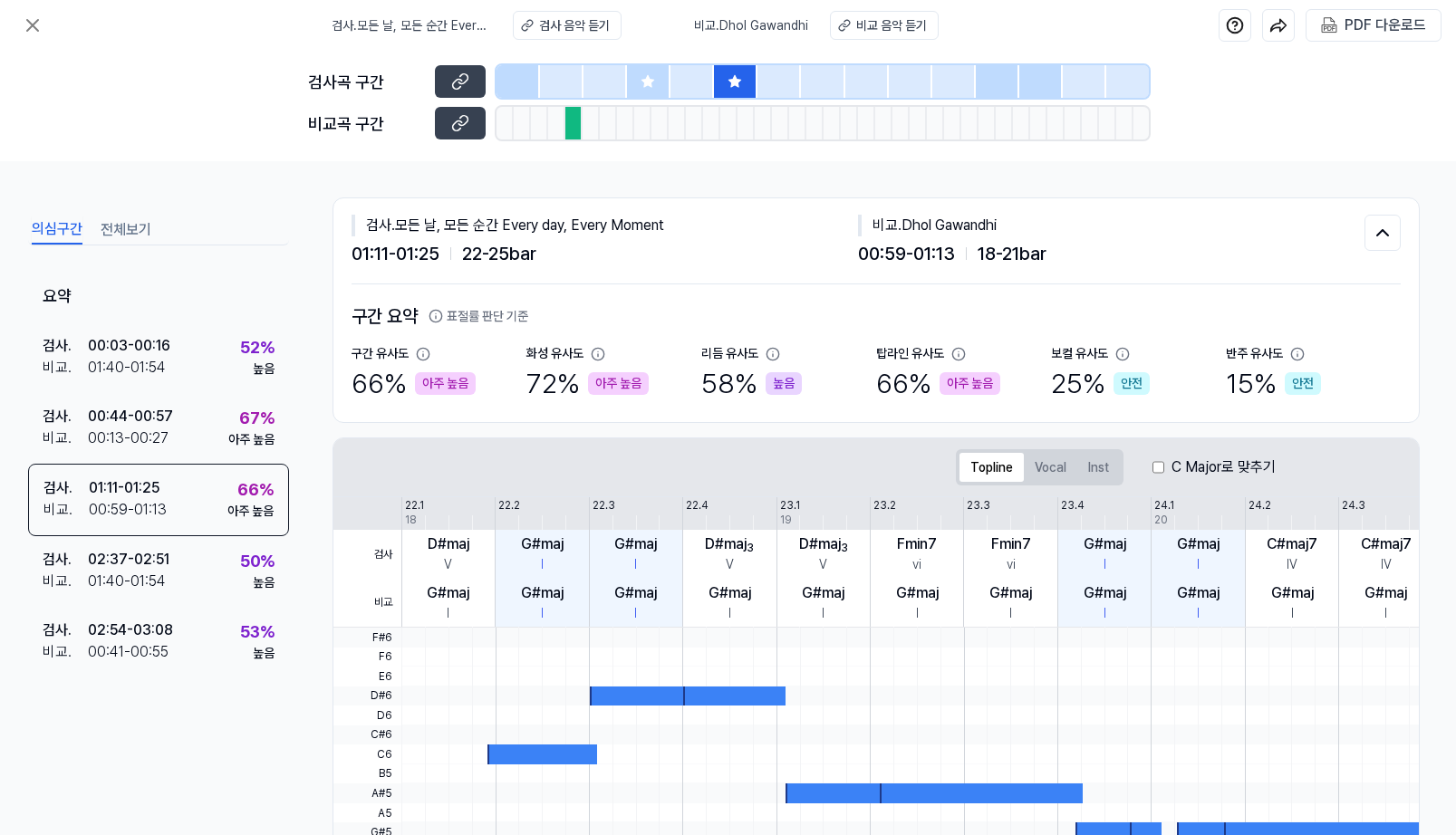 click at bounding box center [574, 123] 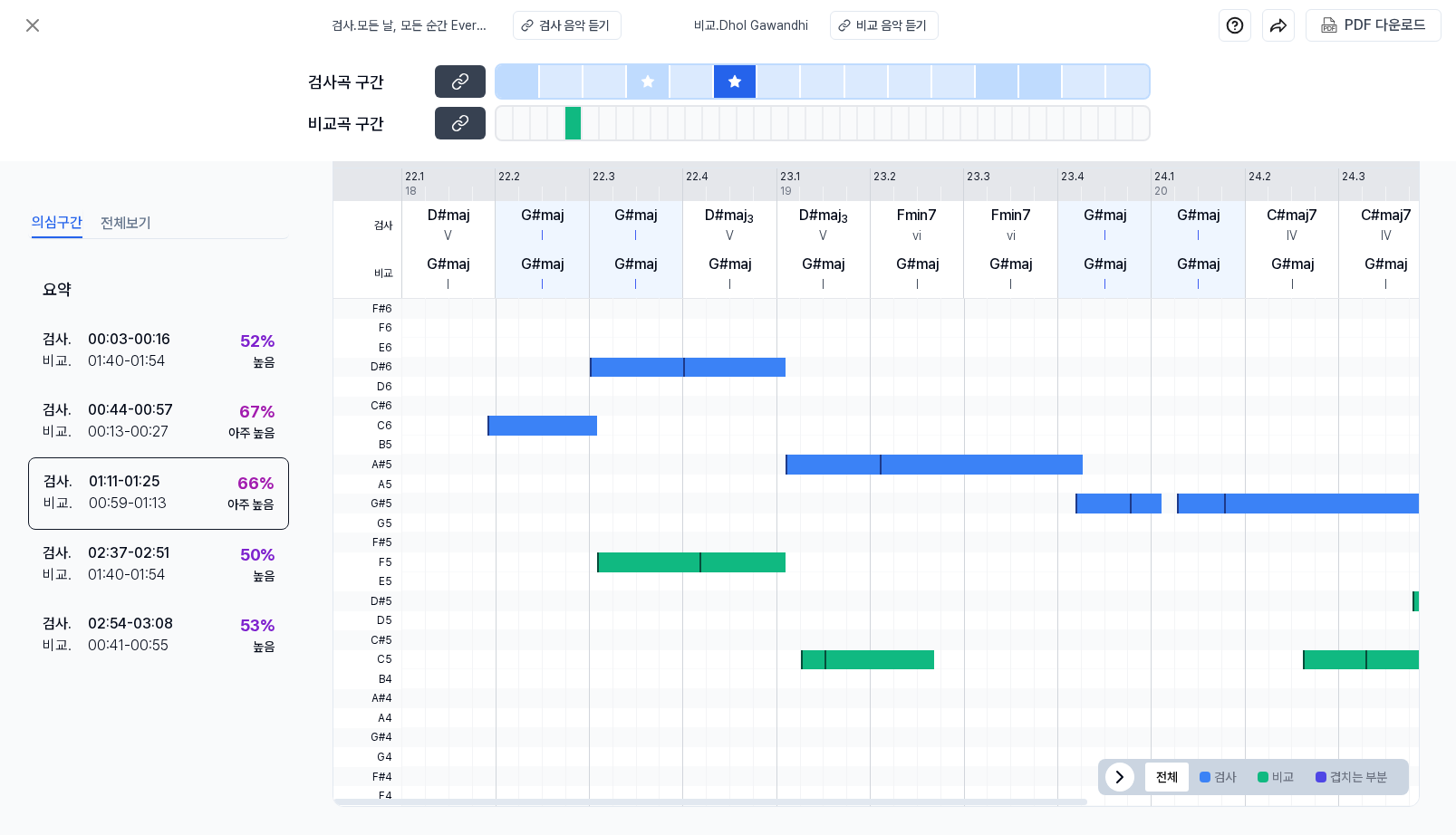 scroll, scrollTop: 344, scrollLeft: 15, axis: both 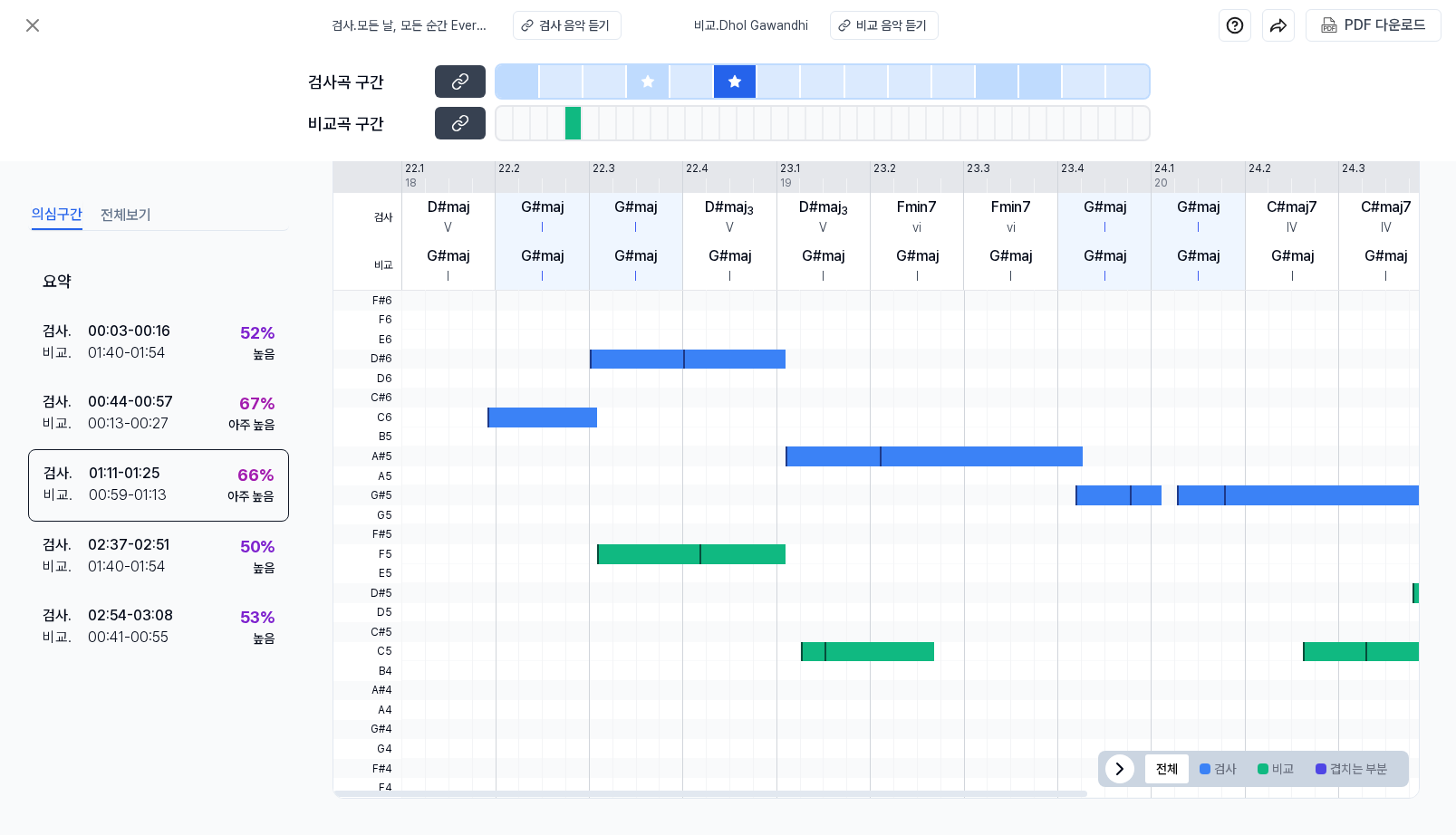 click at bounding box center (641, 360) 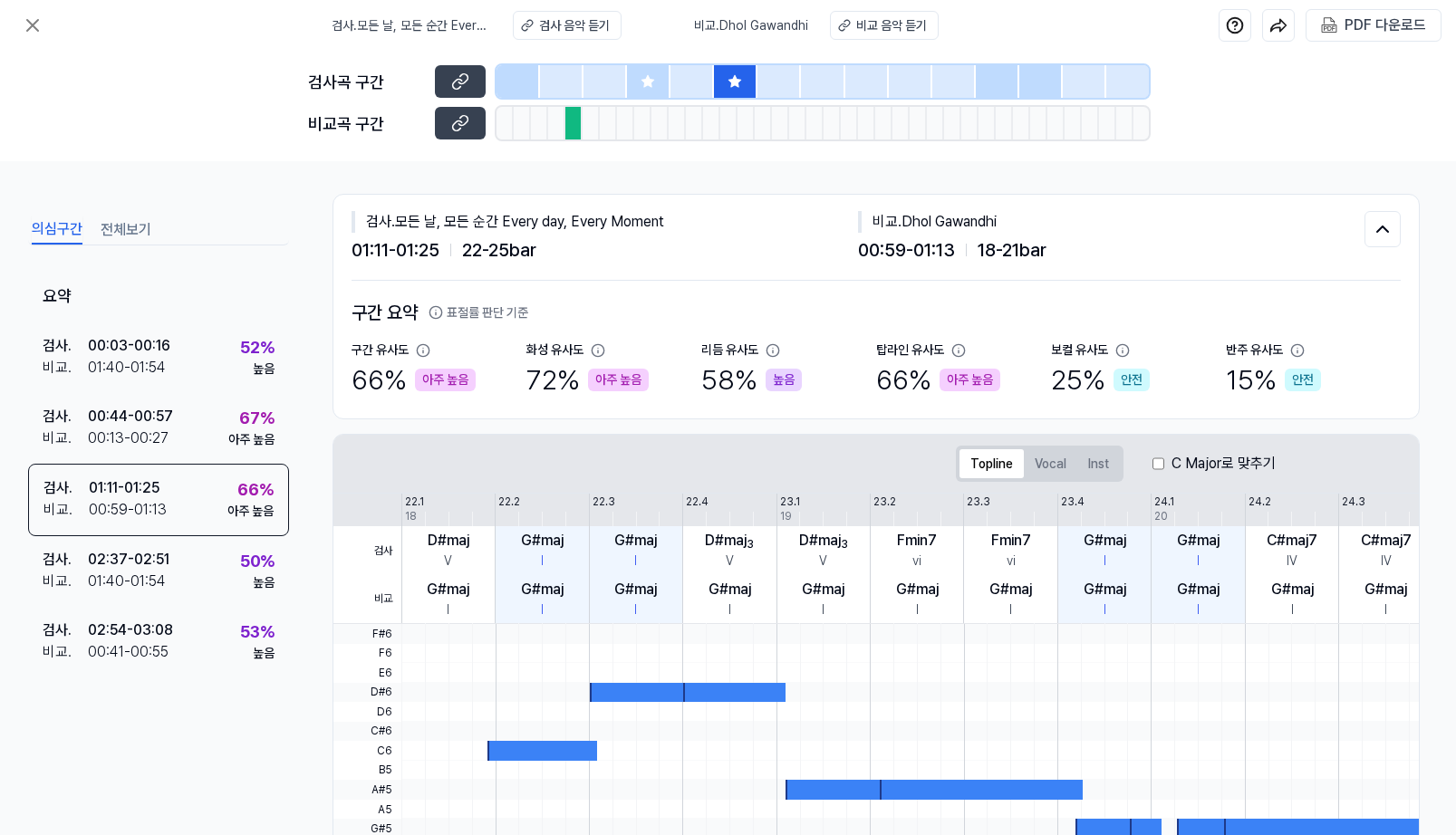 scroll, scrollTop: 0, scrollLeft: 15, axis: horizontal 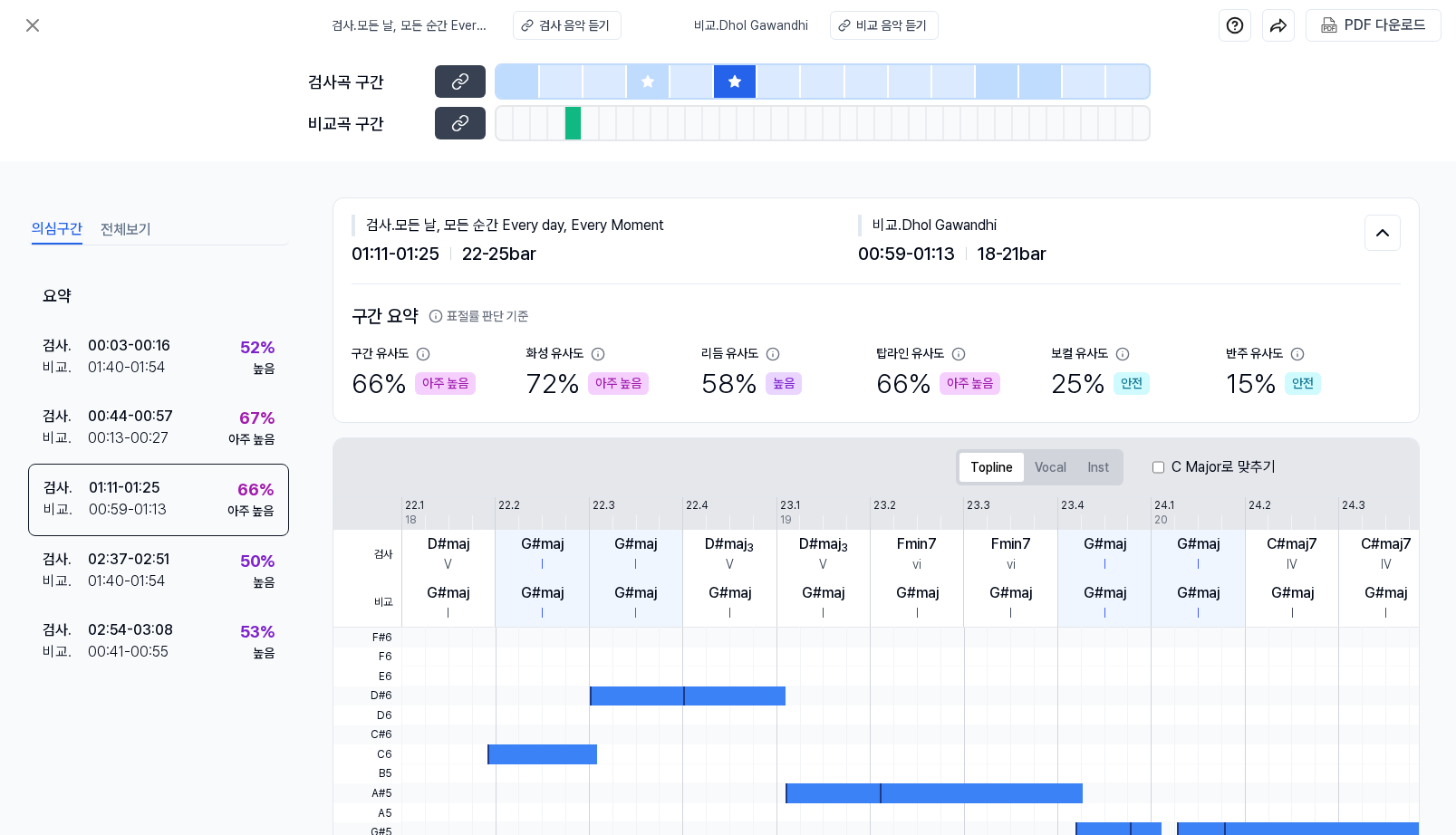 click on "검사 .  모든 날, 모든 순간 Every day, Every Moment 01:11 - 01:25 22 - 25 bar 비교 .  Dhol Gawandhi 00:59 - 01:13 18 - 21 bar" at bounding box center (876, 241) 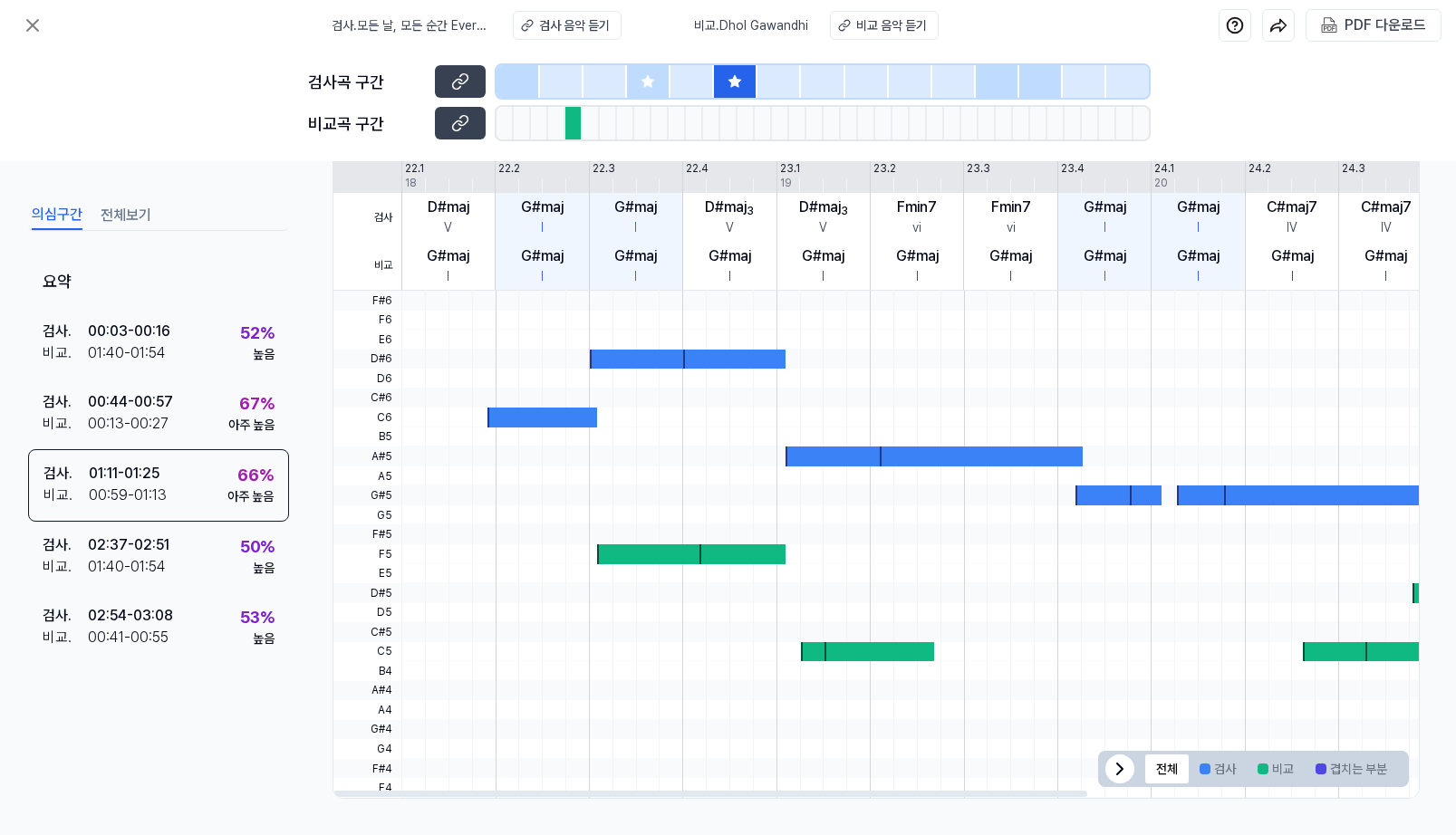 scroll, scrollTop: 0, scrollLeft: 15, axis: horizontal 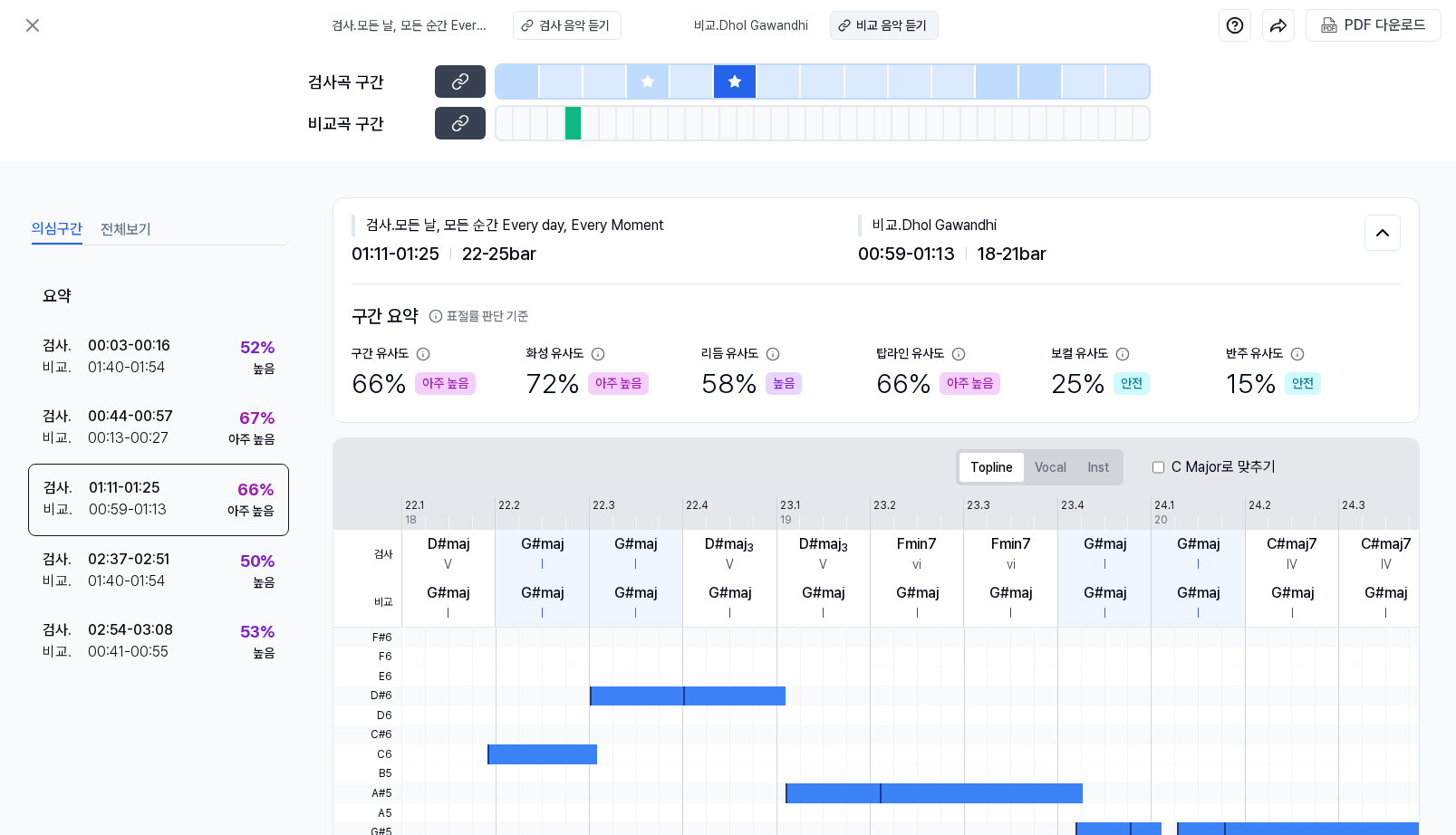 click on "비교 음악 듣기" at bounding box center (892, 25) 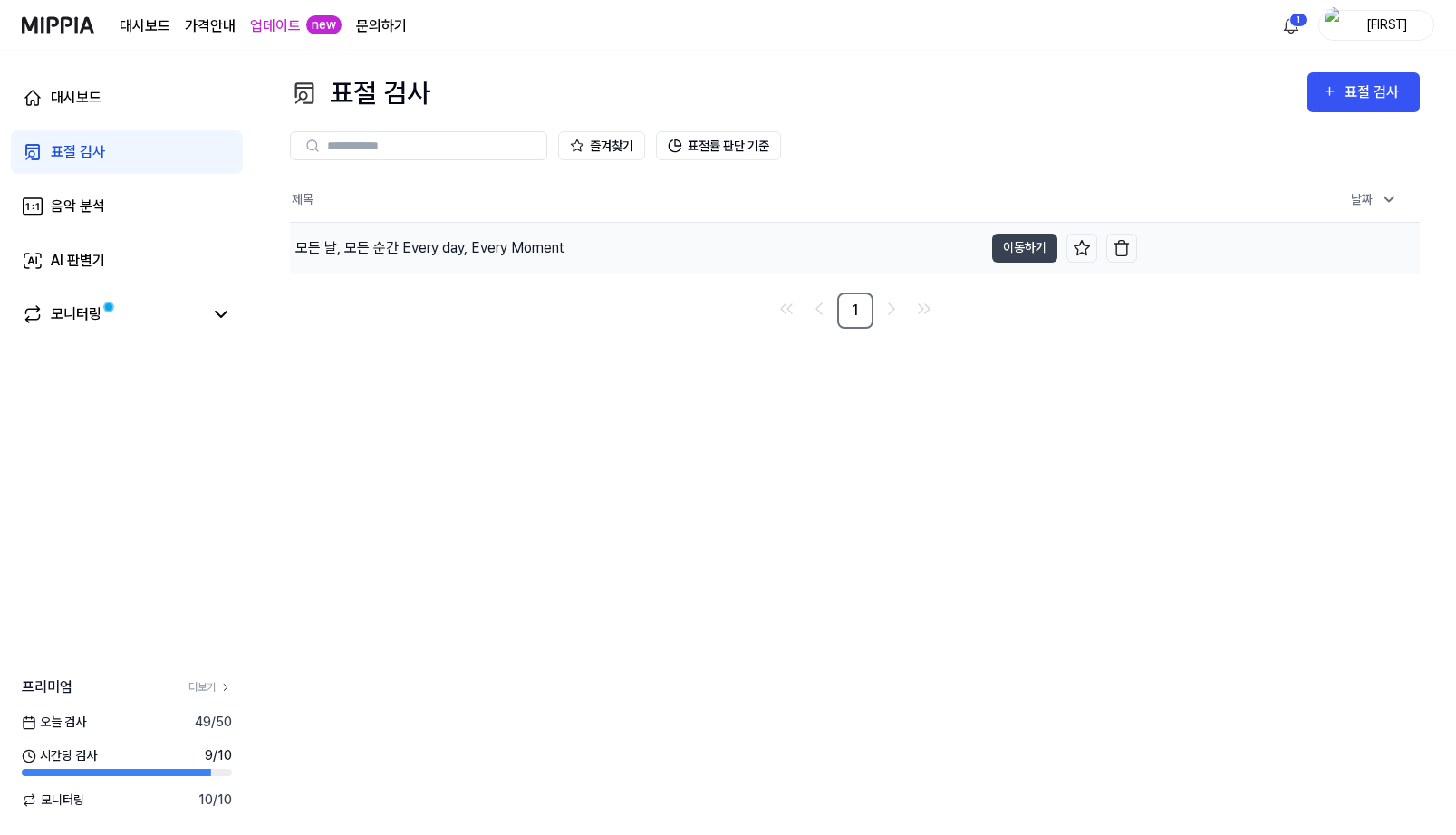 click on "모든 날, 모든 순간 Every day, Every Moment" at bounding box center [636, 248] 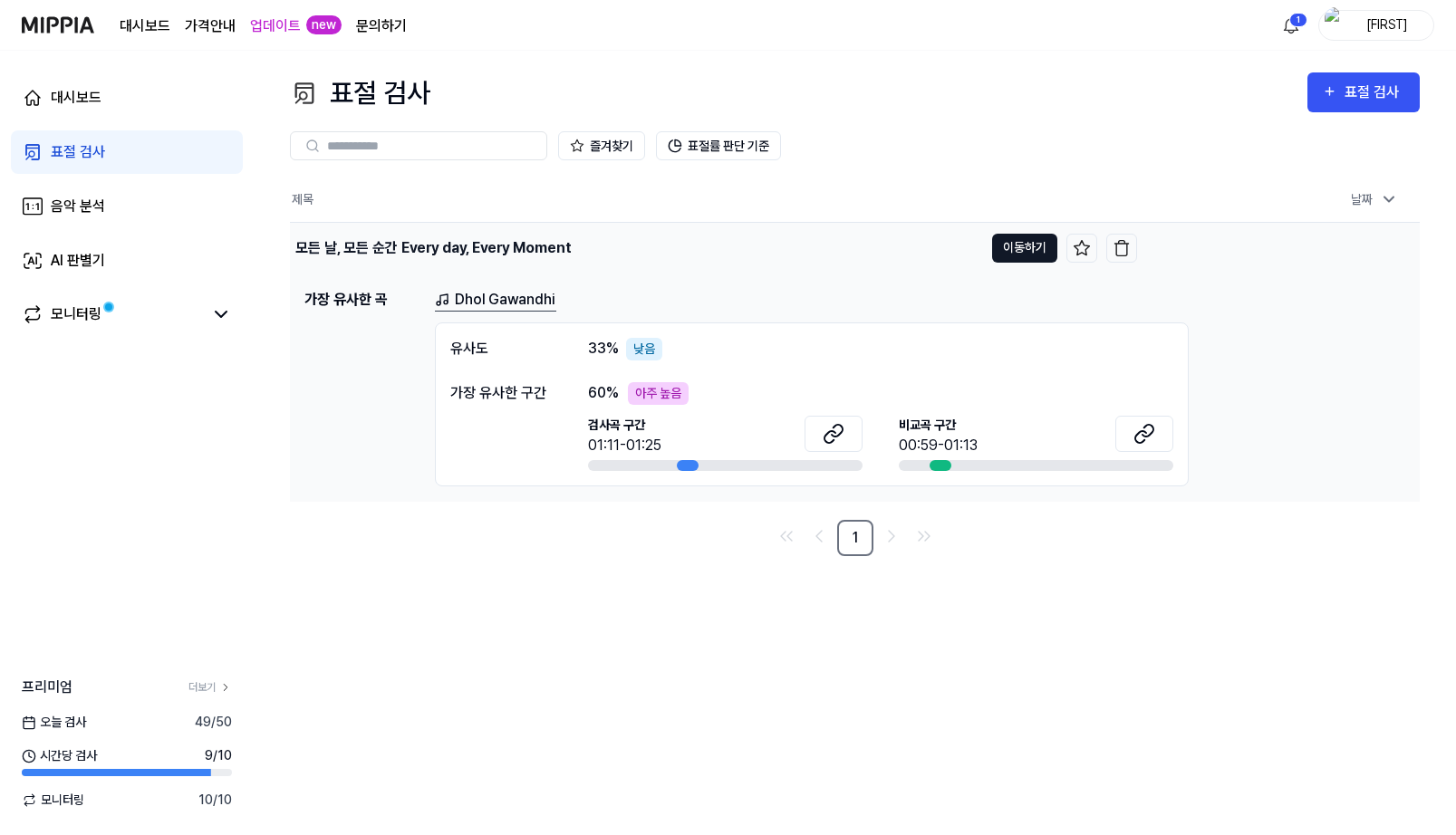 click on "이동하기" at bounding box center [1025, 248] 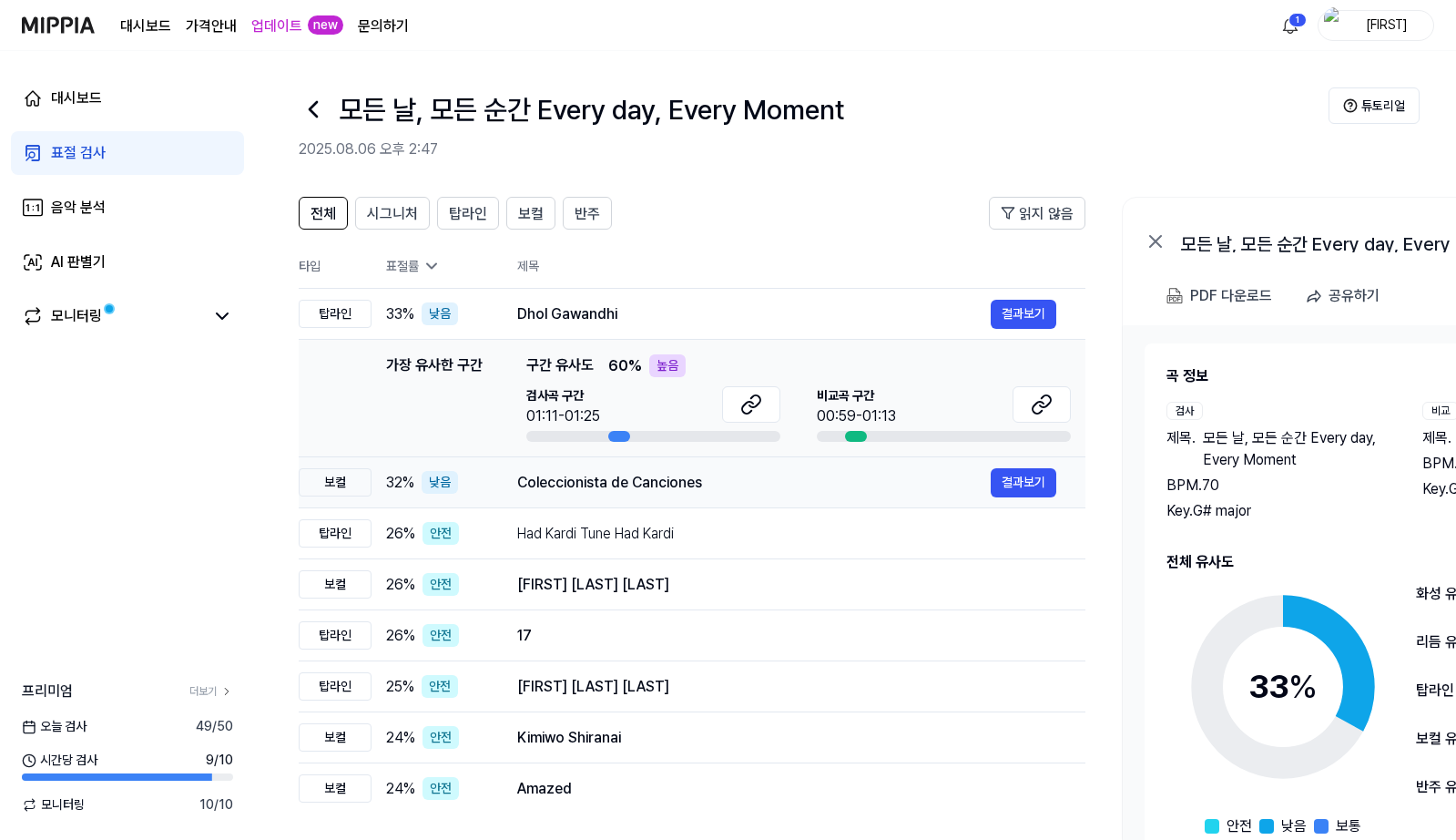 click on "Coleccionista de Canciones 결과보기" at bounding box center (787, 483) 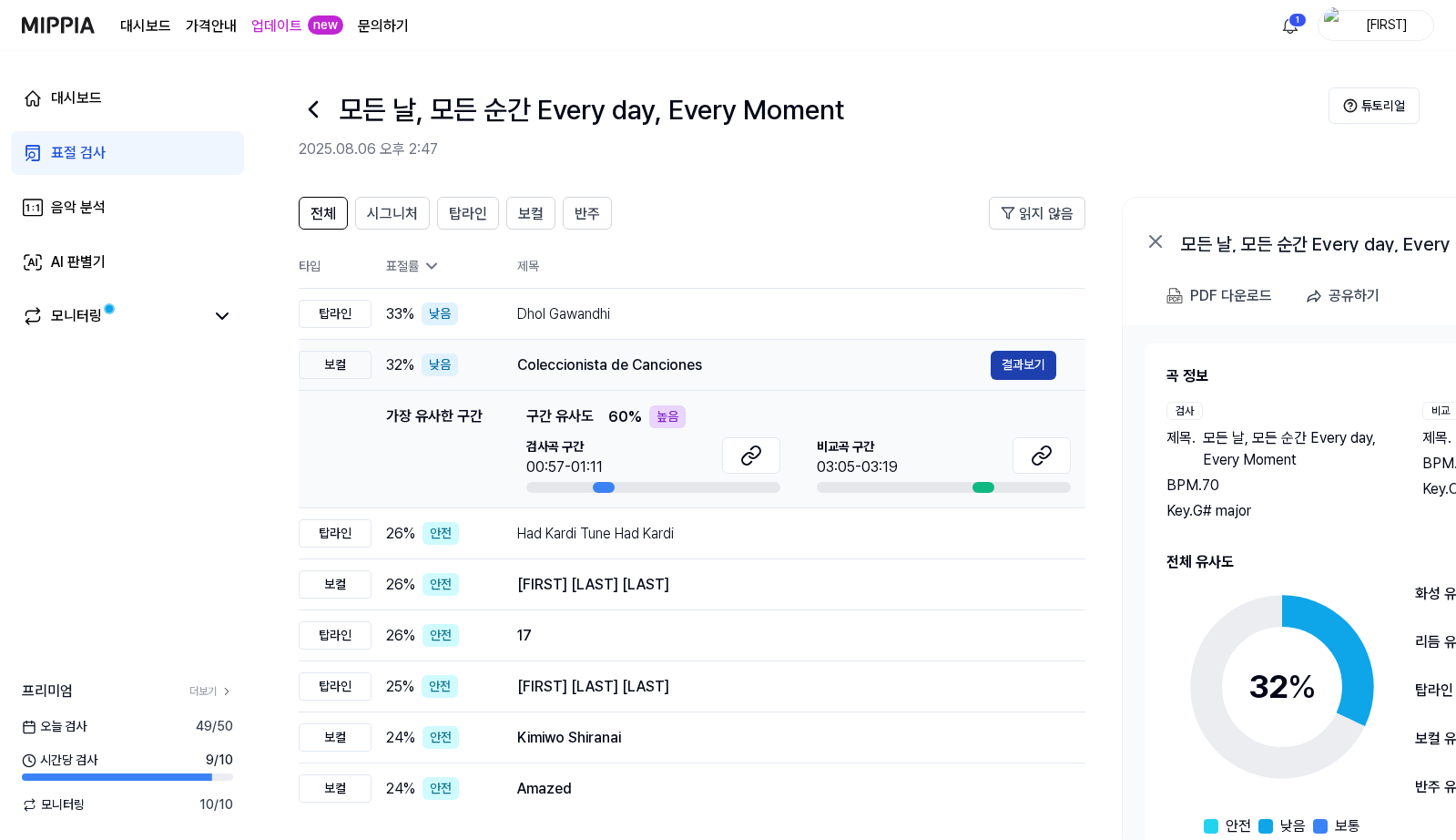 click on "결과보기" at bounding box center [1023, 365] 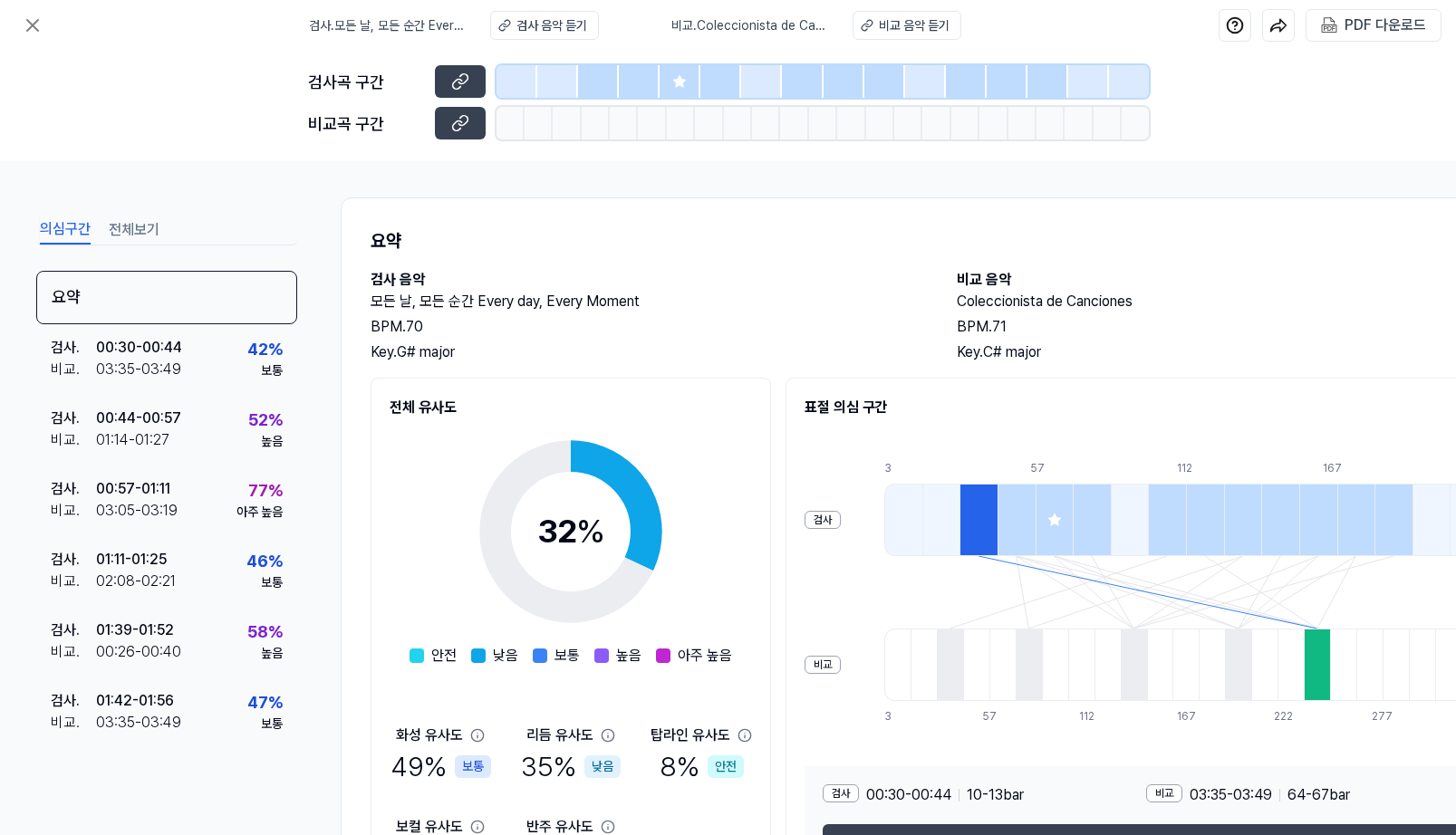 click on "검사 .  모든 날, 모든 순간 Every day, Every Moment 검사 음악 듣기 비교 .  Coleccionista de Canciones 비교 음악 듣기" at bounding box center [635, 25] 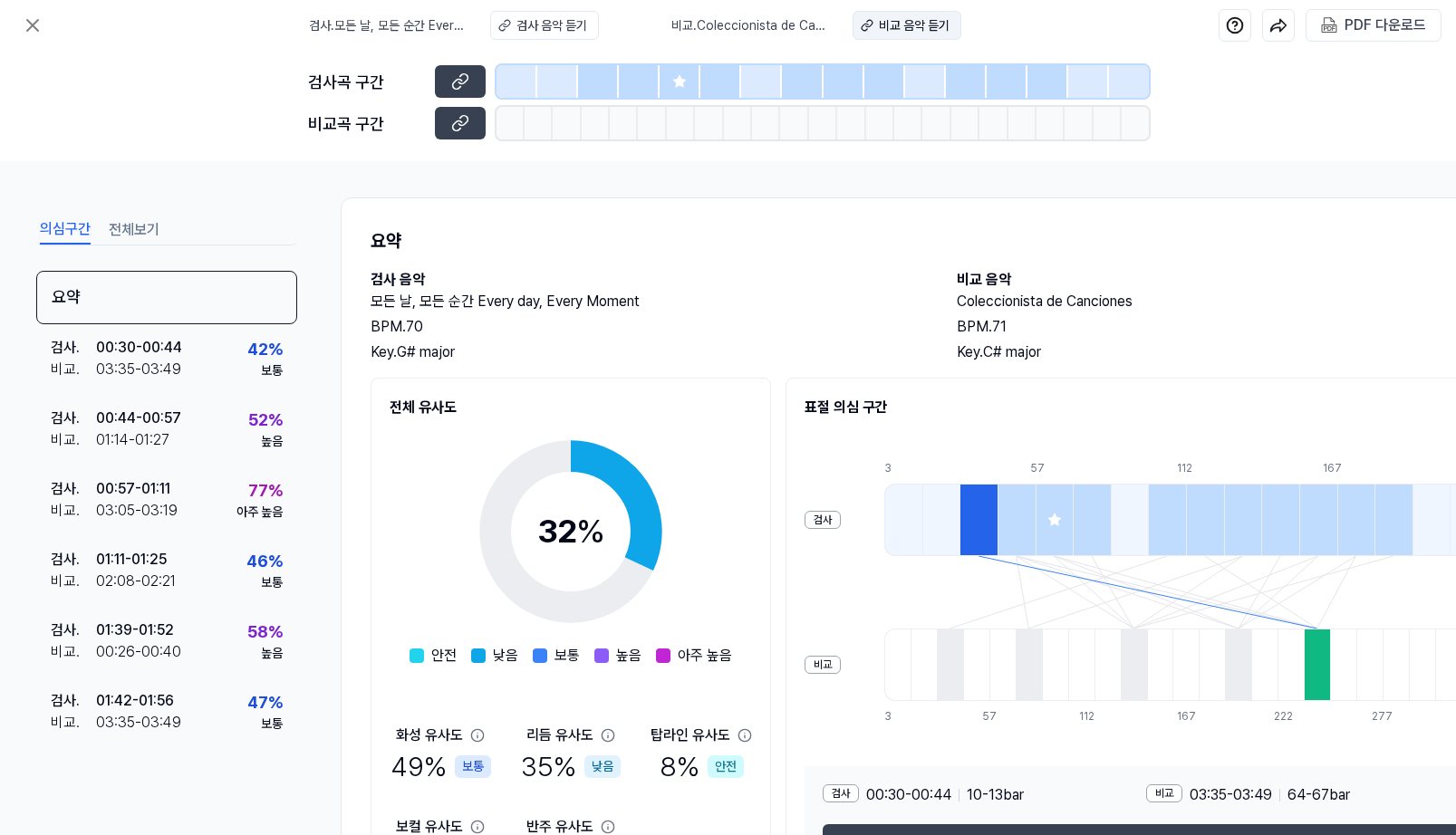 click on "비교 음악 듣기" at bounding box center (914, 25) 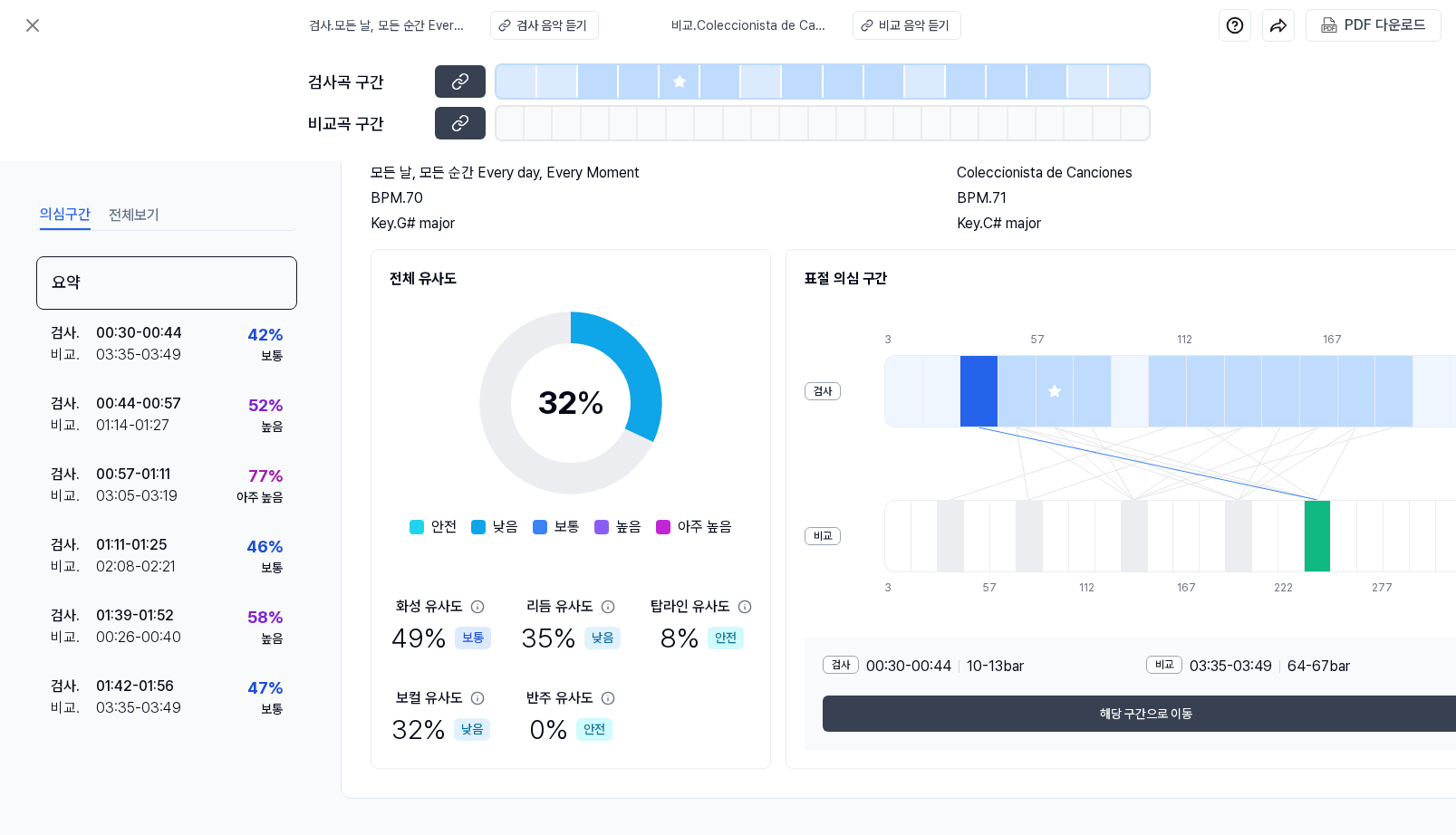 scroll, scrollTop: 136, scrollLeft: 0, axis: vertical 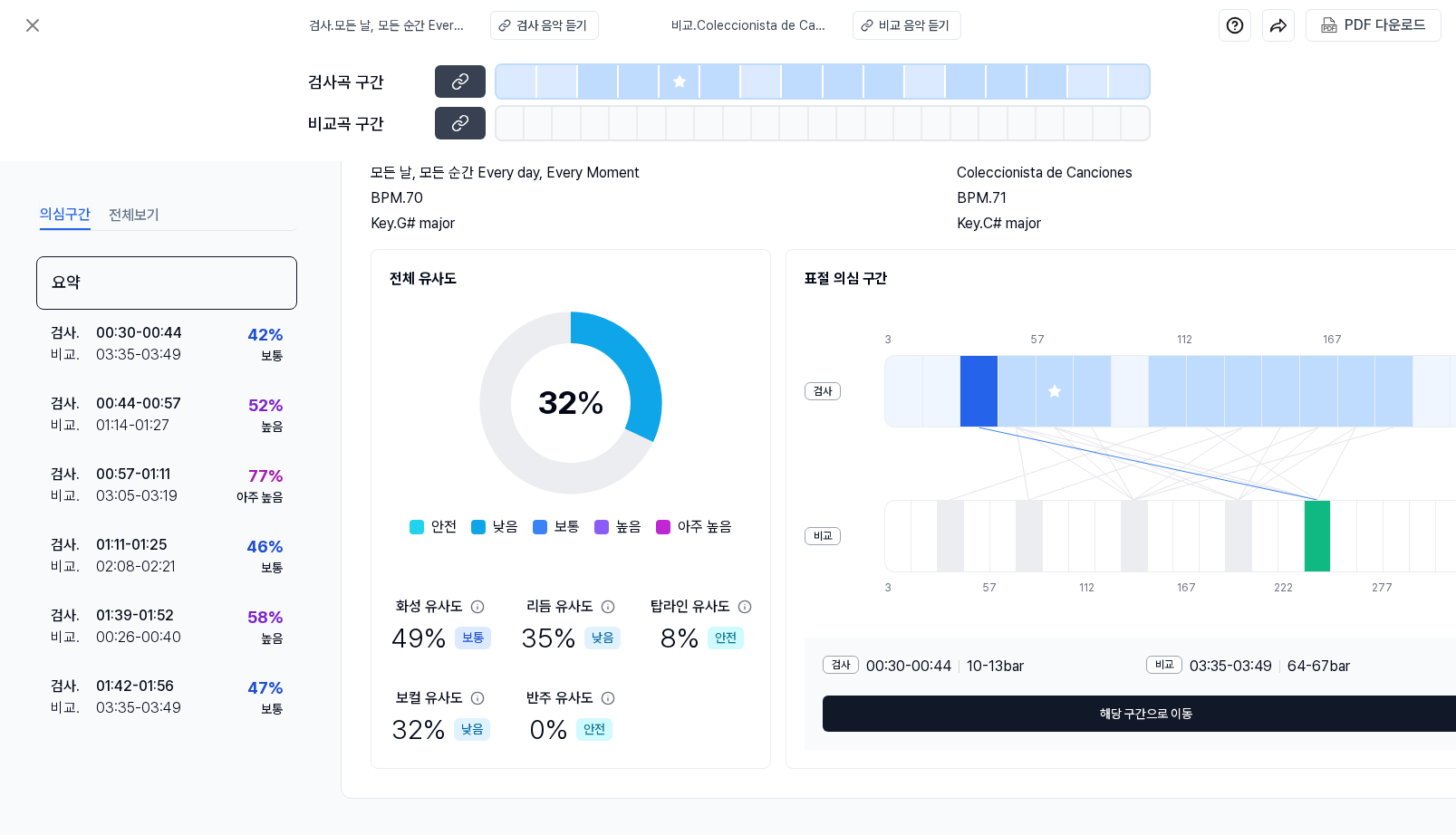 click on "해당 구간으로 이동" at bounding box center [1146, 714] 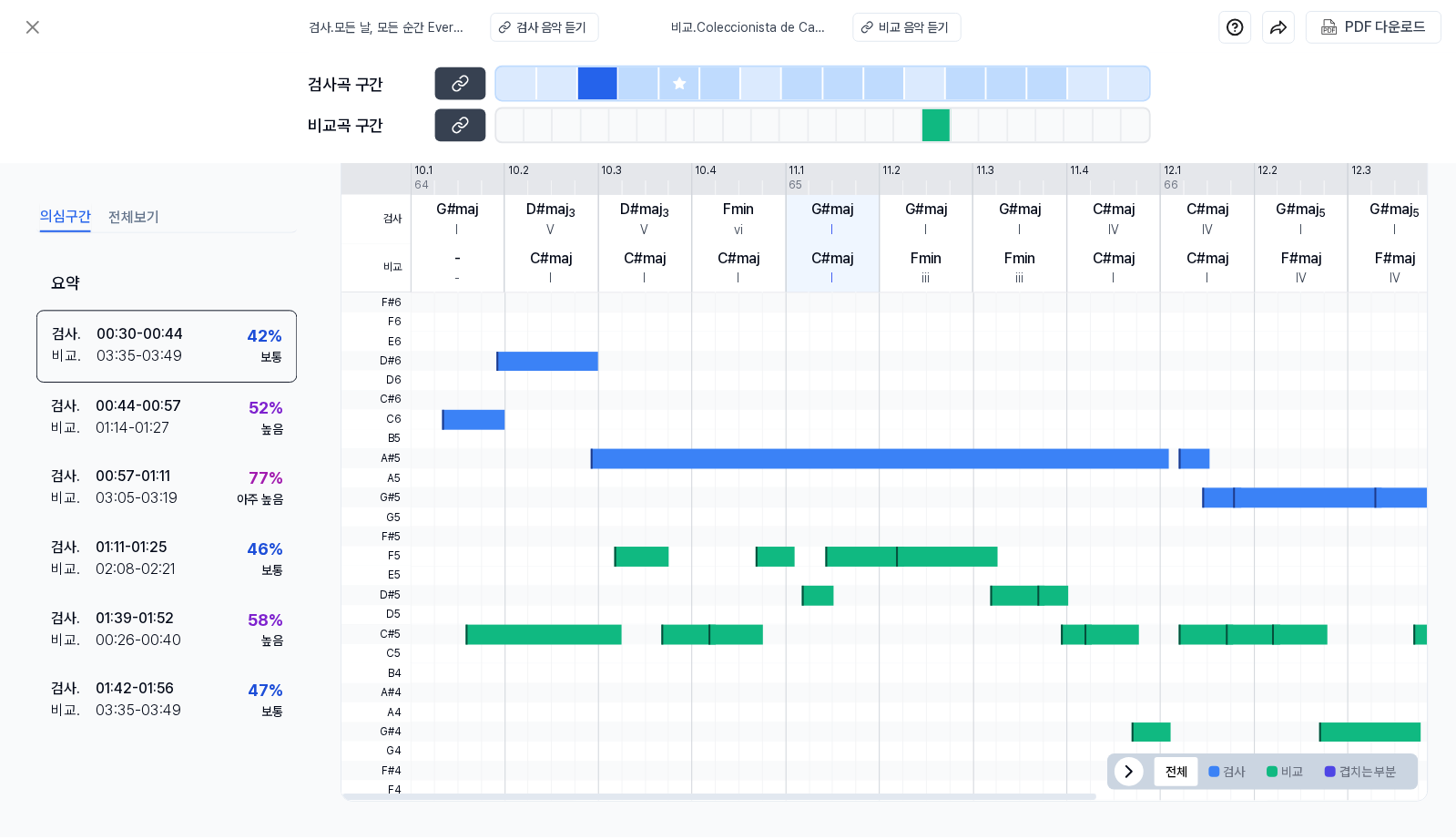 scroll, scrollTop: 346, scrollLeft: 0, axis: vertical 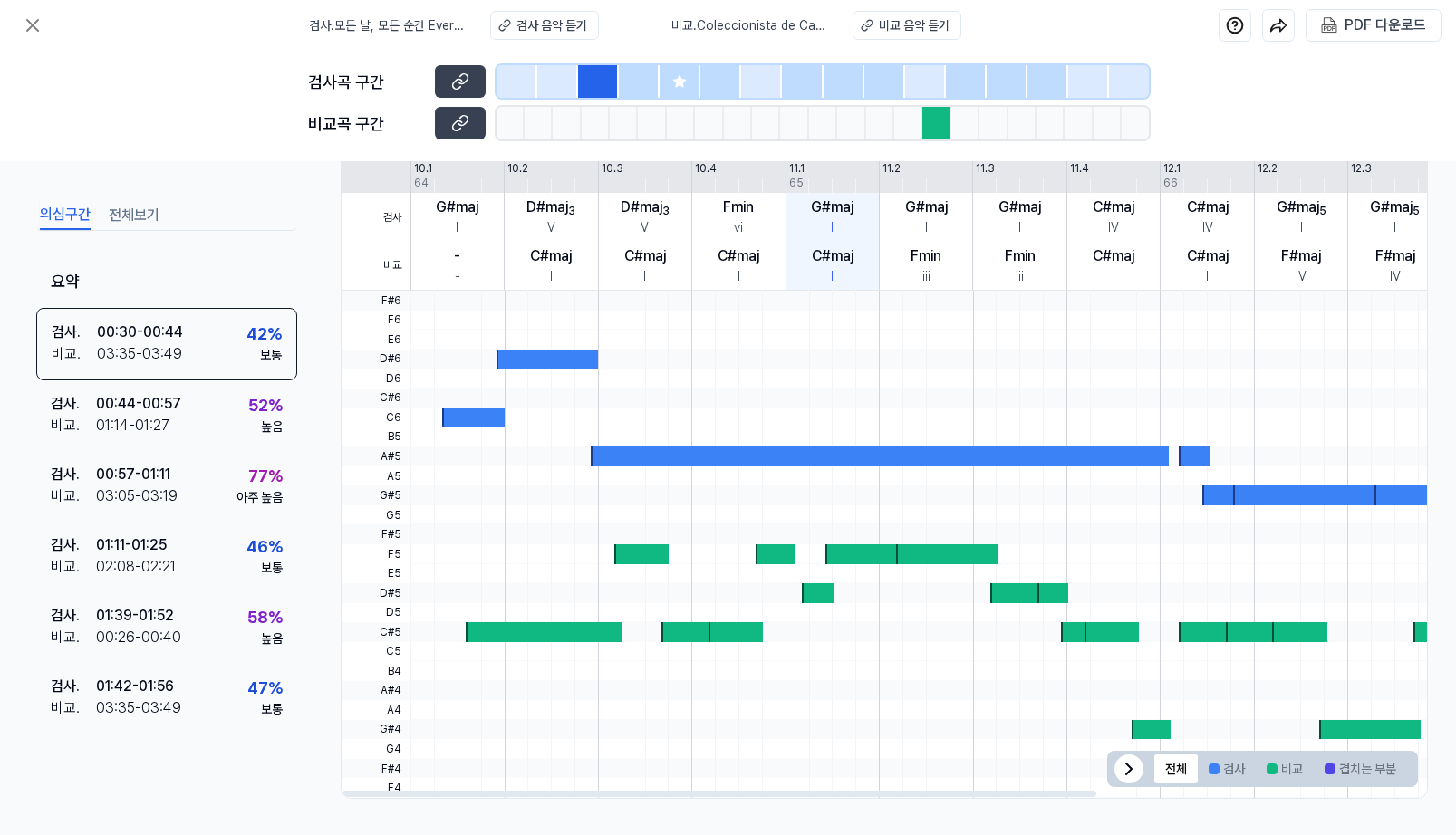 click at bounding box center [880, 456] 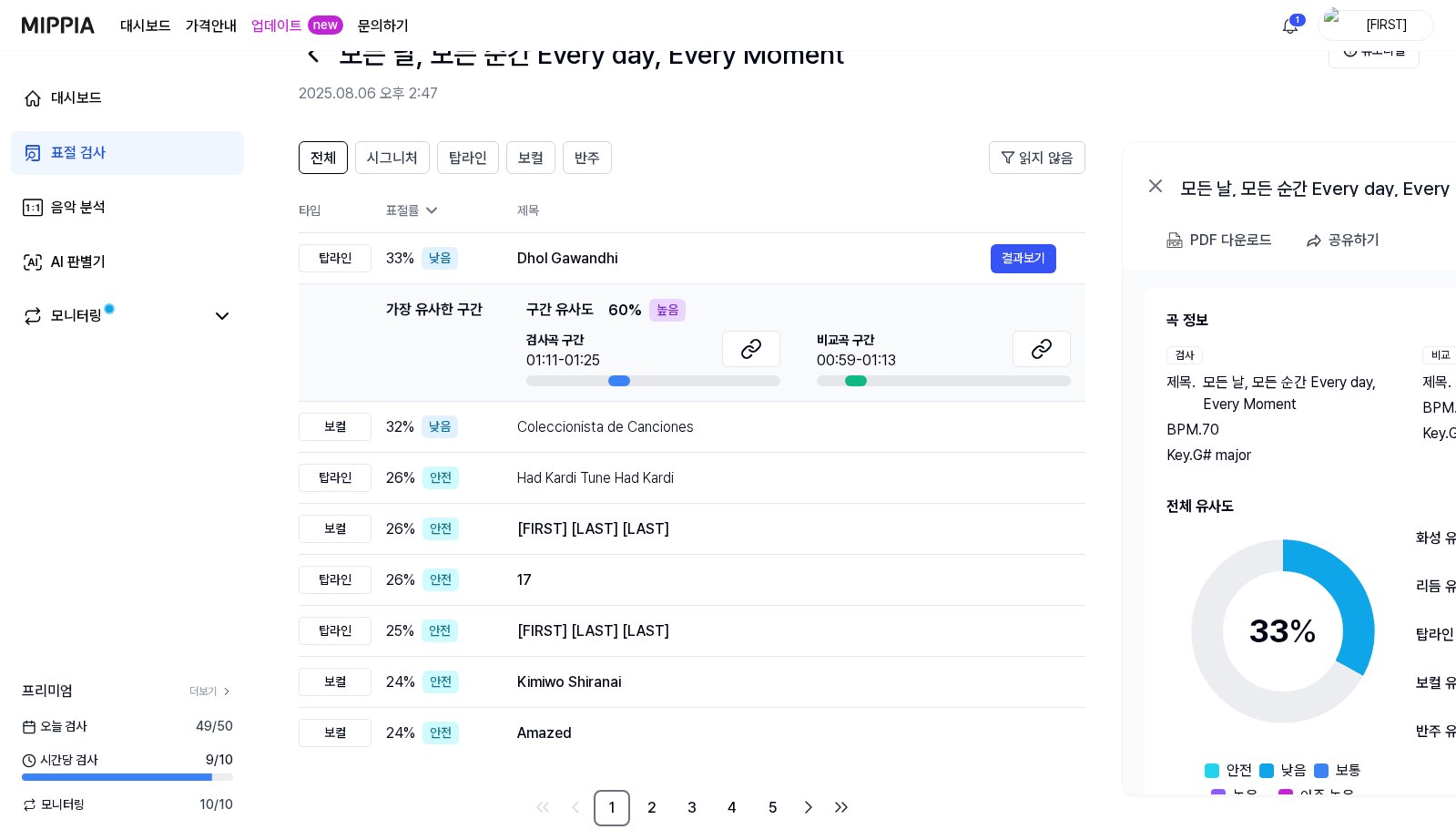 scroll, scrollTop: 78, scrollLeft: 0, axis: vertical 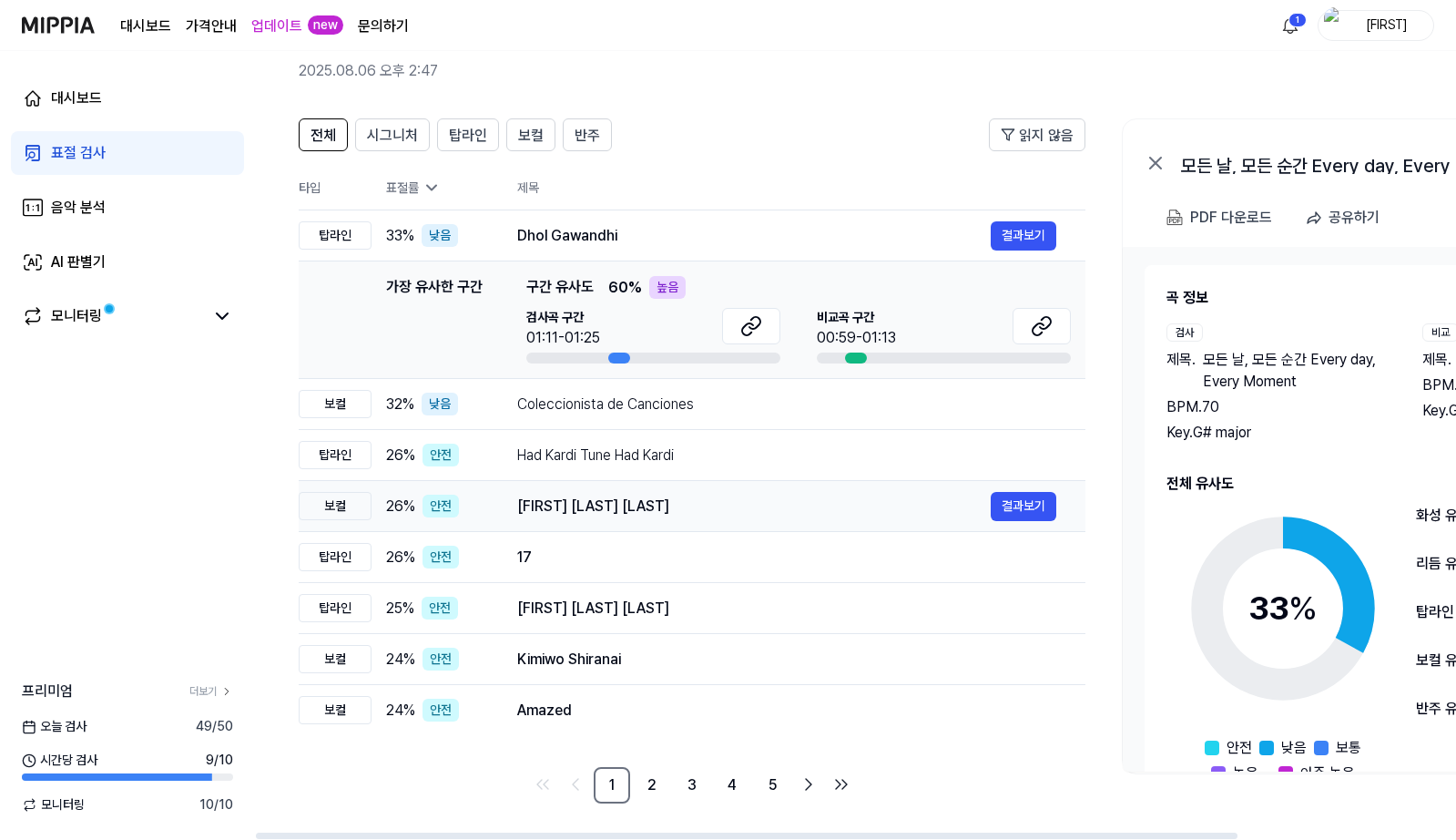 click on "[FIRST] [LAST] [LAST]" at bounding box center (754, 507) 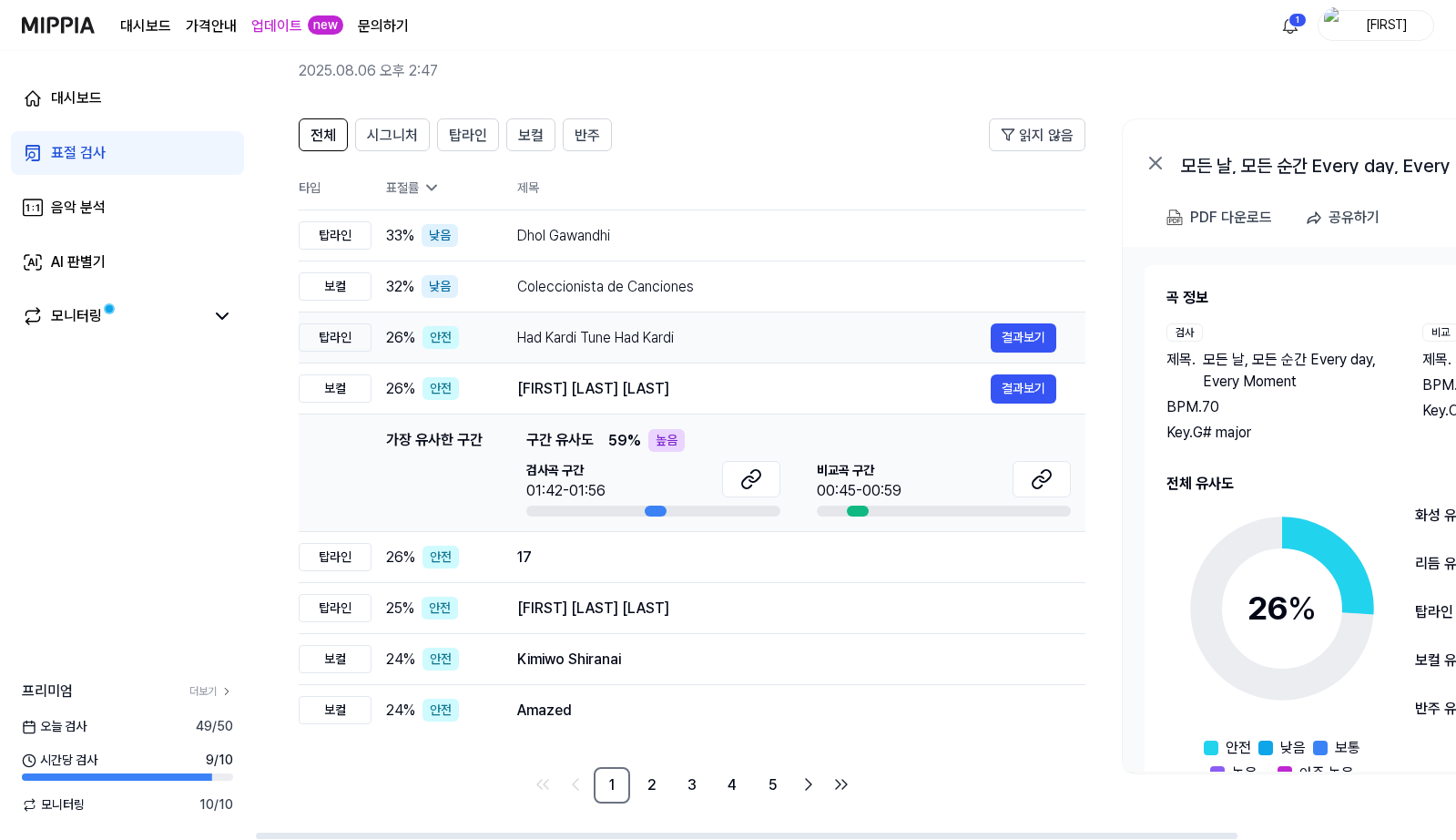 click on "Had Kardi Tune Had Kardi" at bounding box center (754, 338) 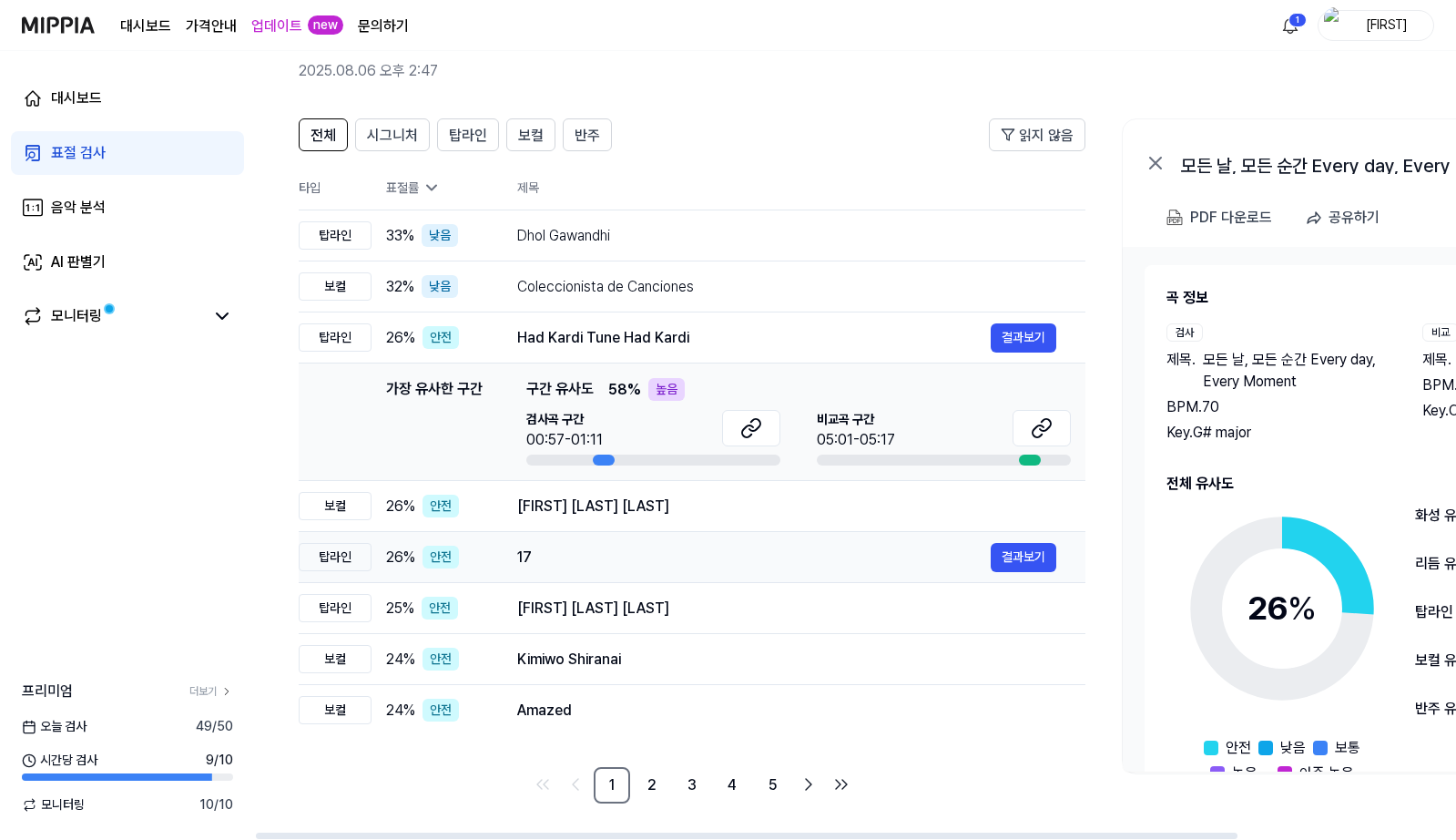 click on "17 결과보기" at bounding box center (787, 558) 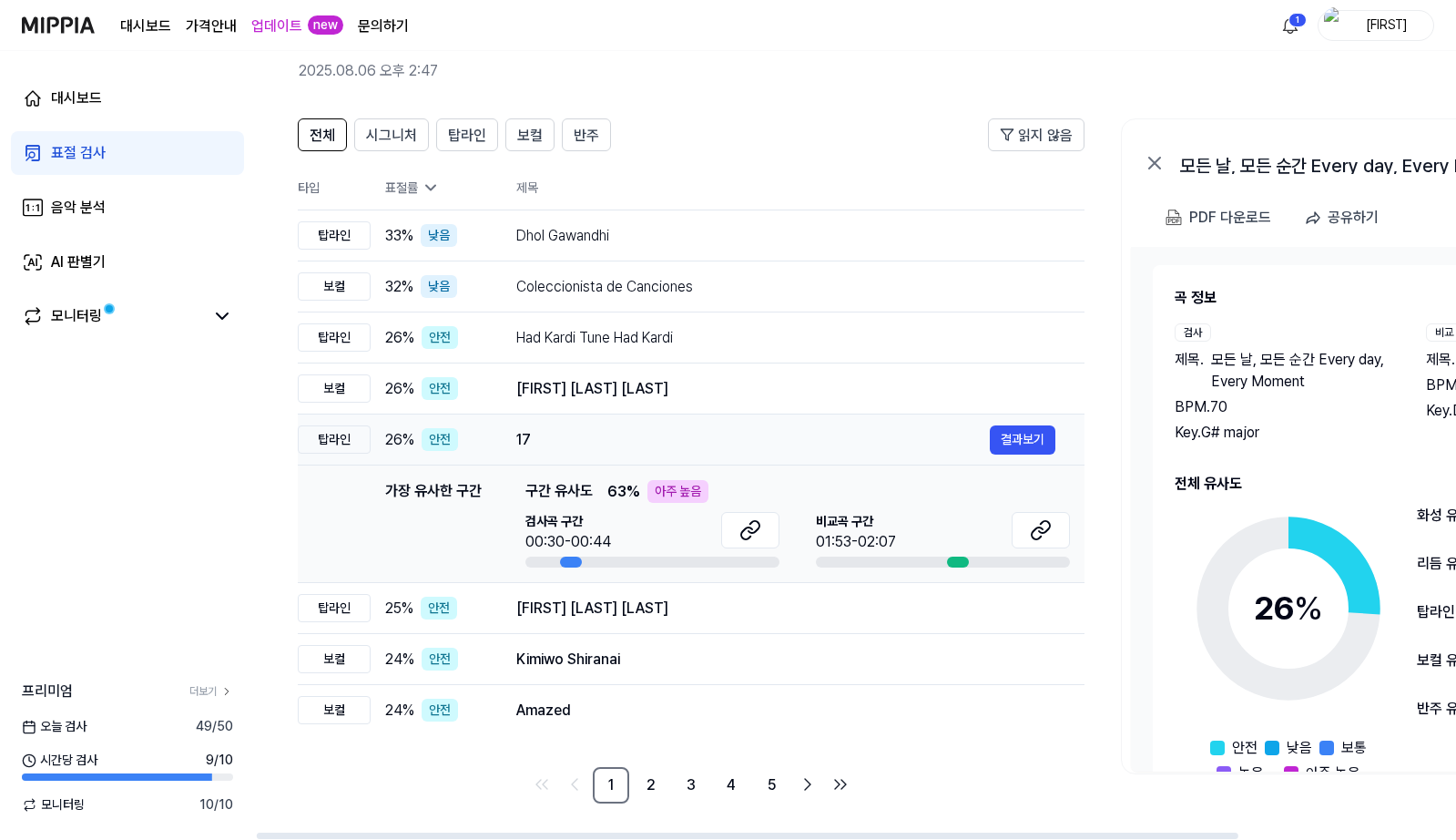click on "17 결과보기" at bounding box center (786, 440) 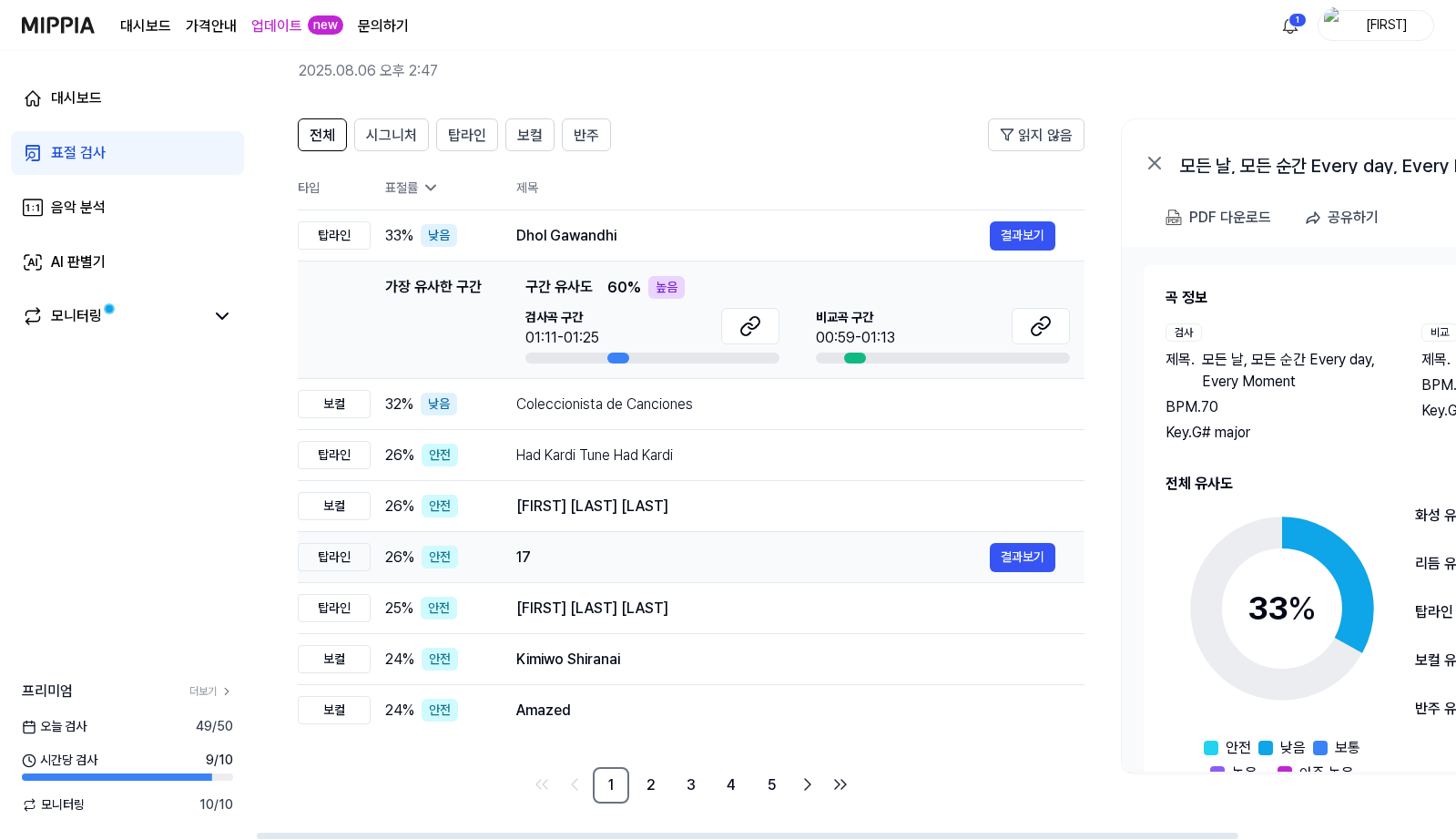 click on "17" at bounding box center [753, 558] 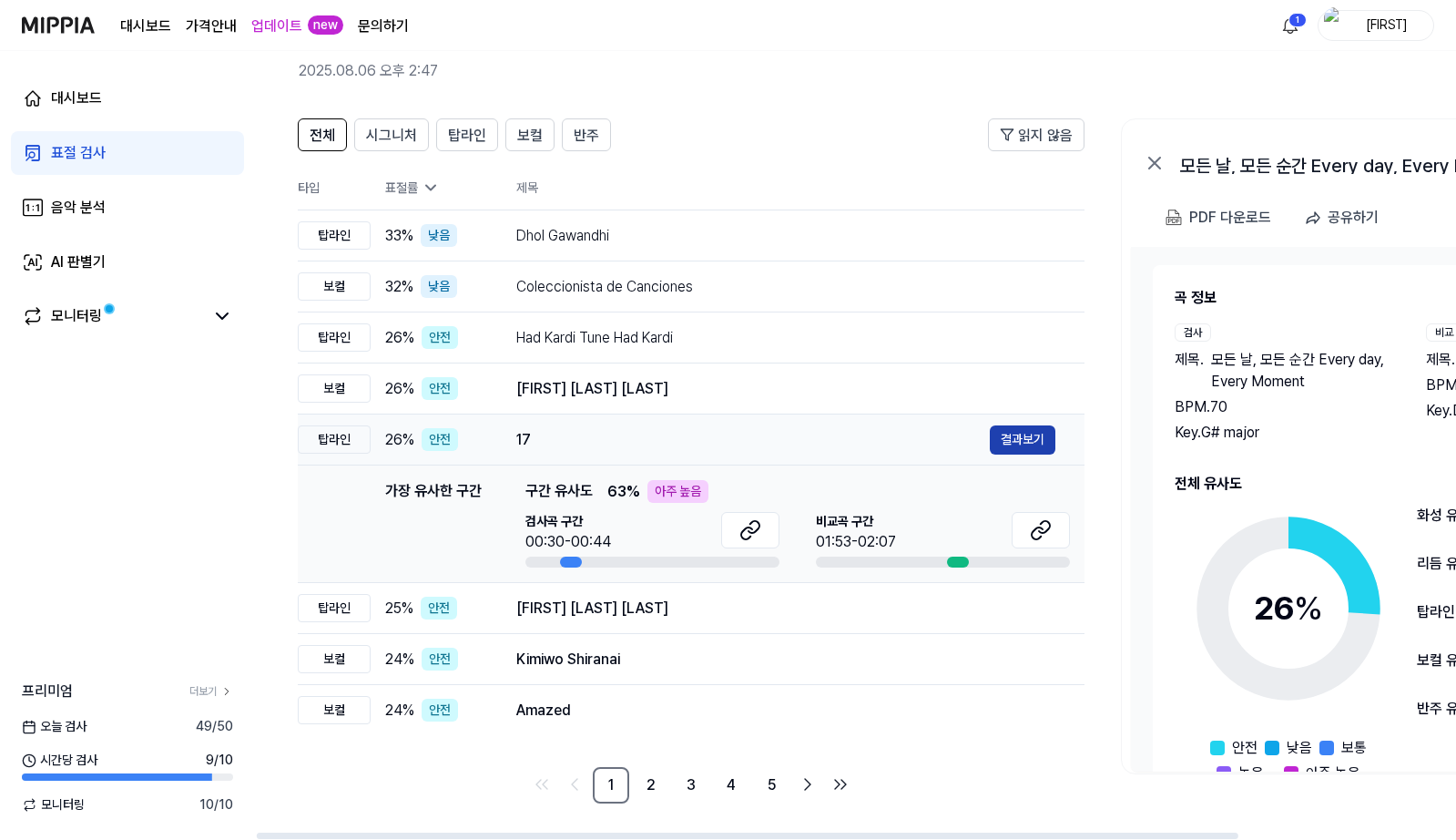 click on "결과보기" at bounding box center (1023, 440) 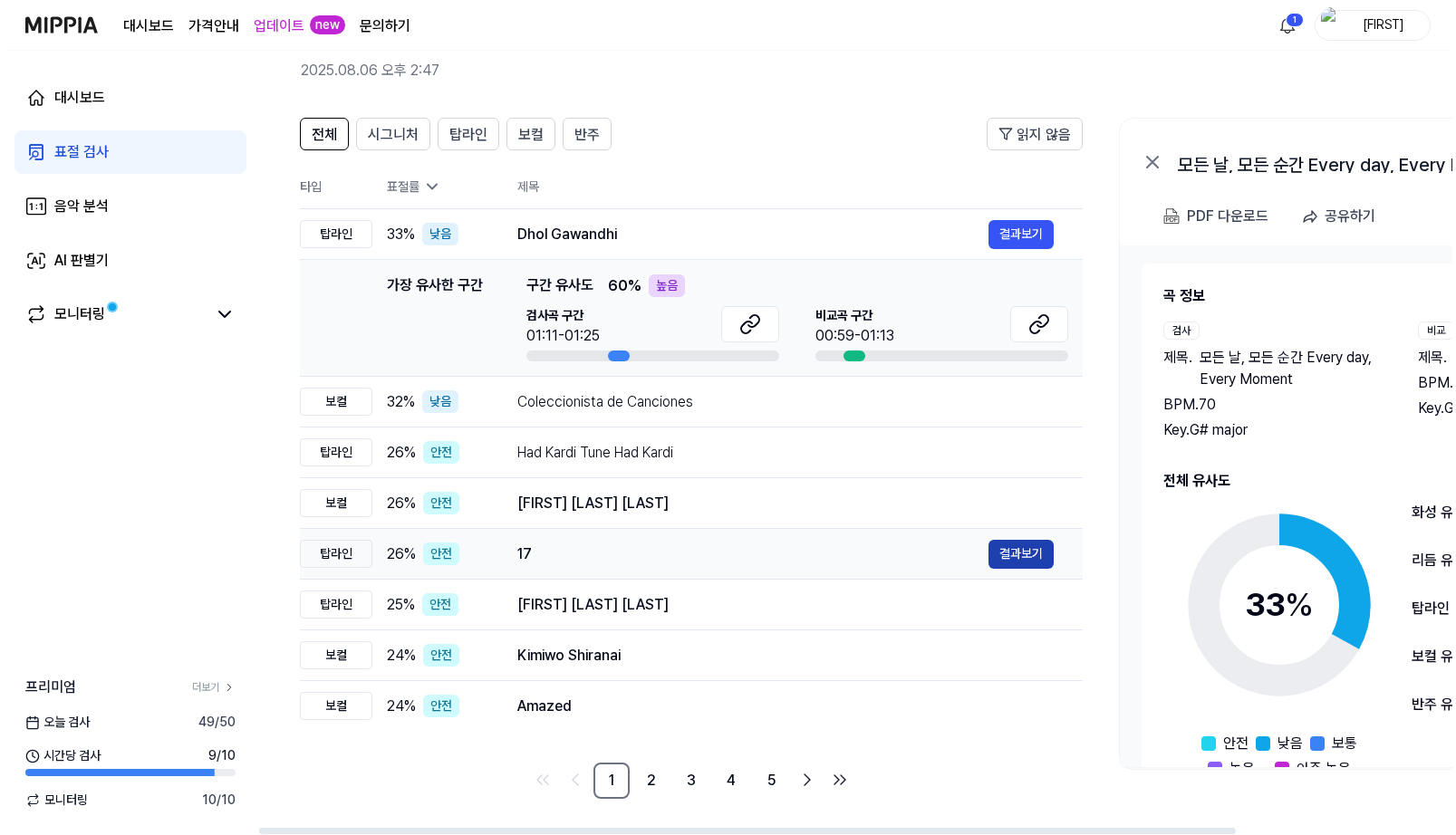 scroll, scrollTop: 0, scrollLeft: 0, axis: both 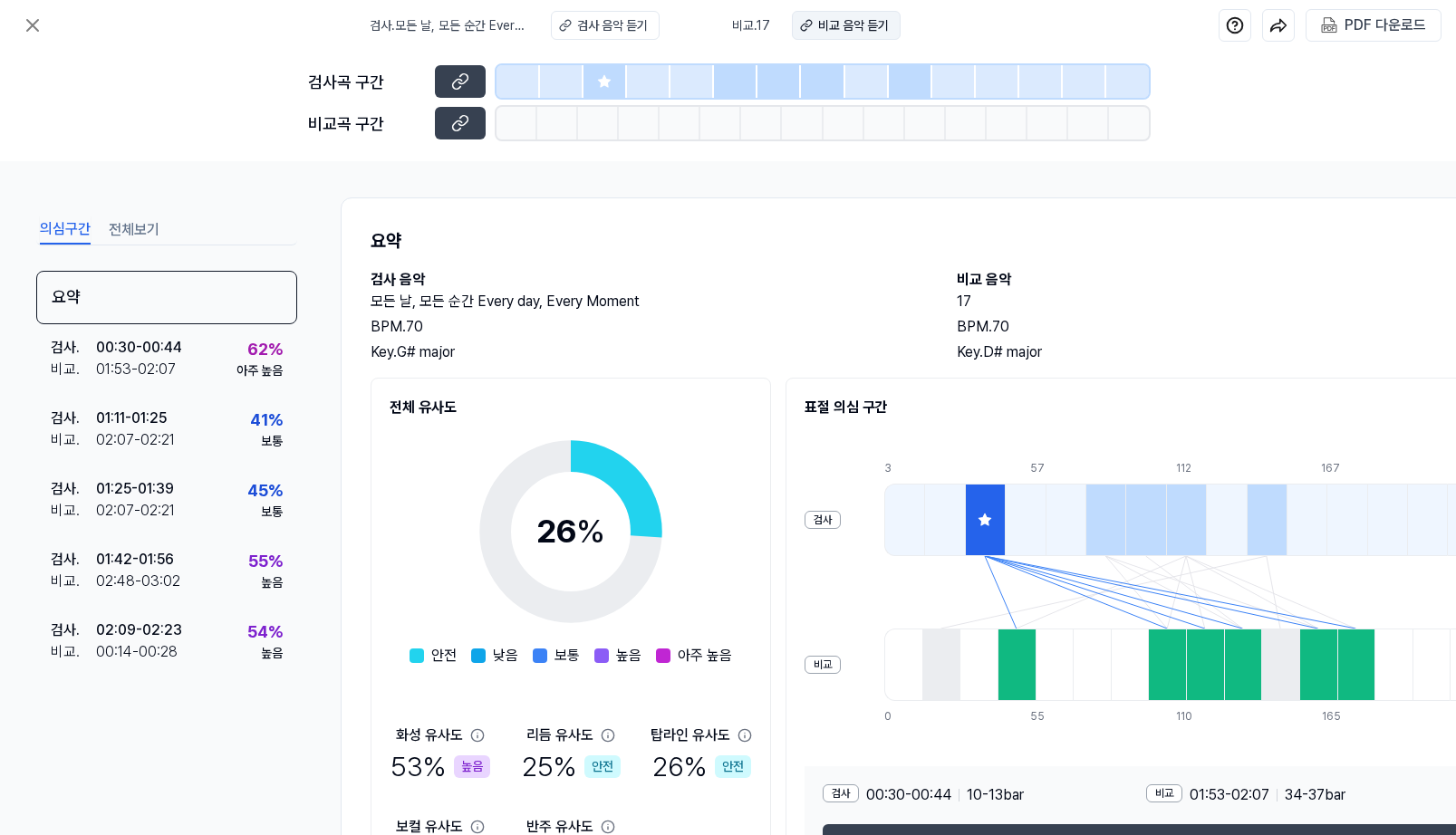 click on "비교 음악 듣기" at bounding box center [853, 25] 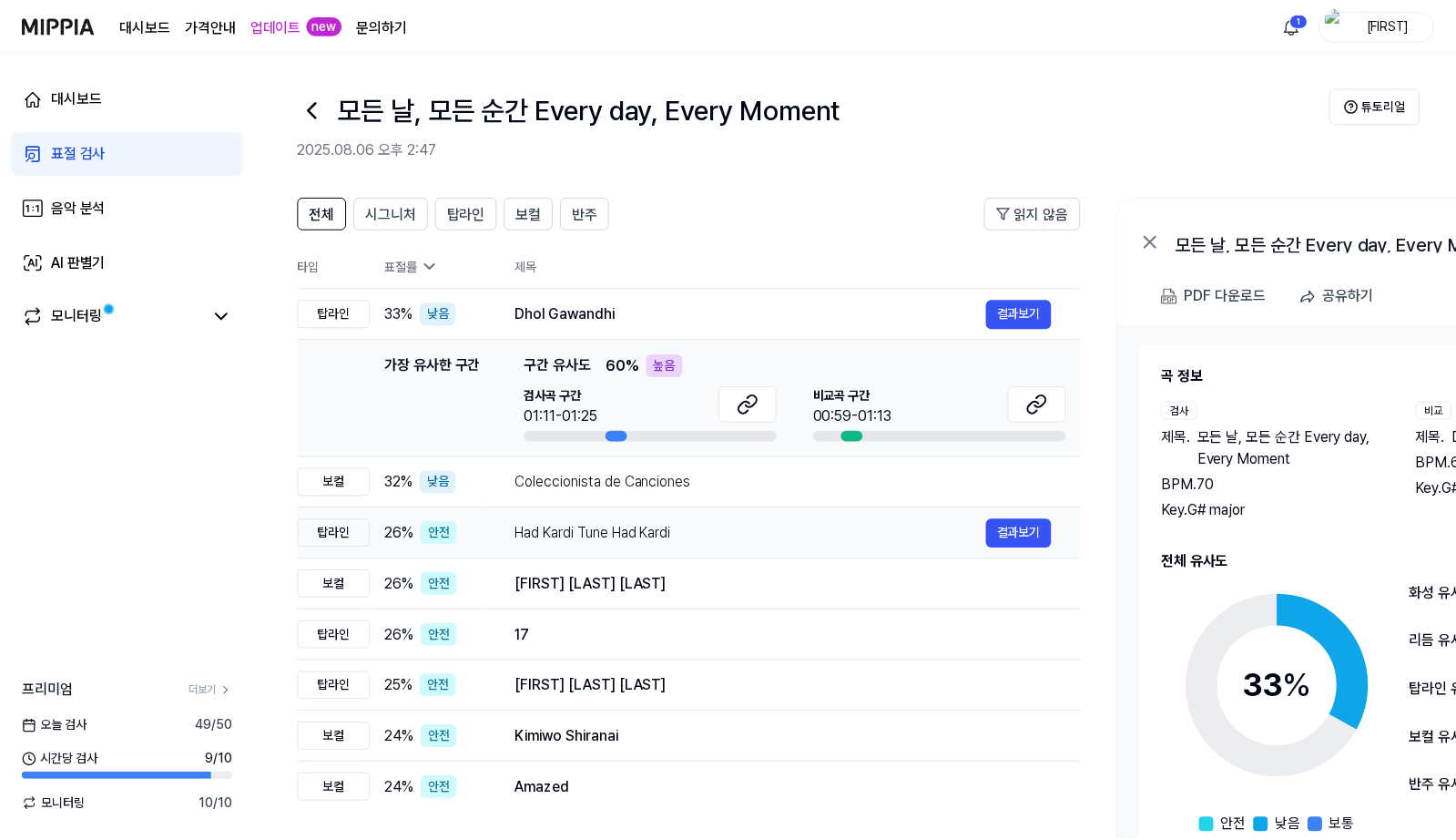 scroll, scrollTop: 78, scrollLeft: 0, axis: vertical 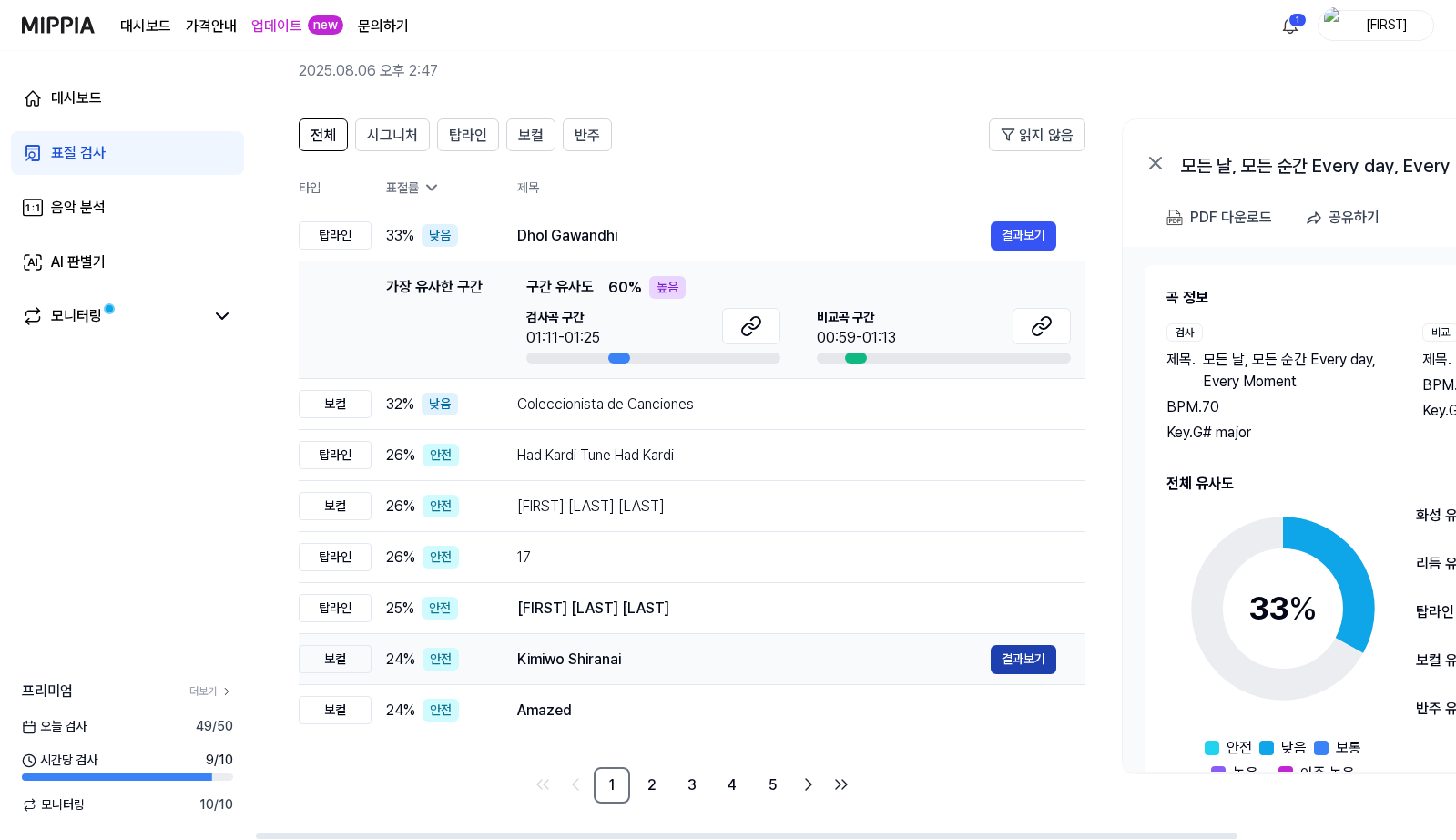 click on "결과보기" at bounding box center [1023, 660] 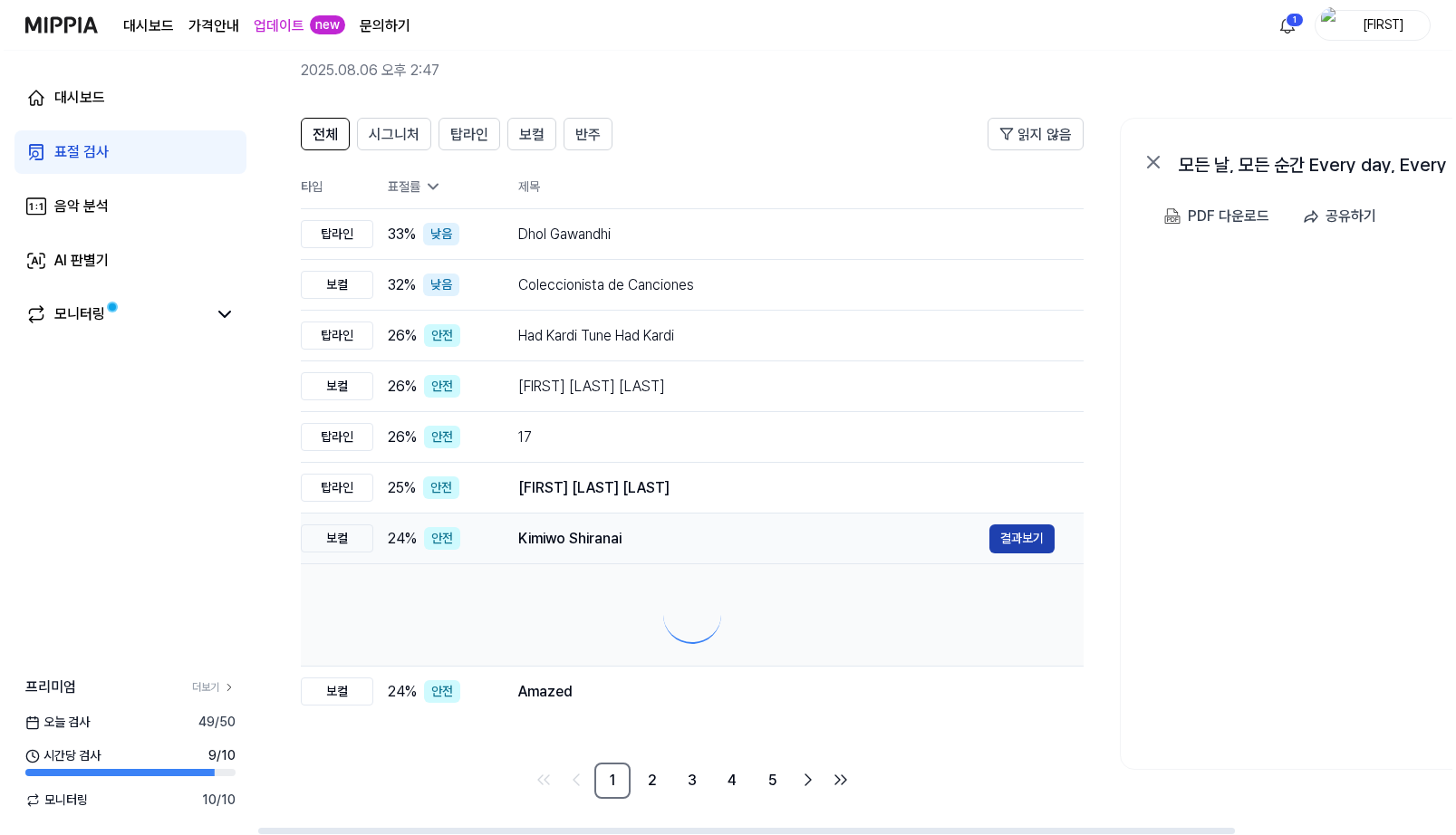 scroll, scrollTop: 0, scrollLeft: 0, axis: both 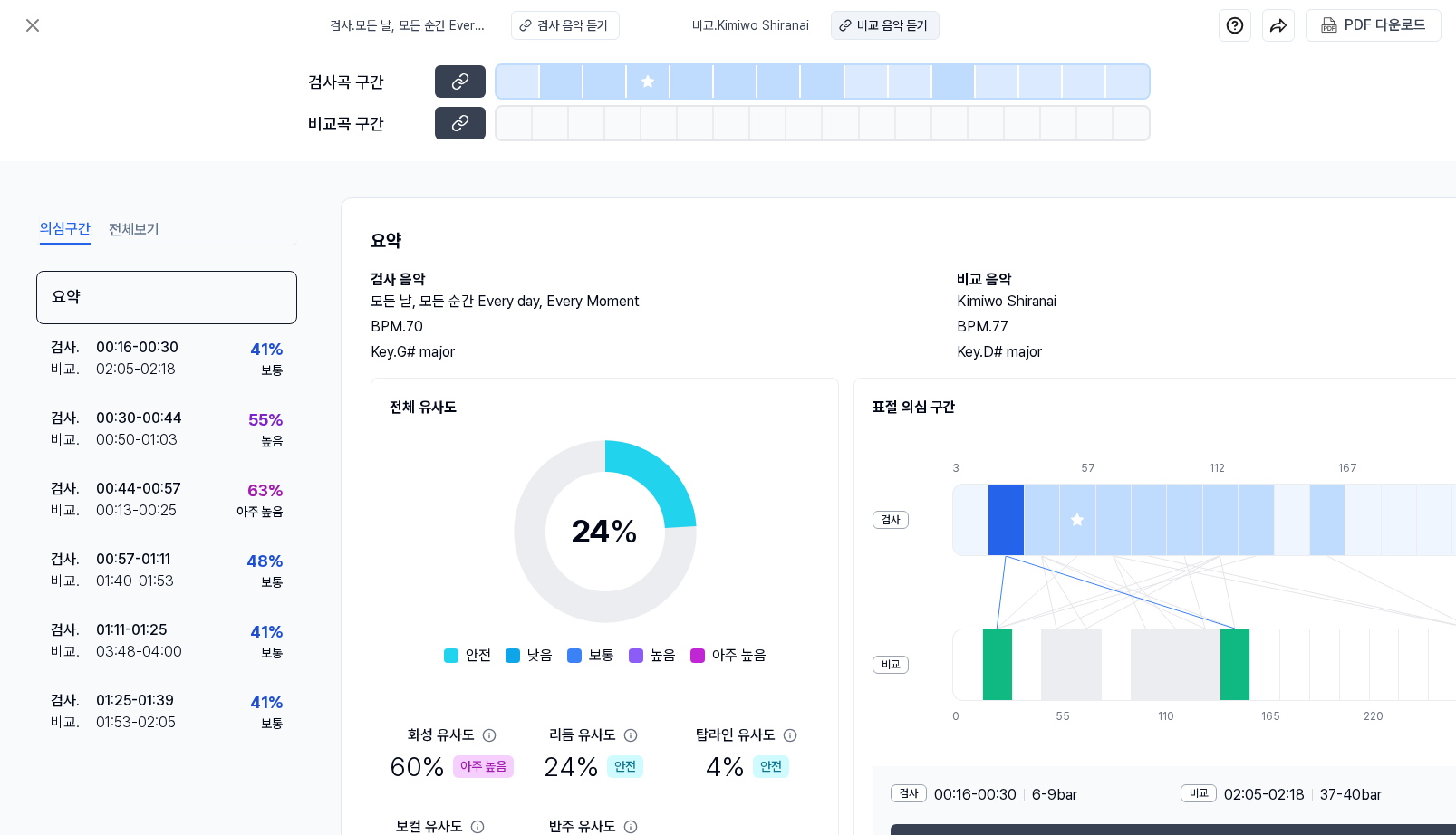 click on "비교 음악 듣기" at bounding box center (892, 25) 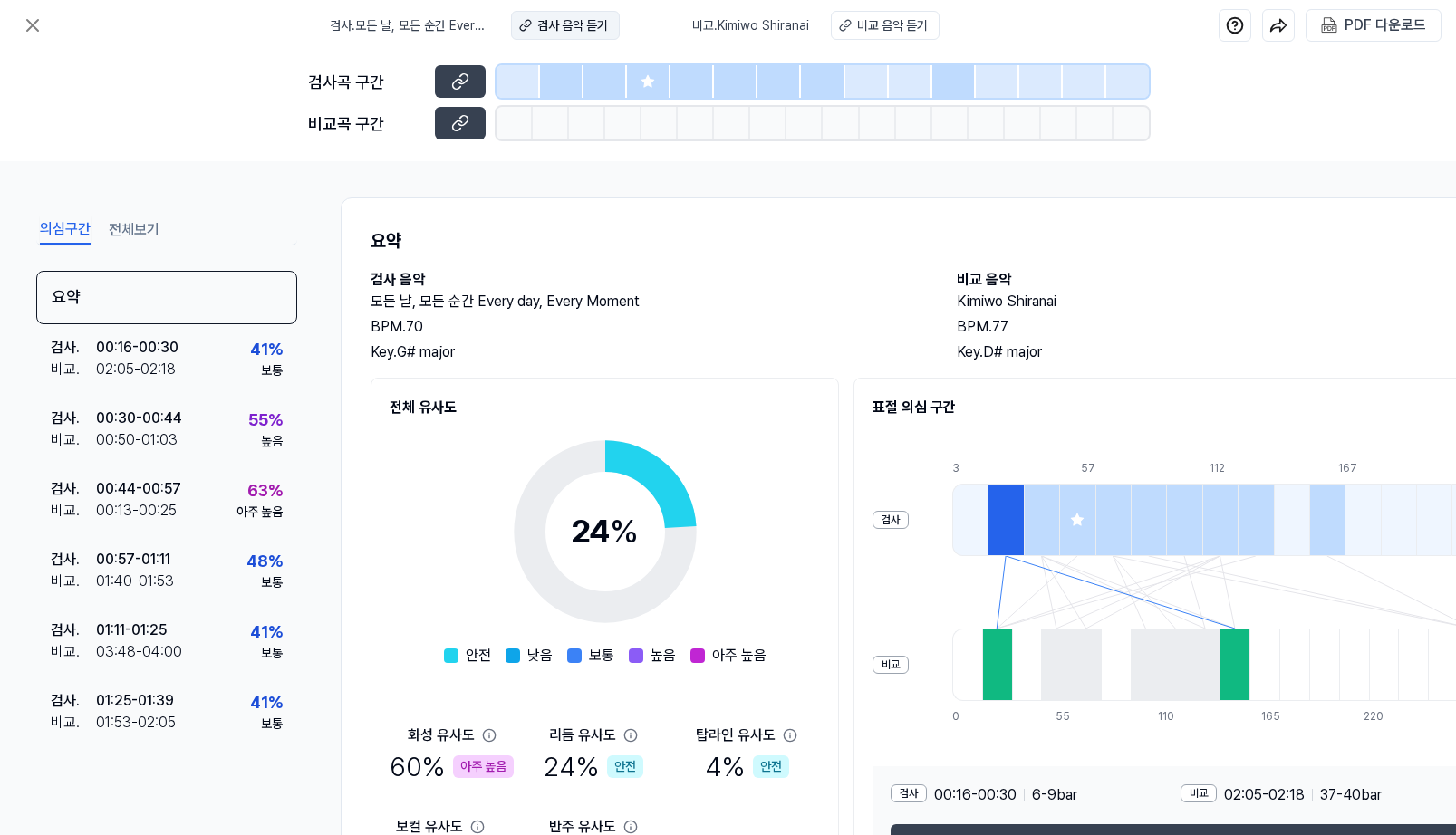 click on "검사 음악 듣기" at bounding box center [573, 25] 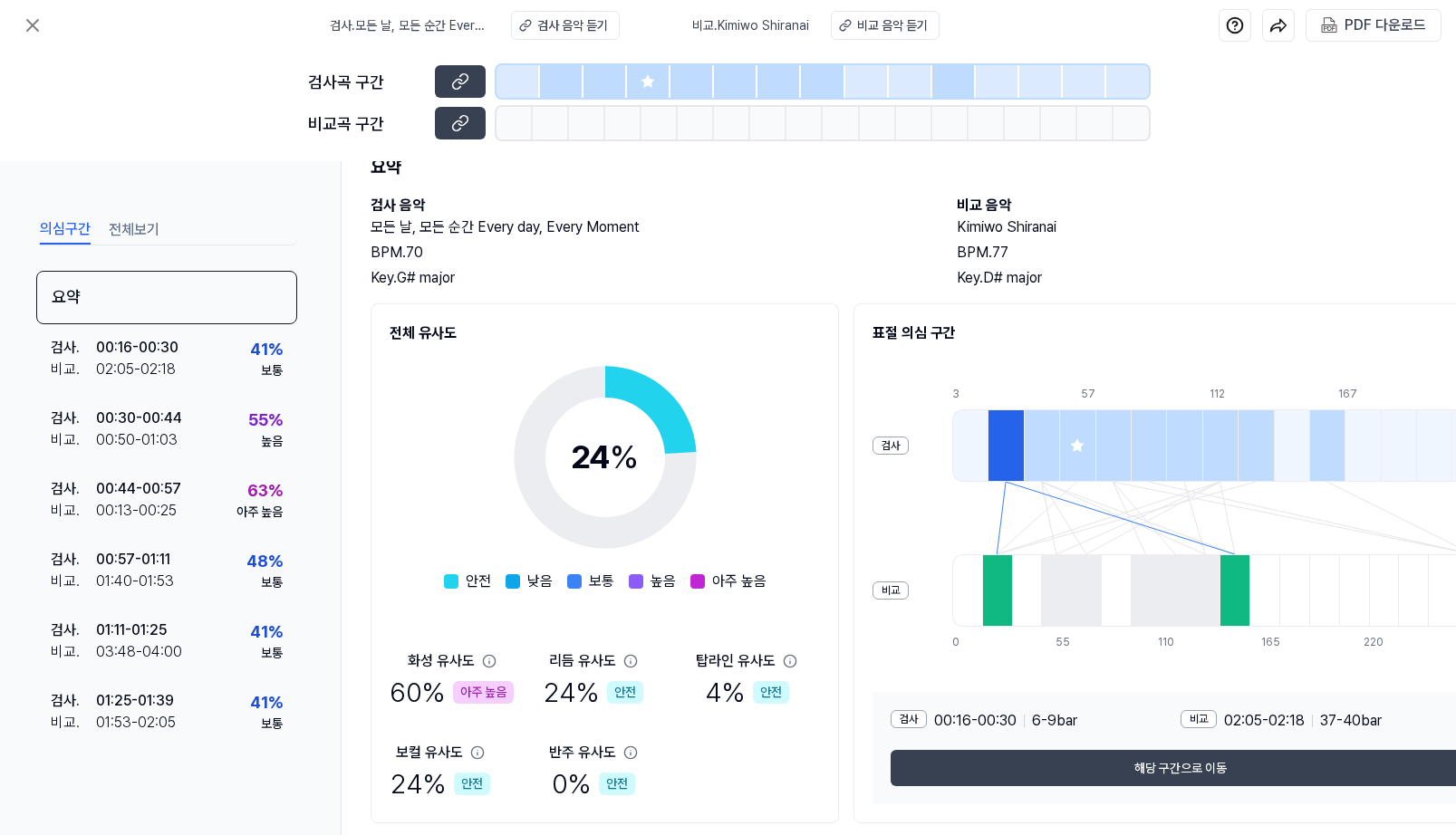 scroll, scrollTop: 136, scrollLeft: 0, axis: vertical 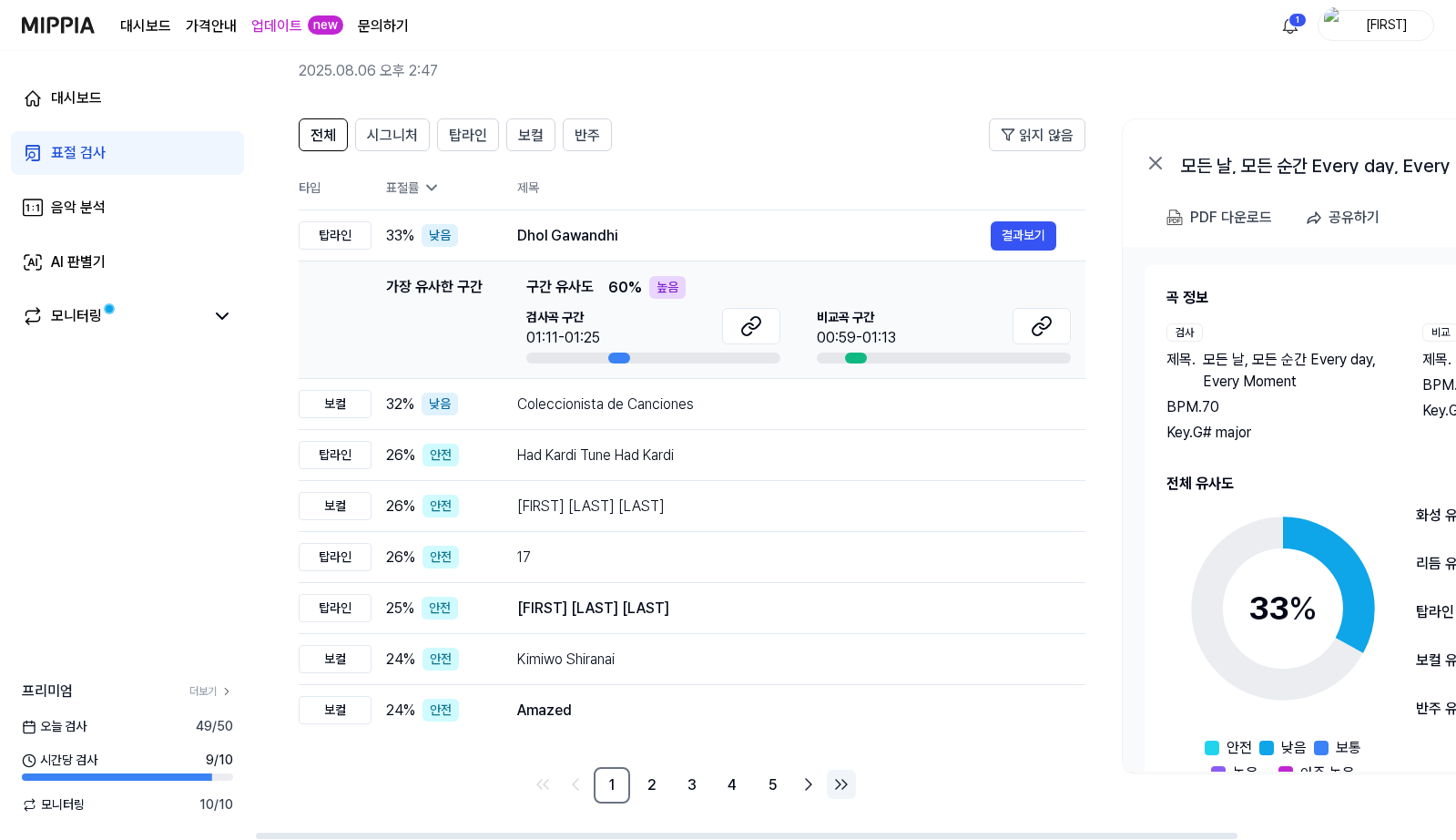 click 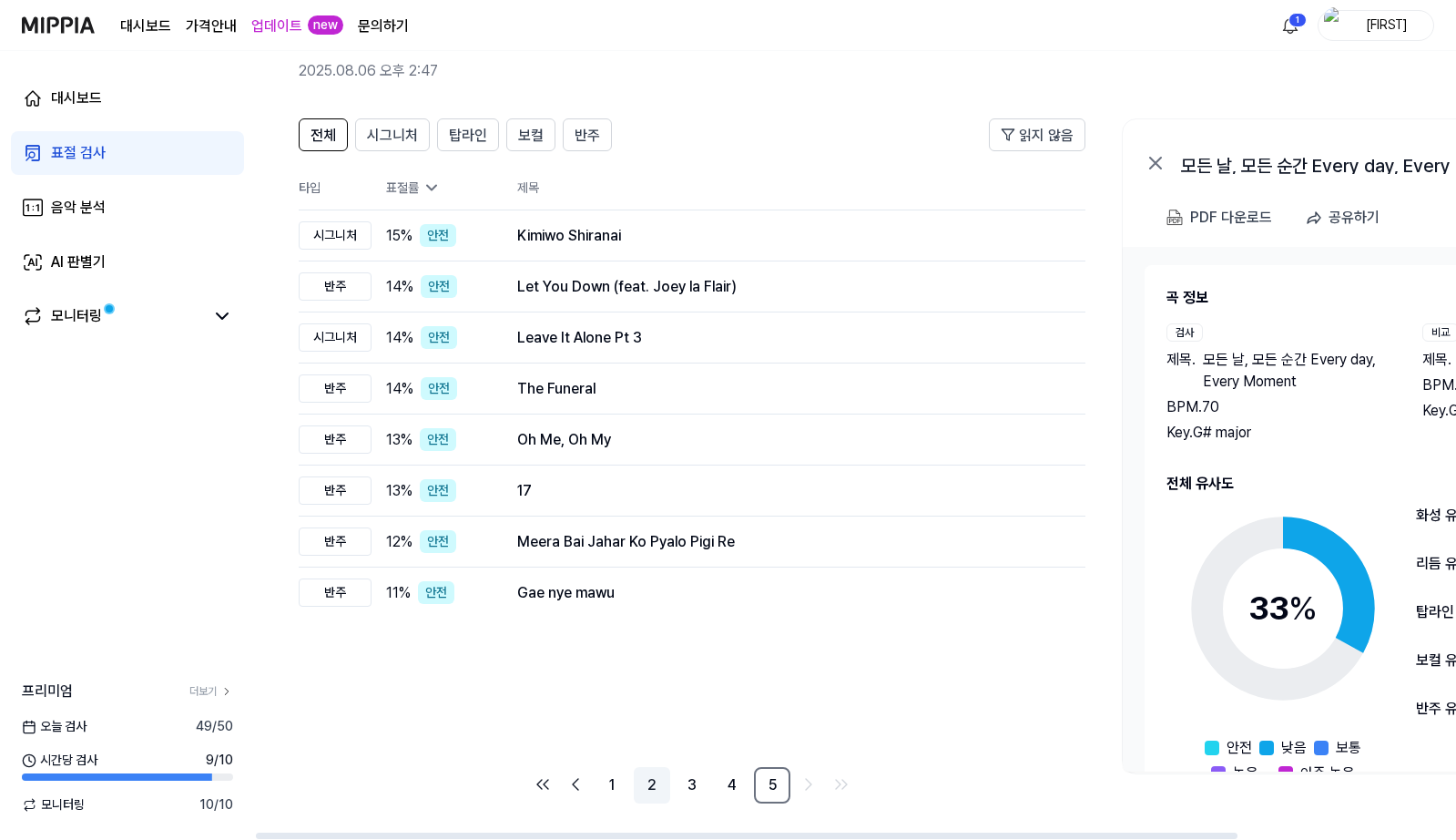 click on "2" at bounding box center [652, 785] 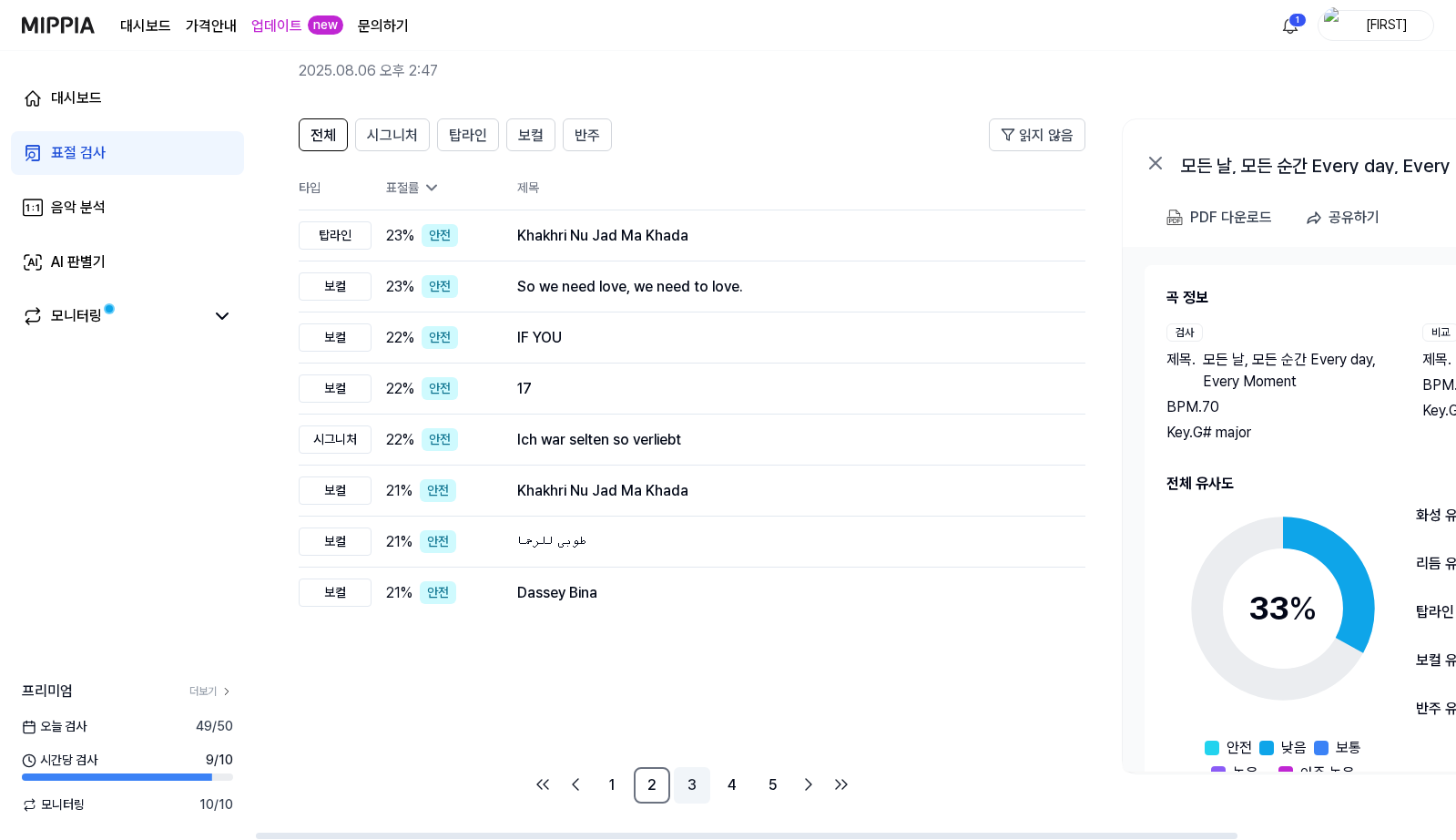 click on "3" at bounding box center [692, 785] 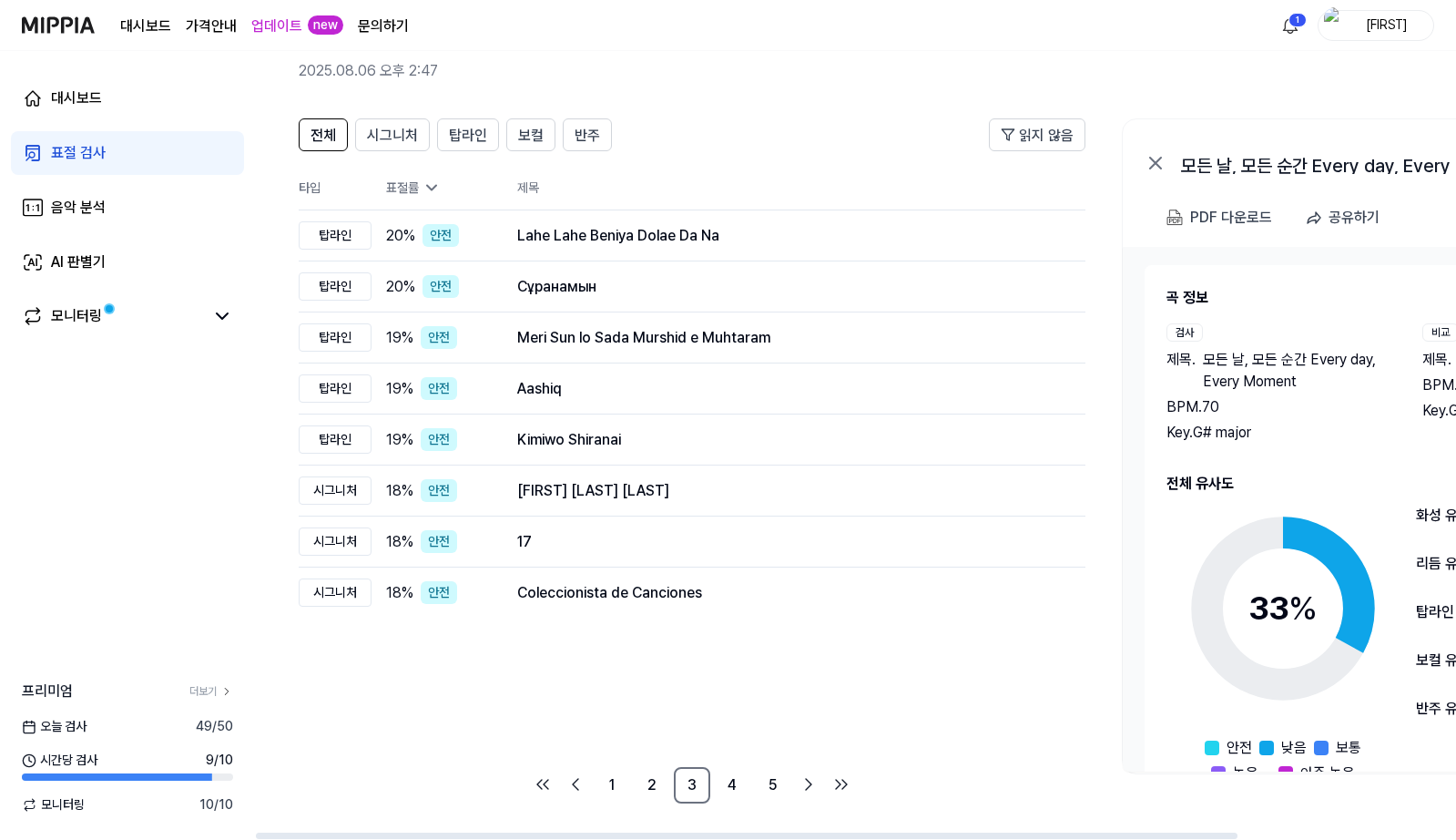 click on "1 2 3 4 5" at bounding box center (692, 785) 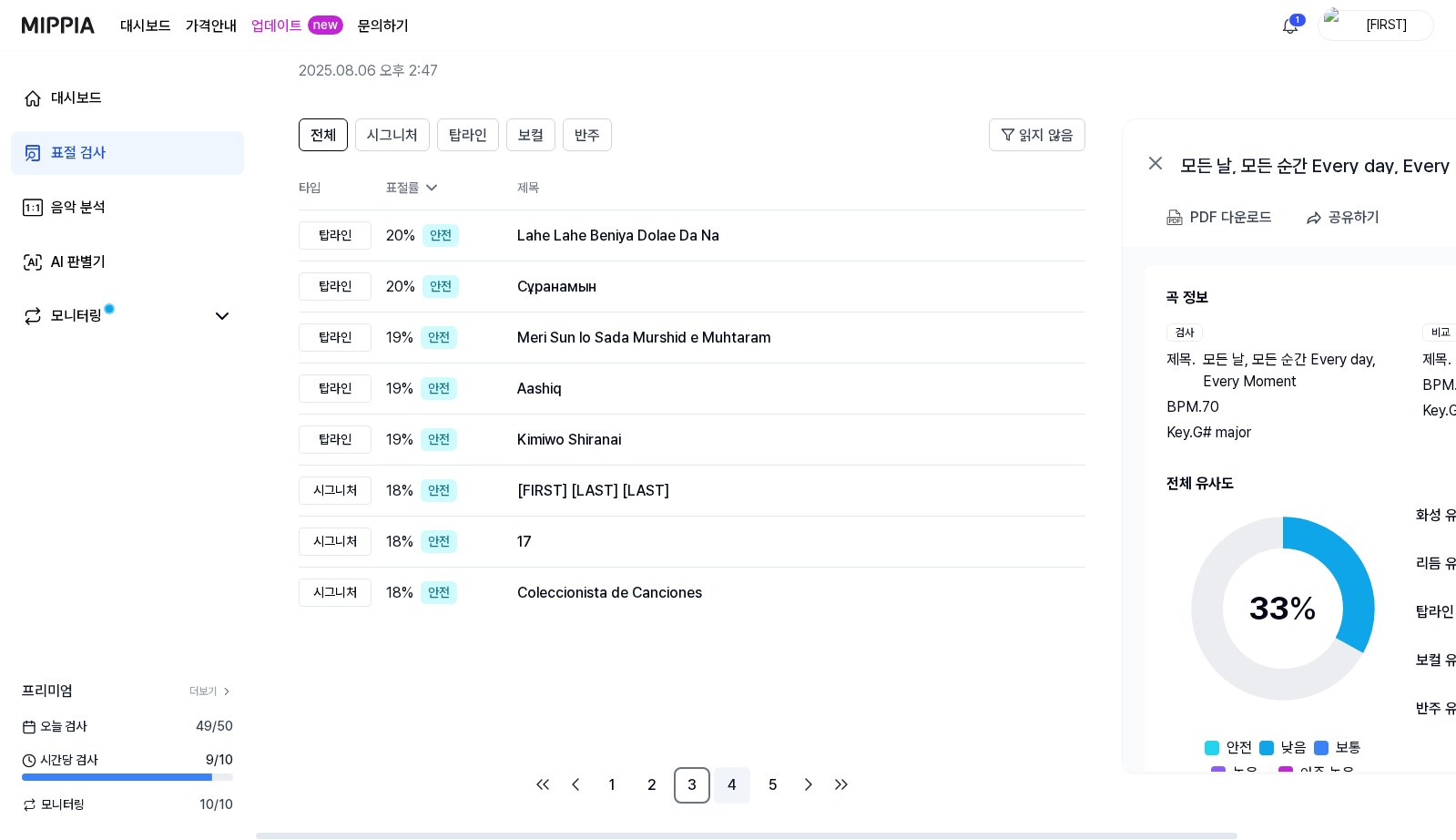 click on "4" at bounding box center (732, 785) 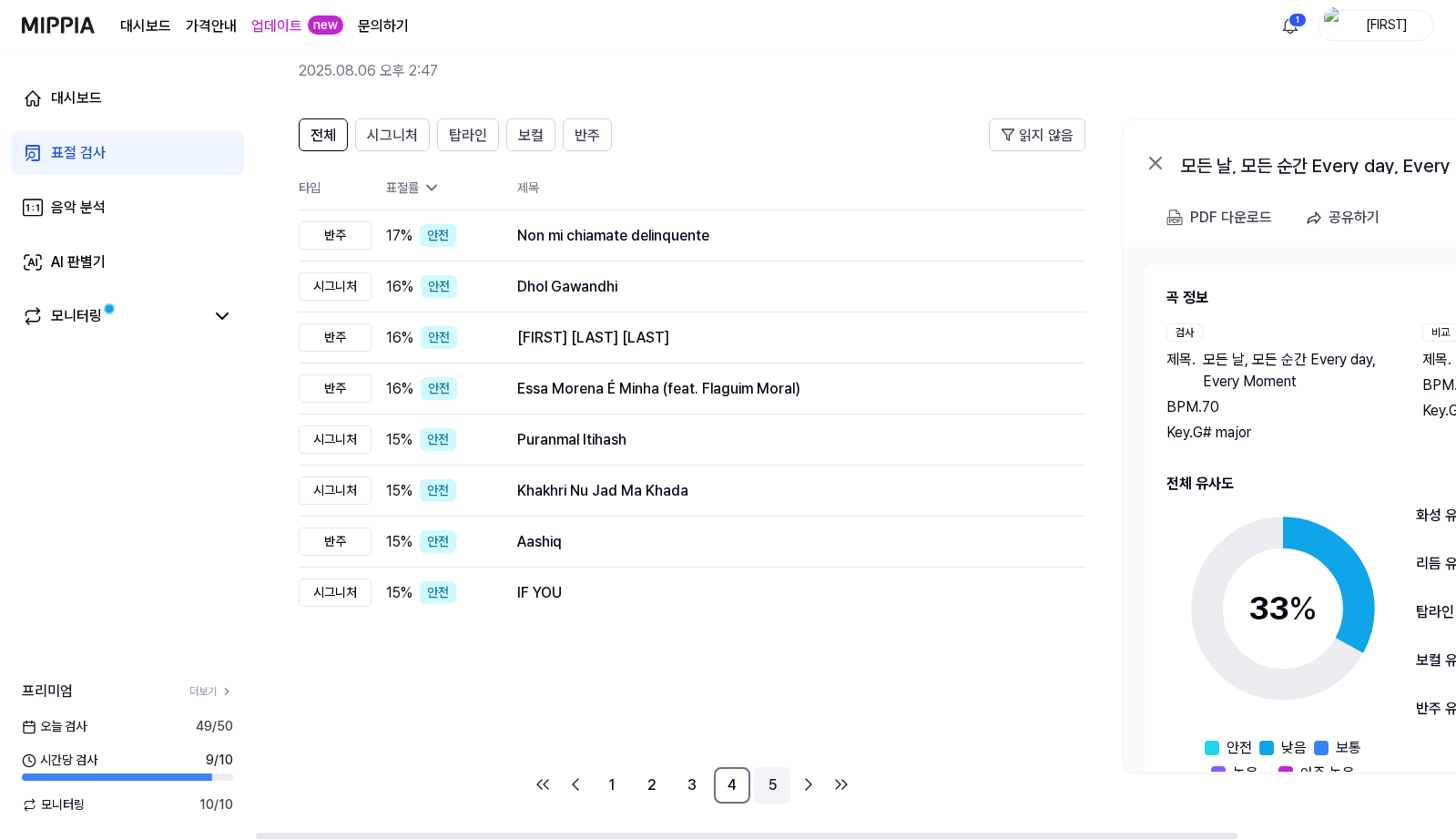 click on "5" at bounding box center [772, 785] 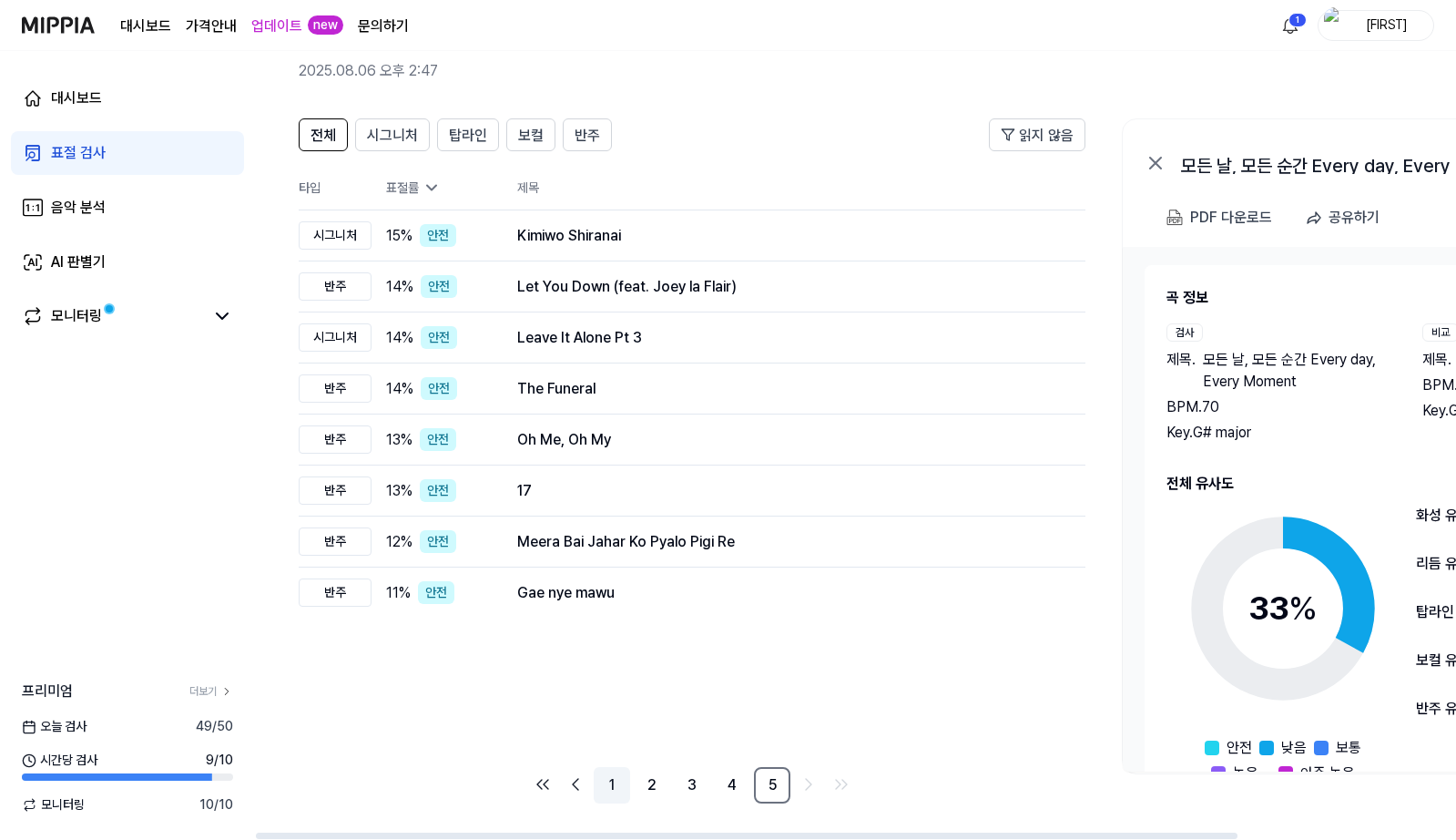click on "1" at bounding box center [612, 785] 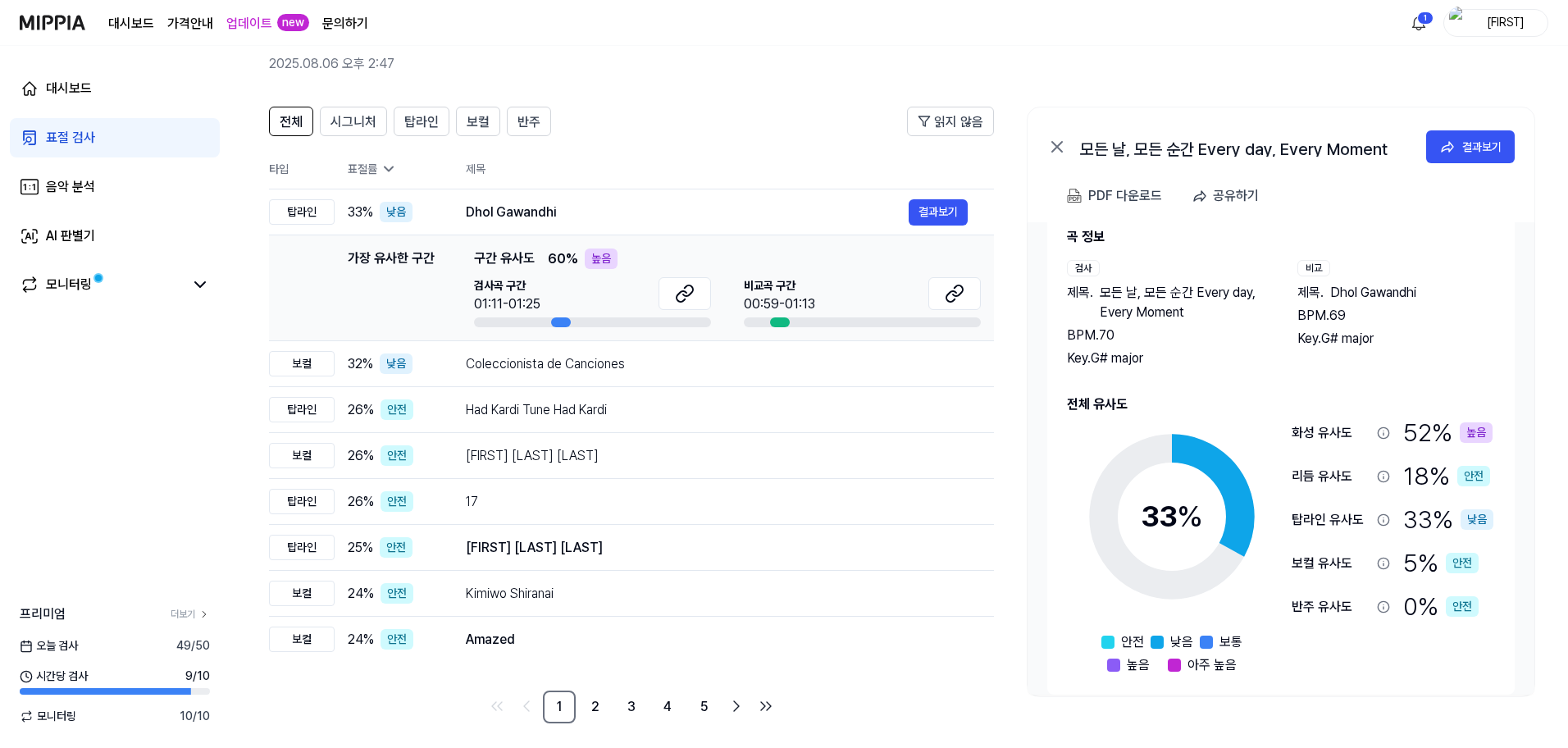 scroll, scrollTop: 48, scrollLeft: 0, axis: vertical 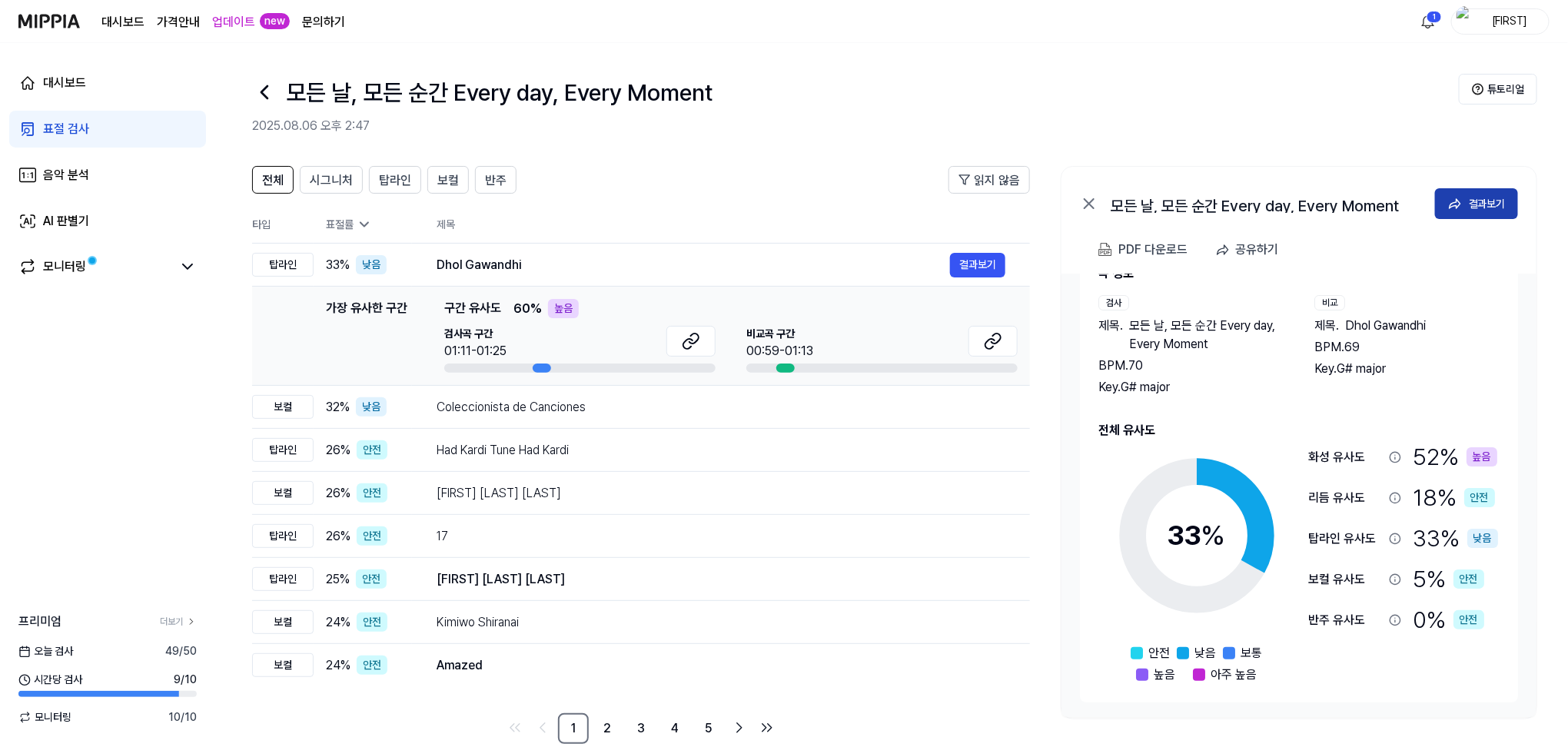 click on "결과보기" at bounding box center (1477, 204) 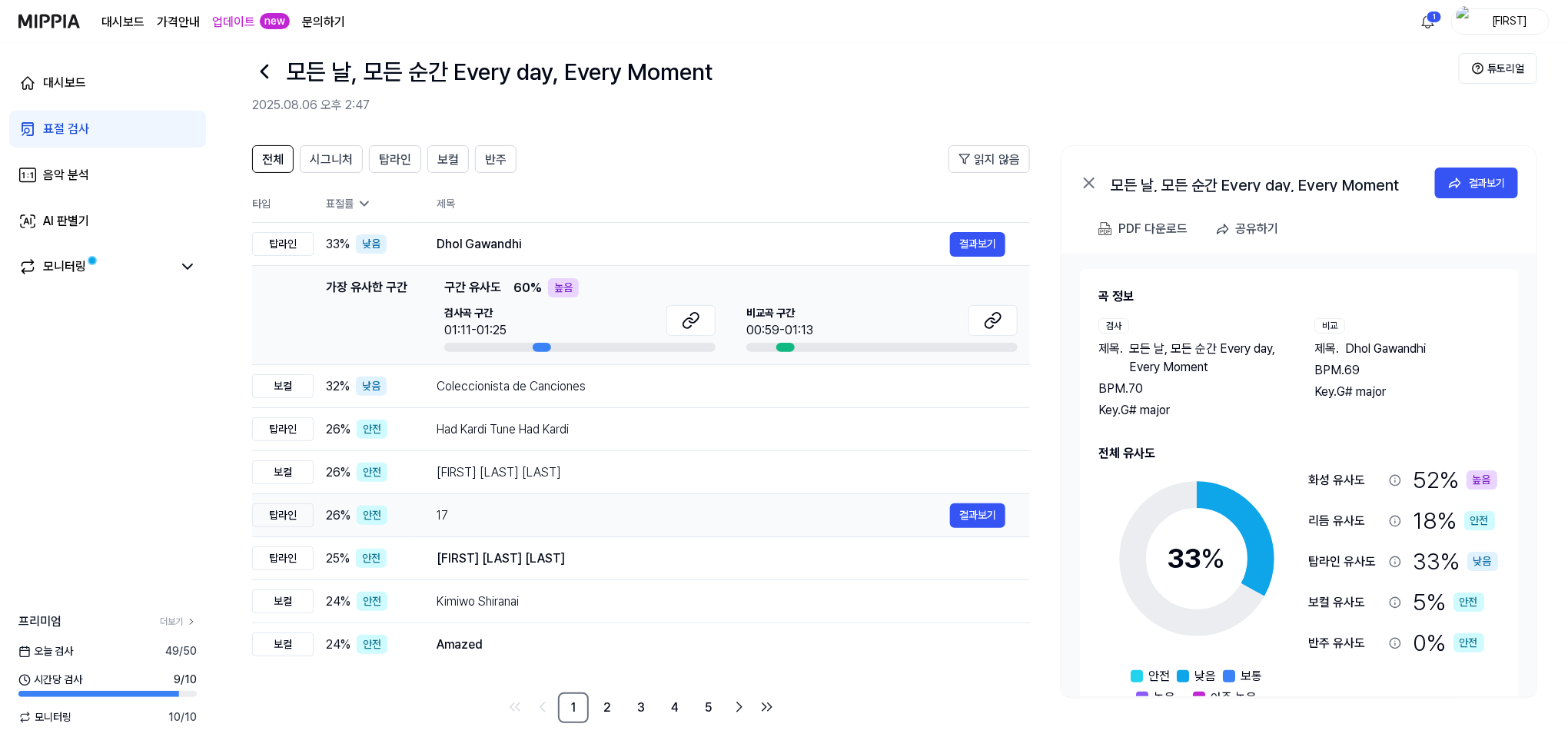 scroll, scrollTop: 27, scrollLeft: 0, axis: vertical 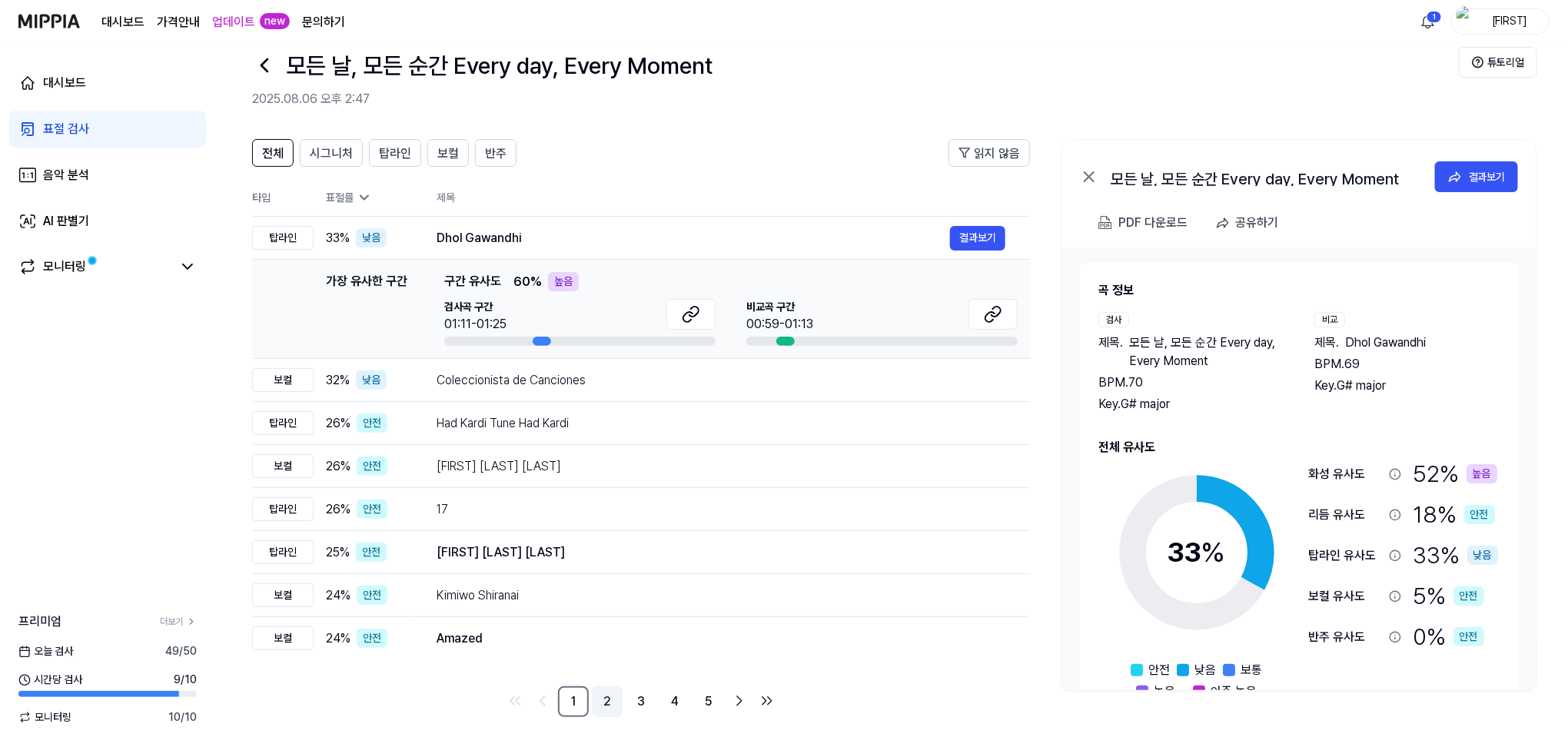 click on "2" at bounding box center (607, 702) 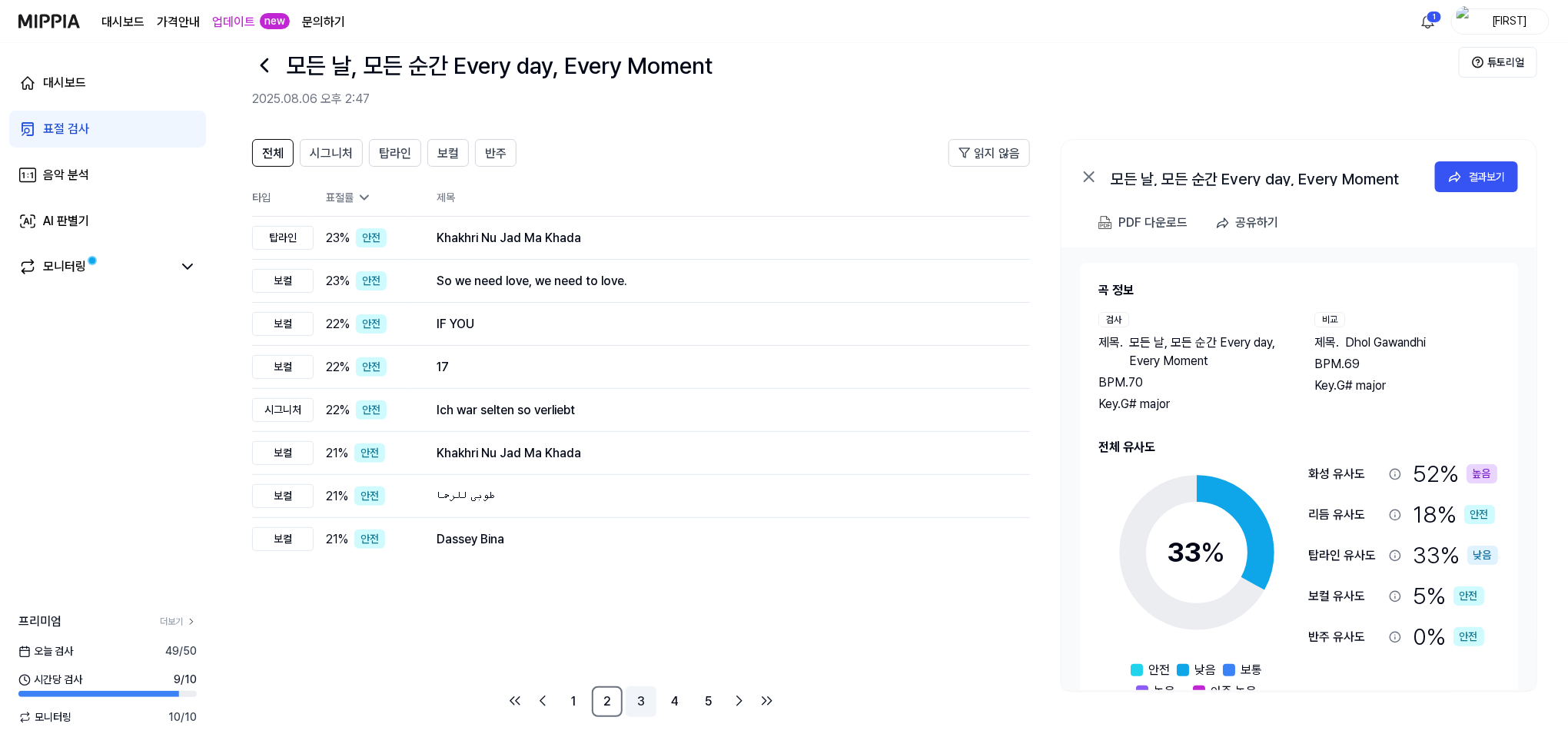 click on "3" at bounding box center [641, 702] 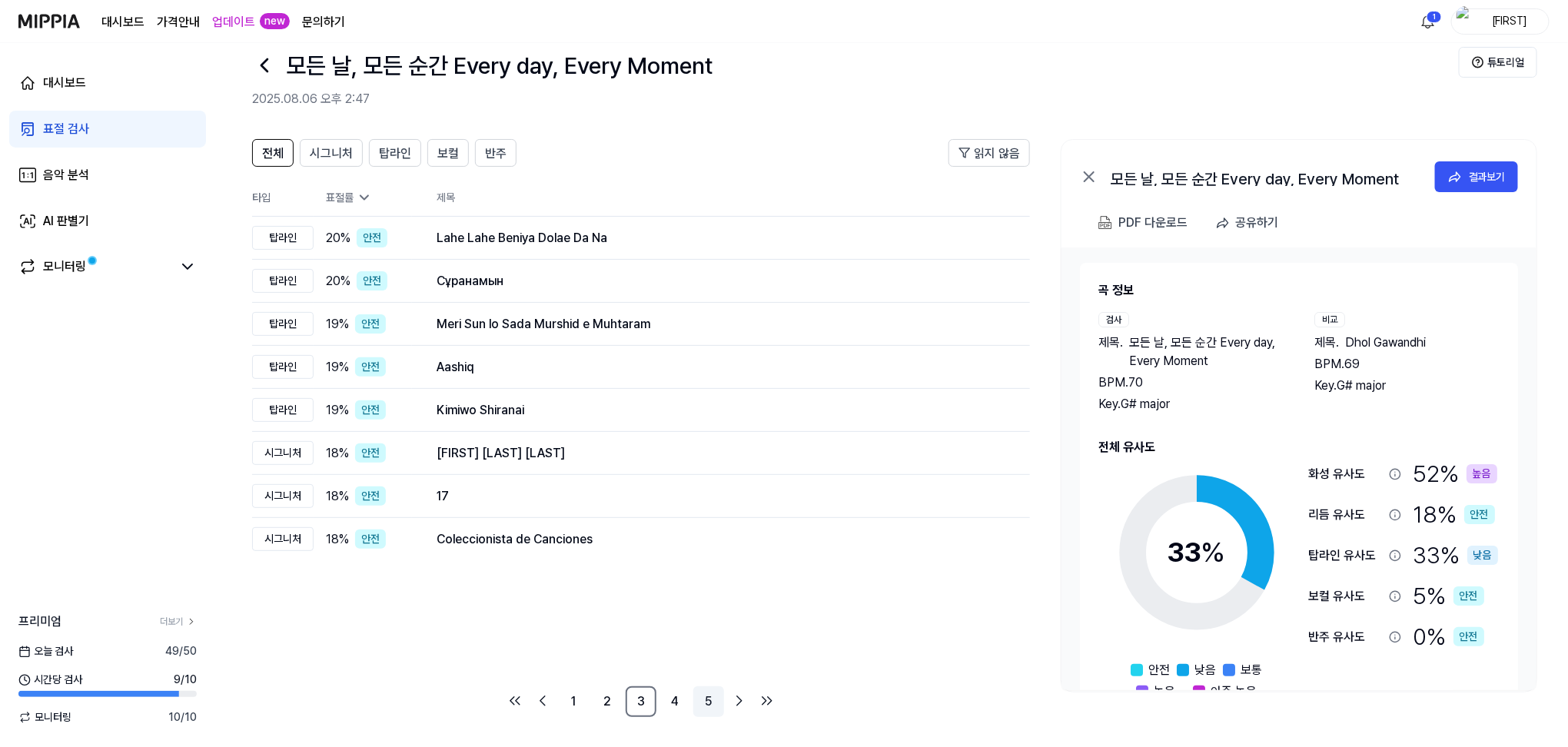 click on "5" at bounding box center [709, 702] 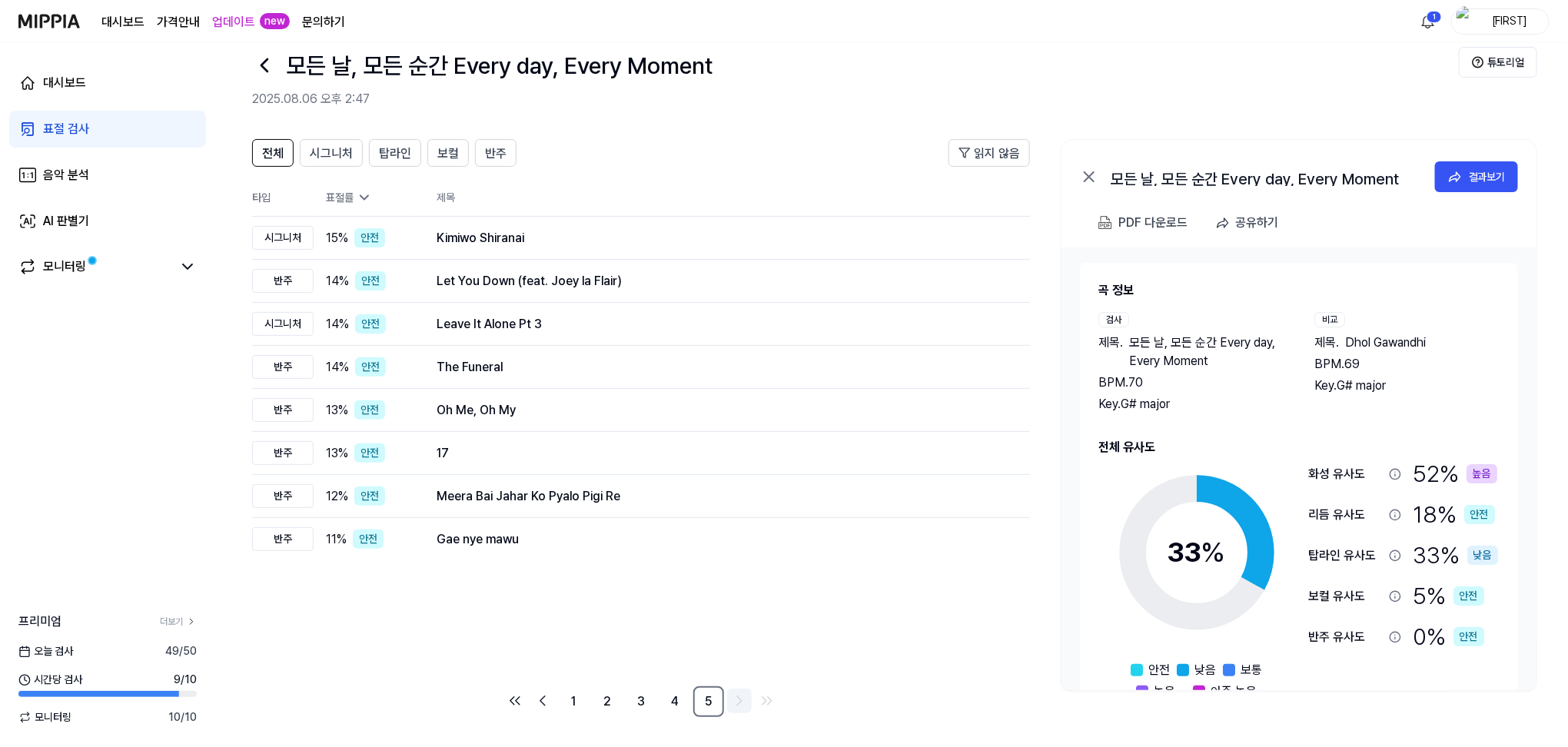 click 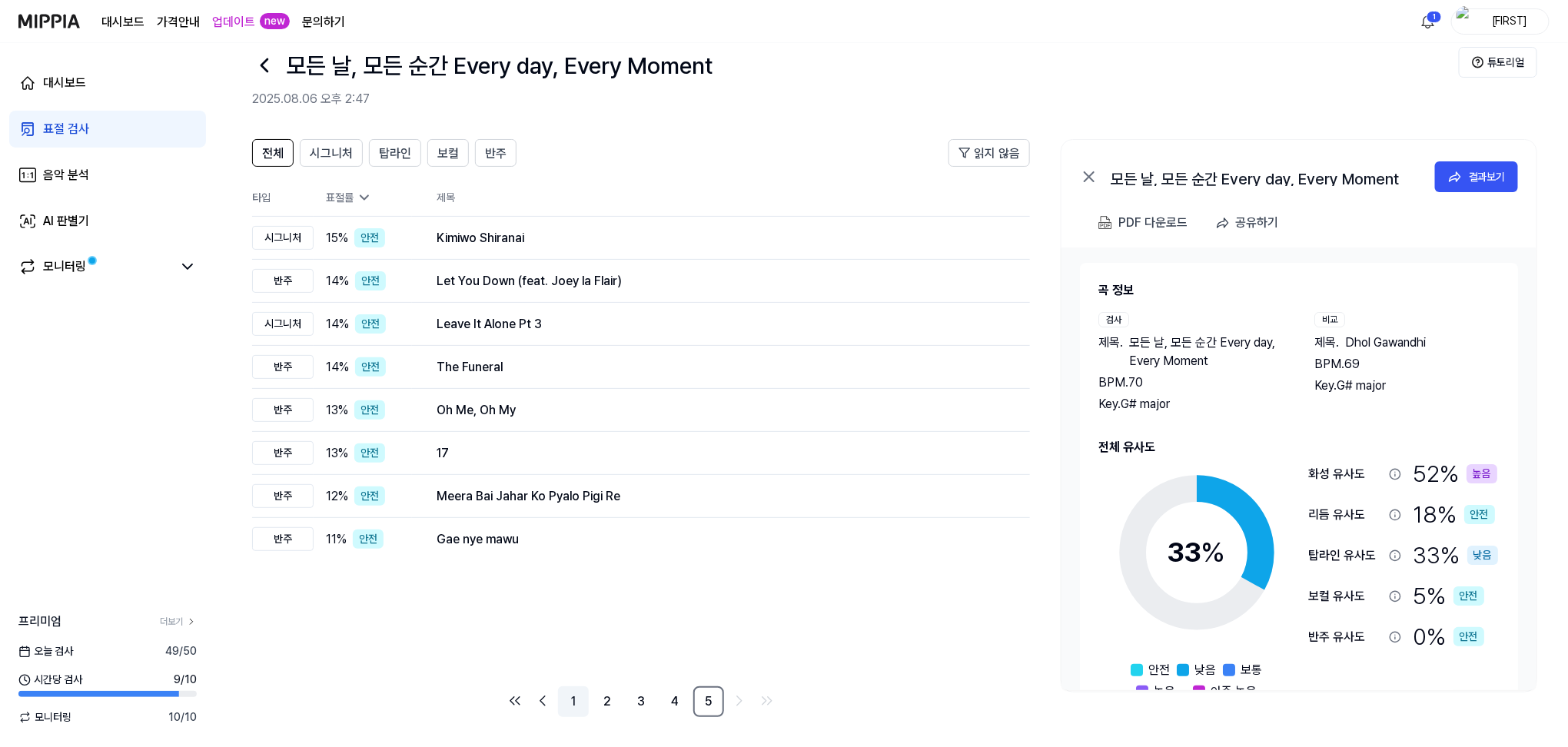 click on "1" at bounding box center (573, 702) 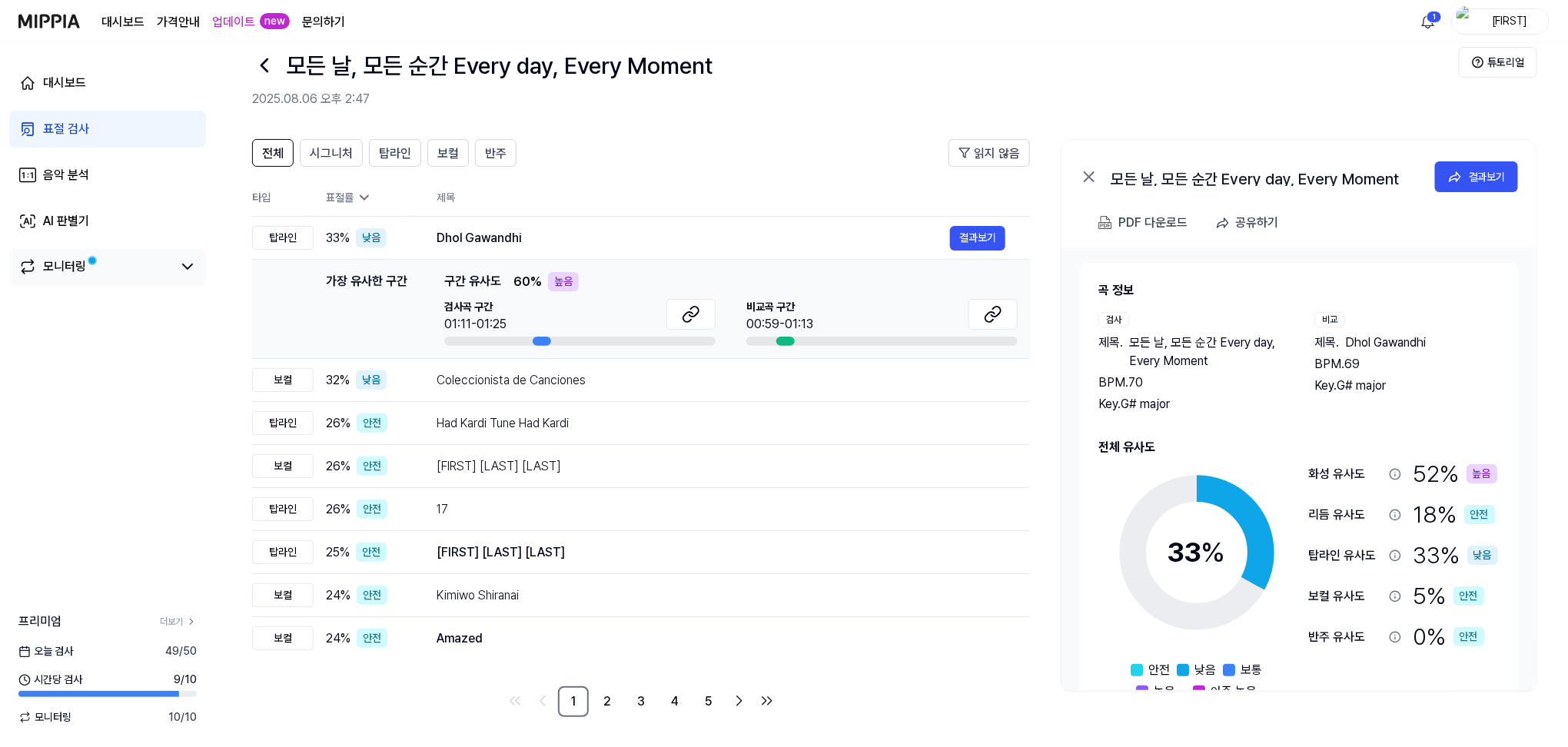 click on "모니터링" at bounding box center (108, 267) 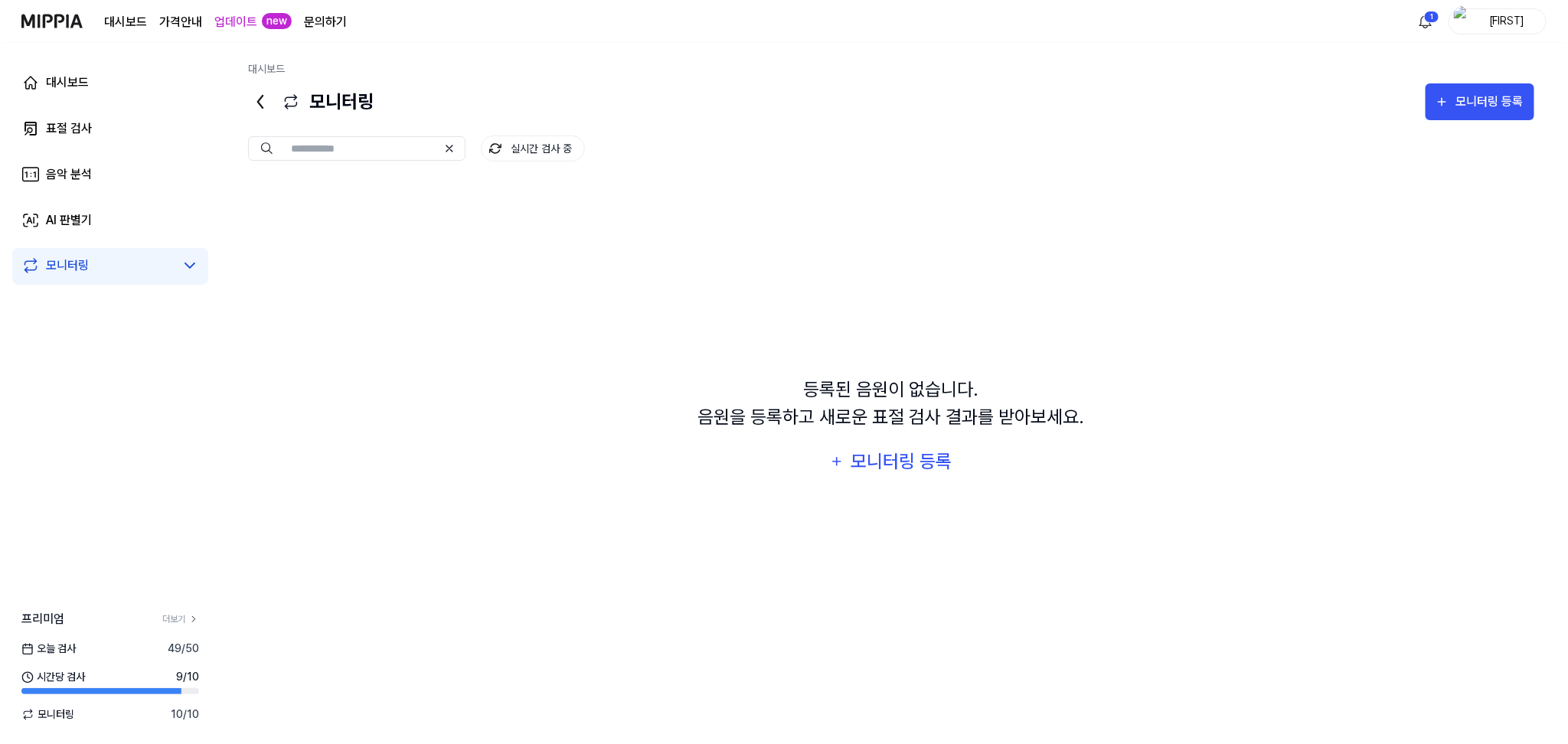 scroll, scrollTop: 0, scrollLeft: 0, axis: both 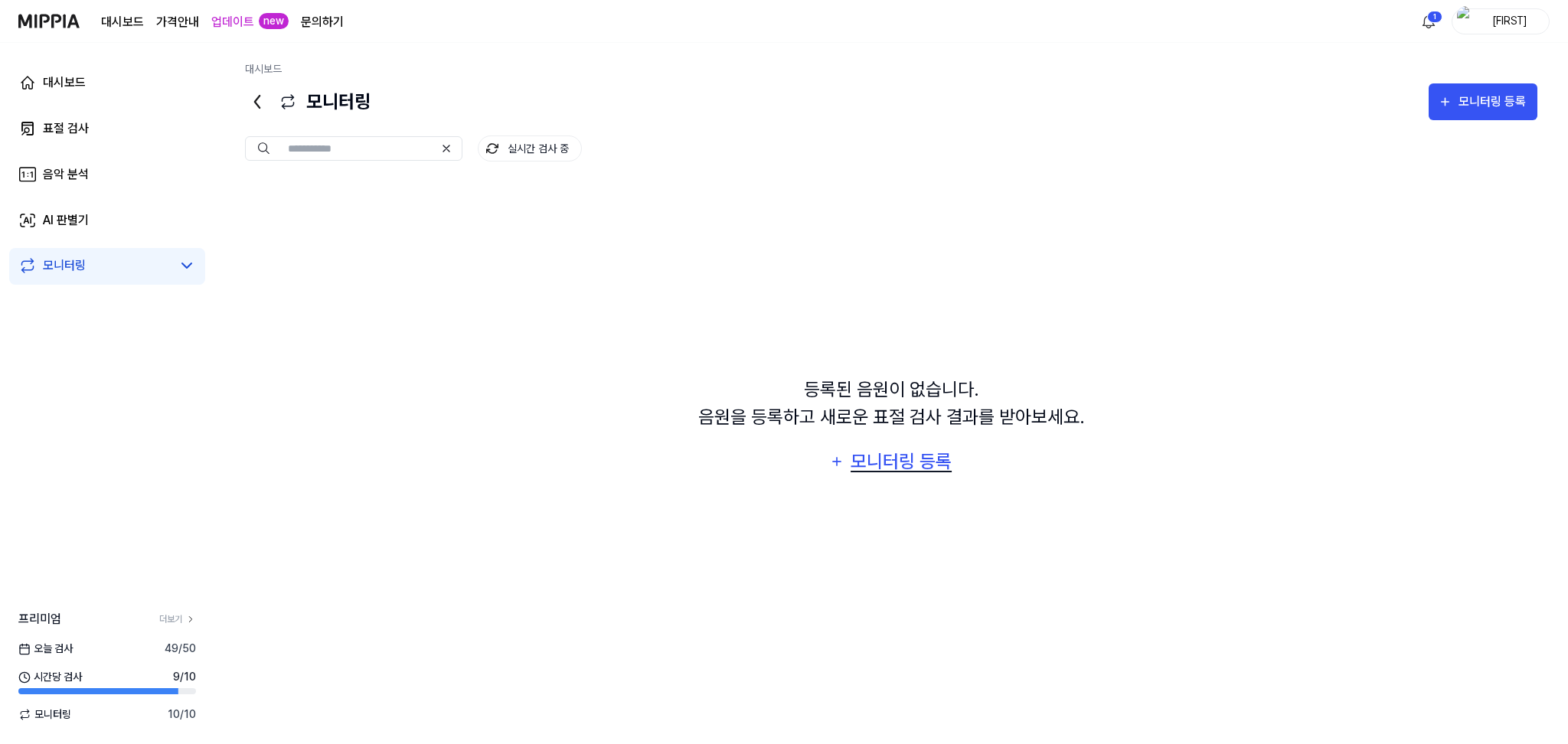 click on "모니터링 등록" at bounding box center [901, 462] 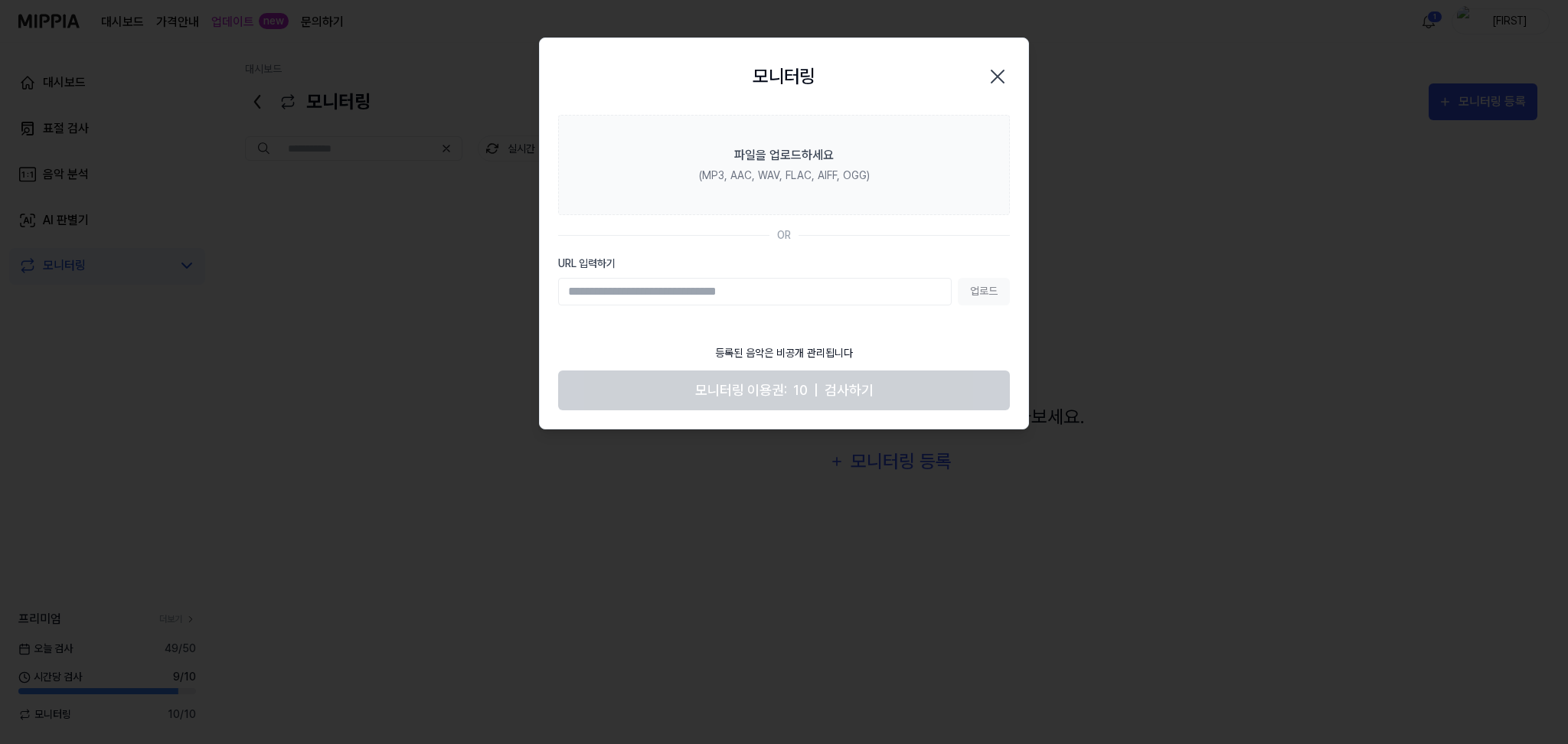click on "URL 입력하기" at bounding box center (755, 292) 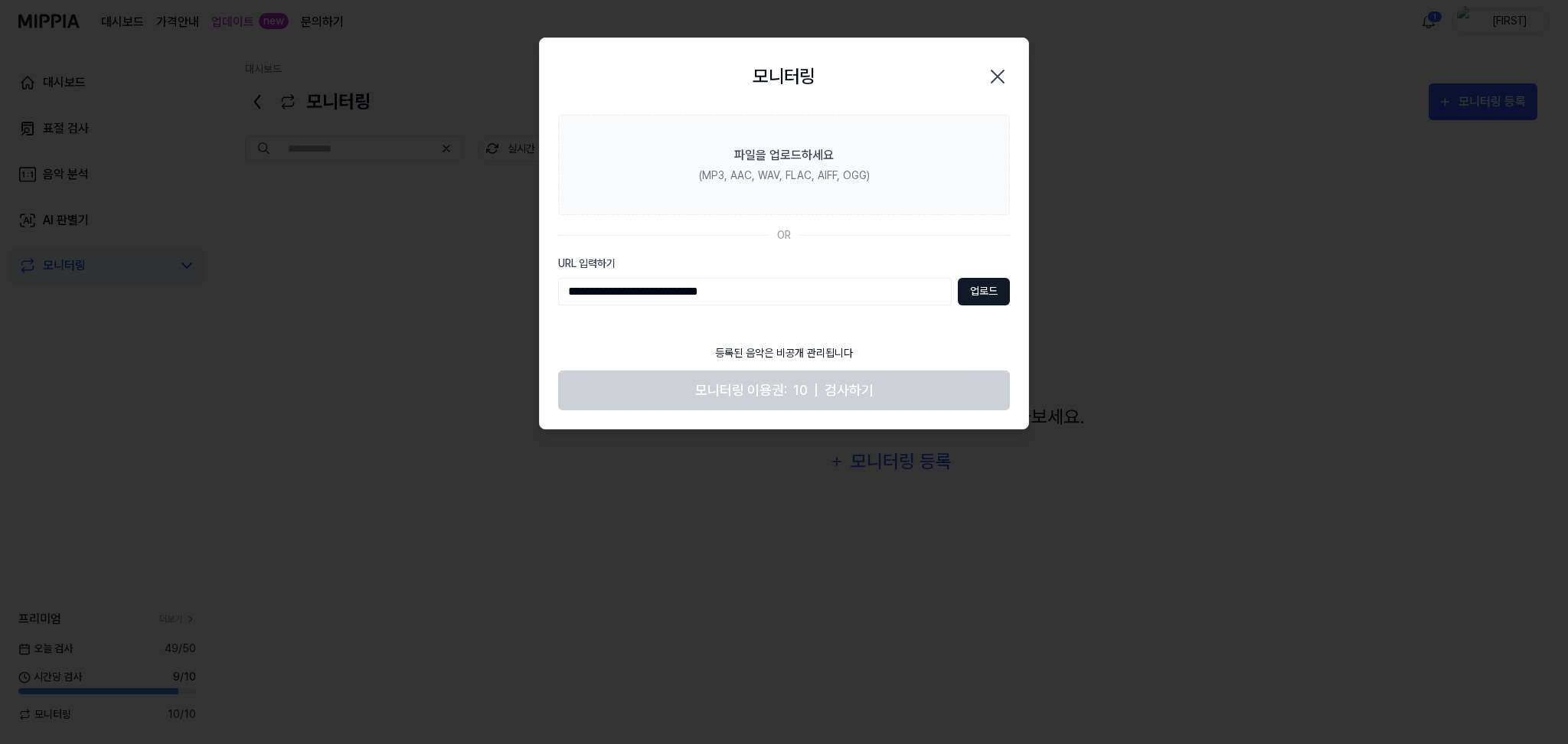 type on "**********" 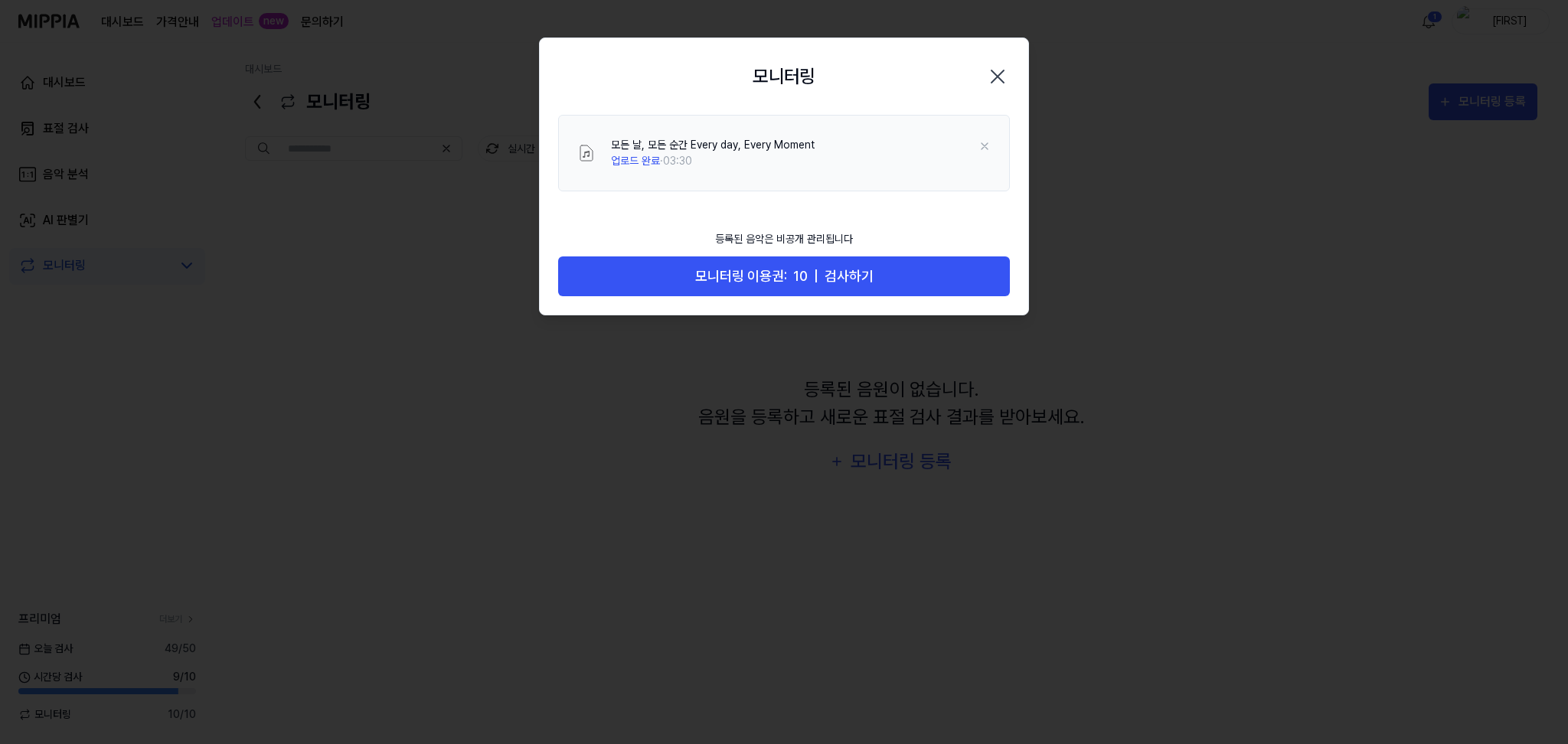click 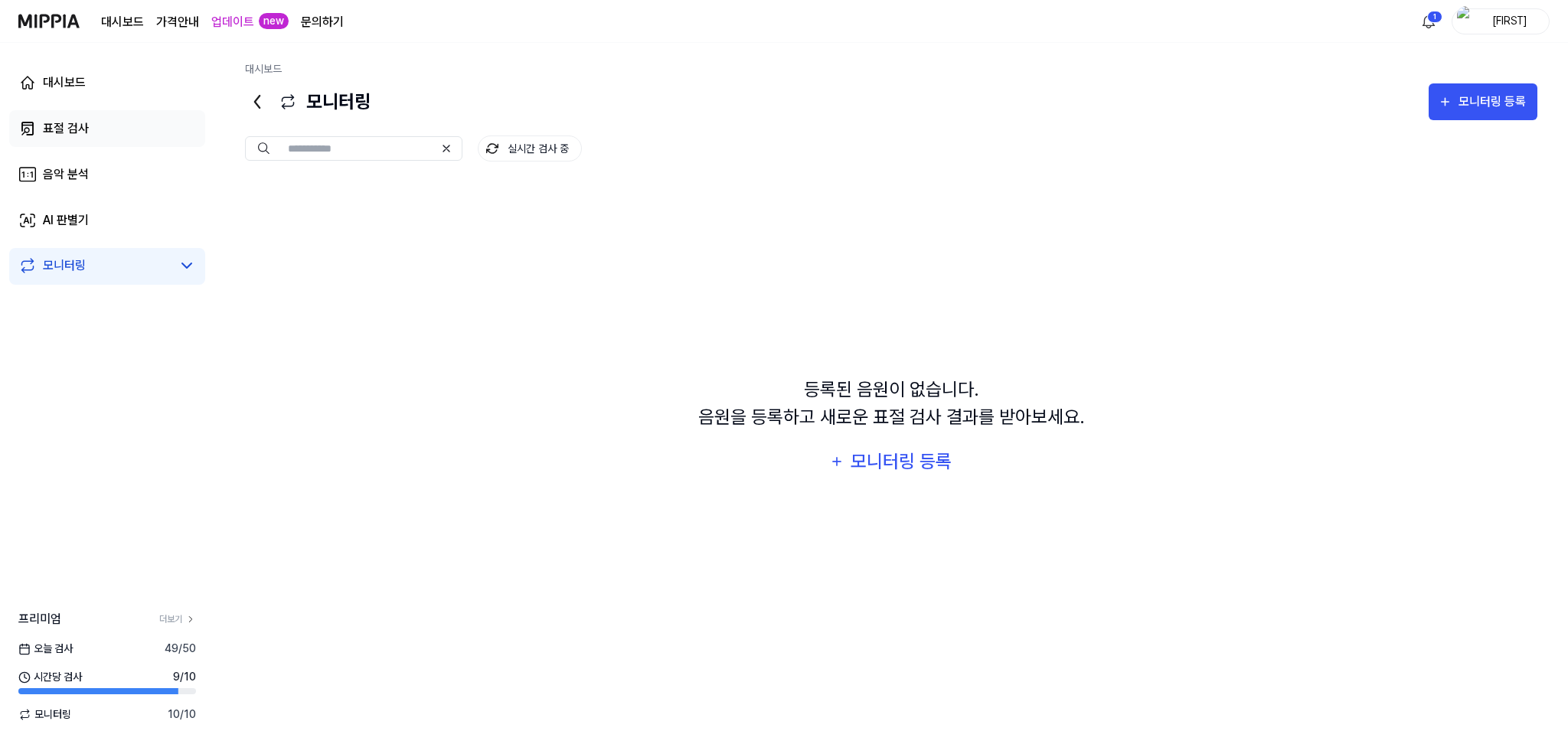 click on "표절 검사" at bounding box center (66, 129) 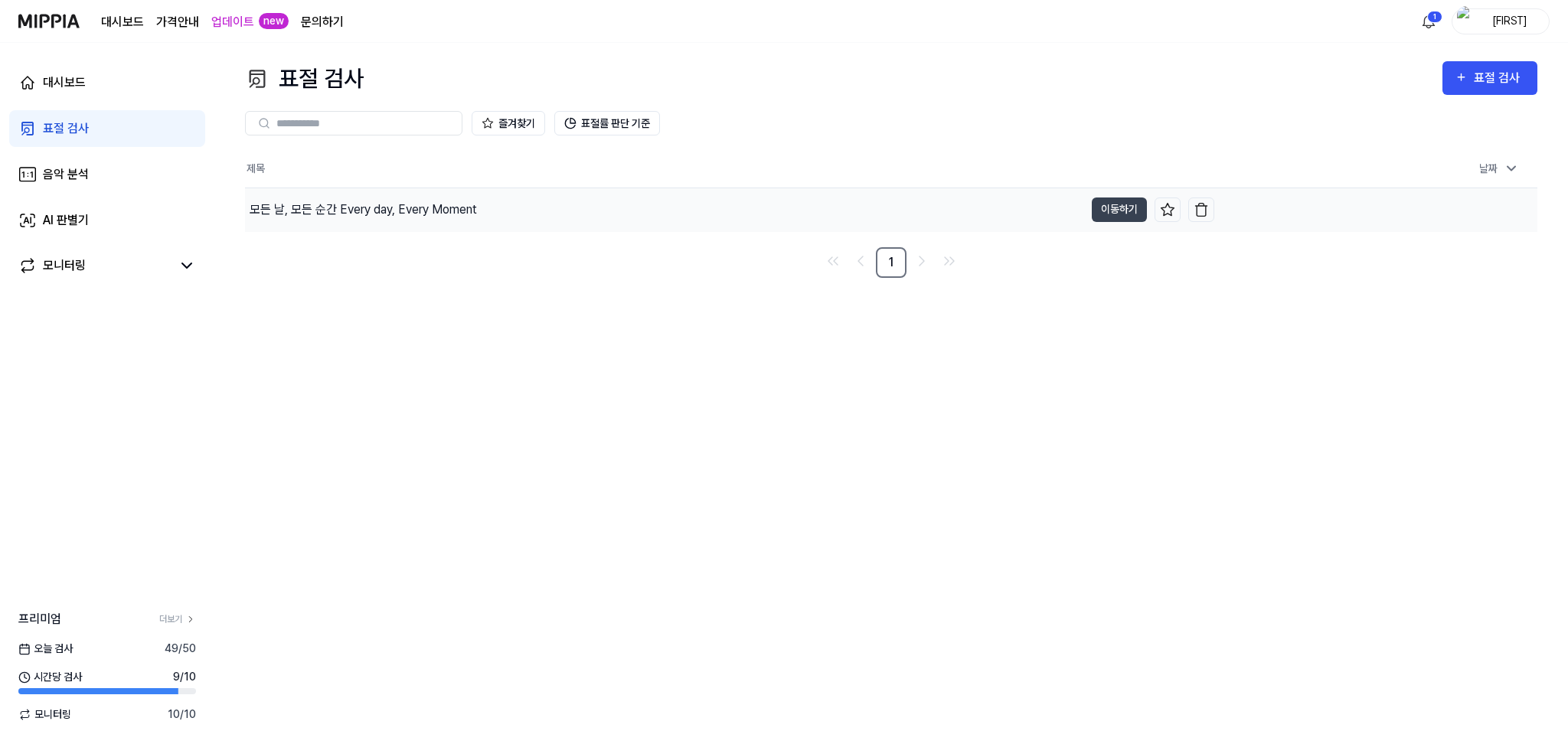 click on "모든 날, 모든 순간 Every day, Every Moment" at bounding box center [665, 210] 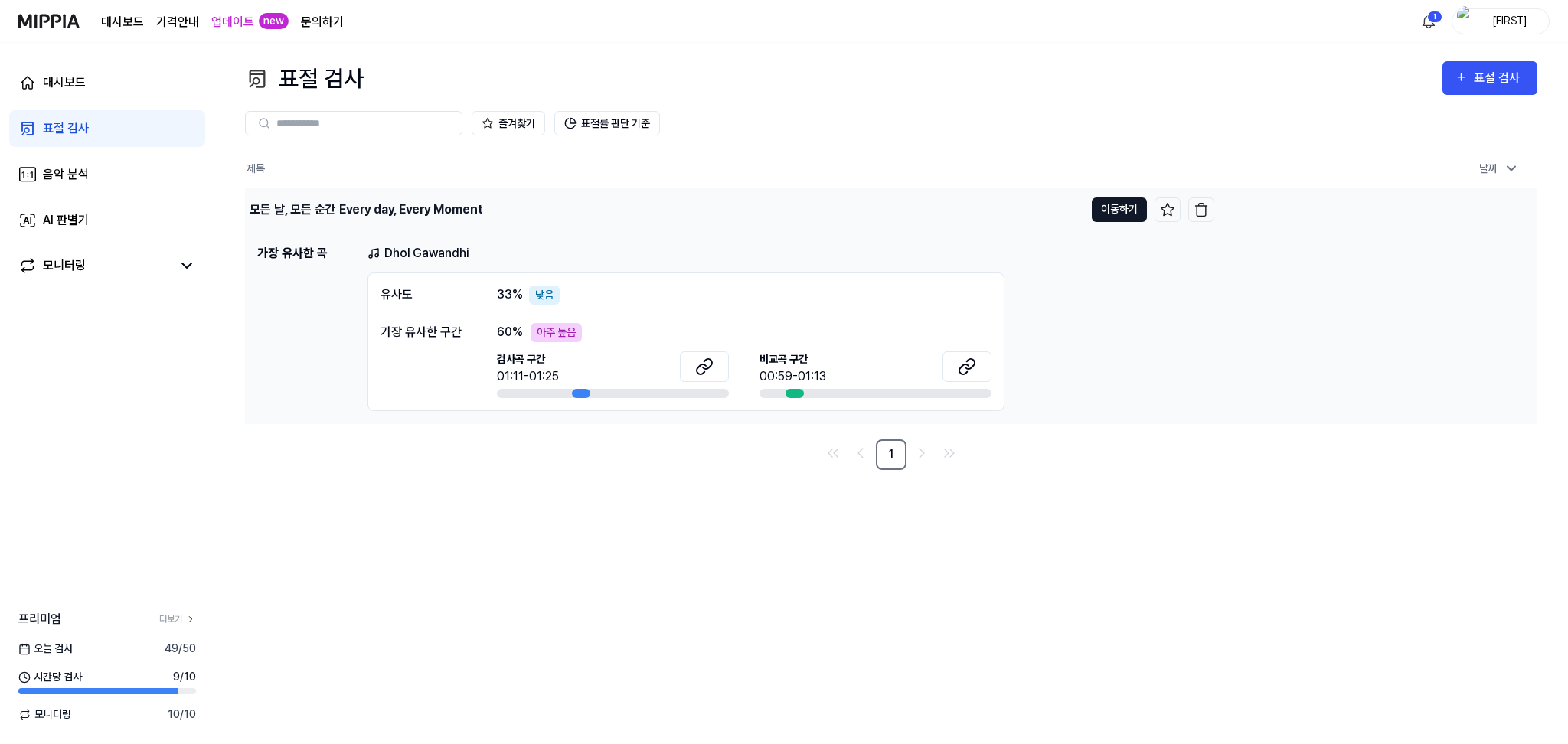 click on "이동하기" at bounding box center [1119, 210] 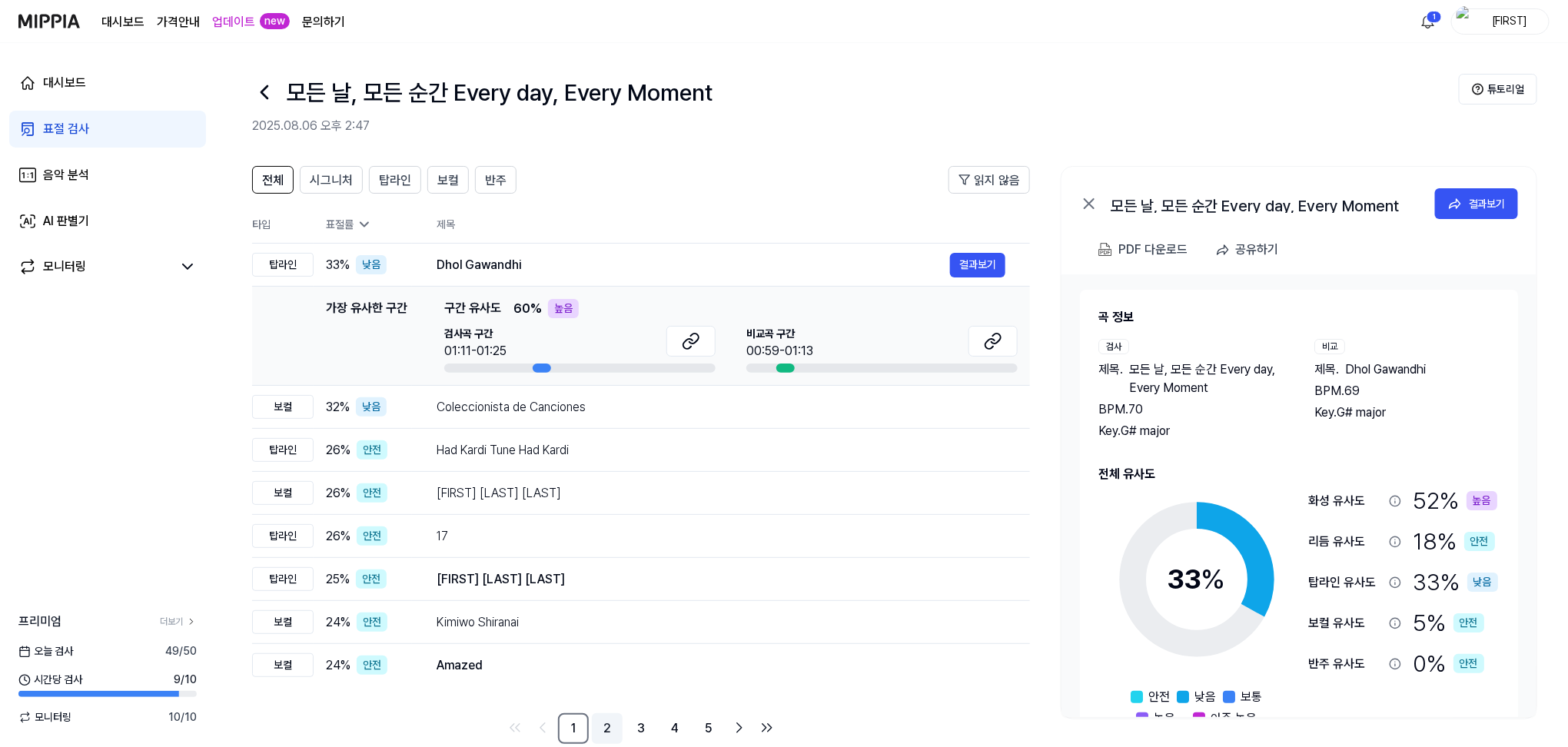 click on "2" at bounding box center [607, 729] 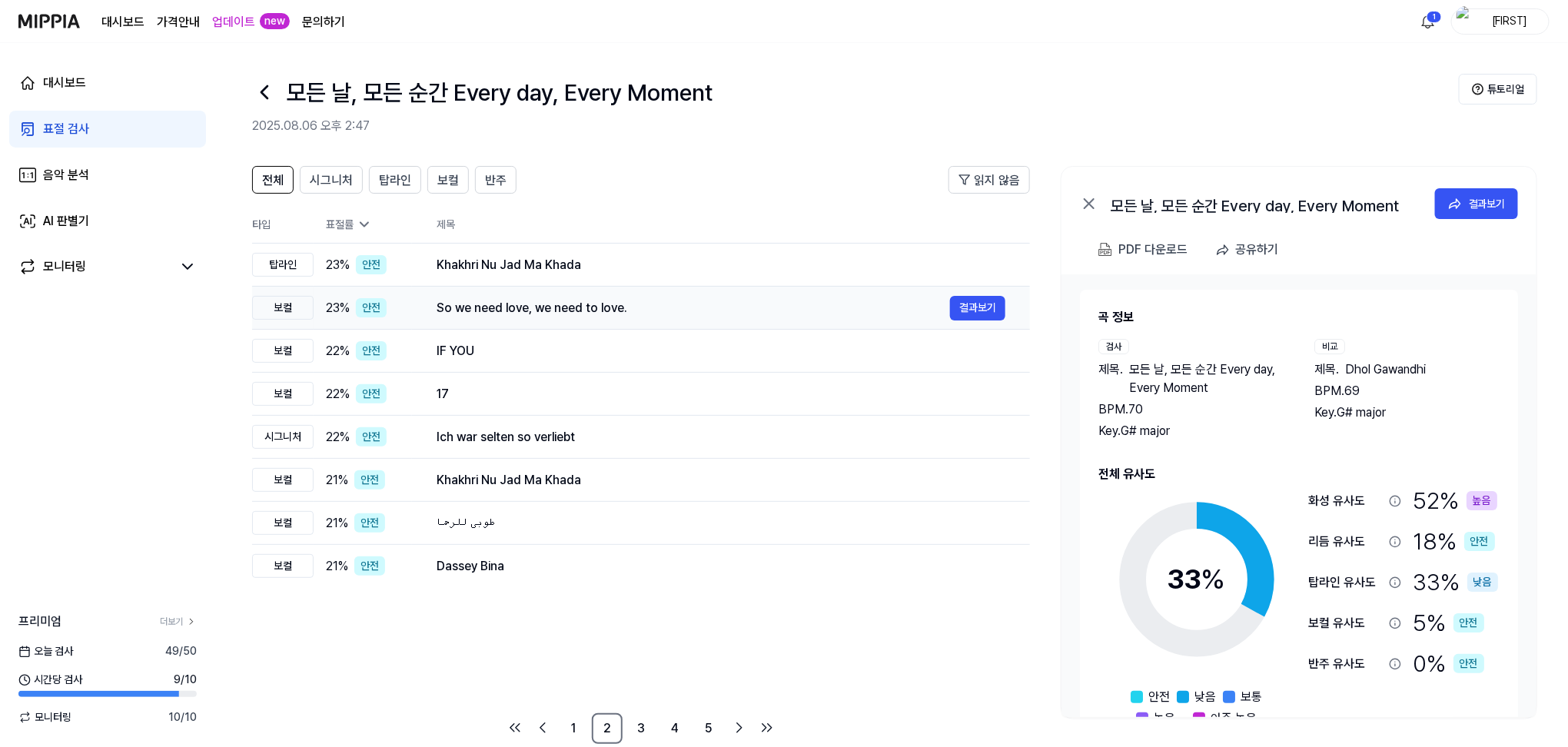 click on "So we need love, we need to love. 결과보기" at bounding box center (721, 308) 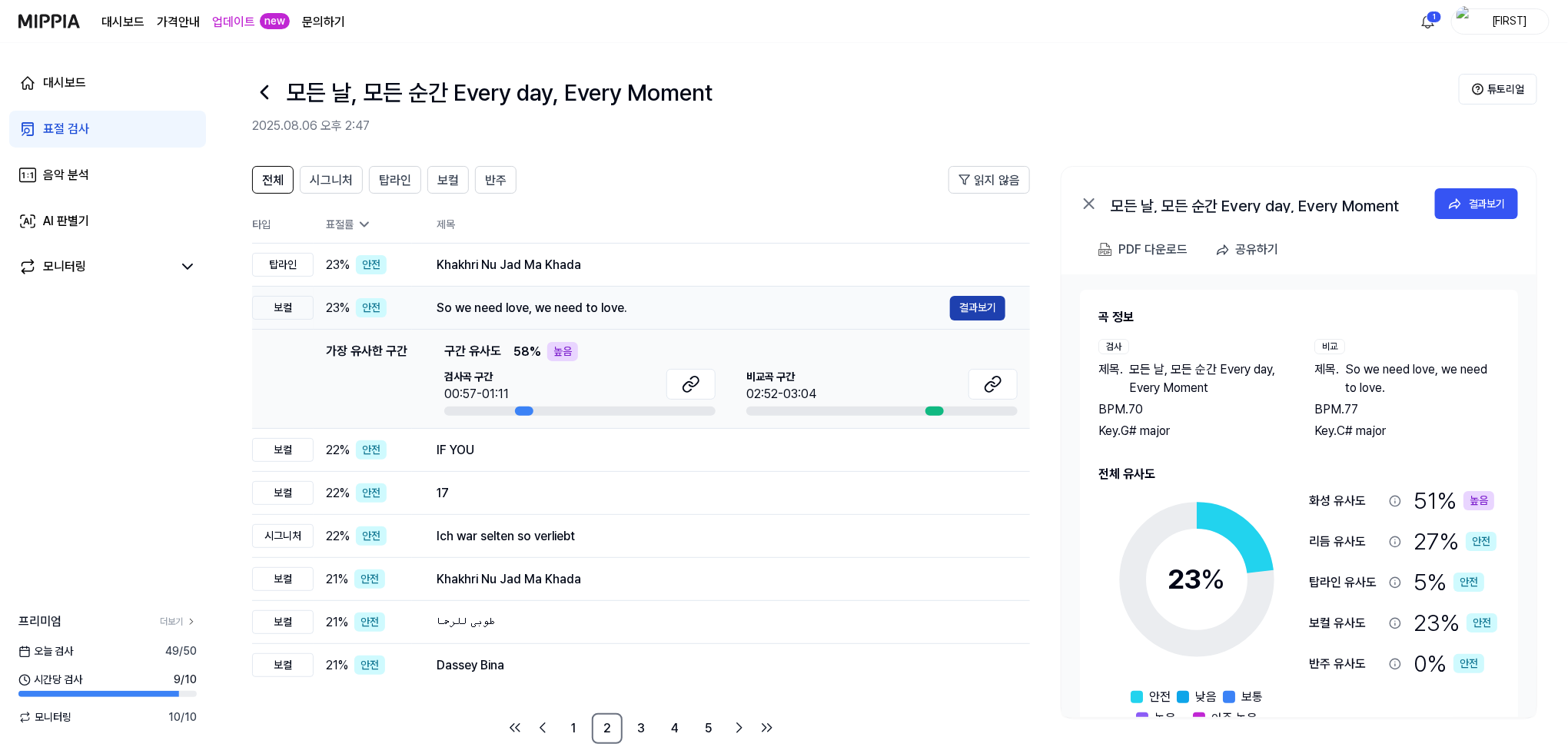 click on "결과보기" at bounding box center (978, 308) 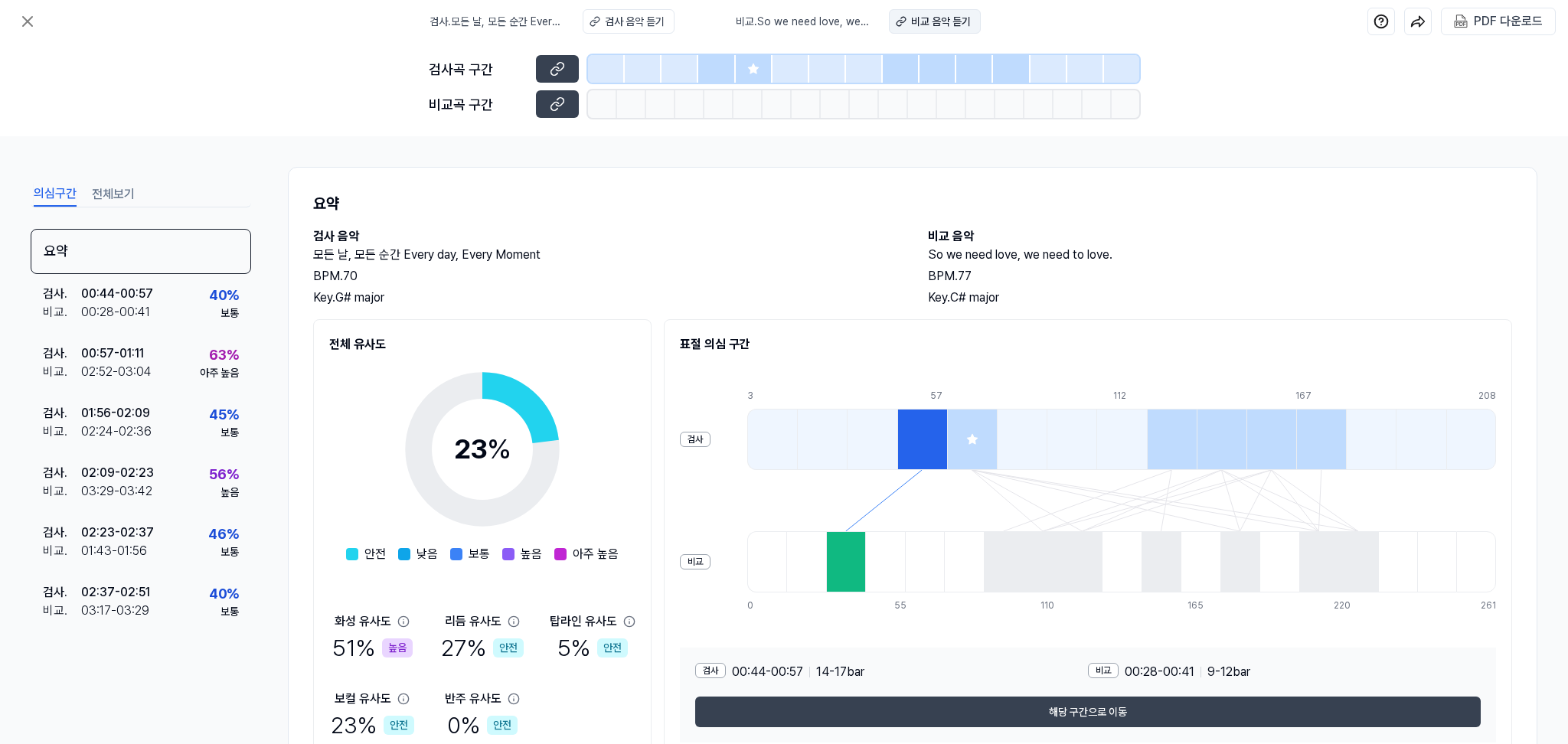 click on "비교 음악 듣기" at bounding box center [935, 21] 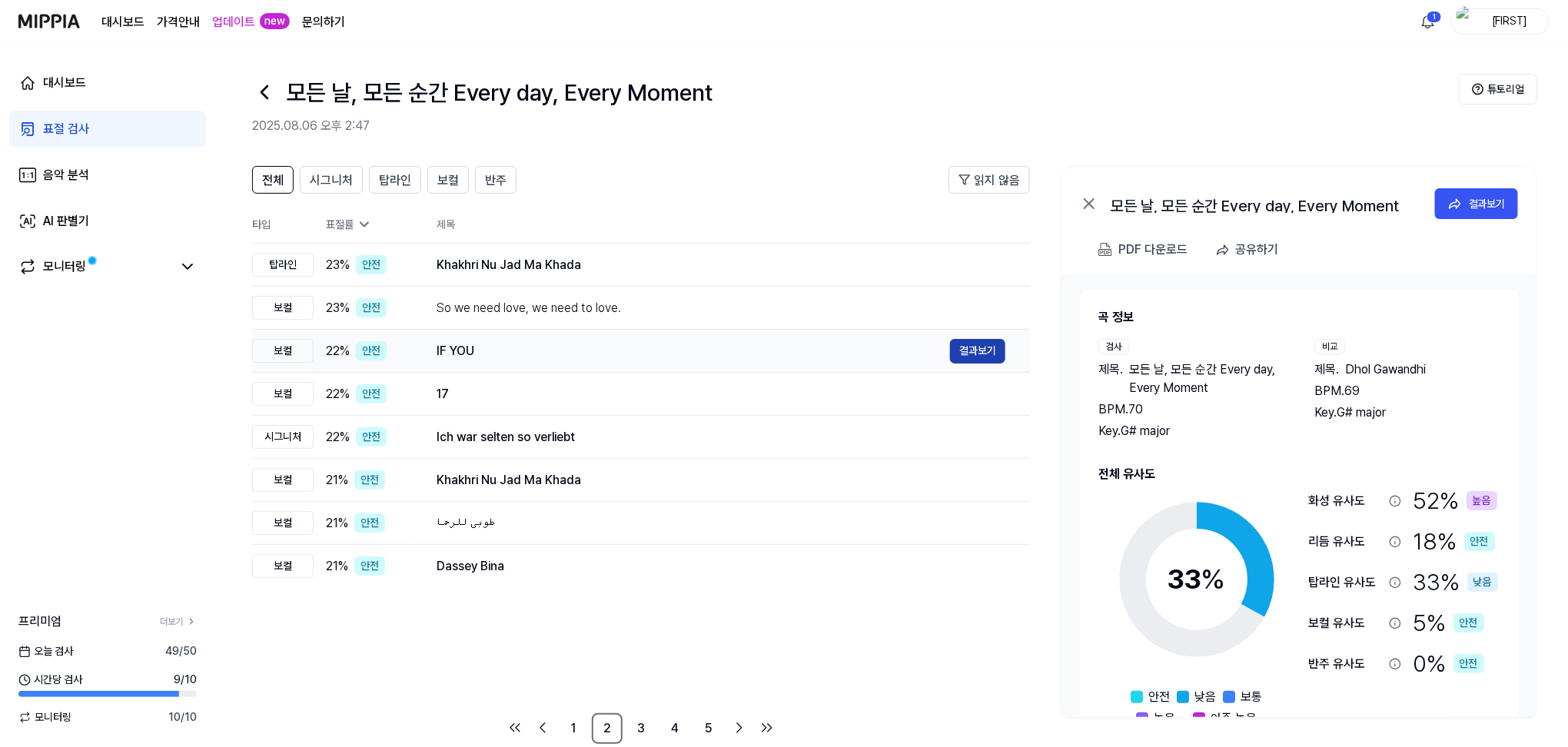 click on "결과보기" at bounding box center (978, 351) 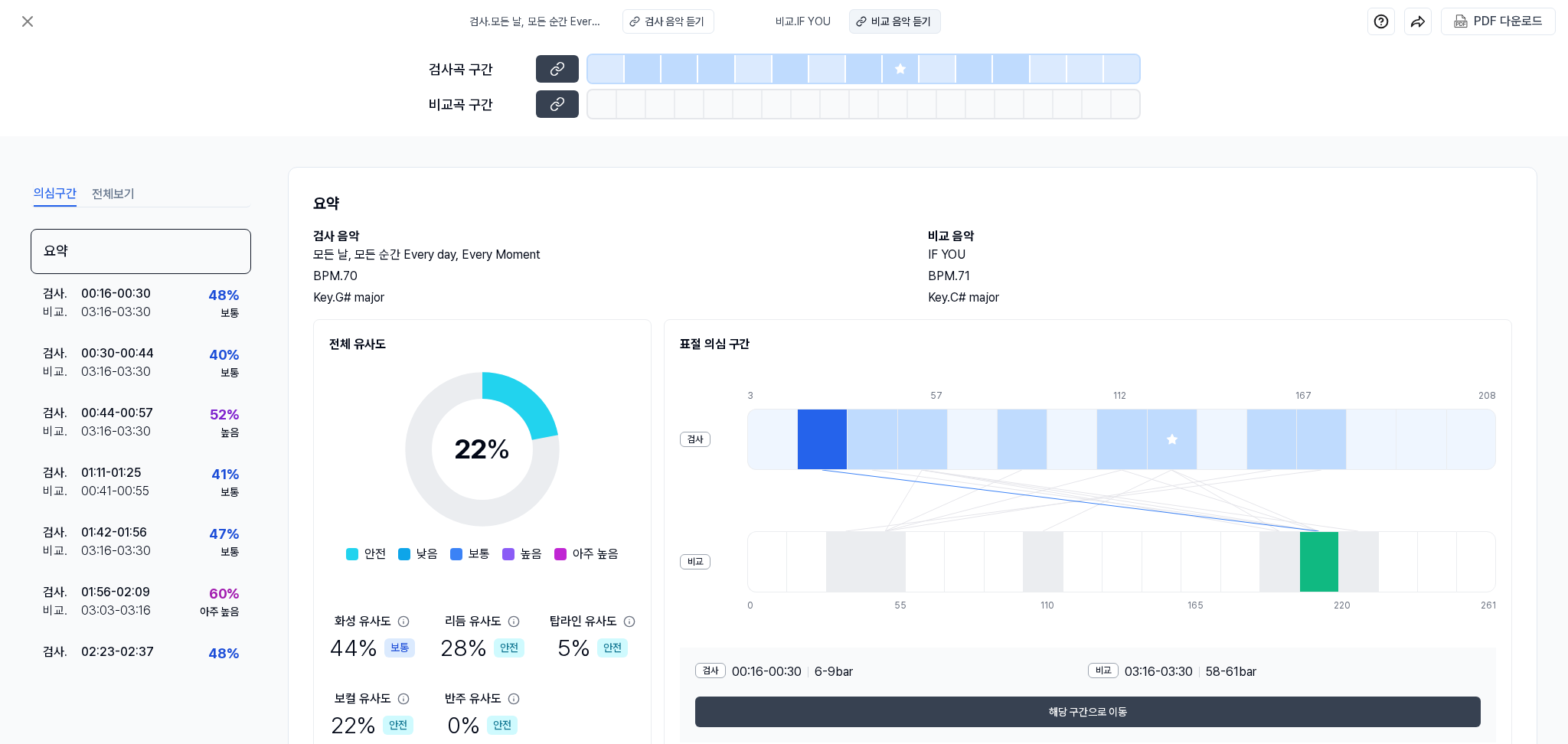 click on "비교 음악 듣기" at bounding box center [901, 21] 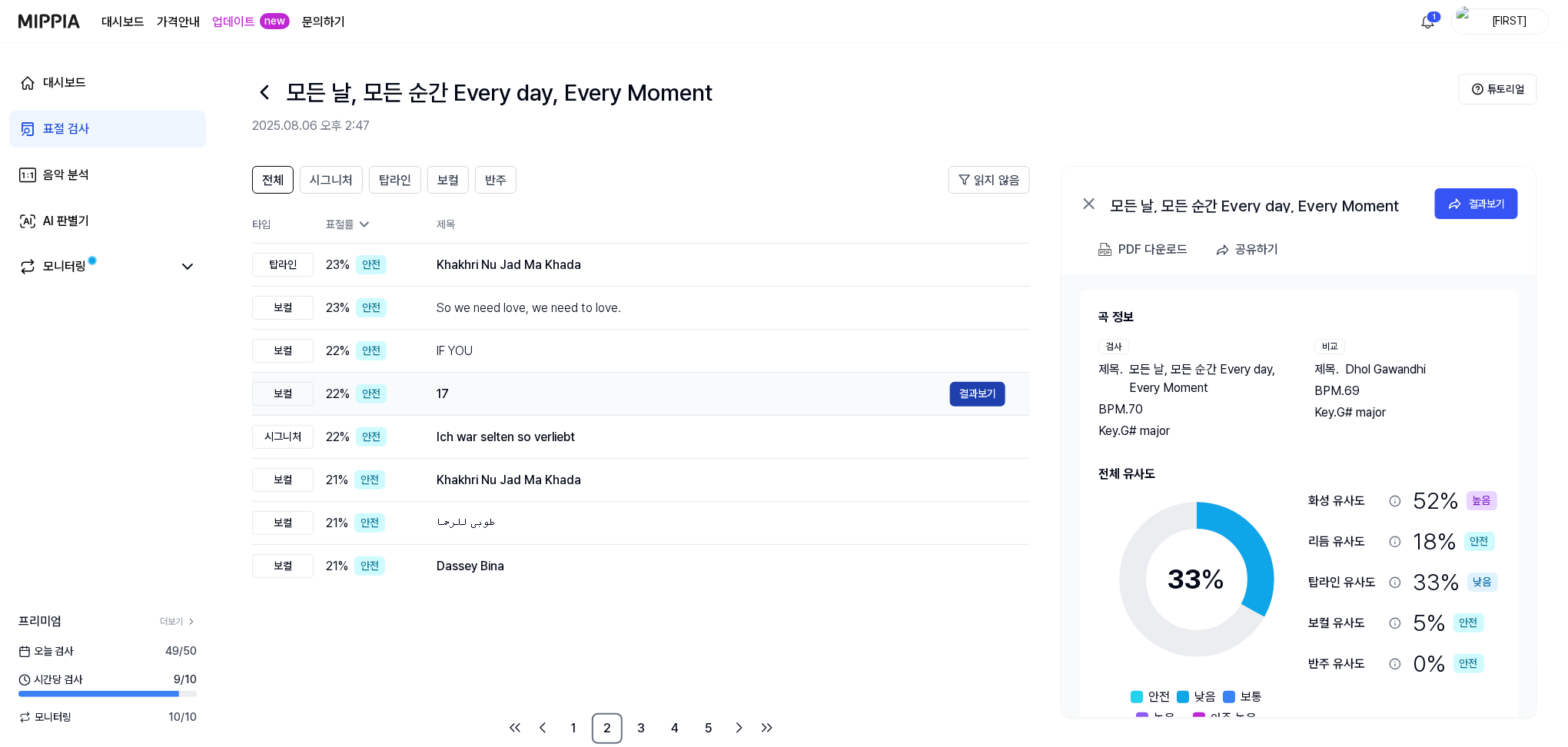 click on "결과보기" at bounding box center [978, 394] 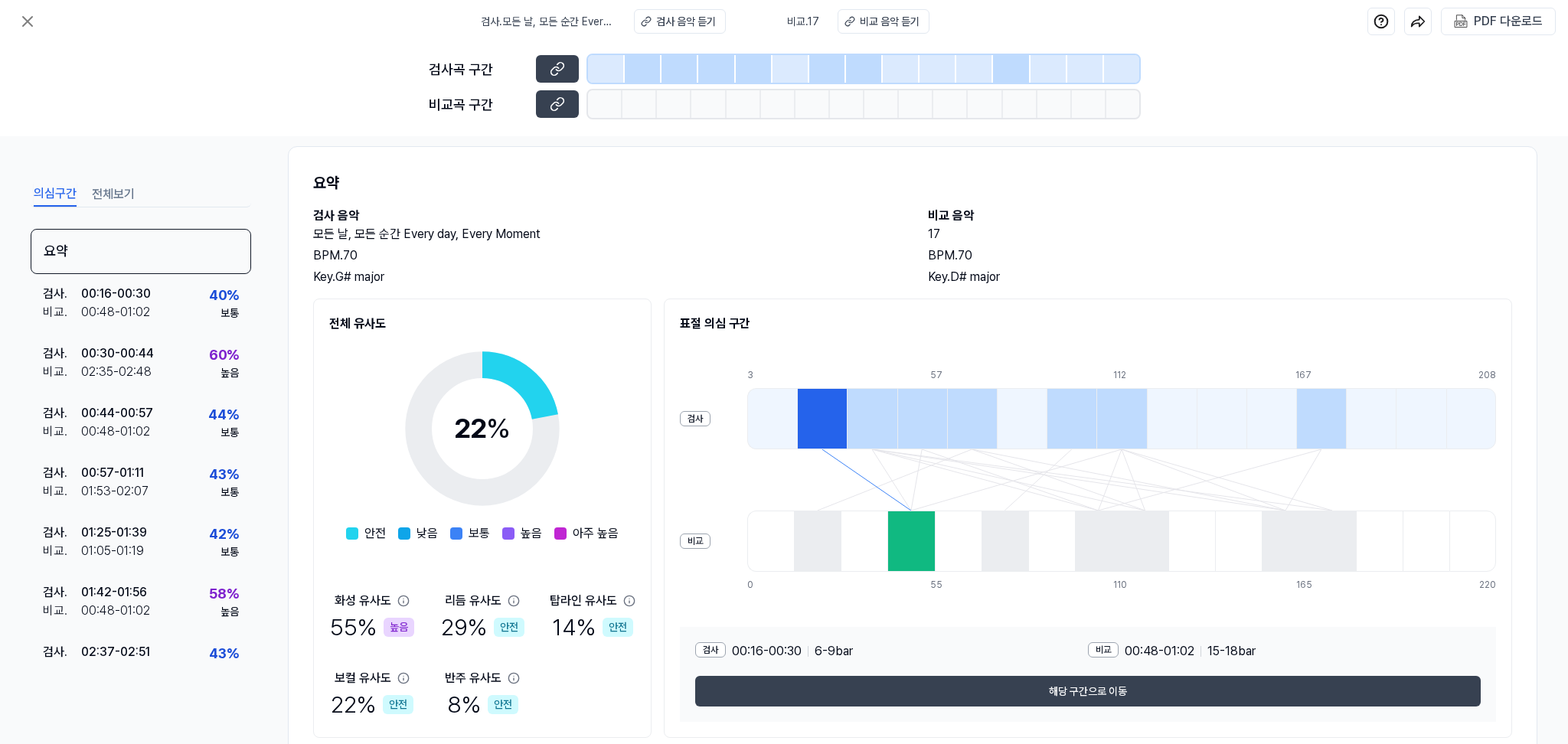 scroll, scrollTop: 0, scrollLeft: 0, axis: both 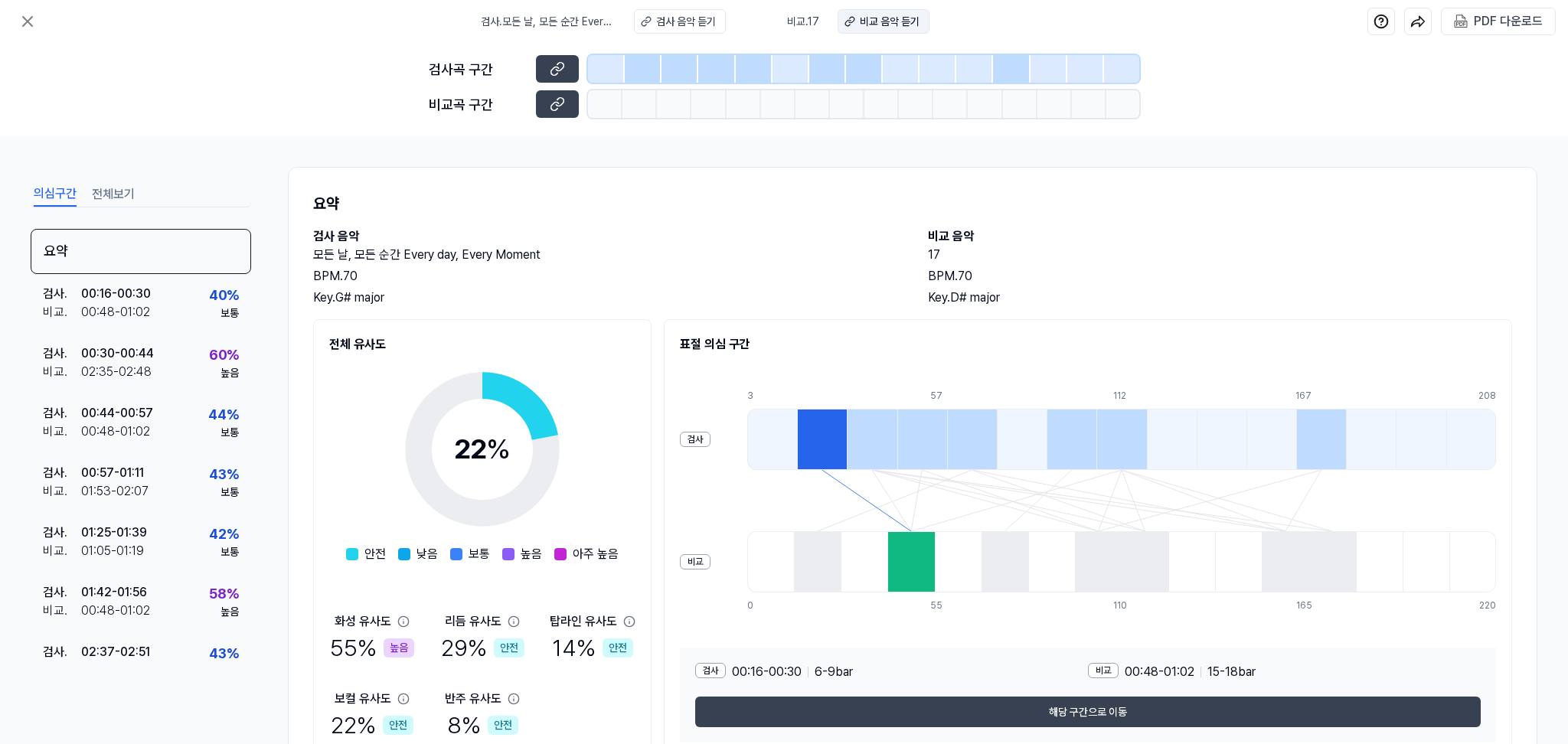 click on "비교 음악 듣기" at bounding box center [890, 21] 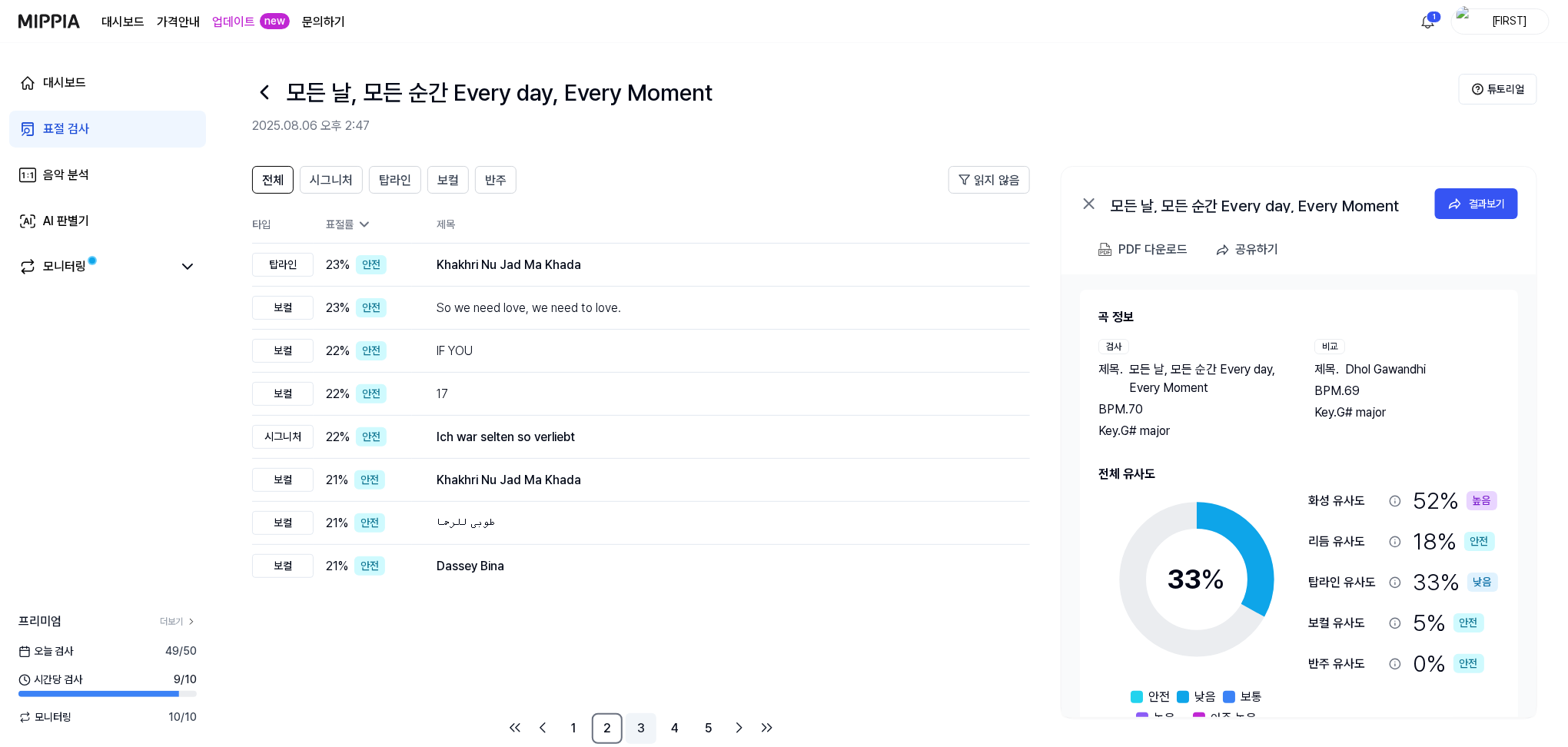 click on "3" at bounding box center (641, 729) 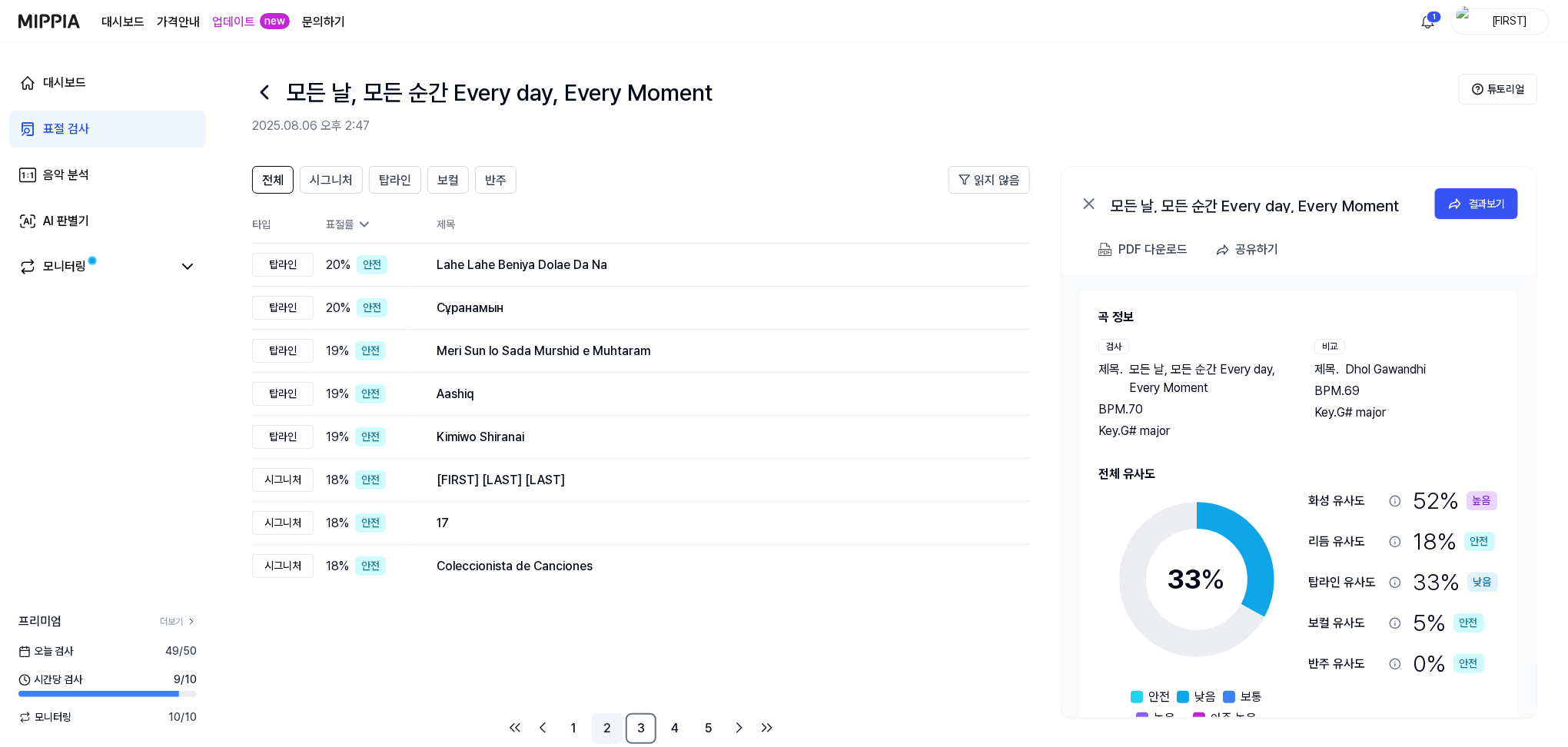 click on "2" at bounding box center [607, 729] 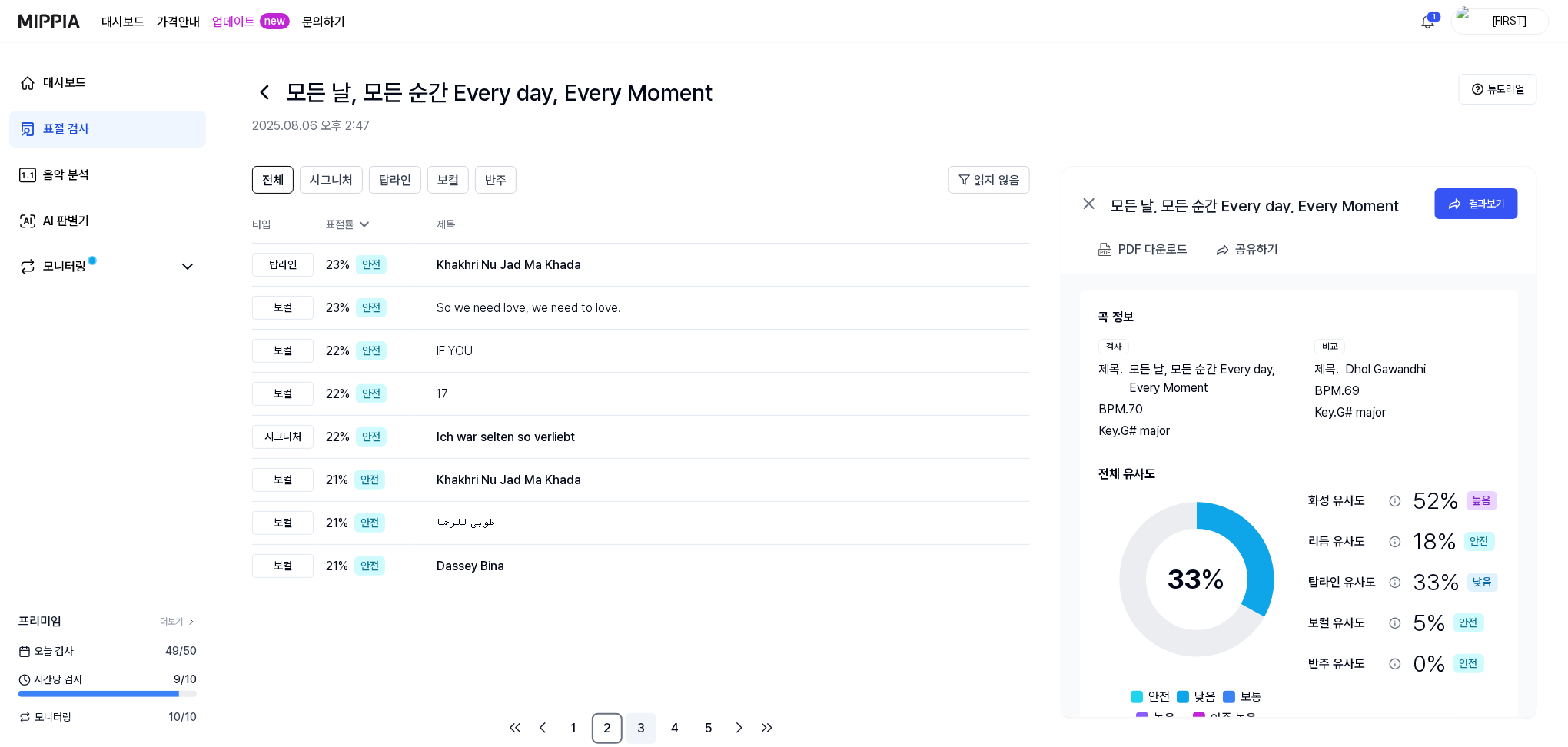 click on "3" at bounding box center (641, 729) 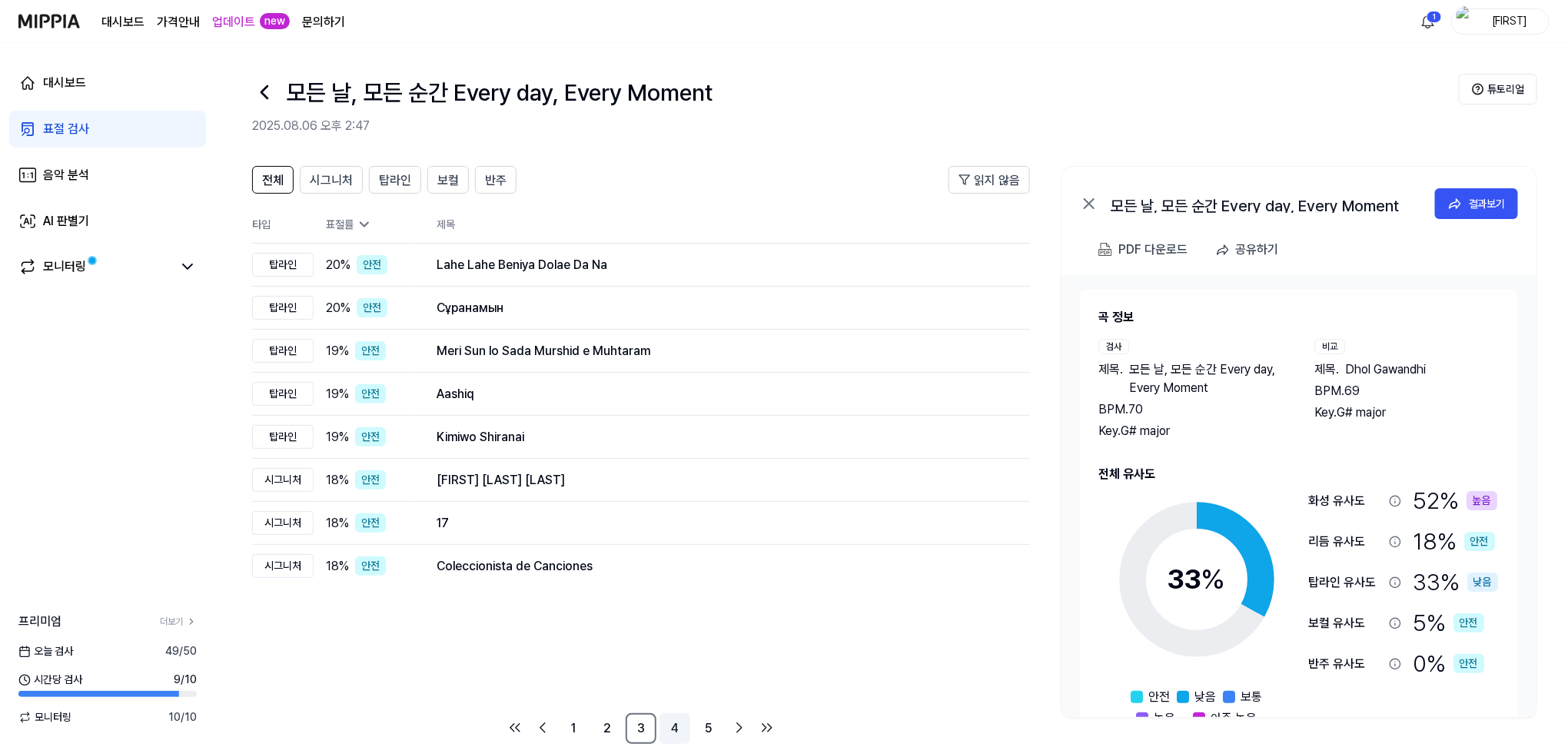 click on "4" at bounding box center (675, 729) 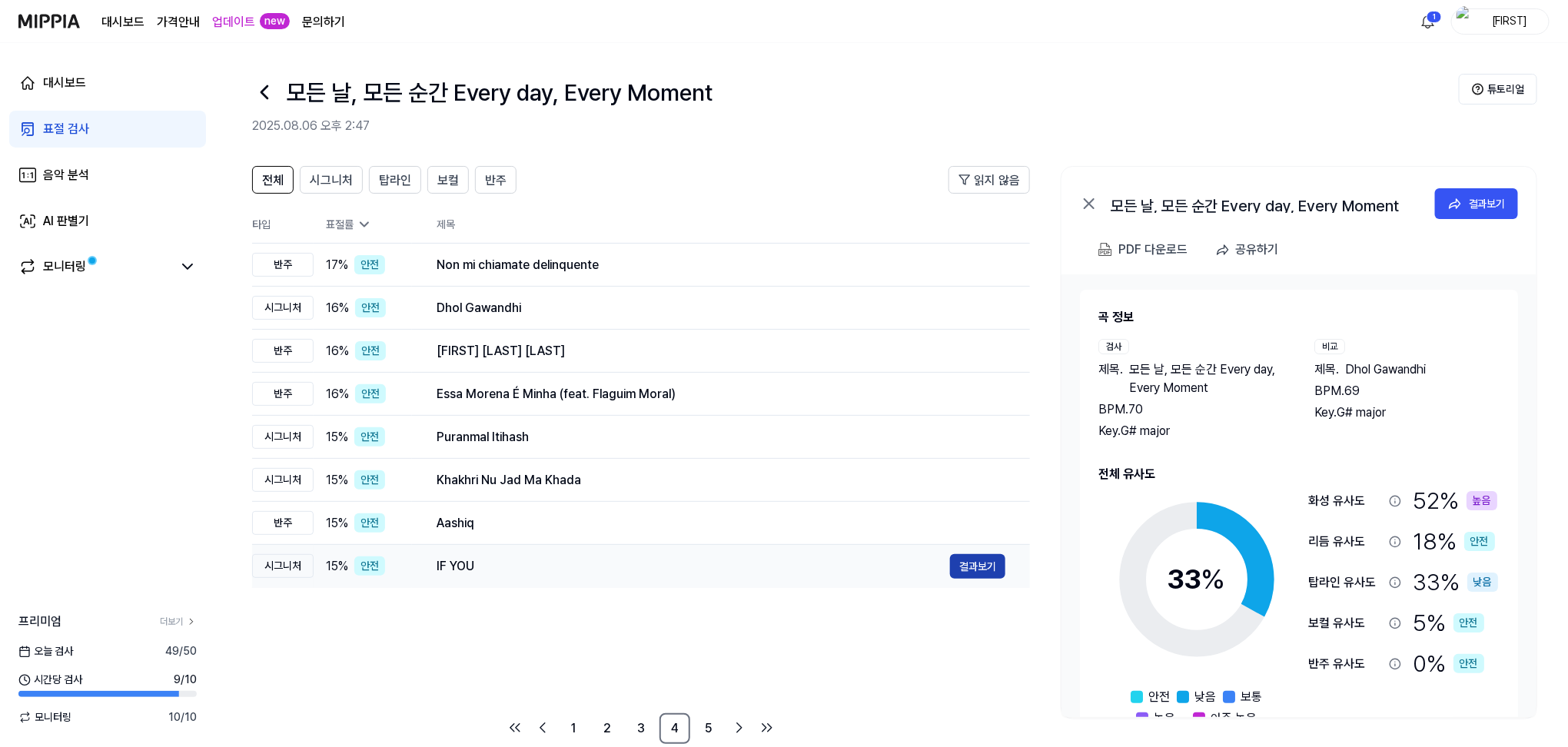 click on "결과보기" at bounding box center [978, 566] 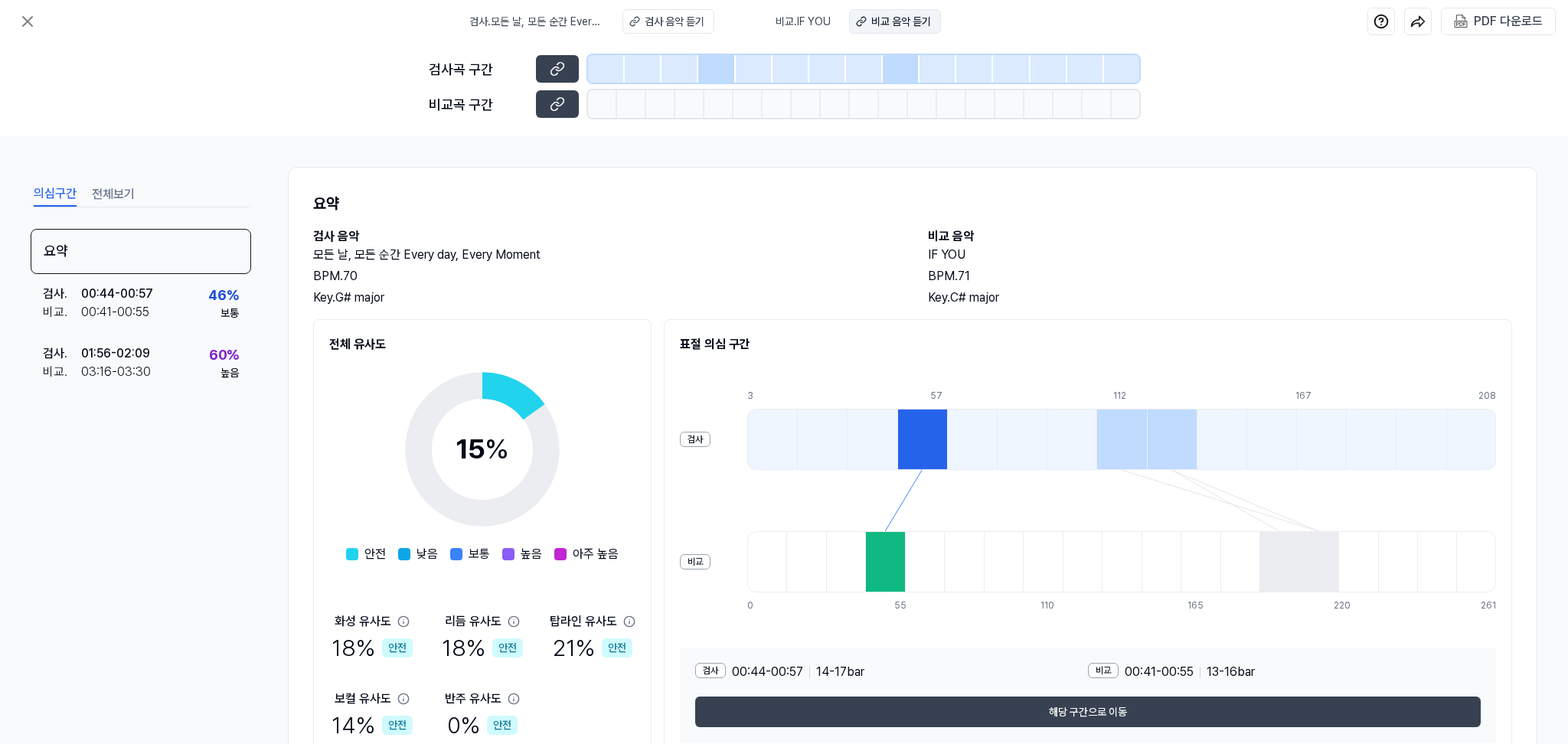 click on "비교 음악 듣기" at bounding box center (901, 21) 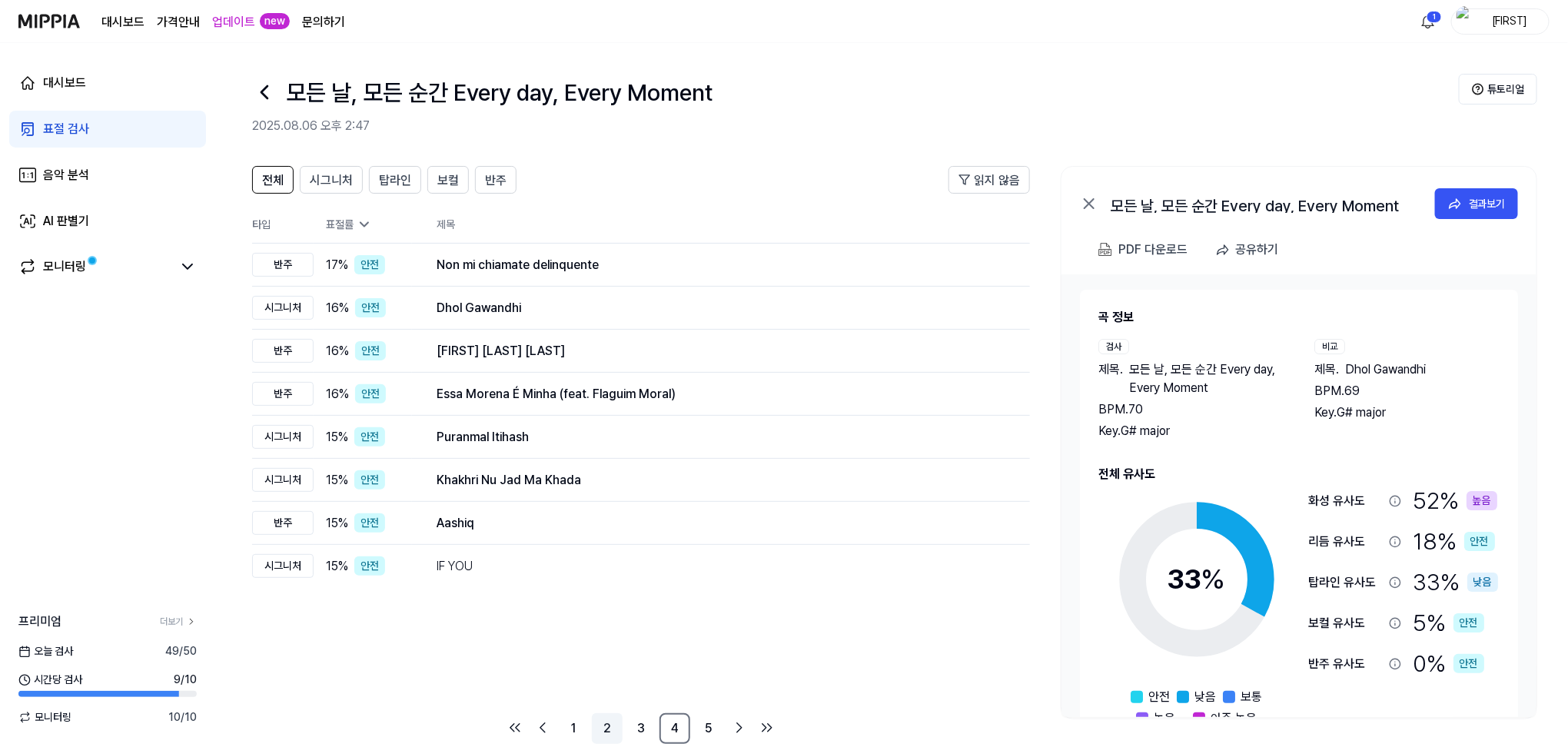 click on "2" at bounding box center (607, 729) 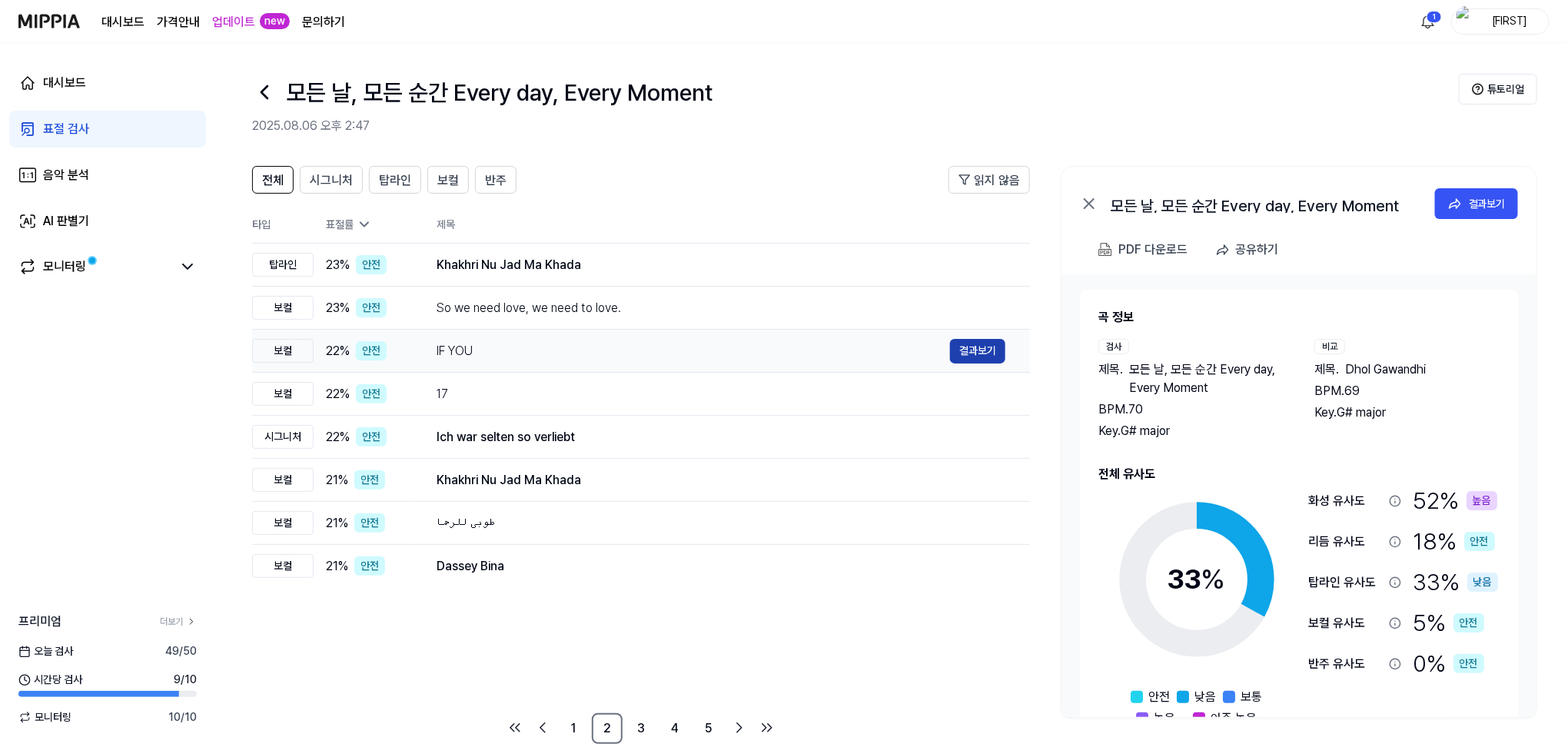 click on "결과보기" at bounding box center (978, 351) 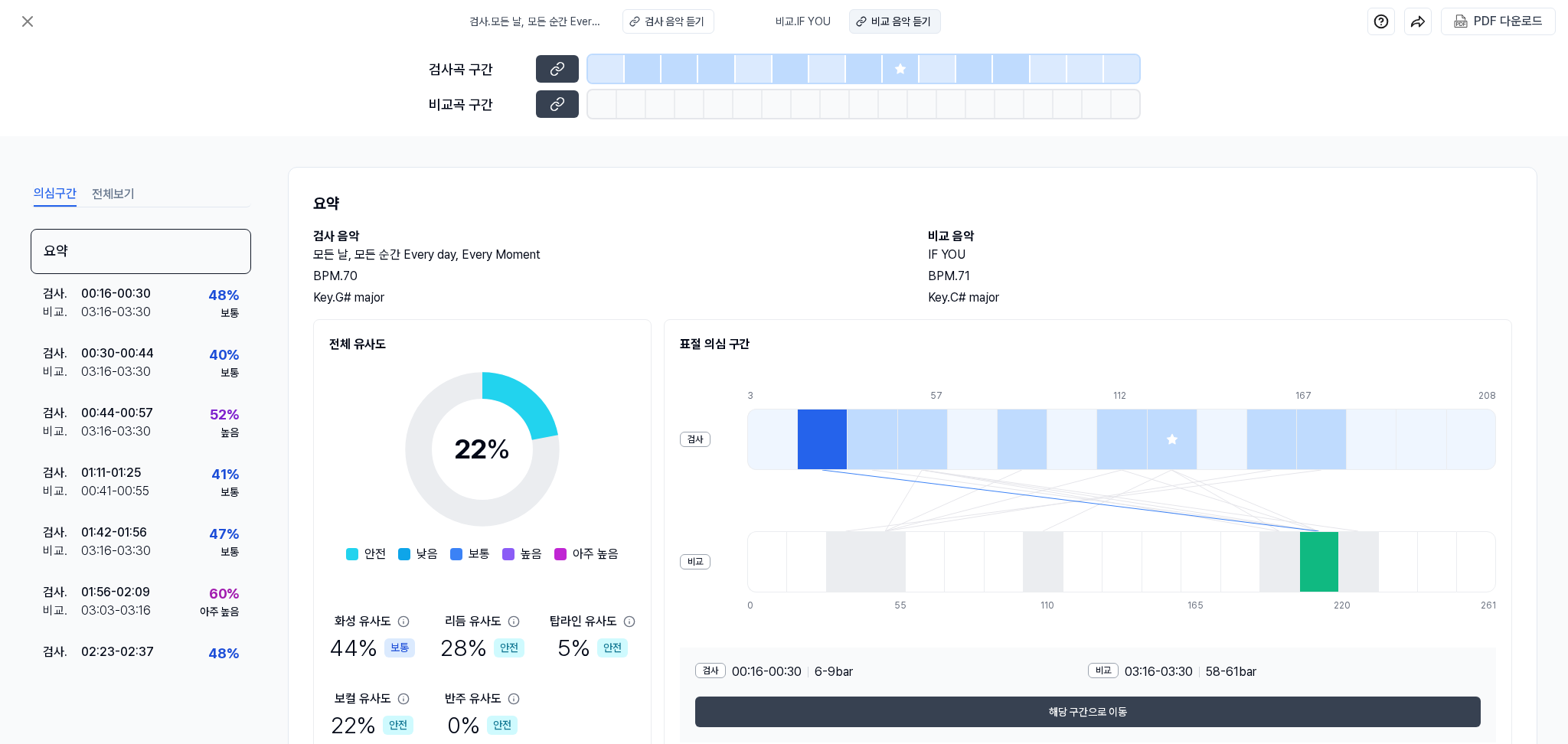 click on "비교 음악 듣기" at bounding box center [901, 21] 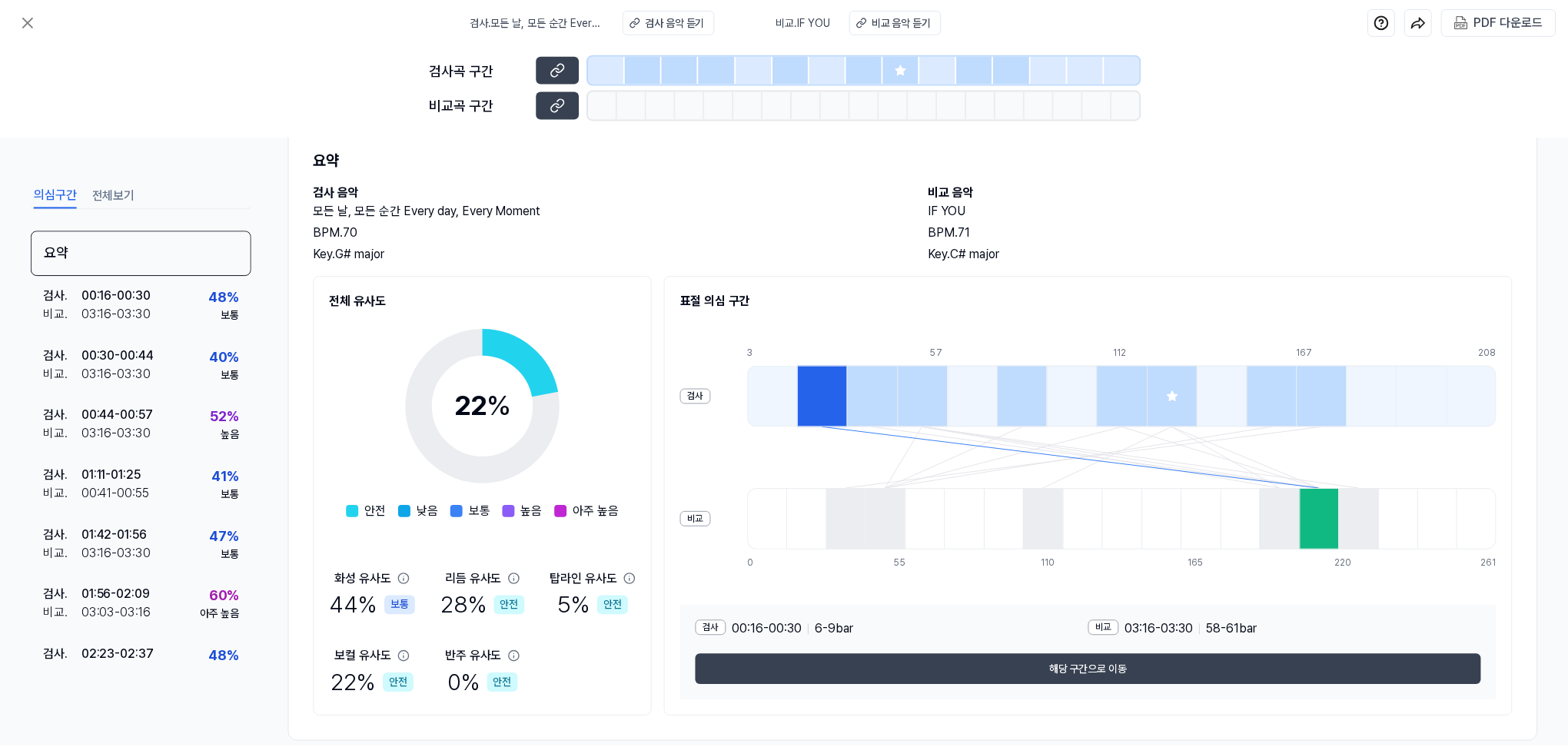 scroll, scrollTop: 70, scrollLeft: 0, axis: vertical 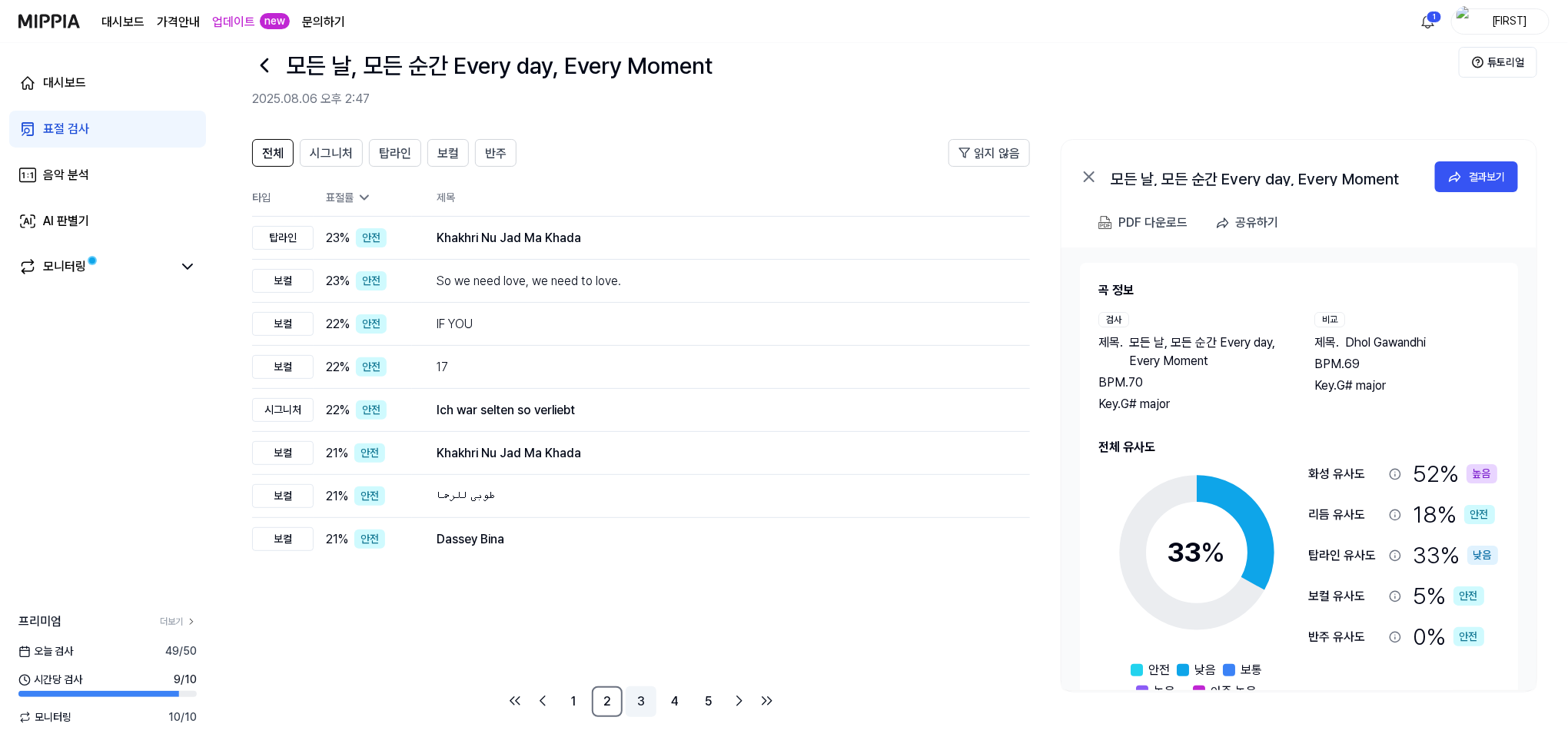 click on "3" at bounding box center [641, 702] 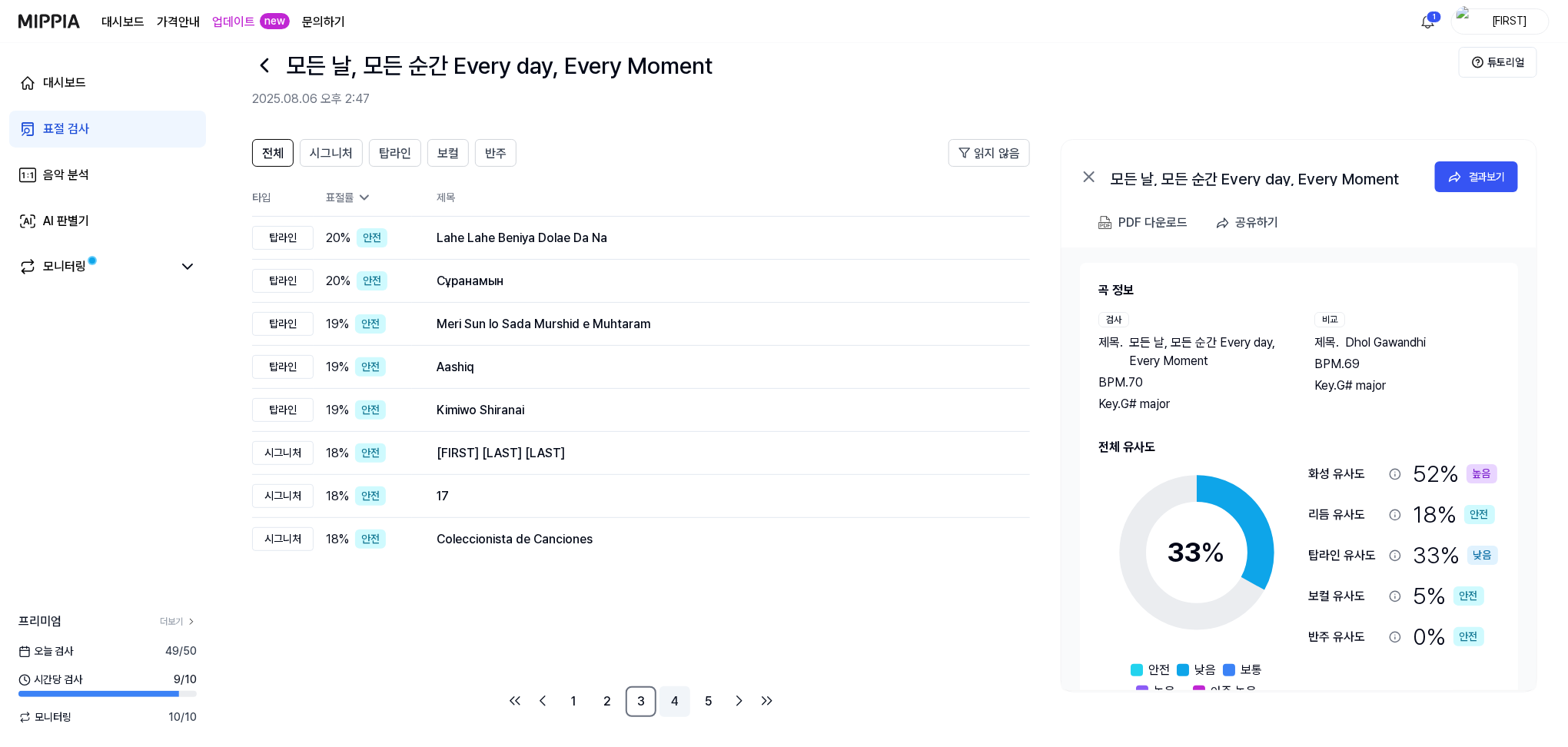 click on "4" at bounding box center (675, 702) 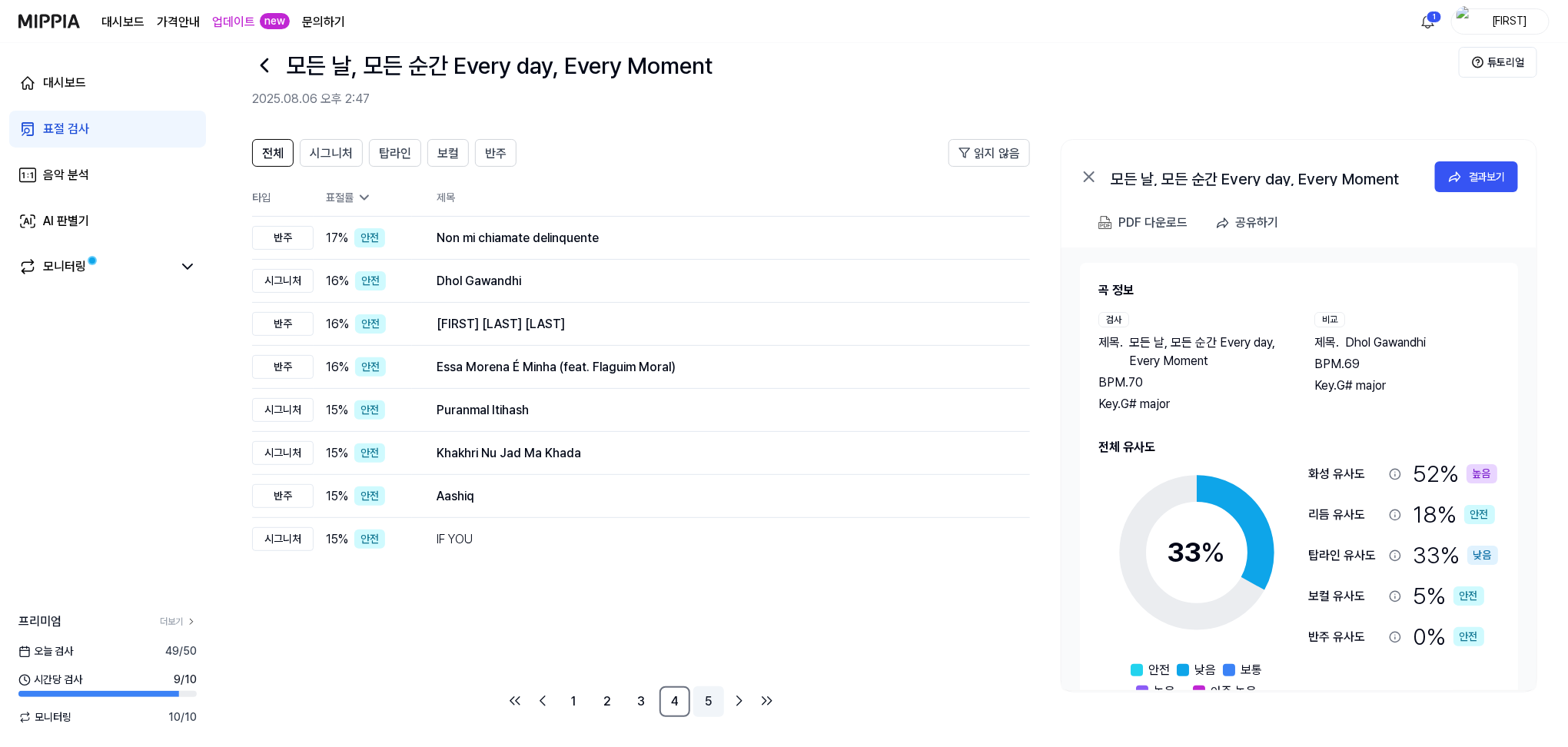 click on "5" at bounding box center [709, 702] 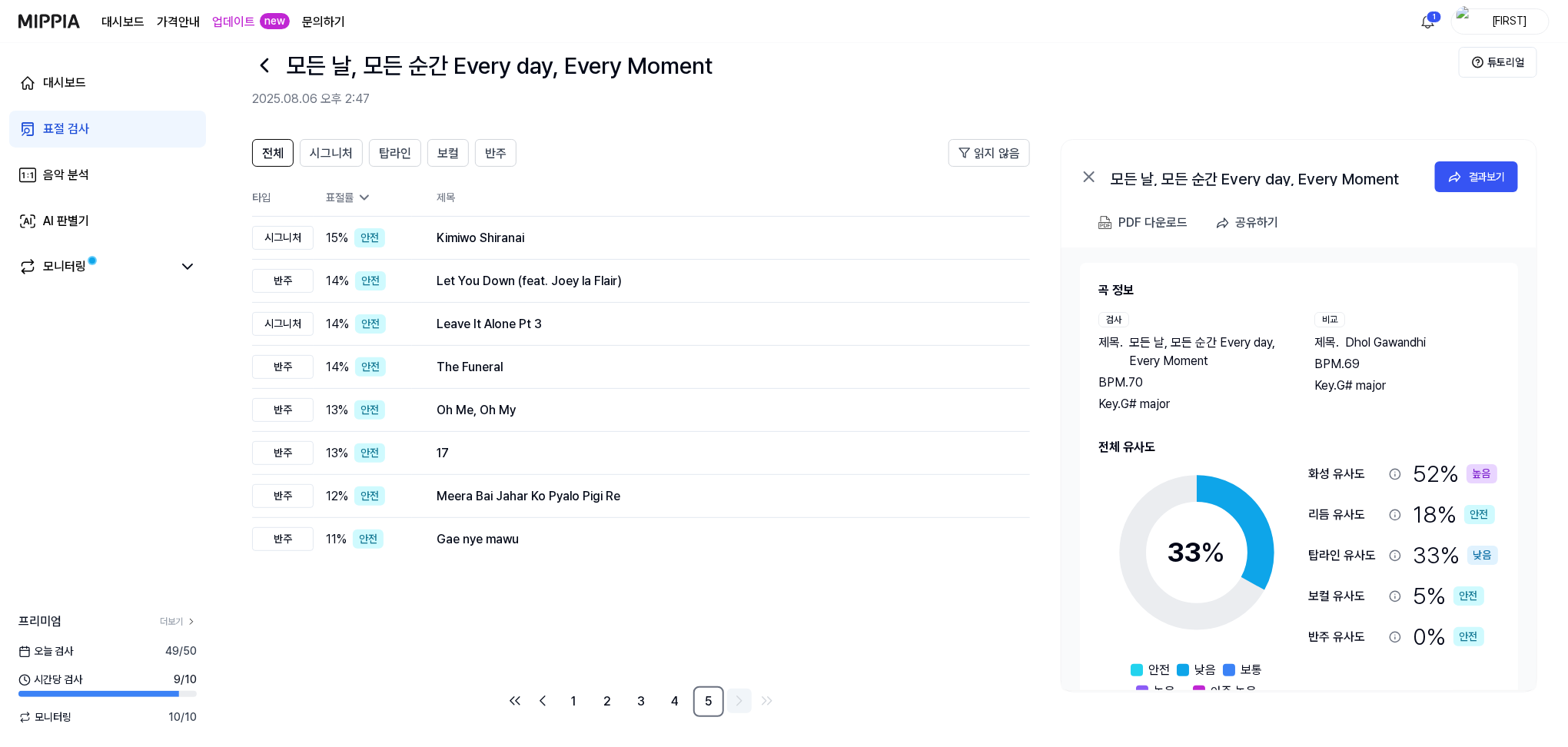 click 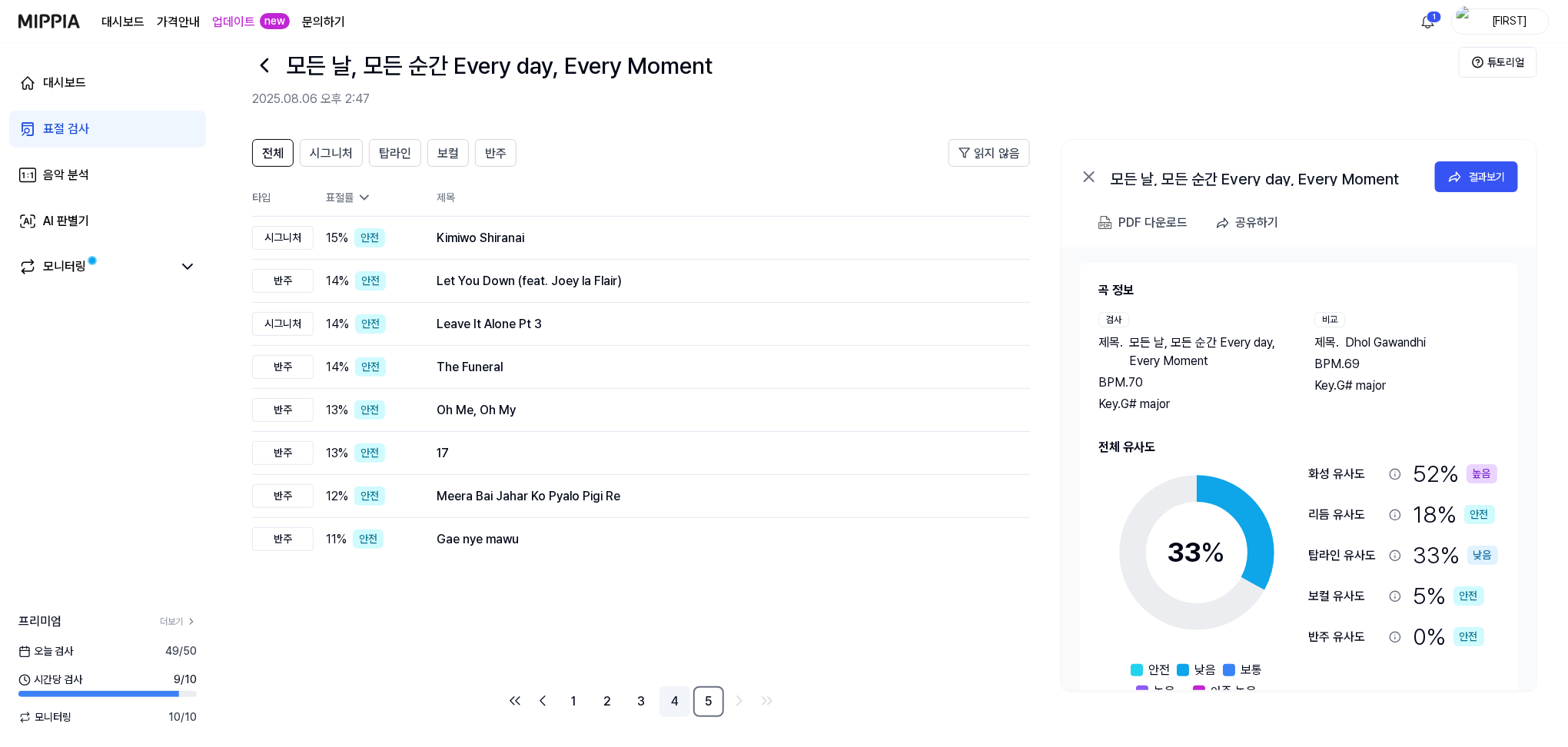 click on "4" at bounding box center (675, 702) 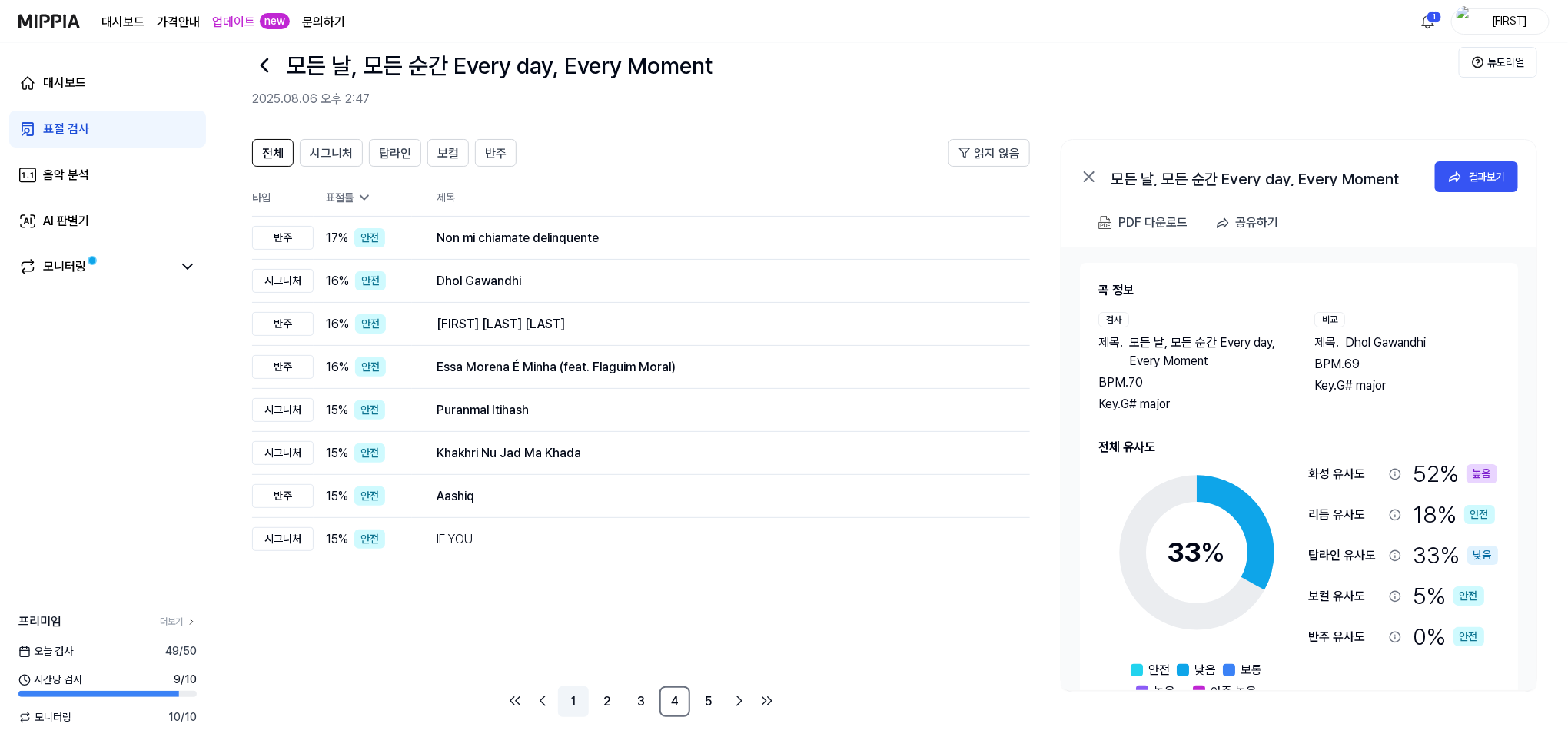 click on "1" at bounding box center [573, 702] 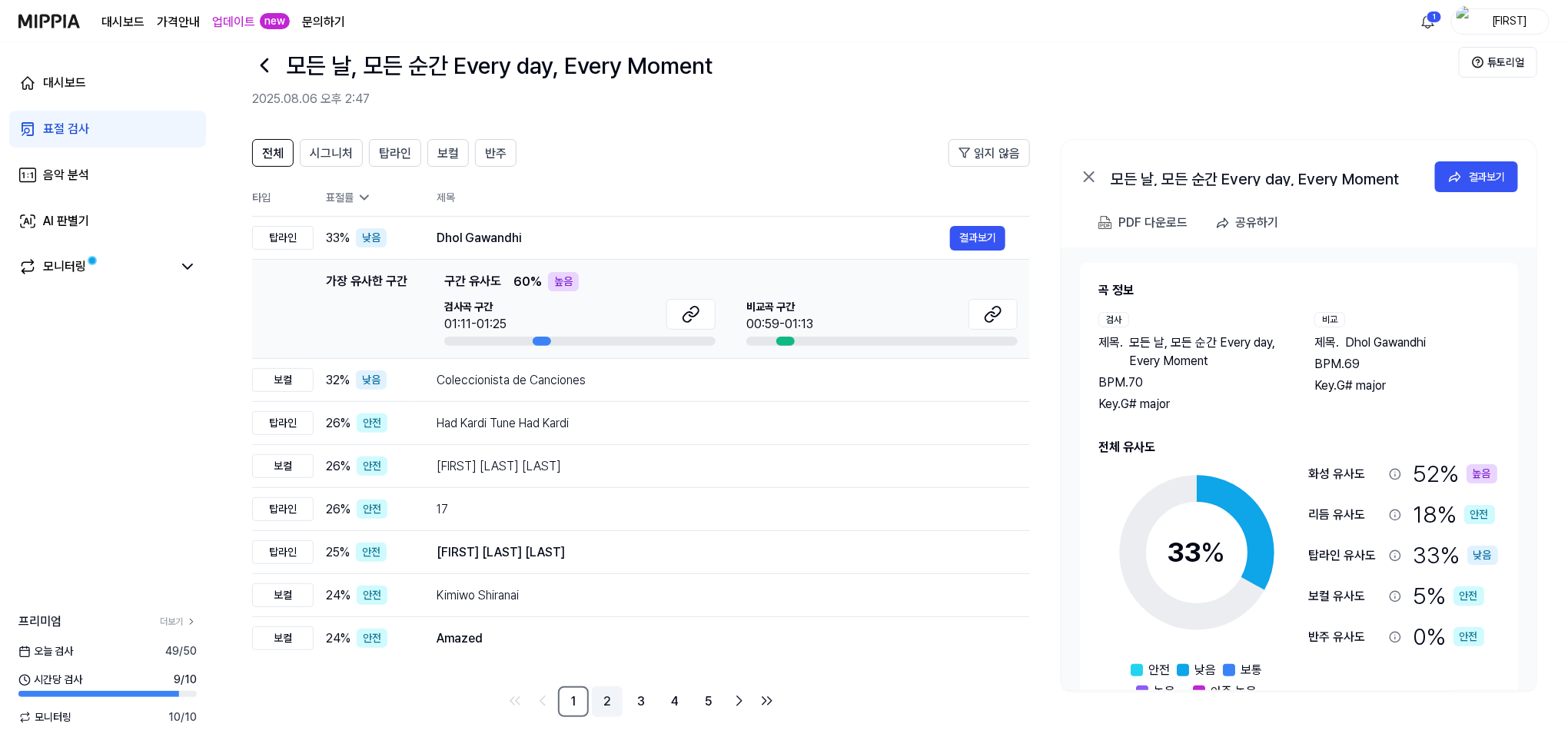 click on "2" at bounding box center [607, 702] 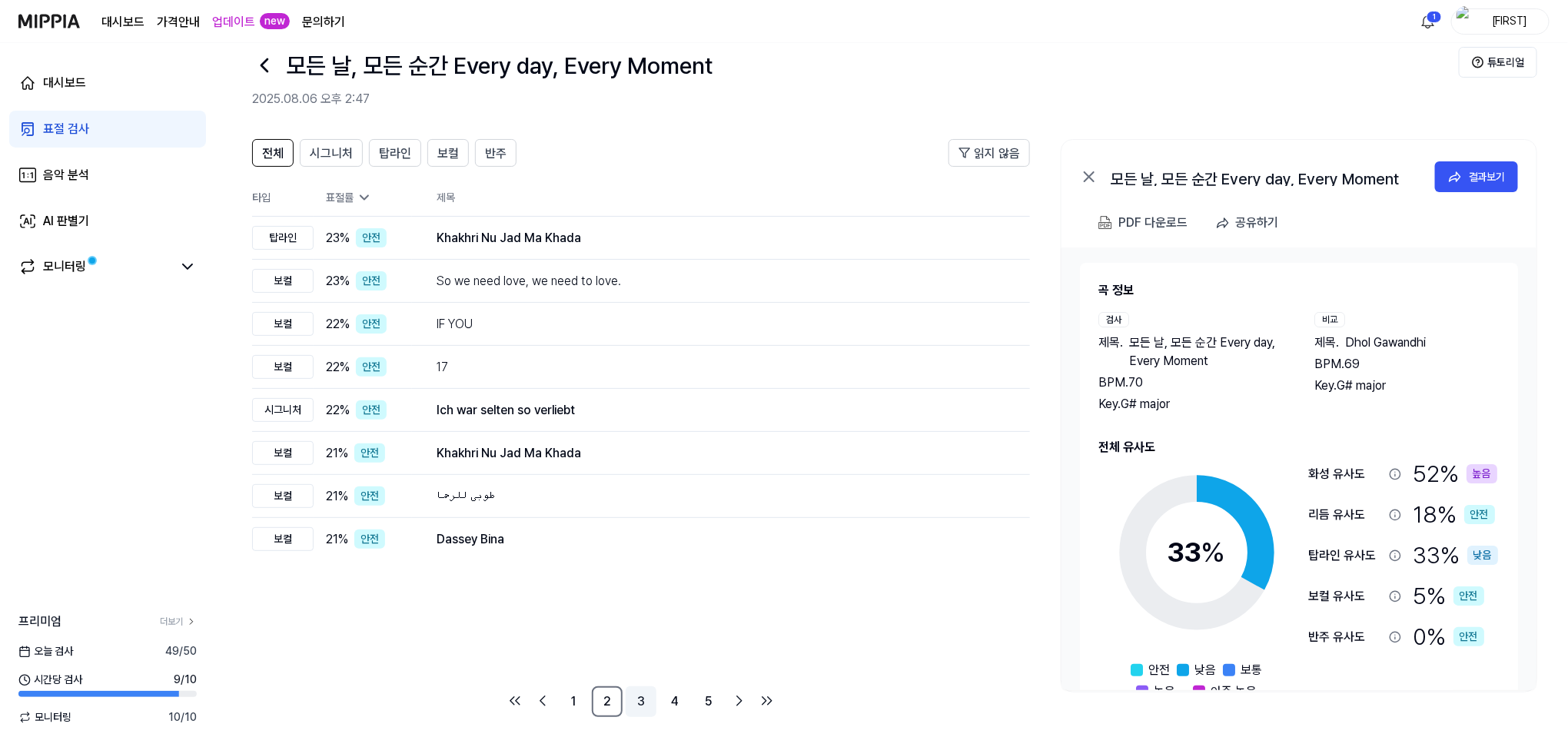 click on "3" at bounding box center [641, 702] 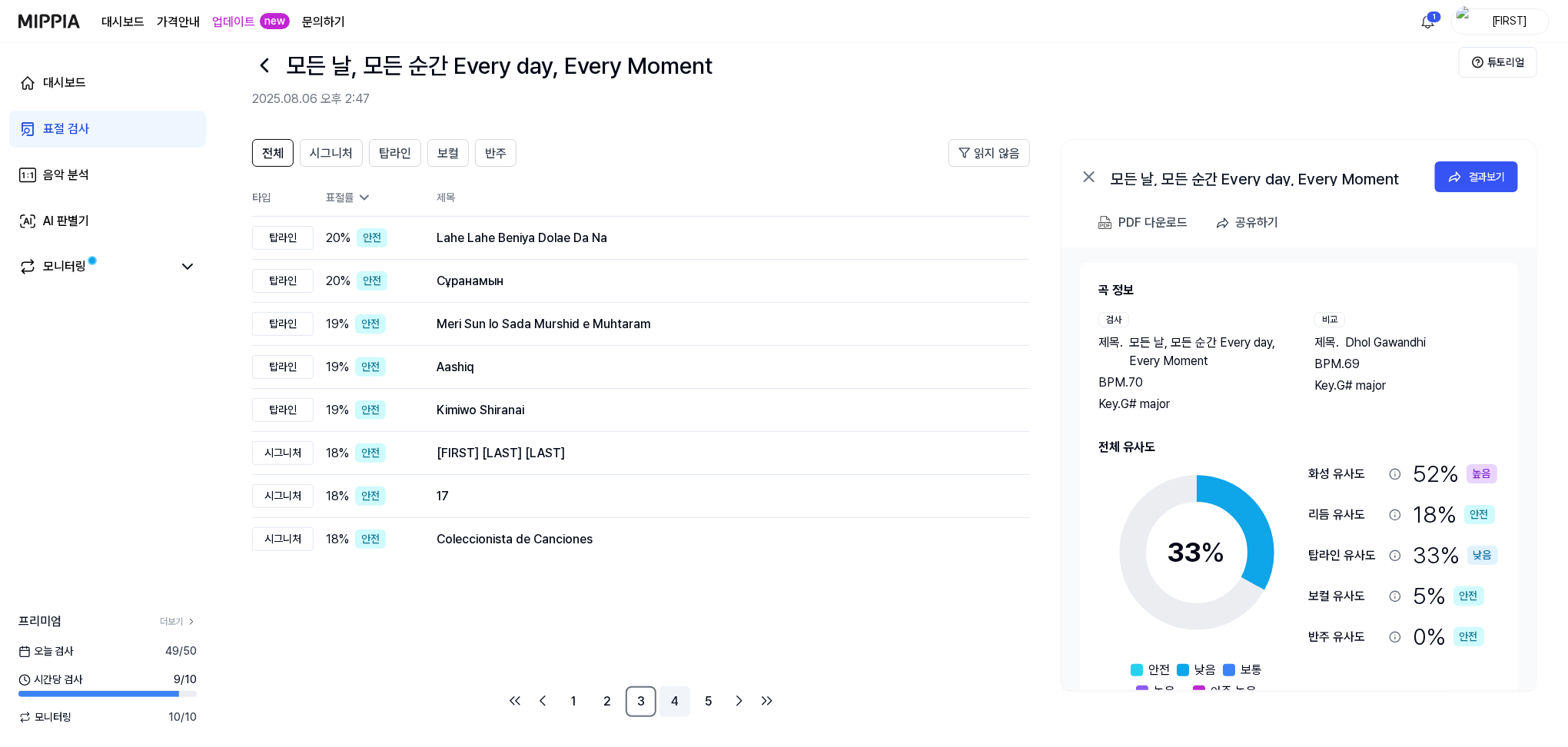 click on "4" at bounding box center [675, 702] 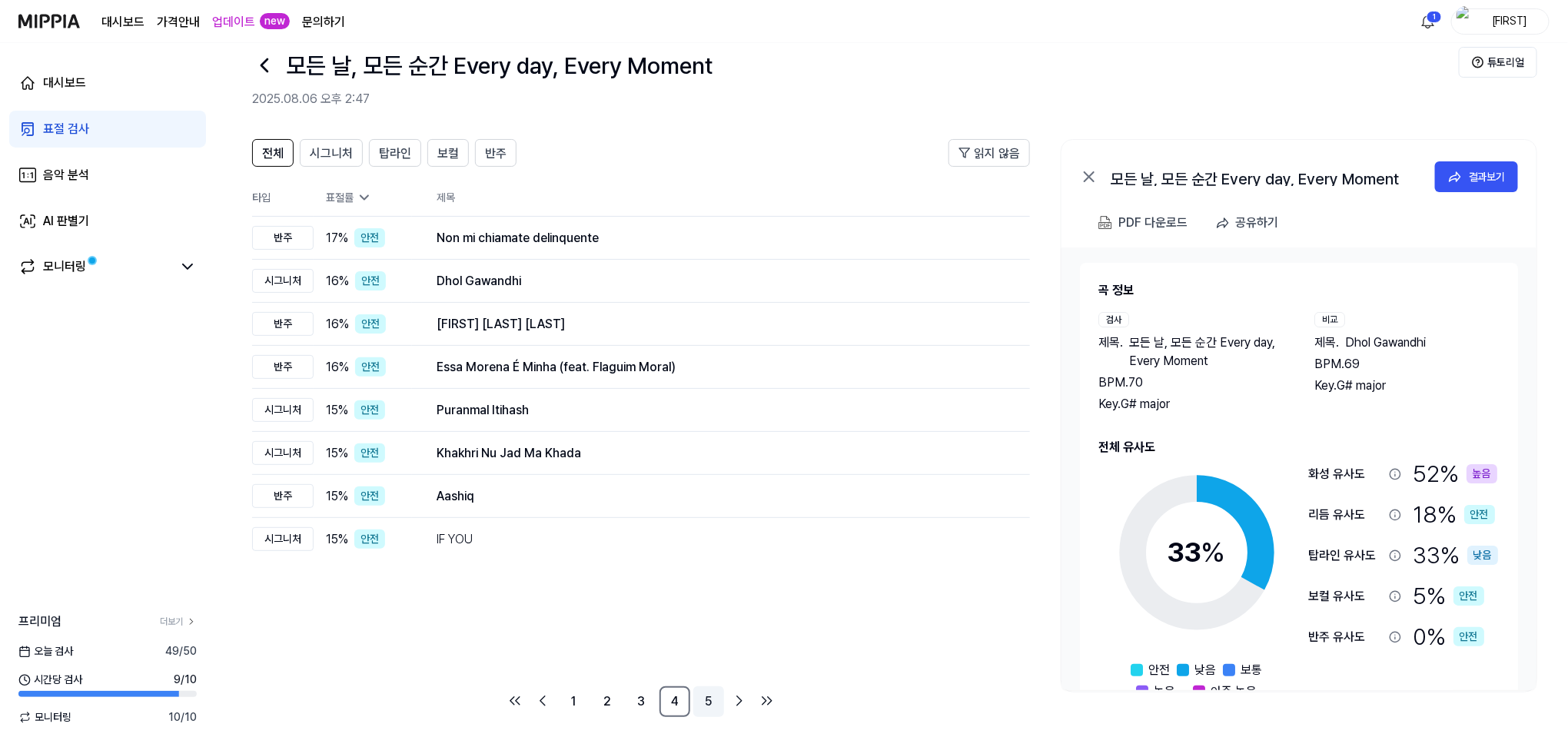 click on "5" at bounding box center [709, 702] 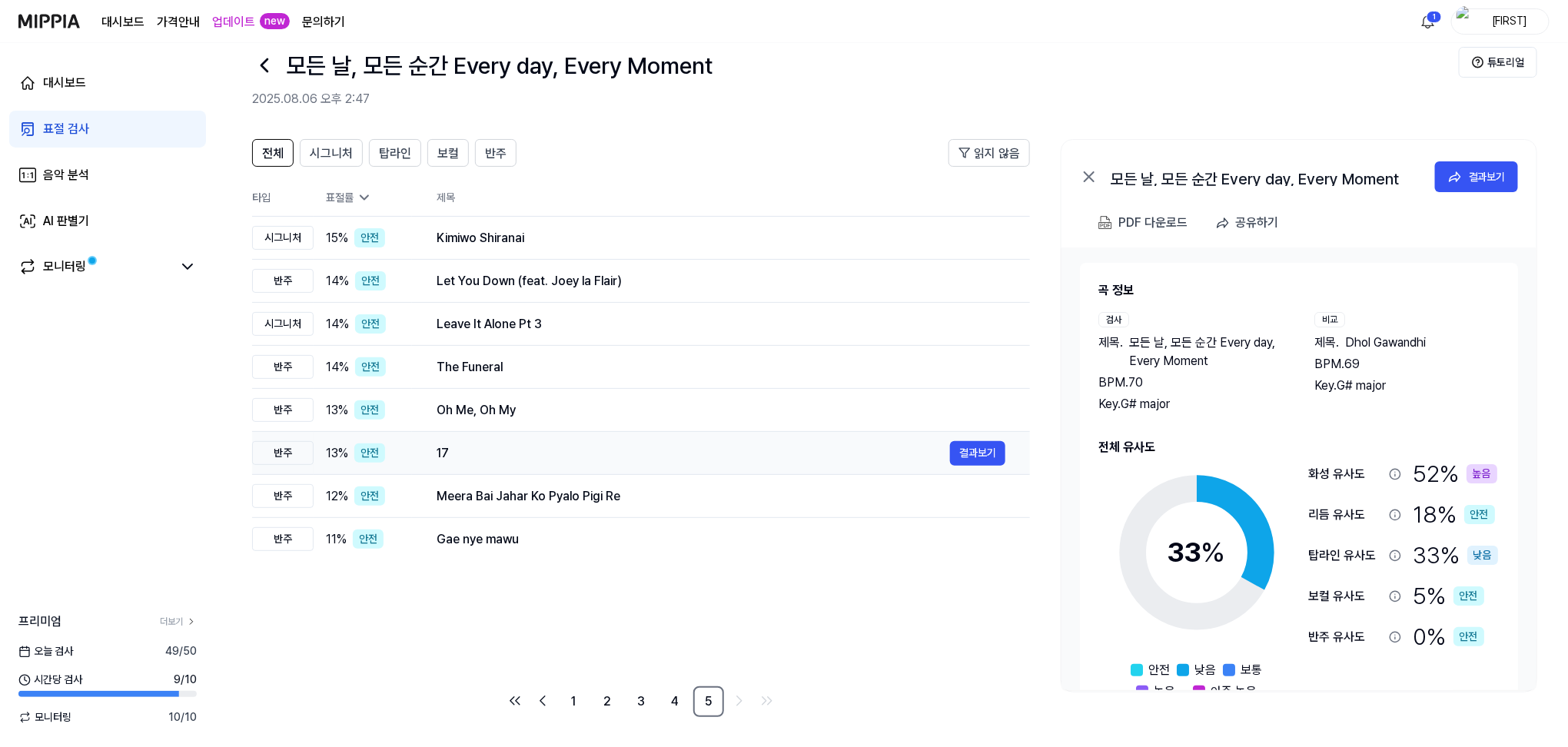 click on "17" at bounding box center [693, 453] 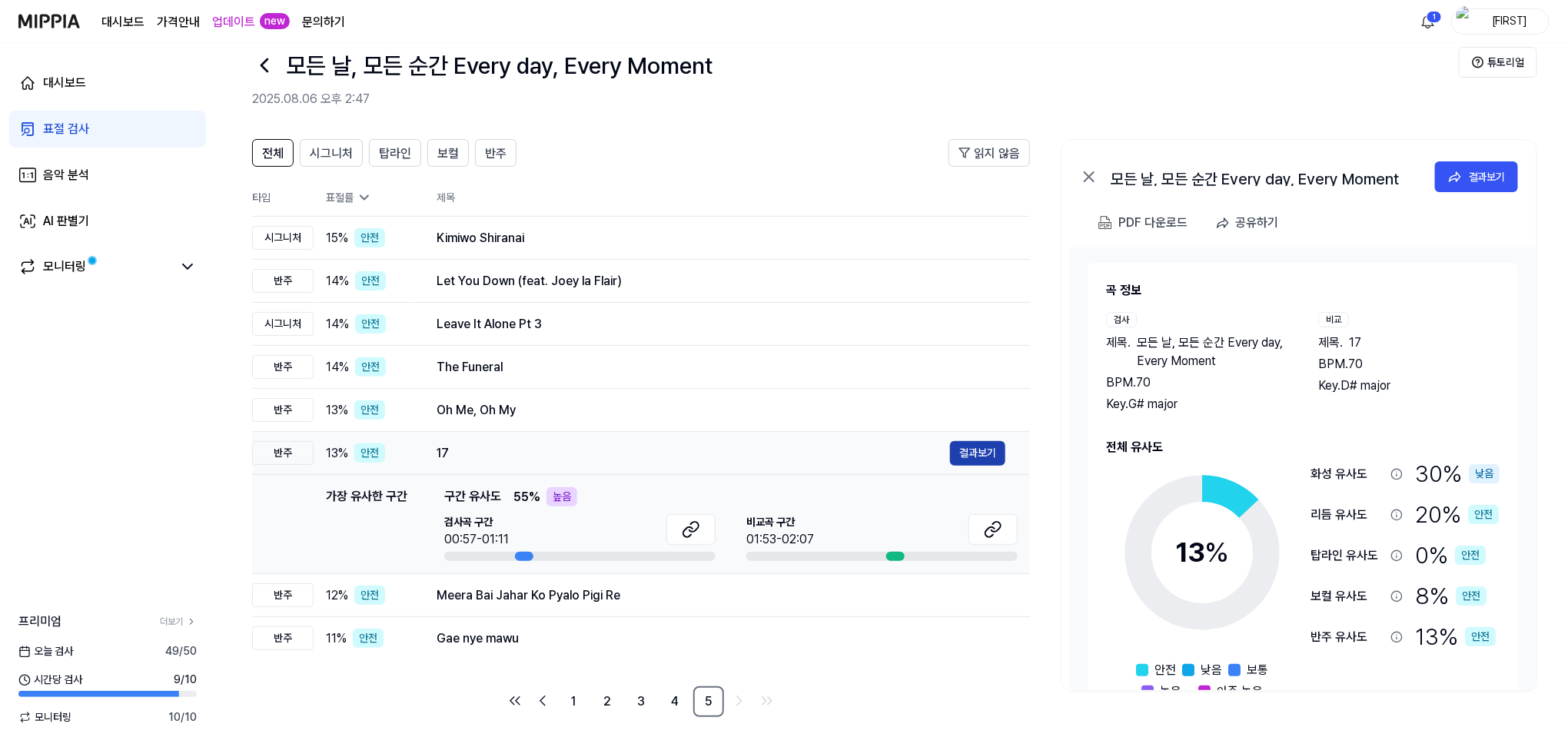 click on "결과보기" at bounding box center (978, 453) 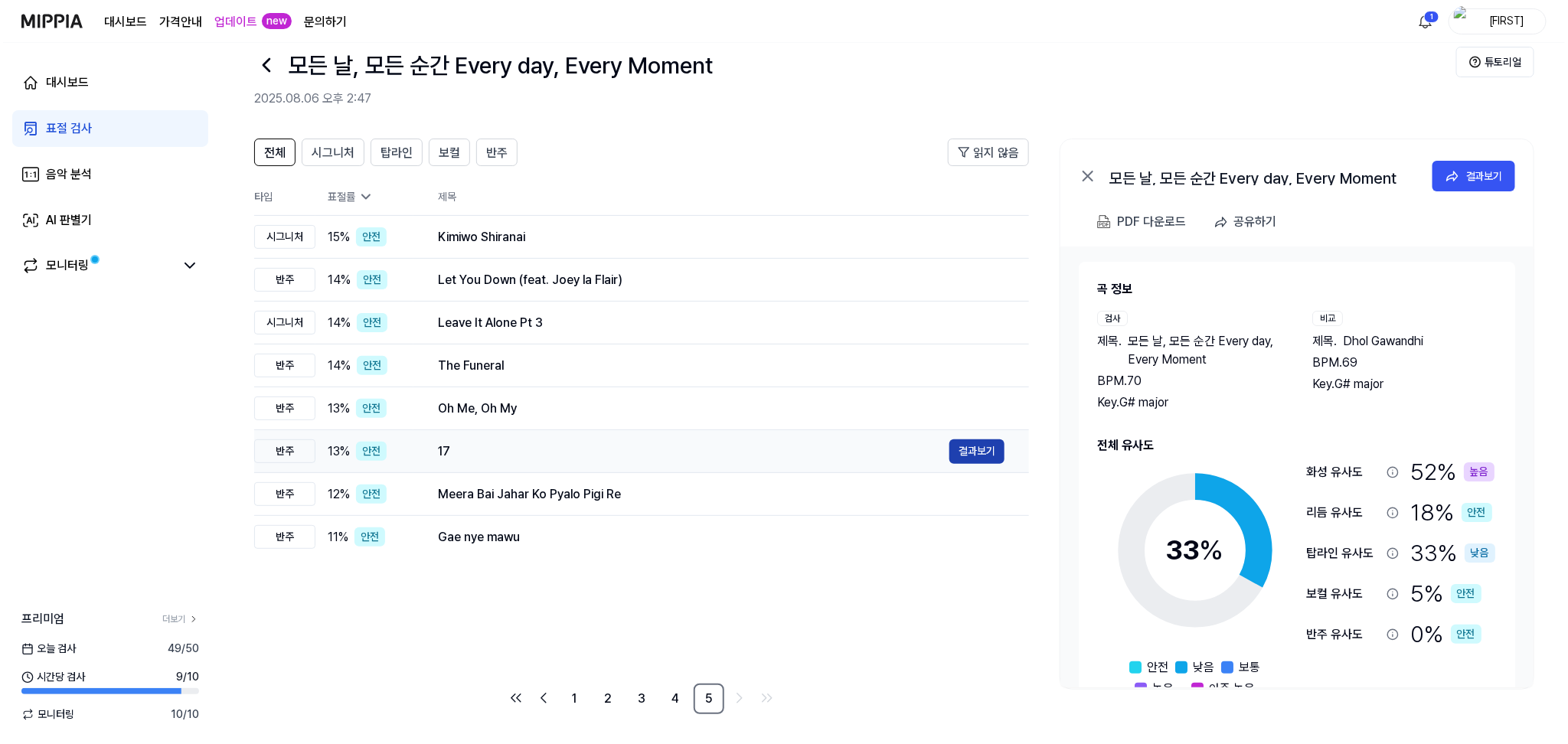 scroll, scrollTop: 0, scrollLeft: 0, axis: both 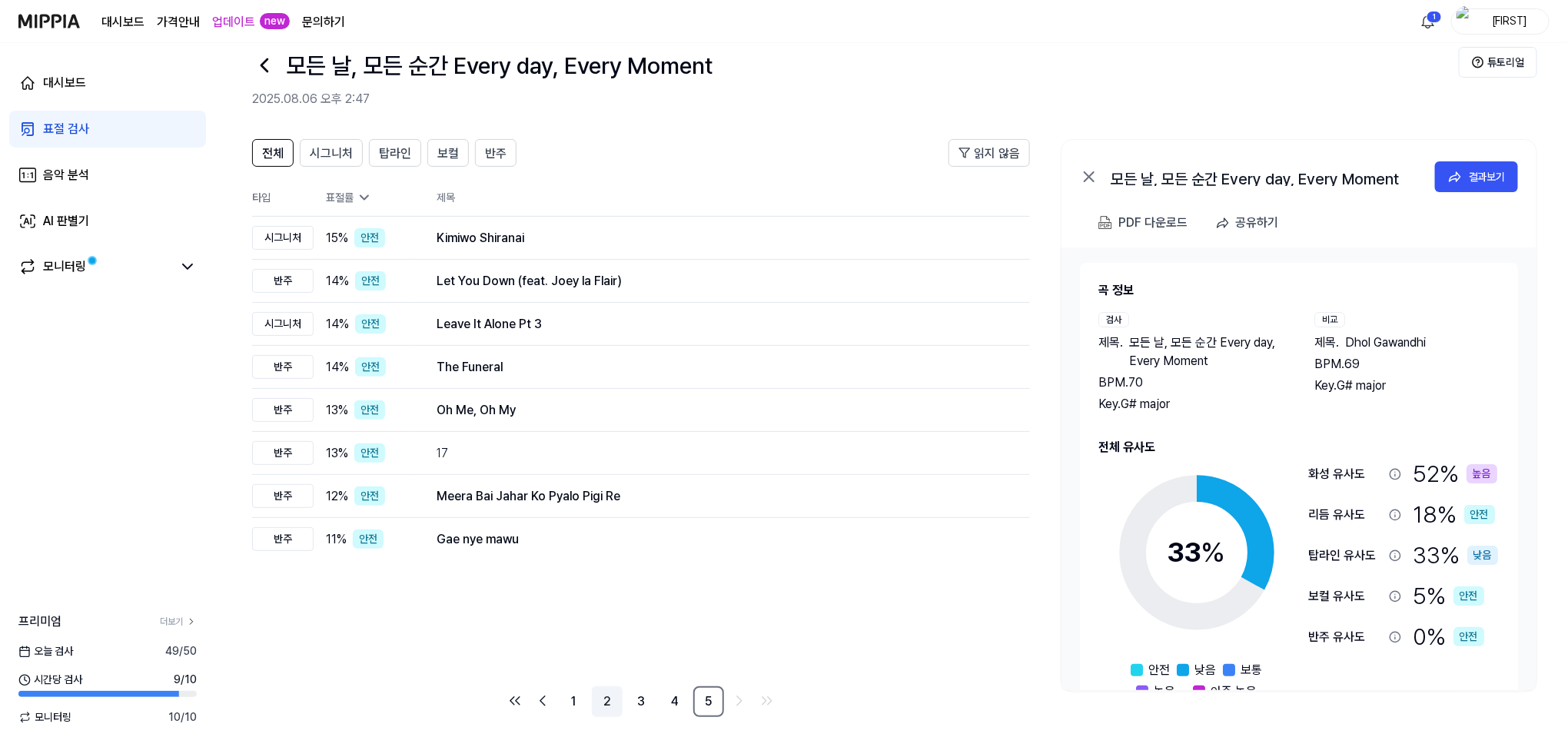click on "2" at bounding box center (607, 702) 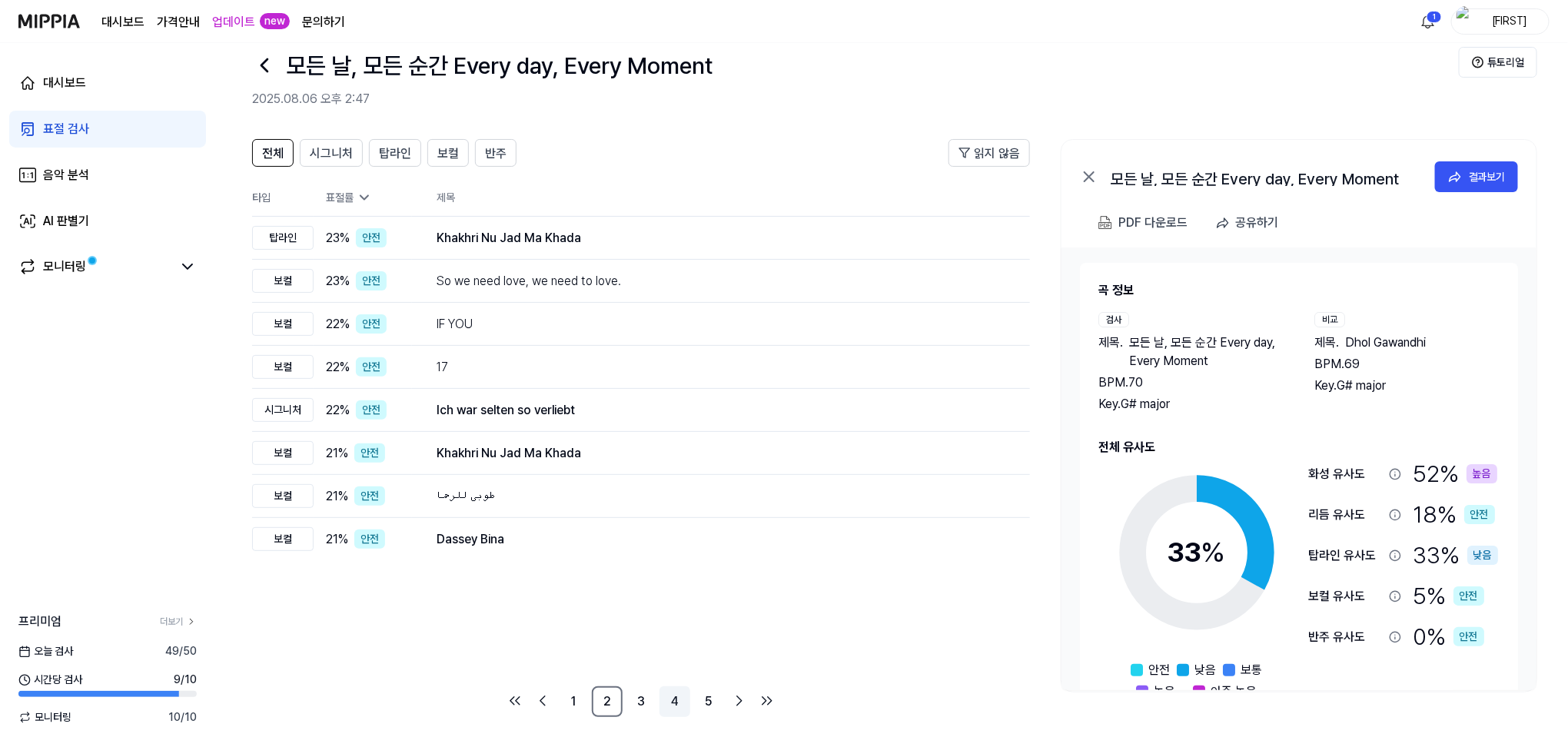 click on "4" at bounding box center [675, 702] 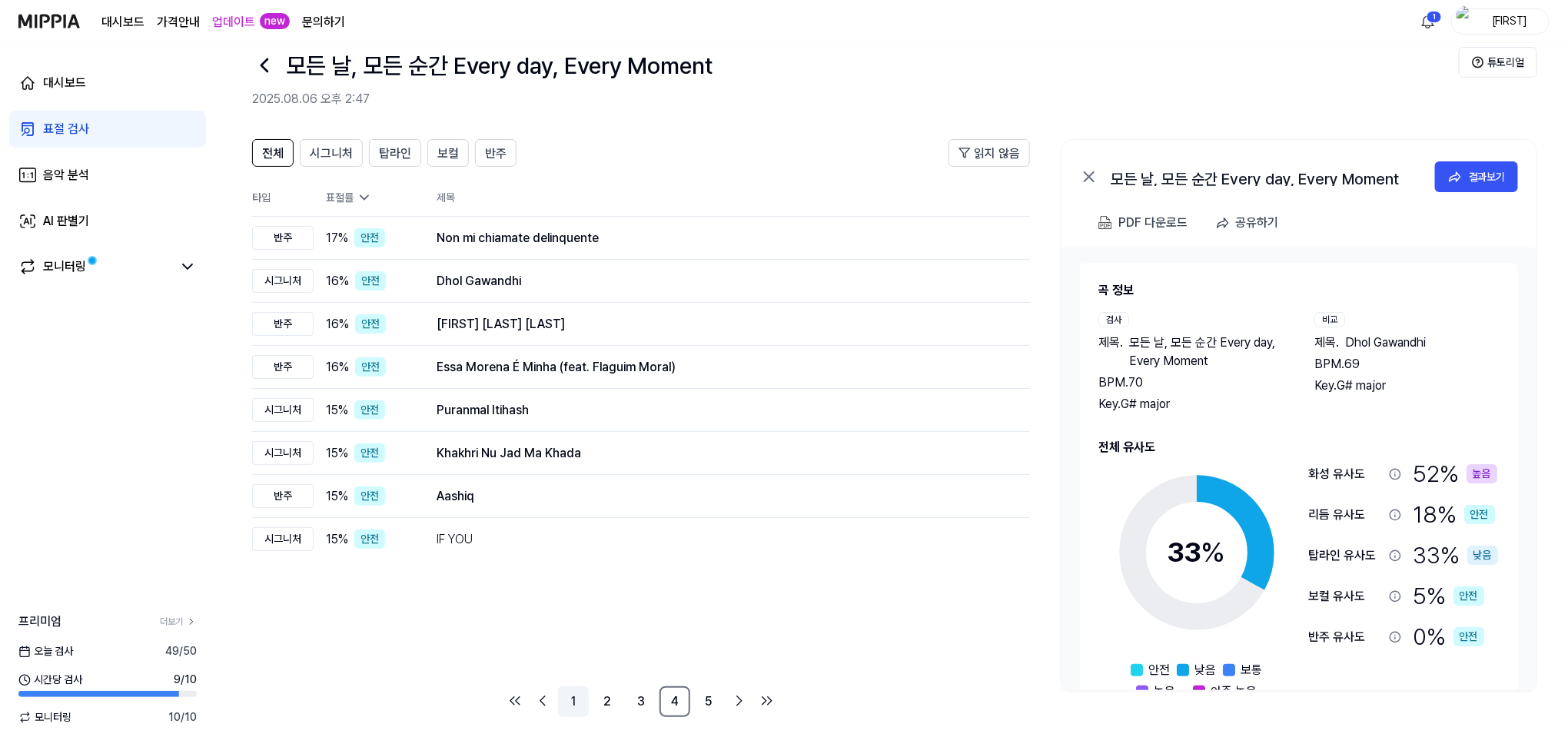 click on "1" at bounding box center (573, 702) 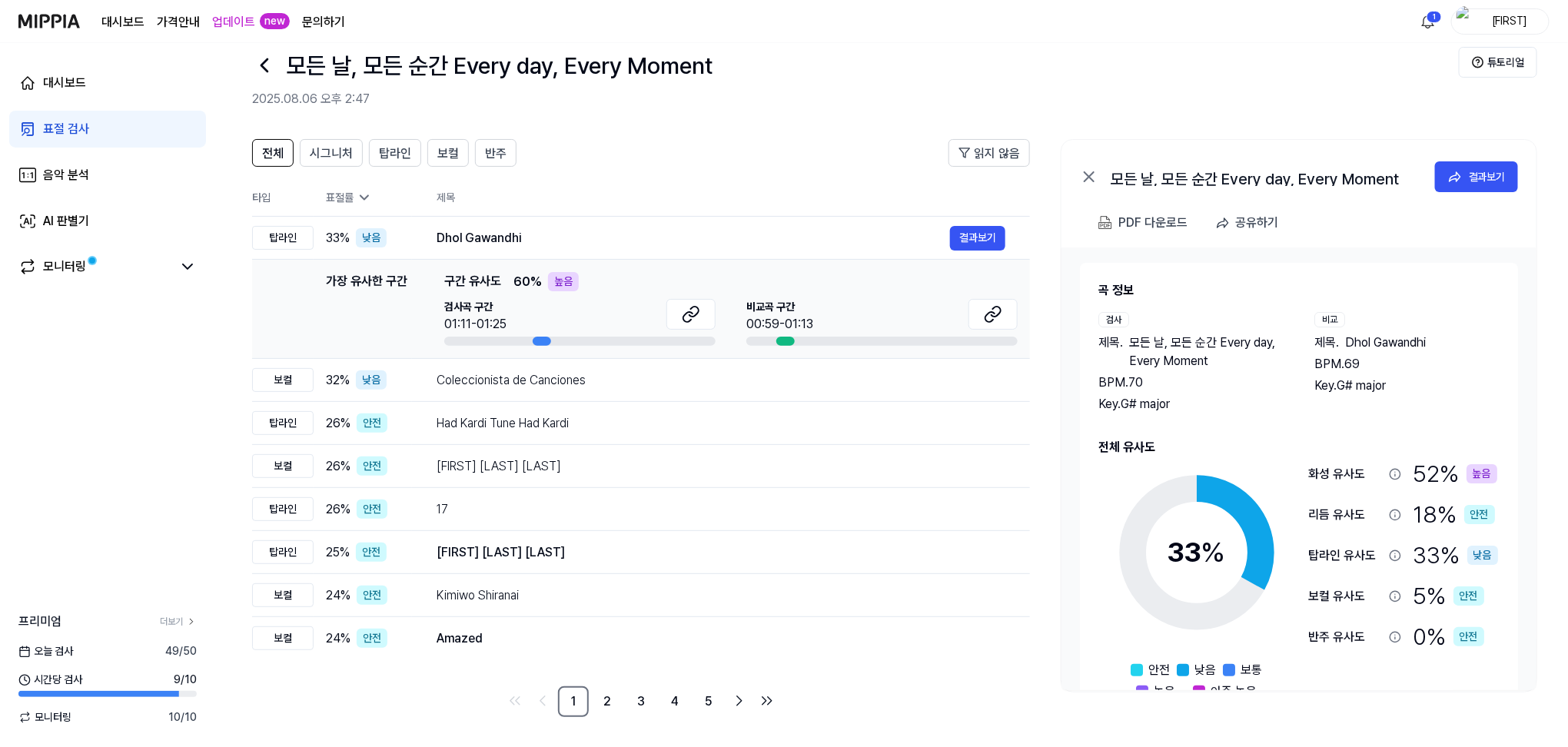 click on "모든 날, 모든 순간 Every day, Every Moment 2025.08.06 오후 2:47 튜토리얼" at bounding box center [892, 70] 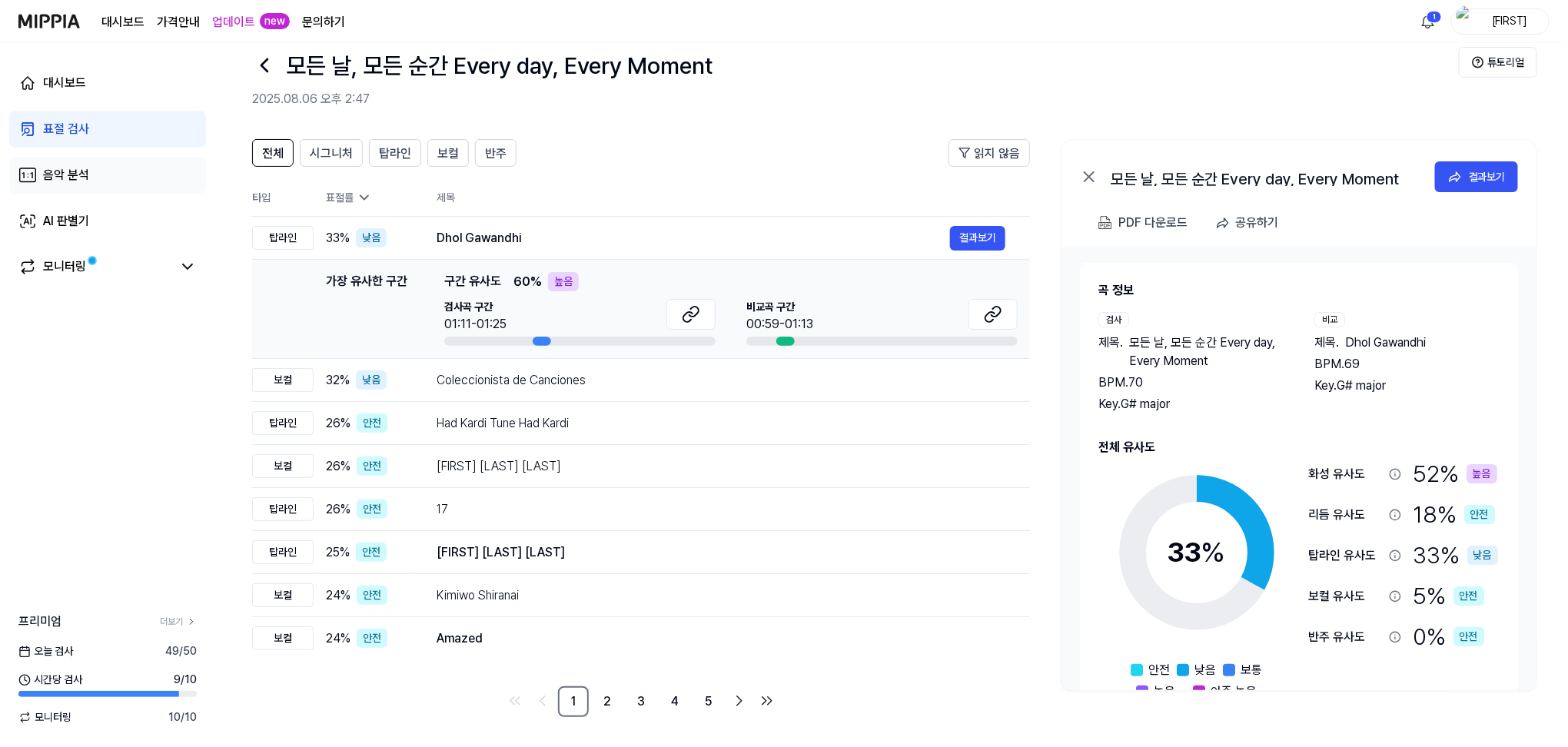 click on "음악 분석" at bounding box center [108, 175] 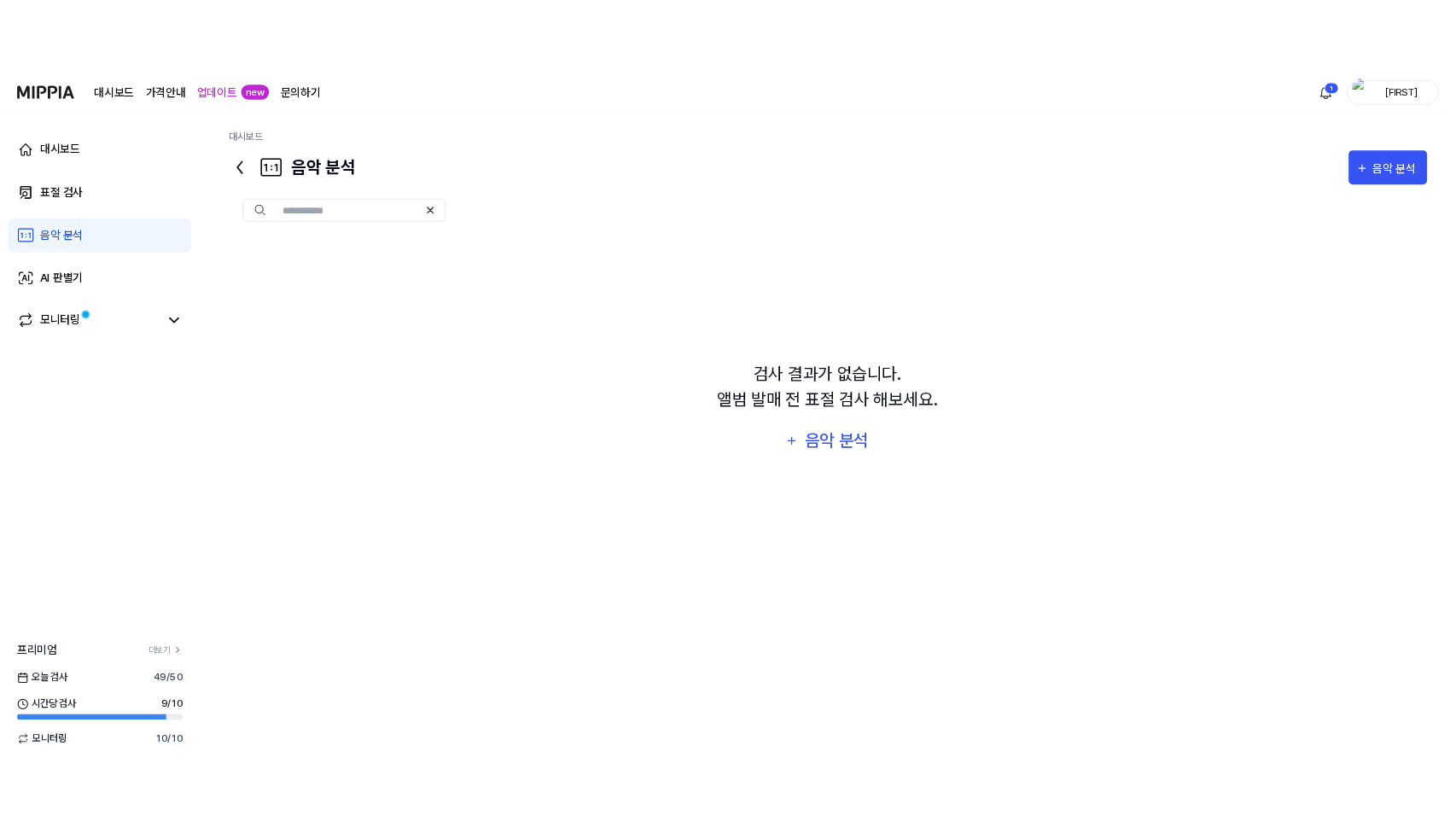 scroll, scrollTop: 0, scrollLeft: 0, axis: both 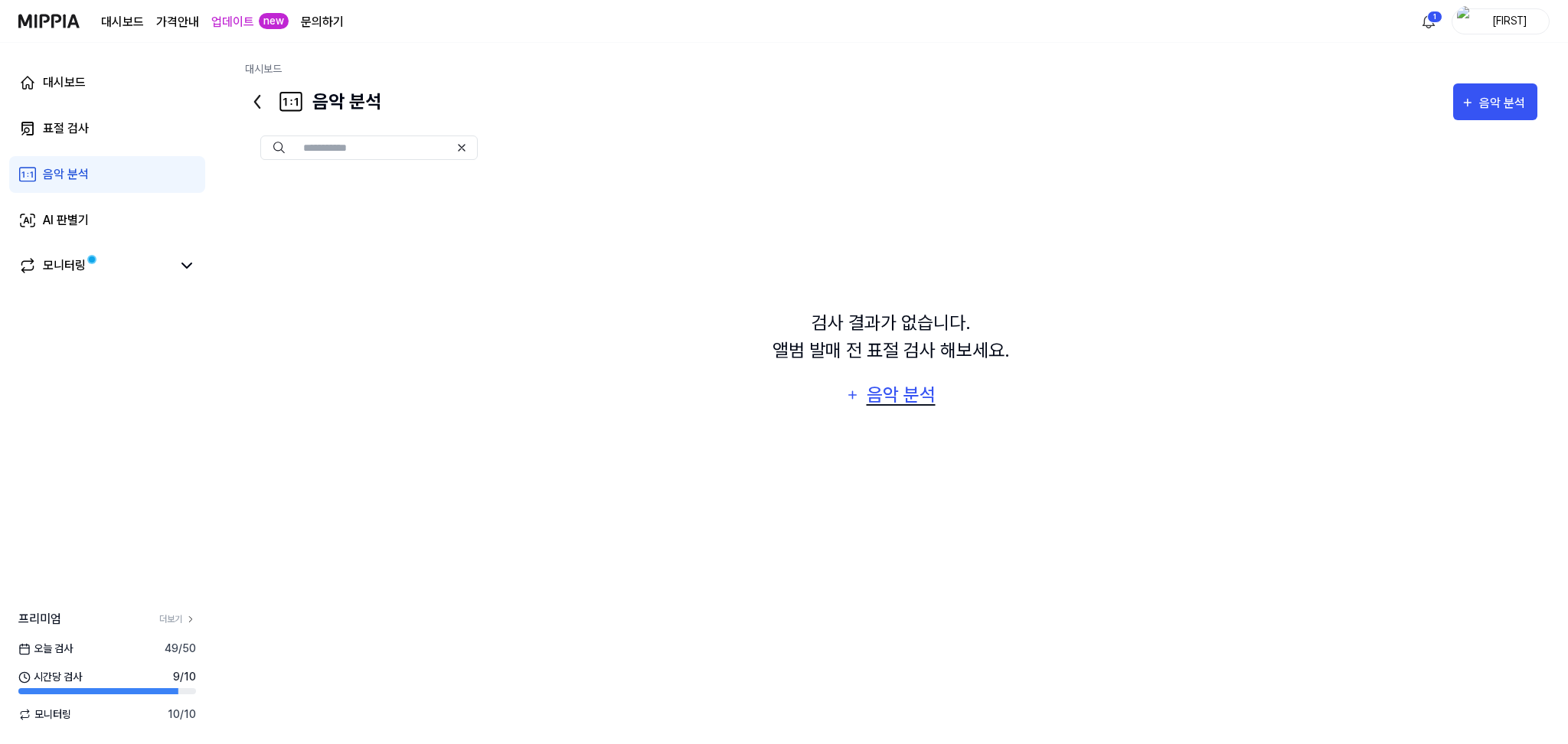 click 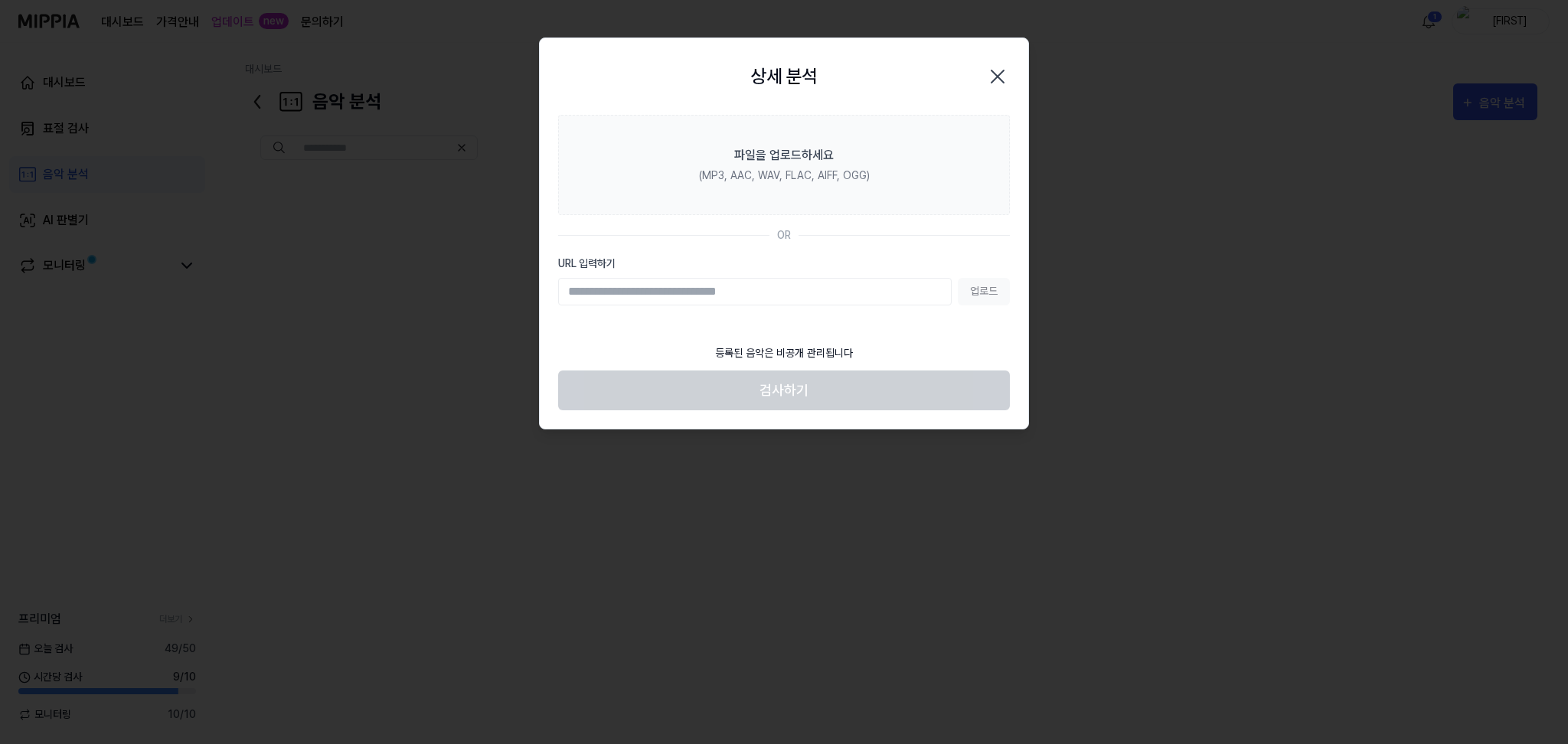 click on "URL 입력하기" at bounding box center [755, 292] 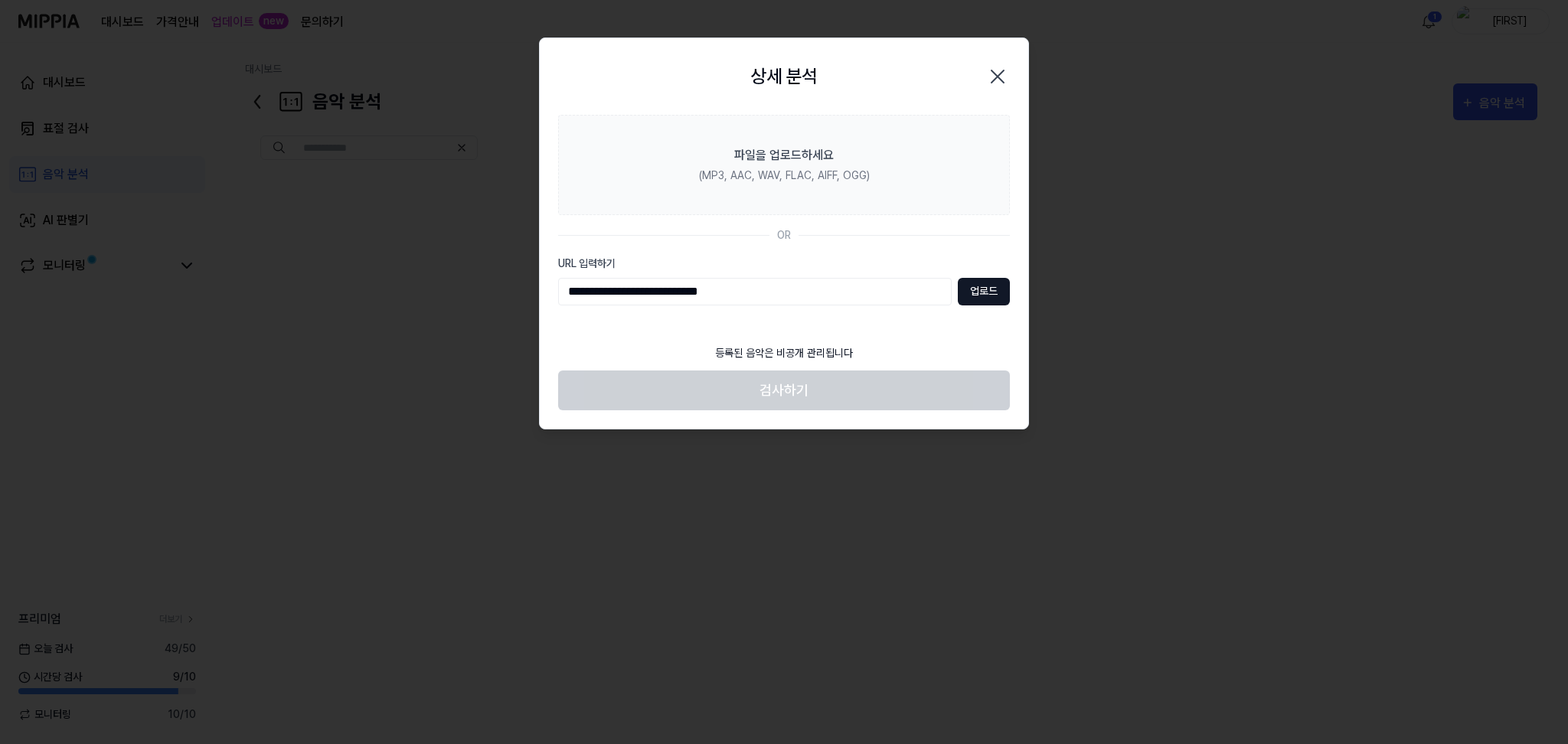 click on "업로드" at bounding box center (984, 292) 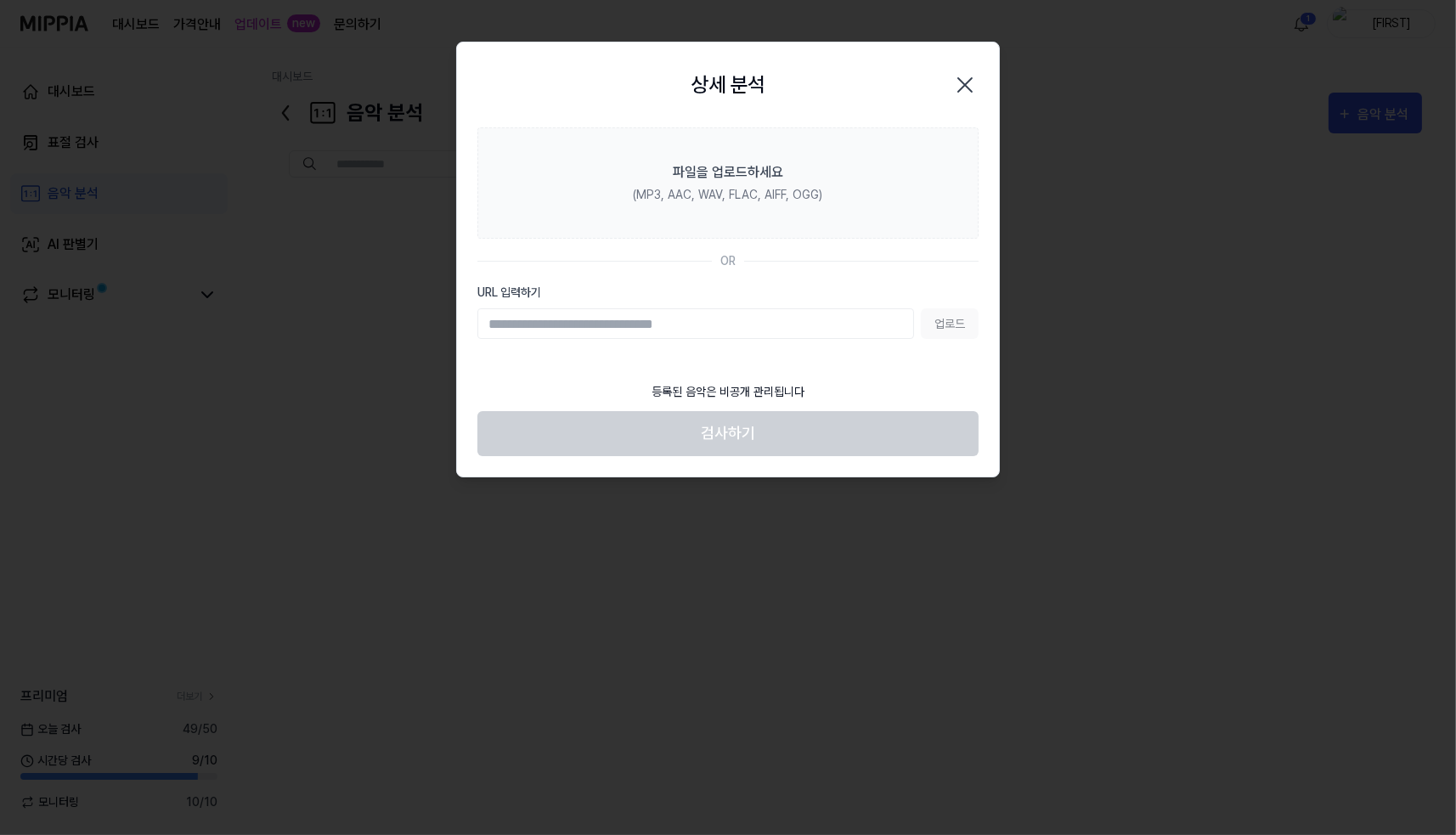 click at bounding box center (728, 417) 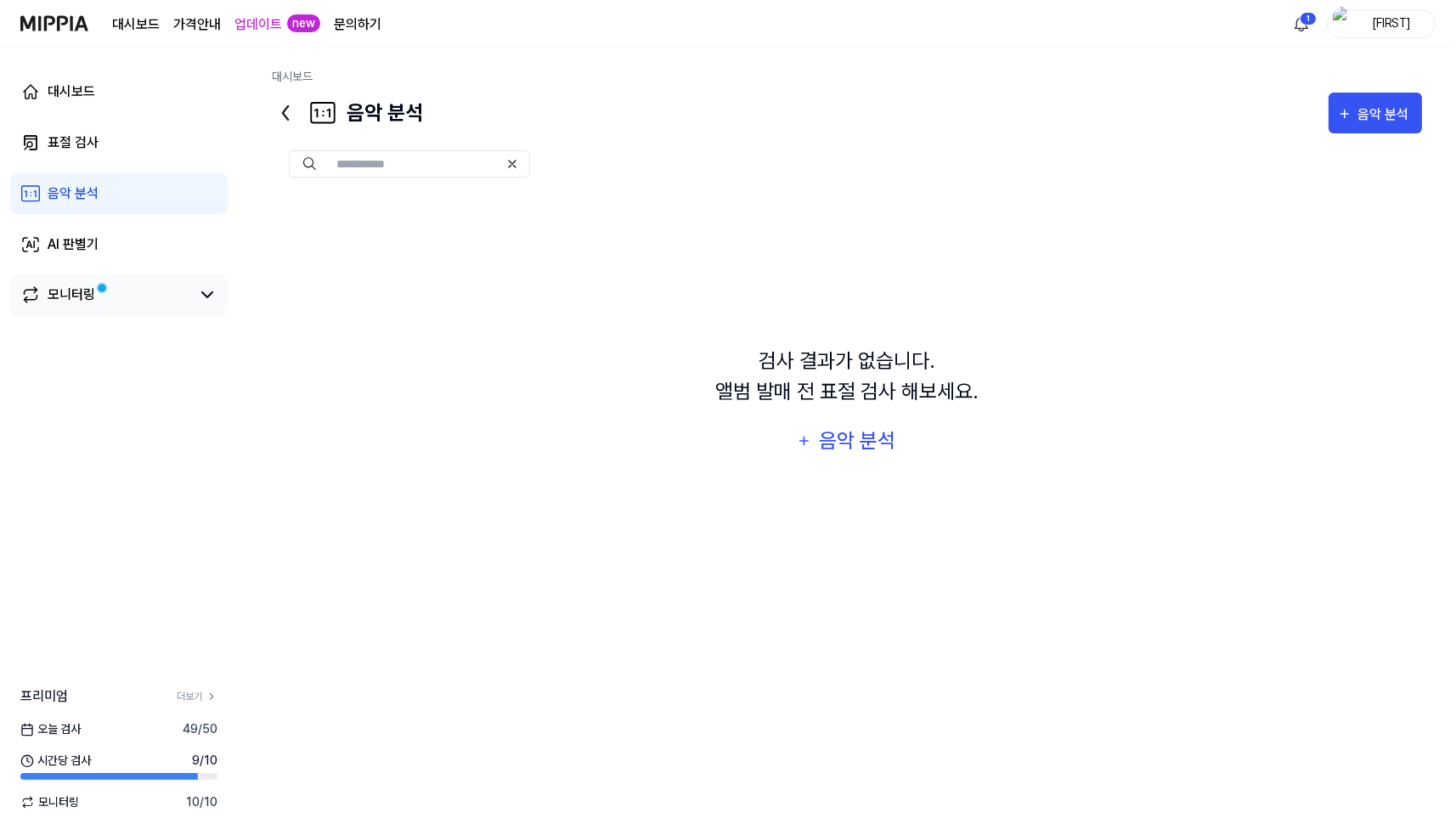 click on "모니터링" at bounding box center [71, 295] 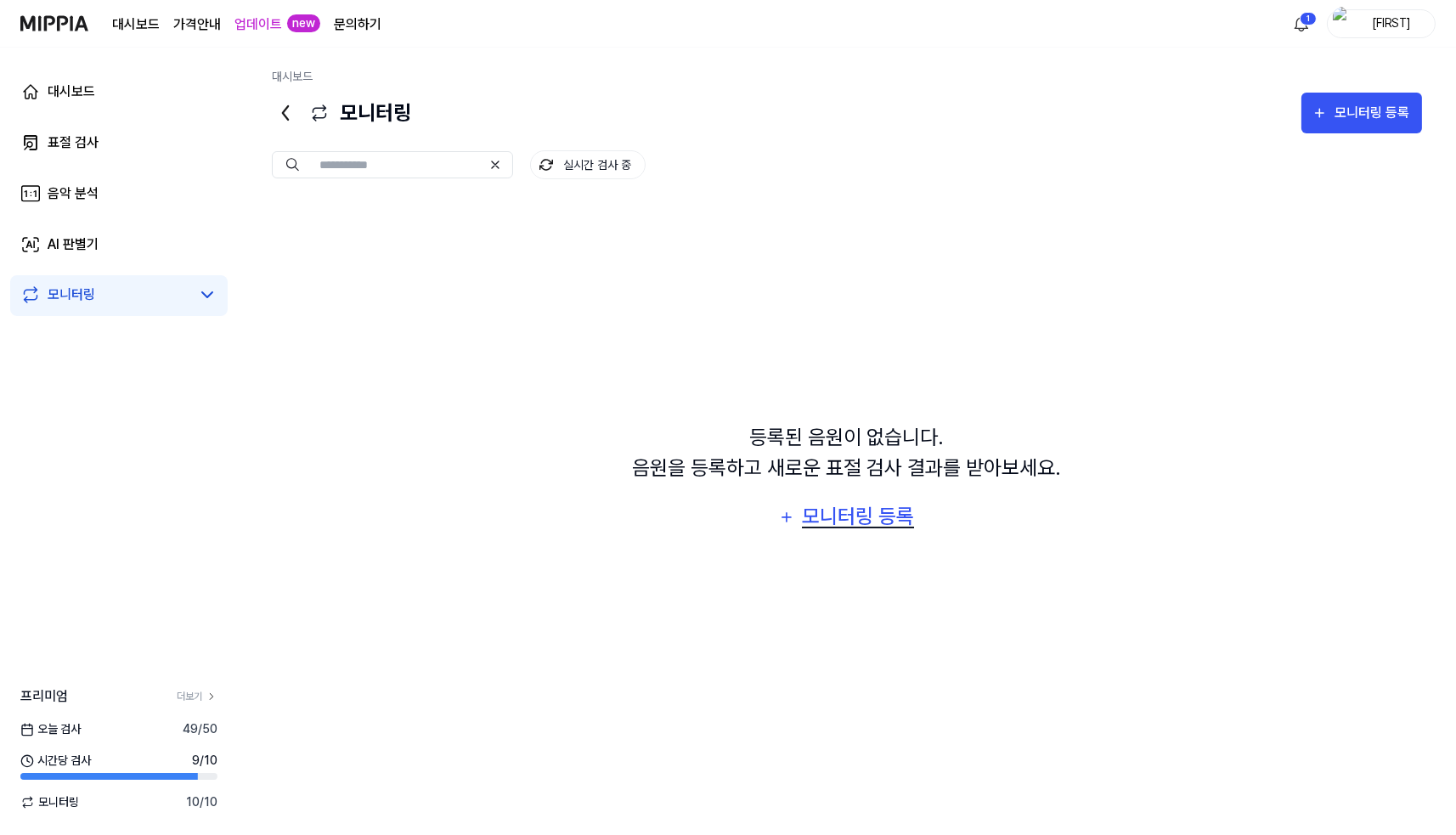 click on "모니터링 등록" at bounding box center [858, 516] 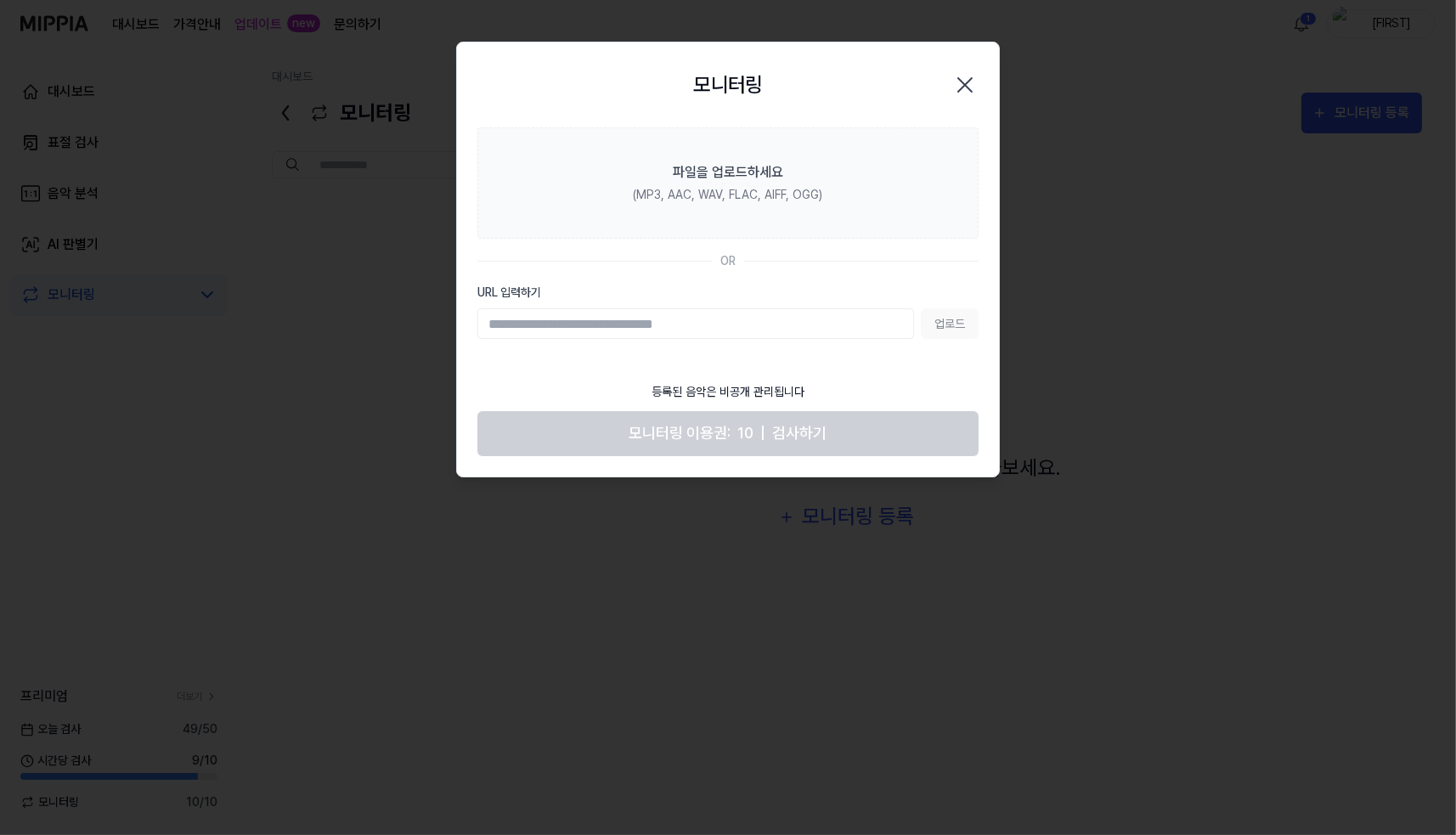 click on "URL 입력하기" at bounding box center (696, 324) 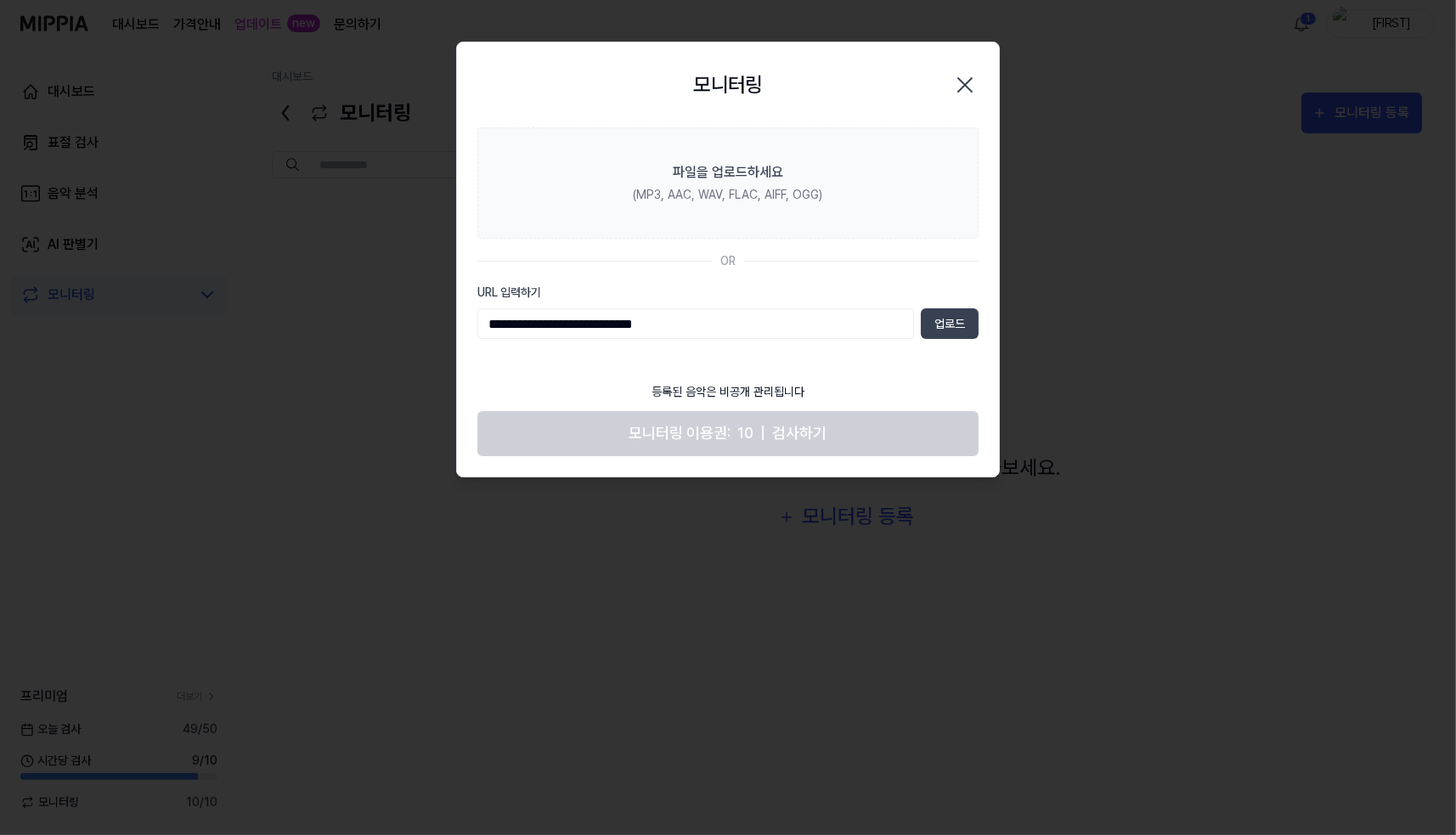 type on "**********" 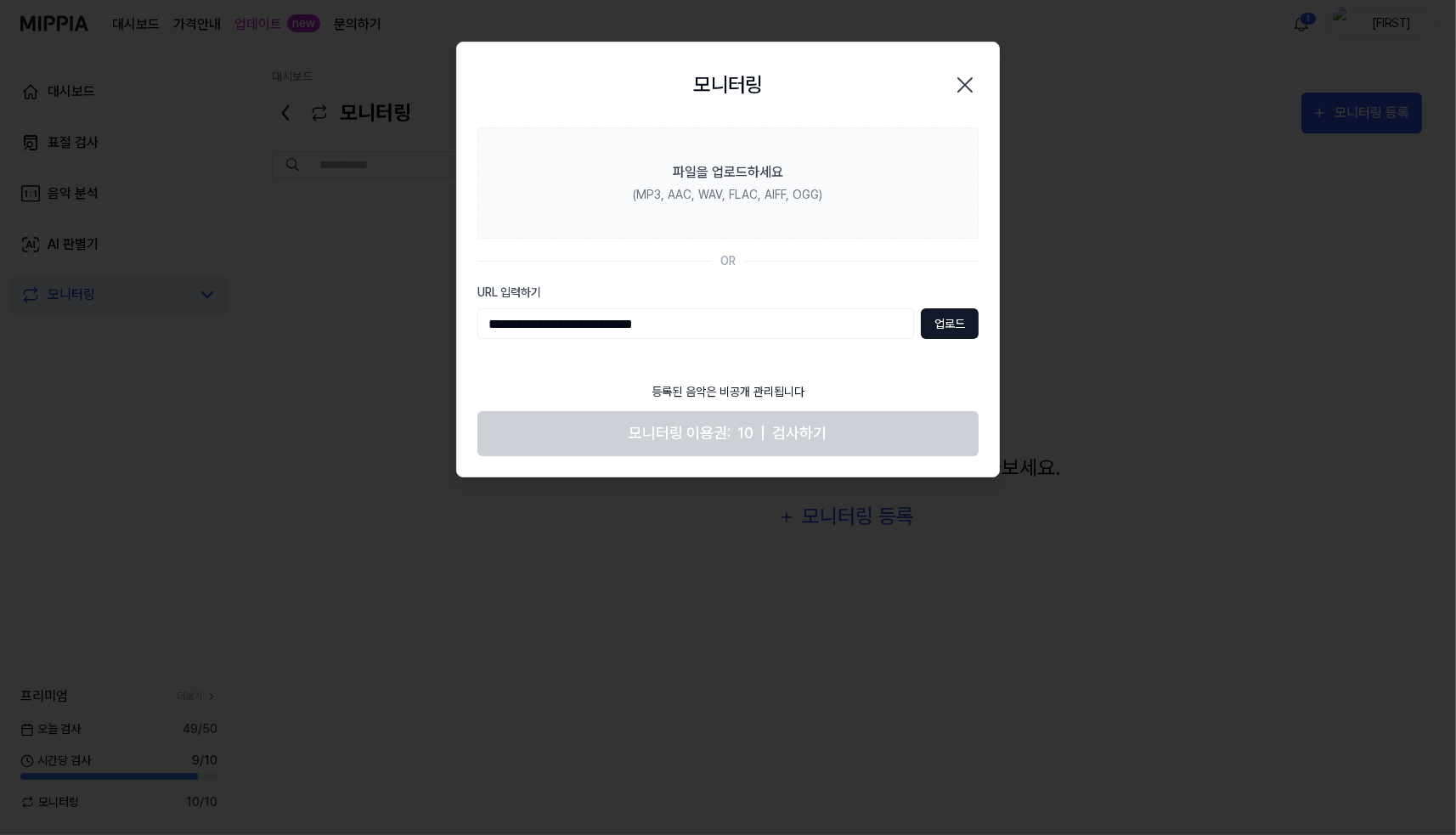 click on "업로드" at bounding box center (950, 324) 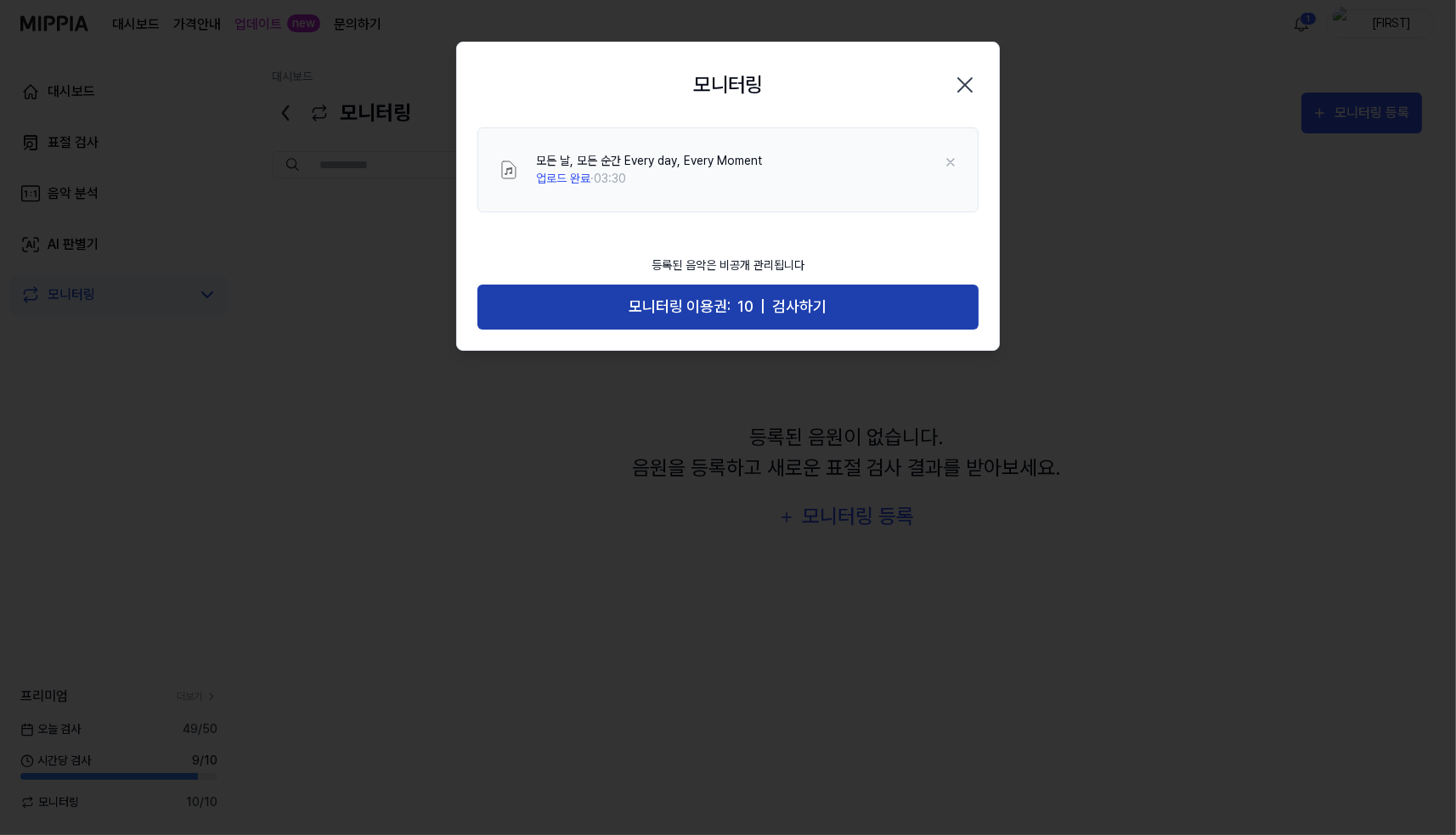 click on "모니터링 이용권:  10 | 검사하기" at bounding box center (728, 307) 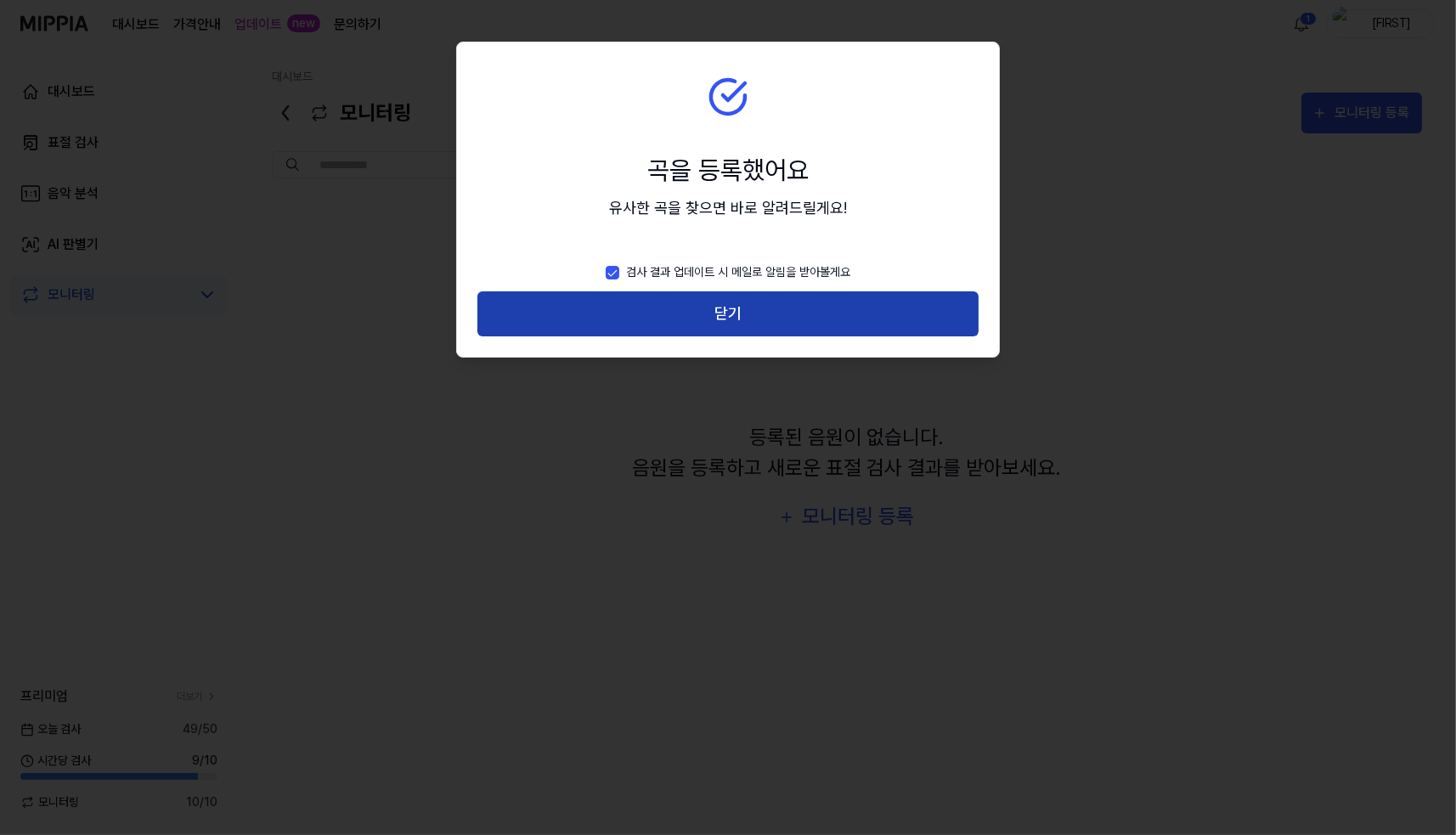 click on "닫기" at bounding box center (728, 313) 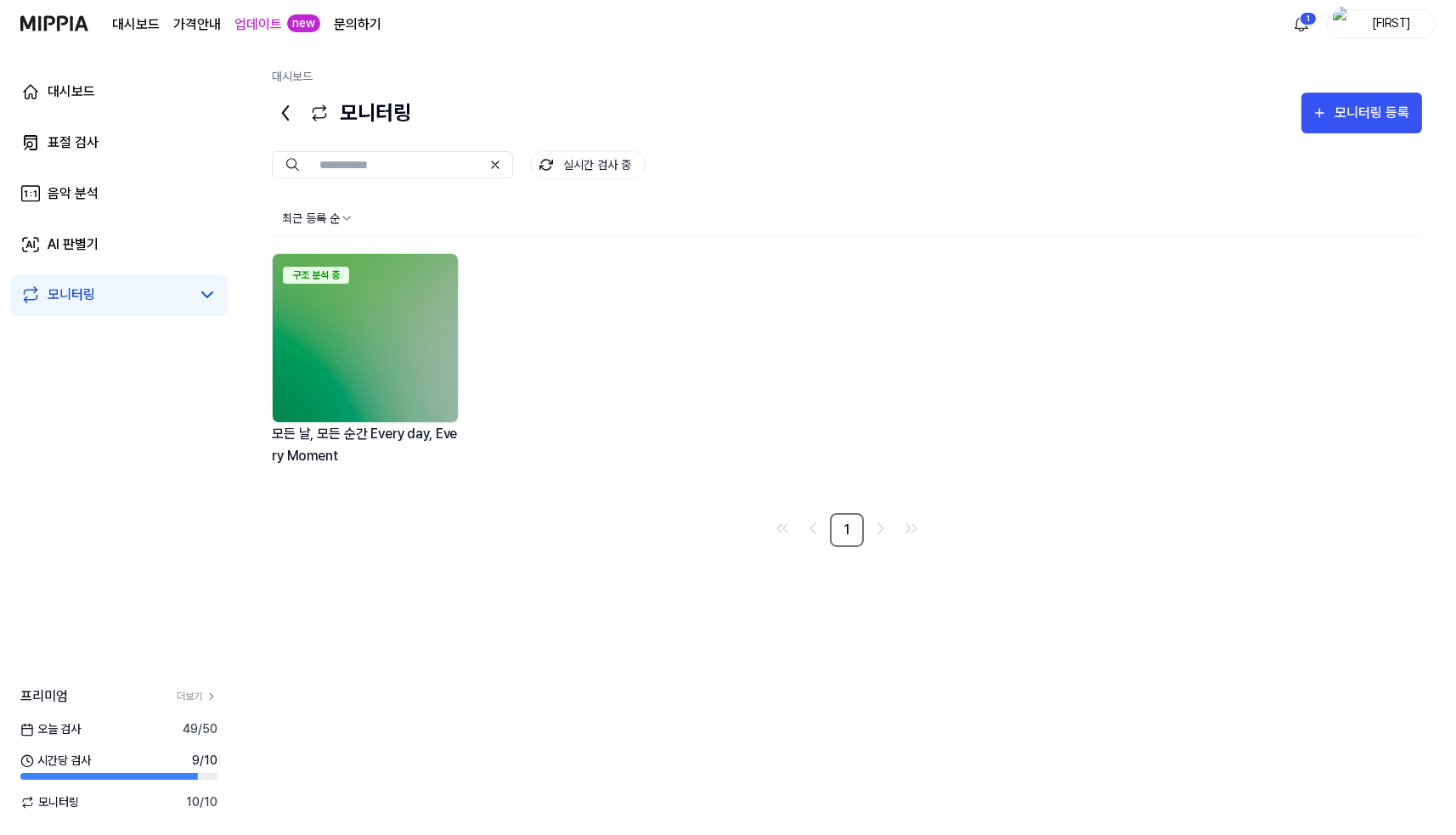click on "업데이트 new" at bounding box center (277, 23) 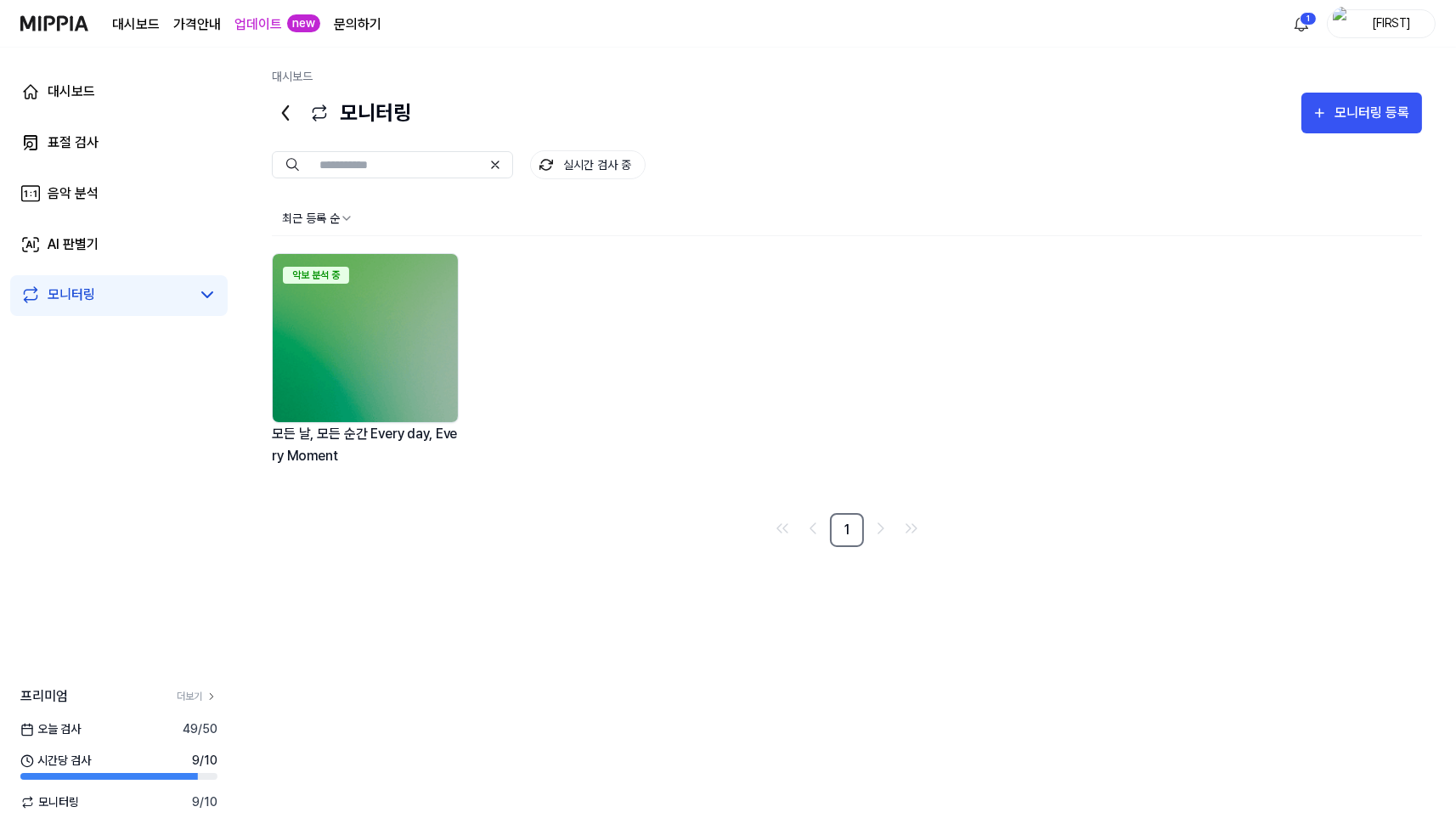 click at bounding box center [365, 338] 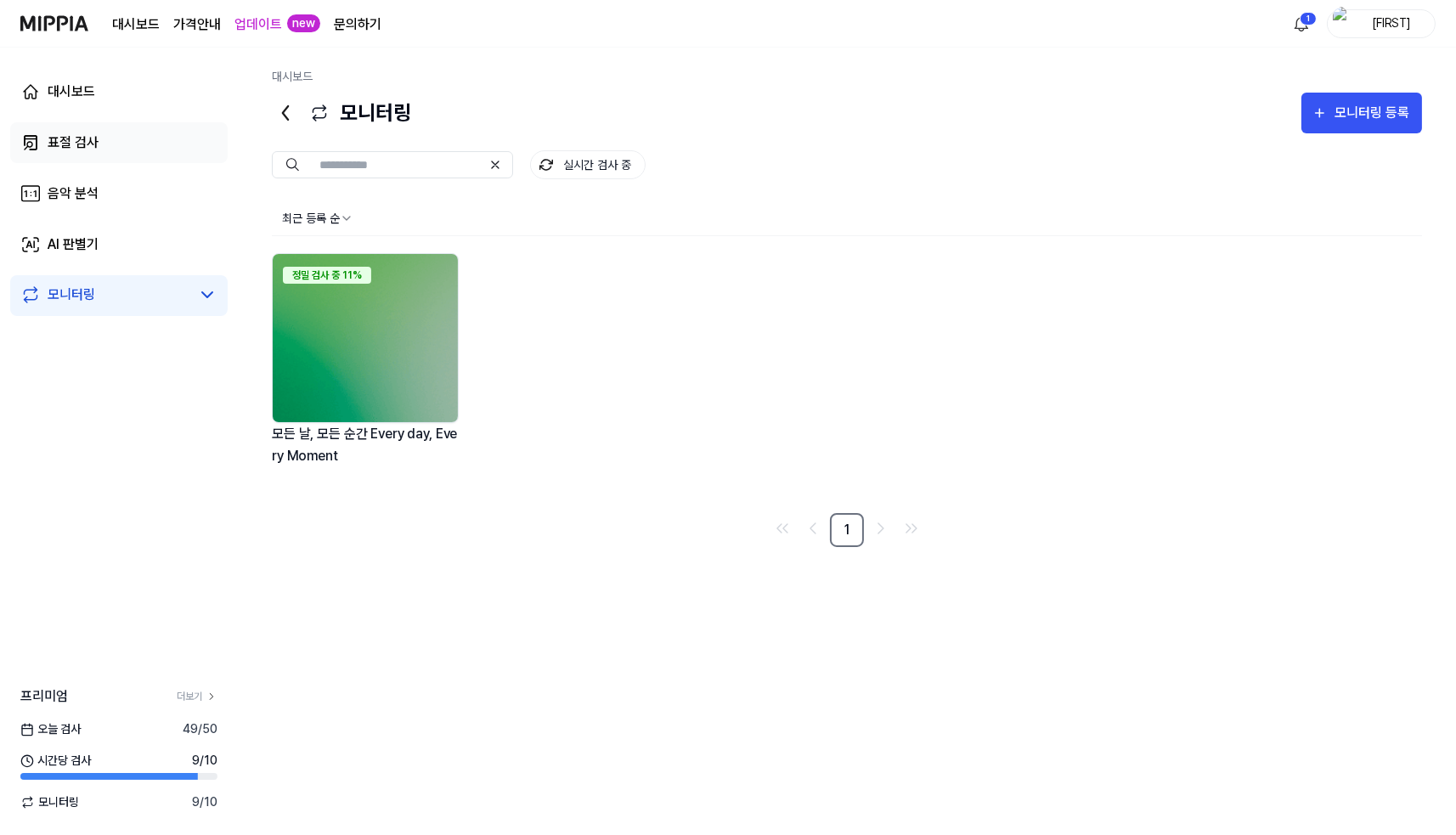 click on "표절 검사" at bounding box center (119, 143) 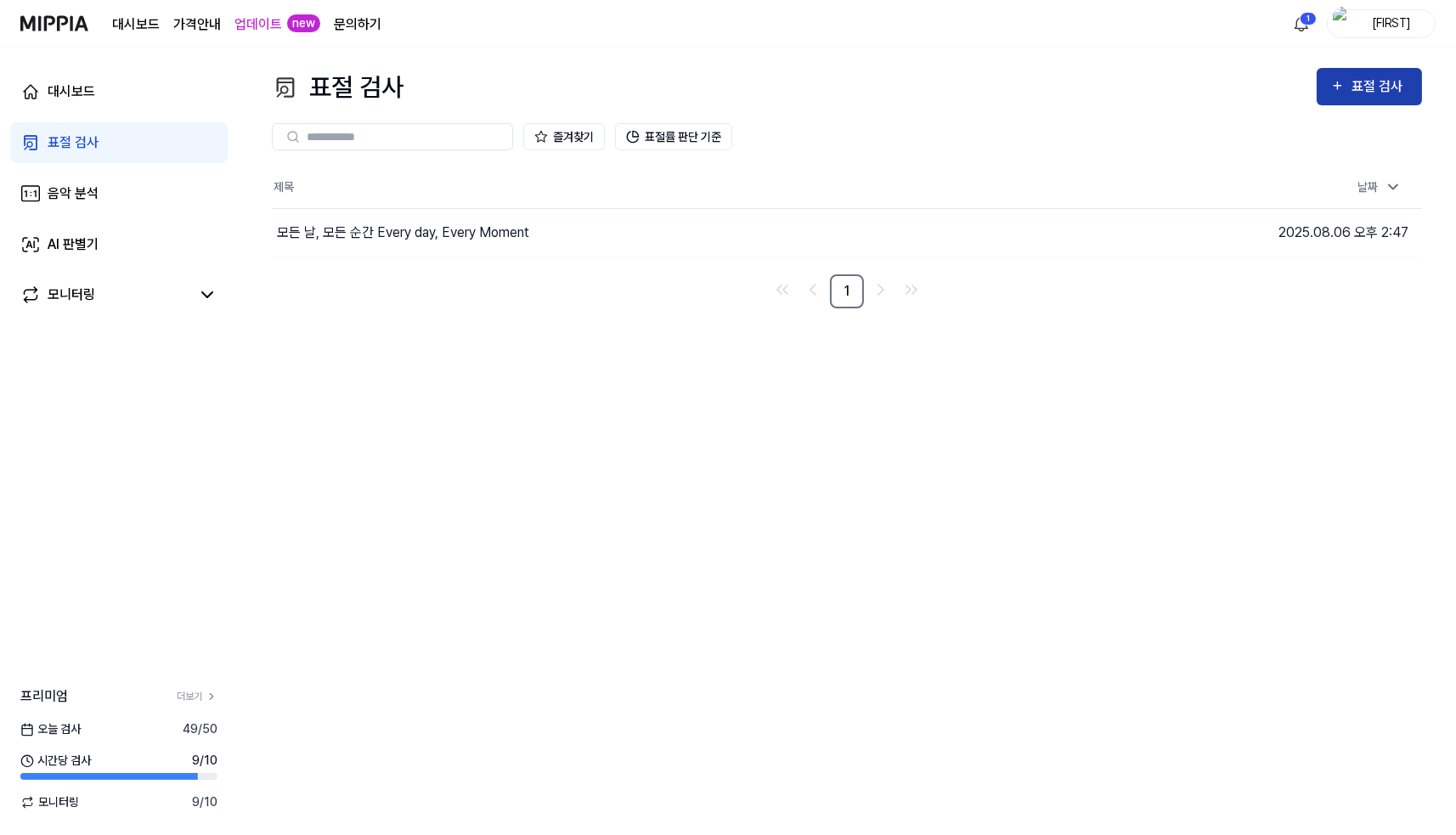click on "표절 검사" at bounding box center [1380, 87] 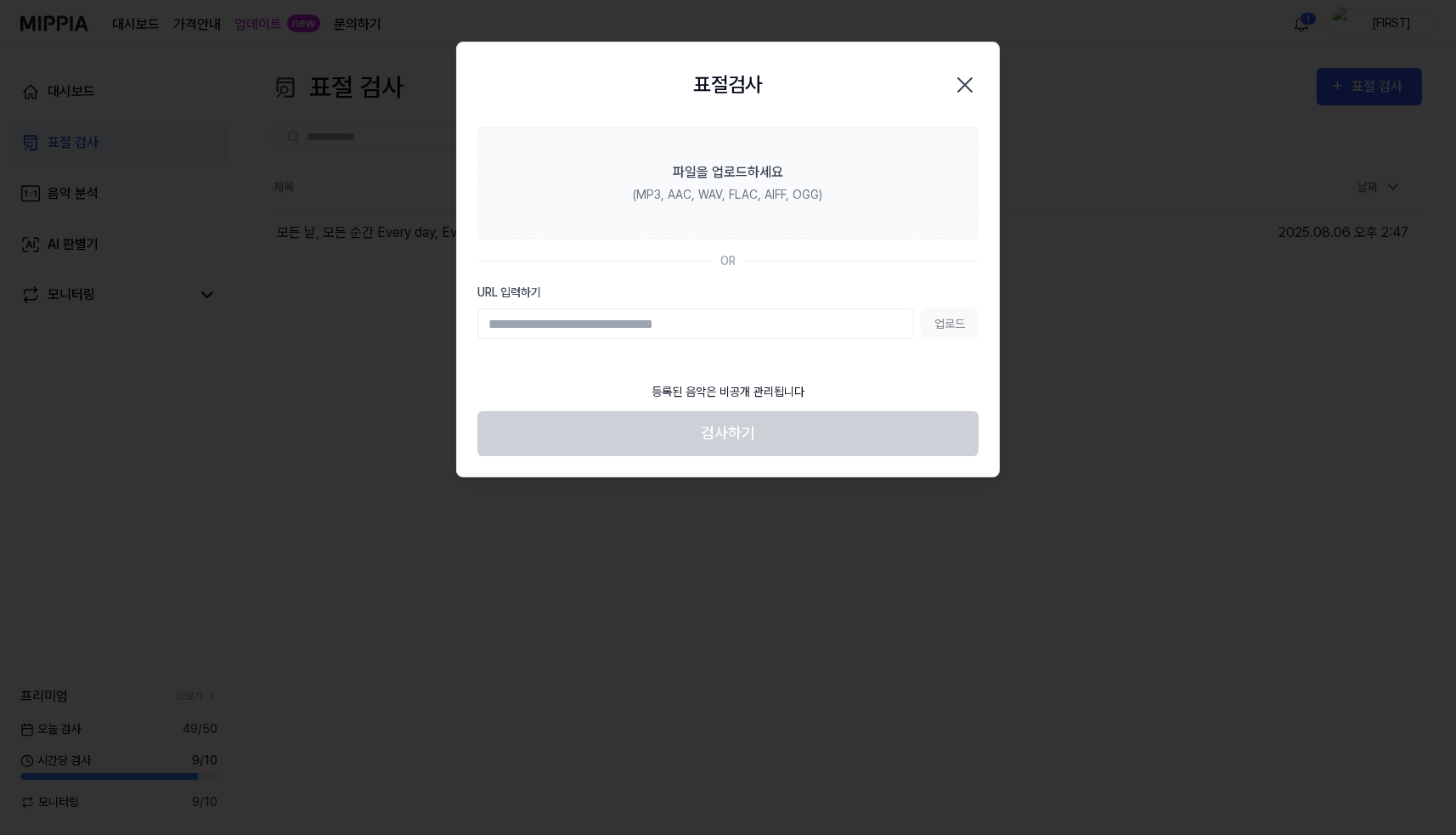 click on "URL 입력하기" at bounding box center [696, 324] 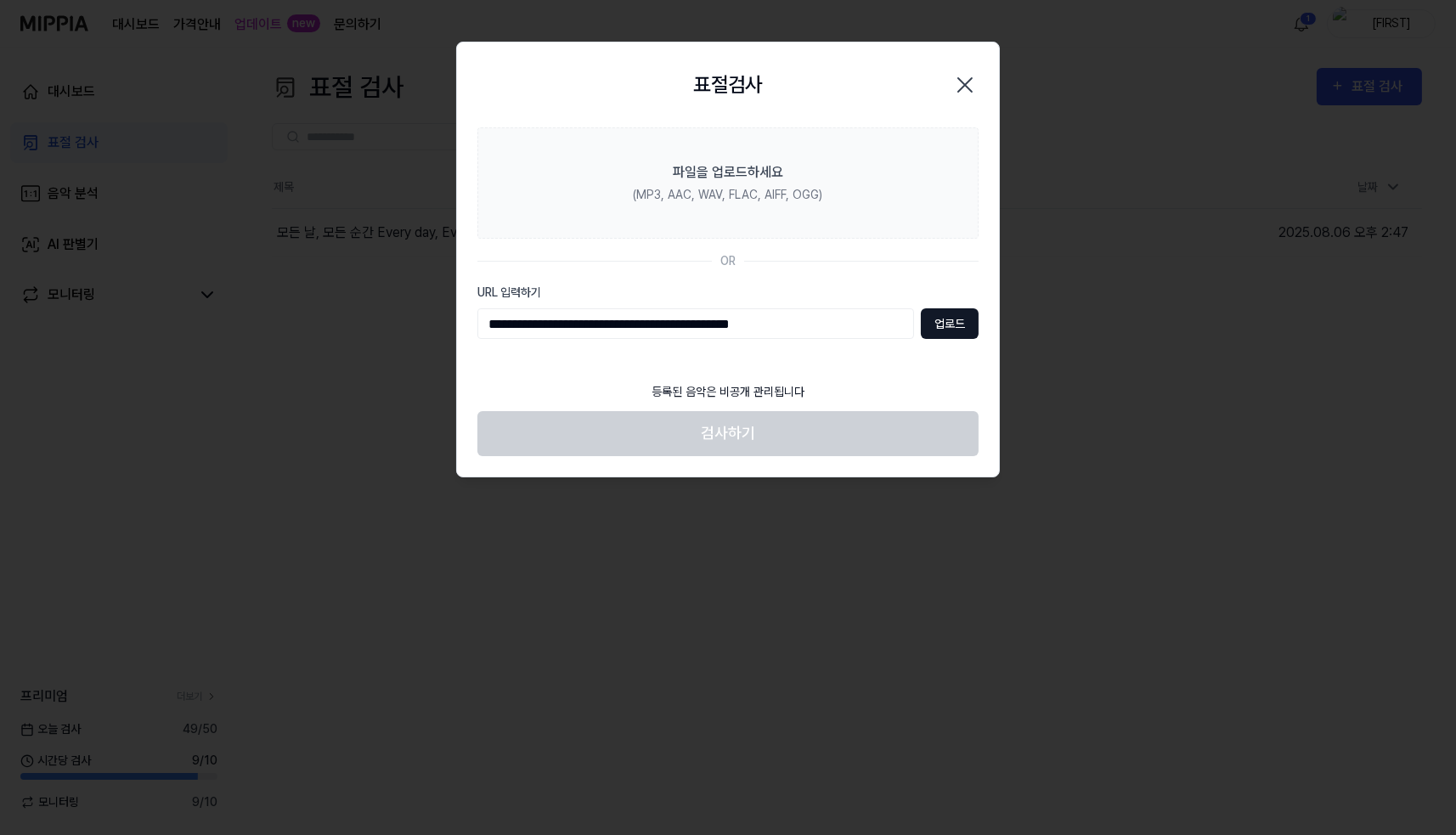 type on "**********" 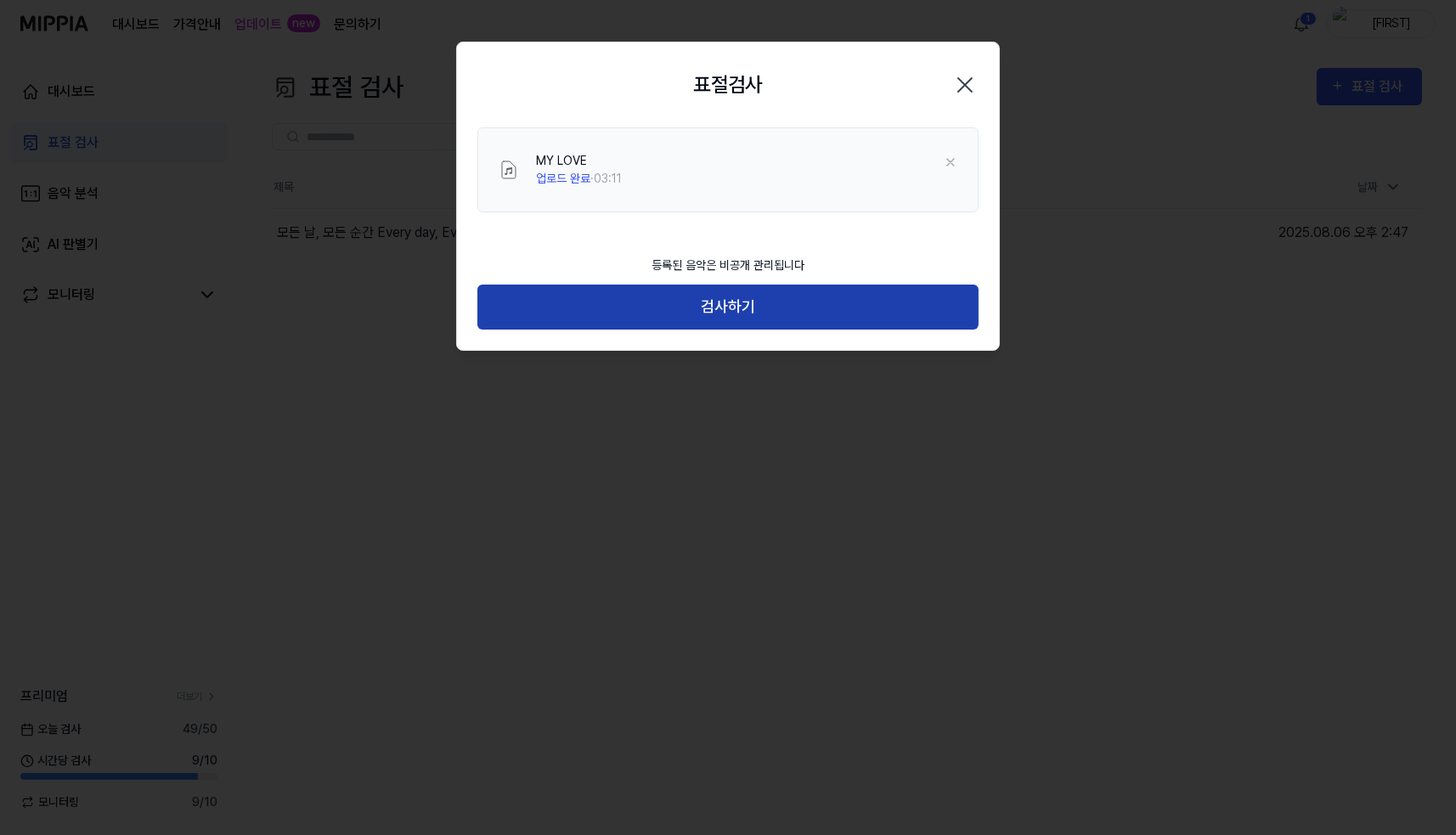 click on "검사하기" at bounding box center (728, 307) 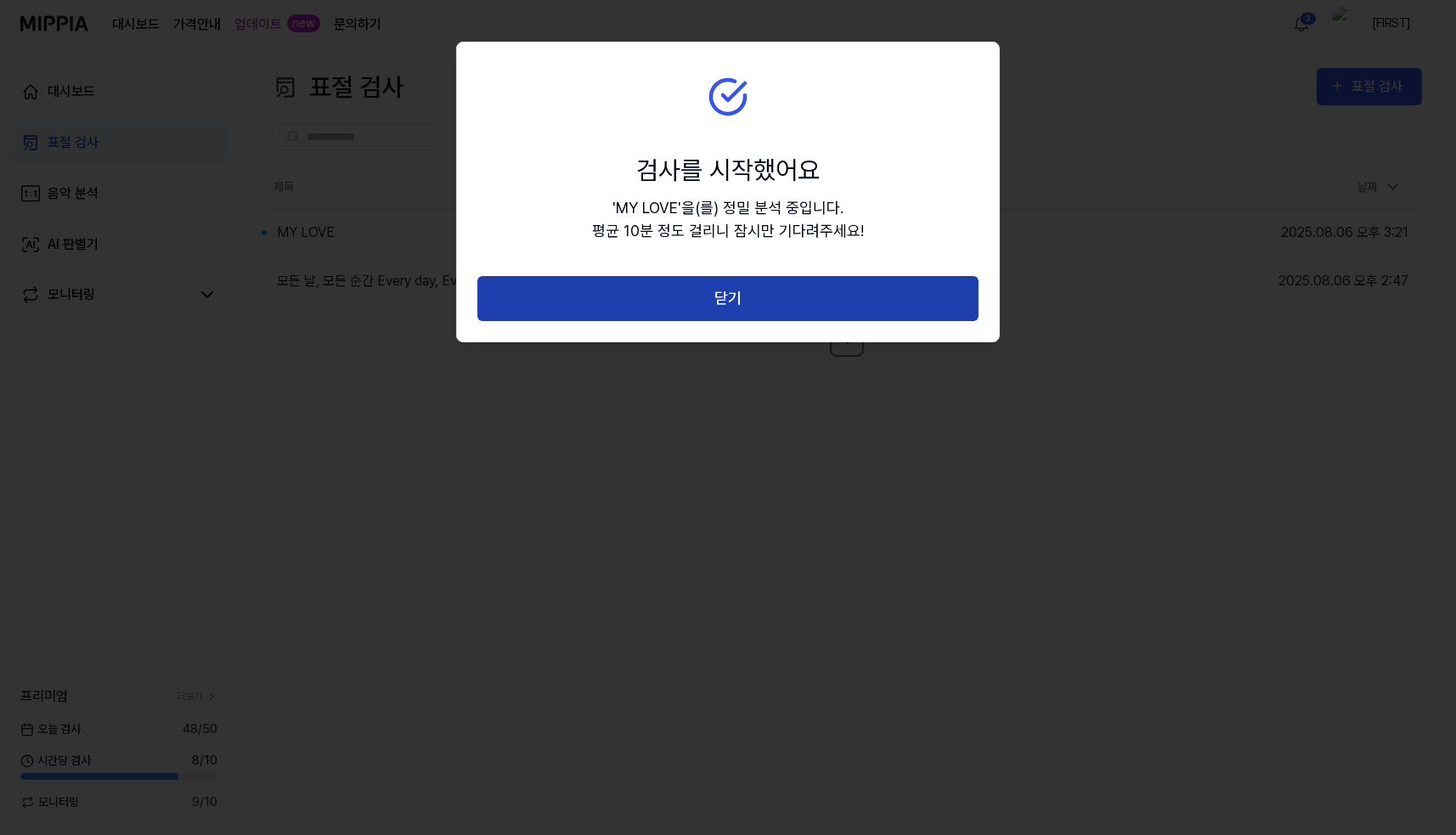 click on "닫기" at bounding box center (728, 298) 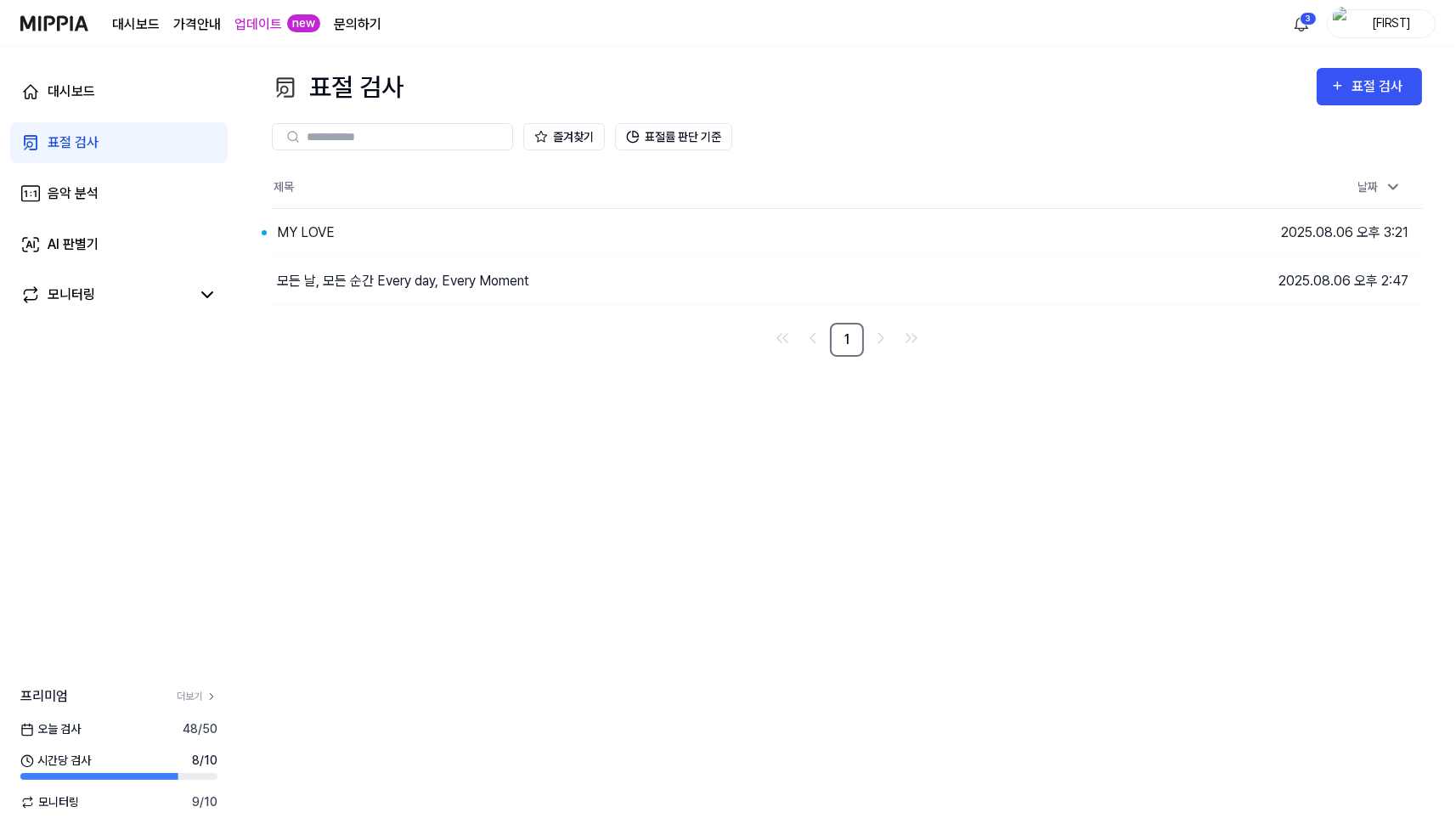 click on "표절 검사" at bounding box center (119, 143) 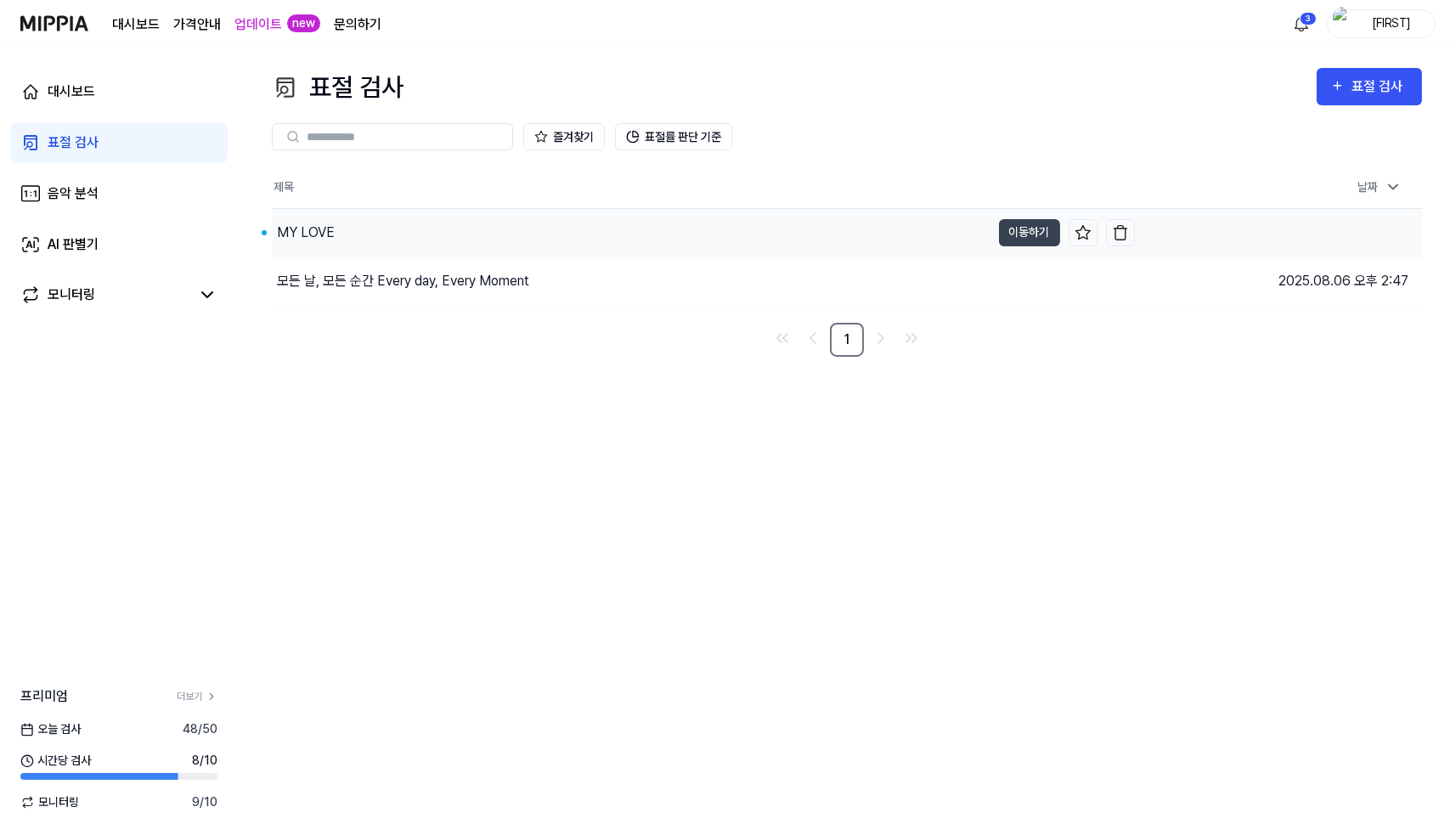 click on "MY LOVE" at bounding box center [631, 233] 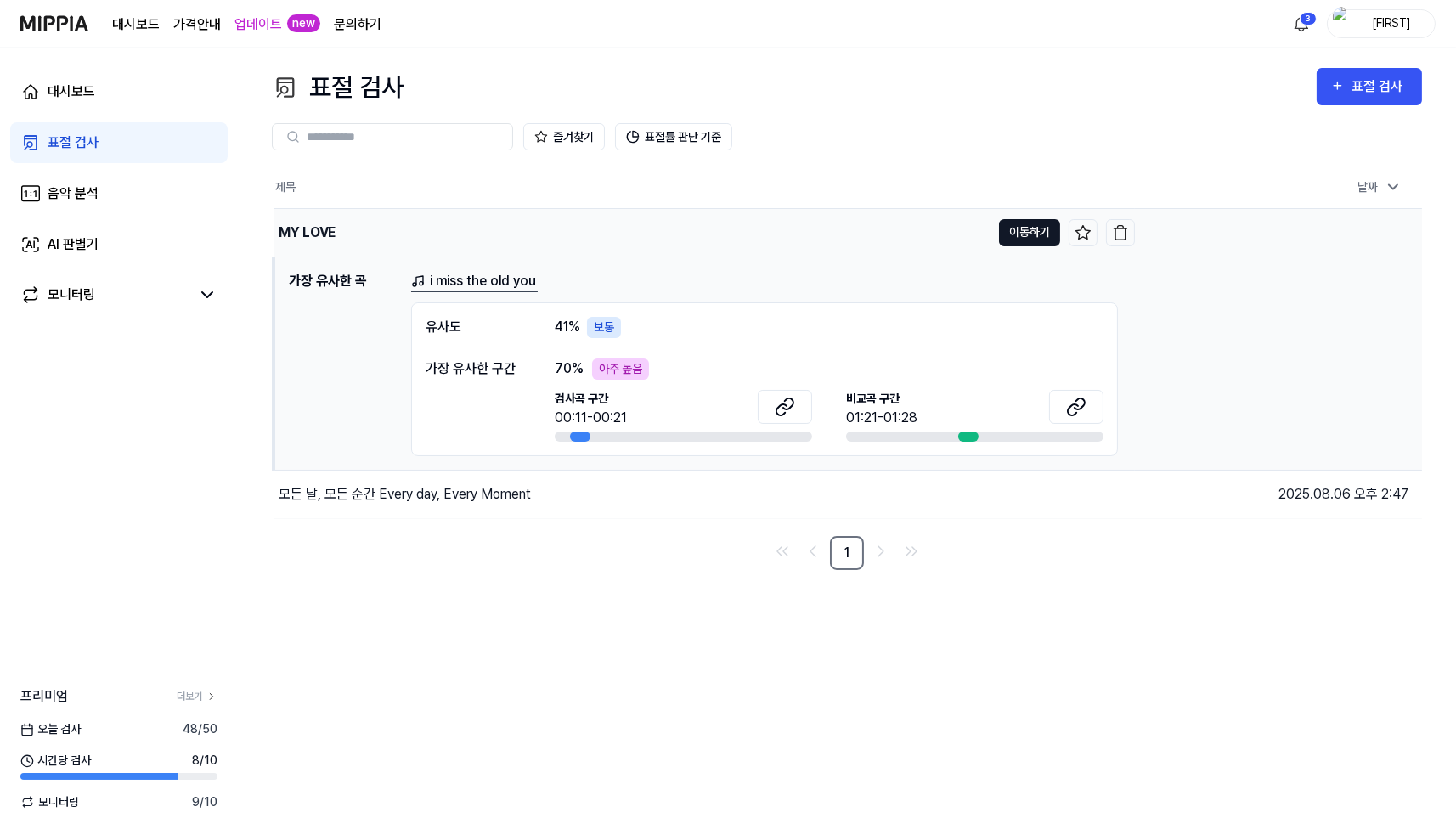 click on "이동하기" at bounding box center [1030, 233] 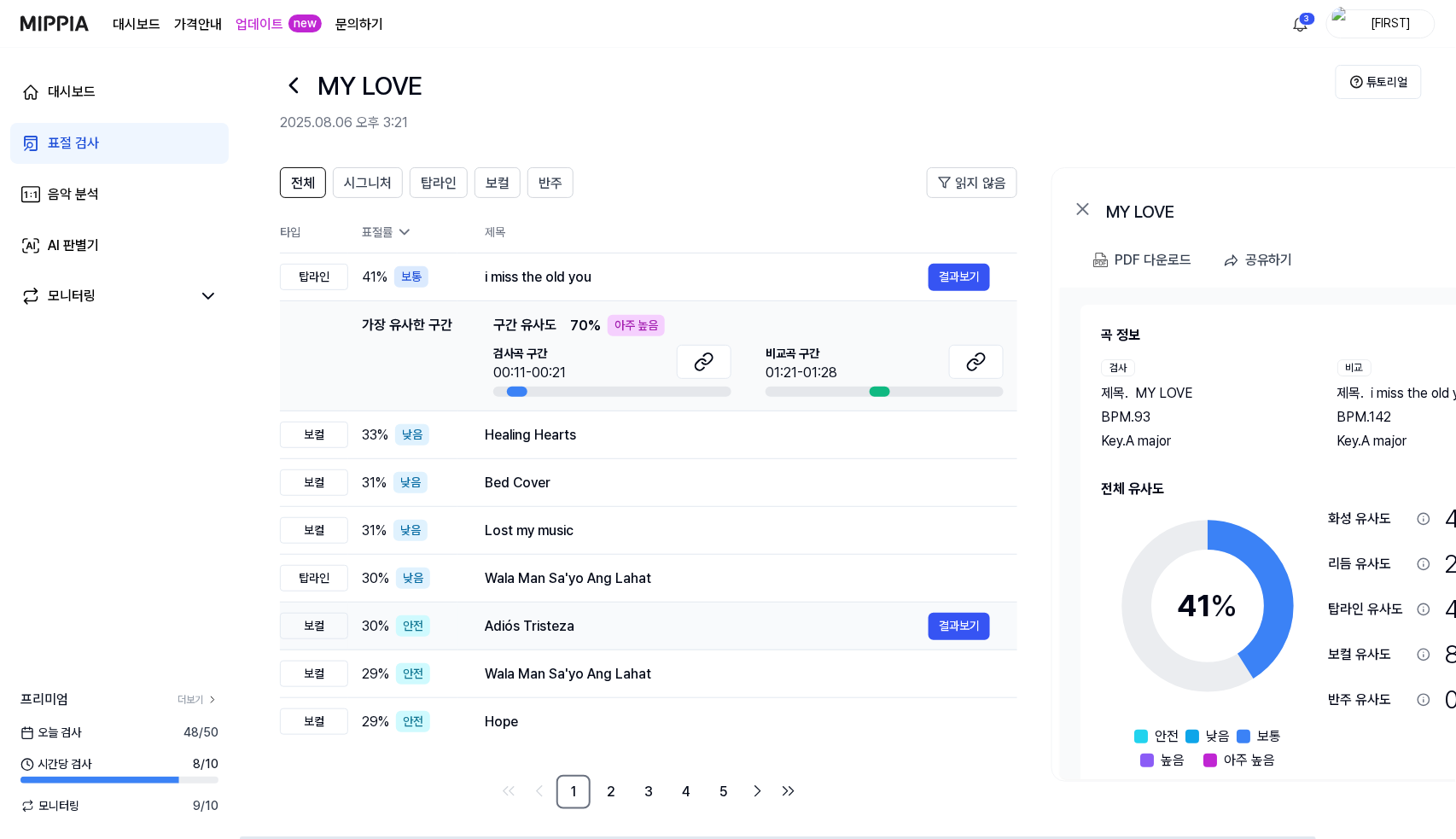 scroll, scrollTop: 20, scrollLeft: 0, axis: vertical 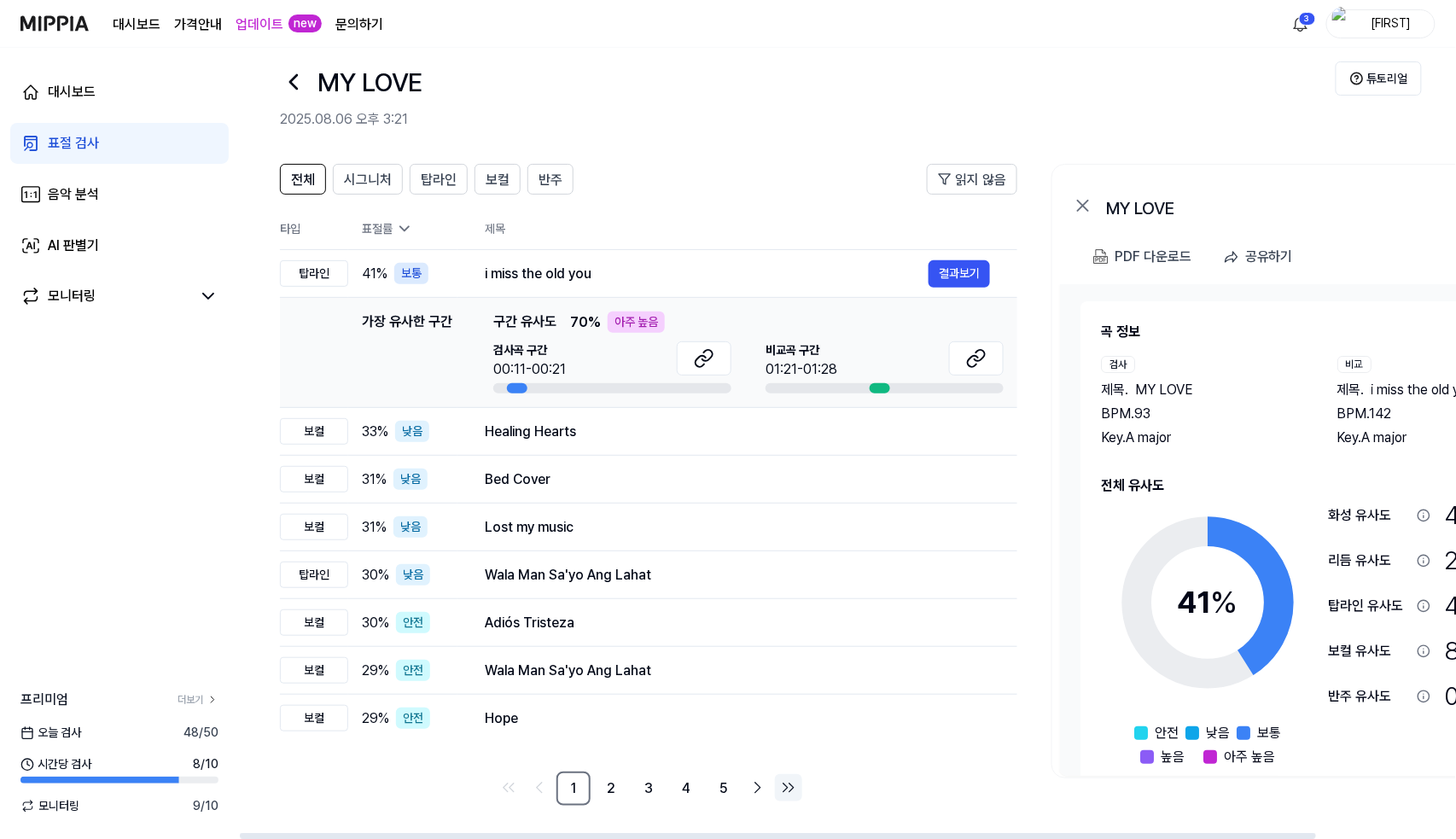 click 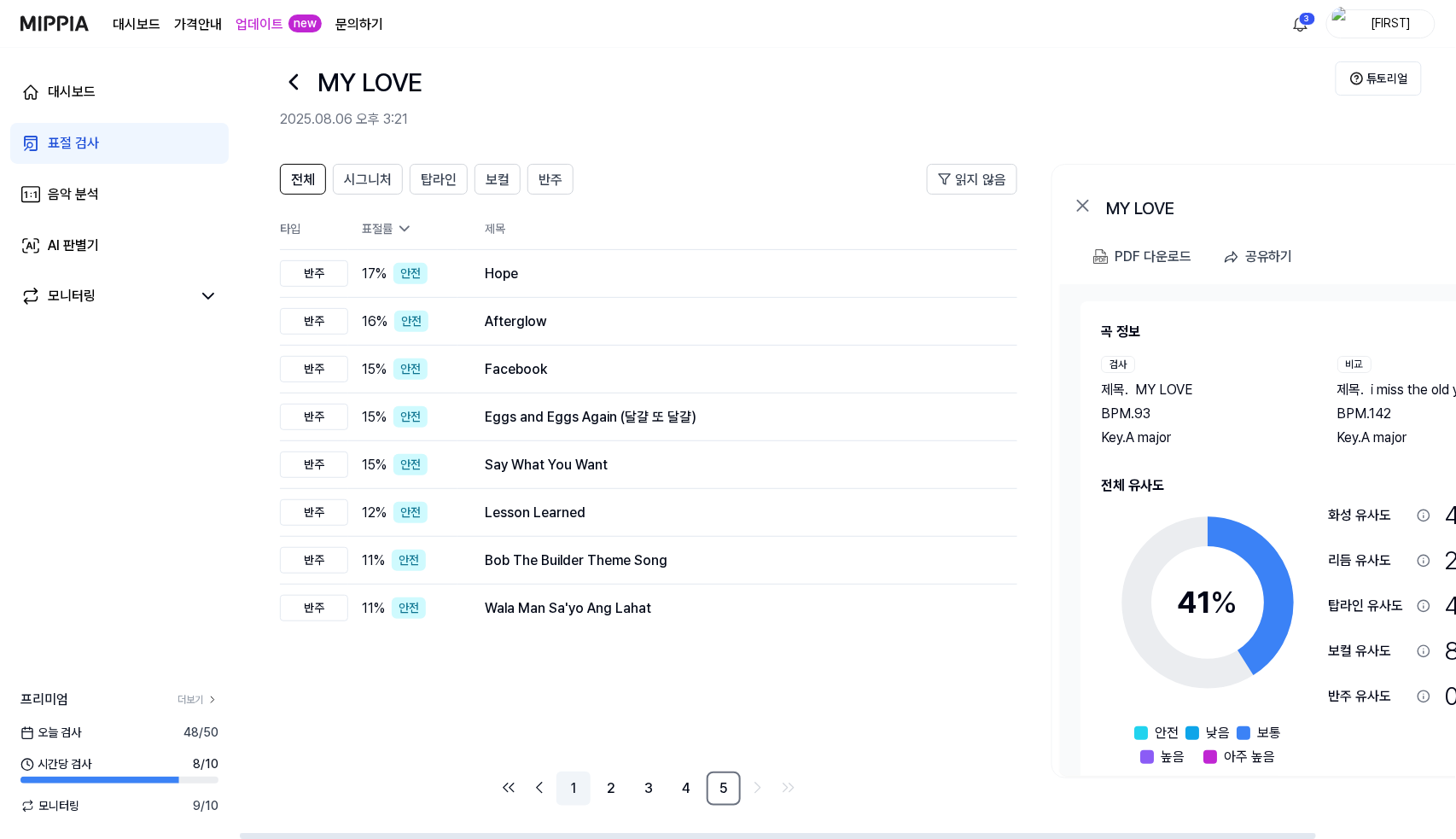 click on "1" at bounding box center (574, 789) 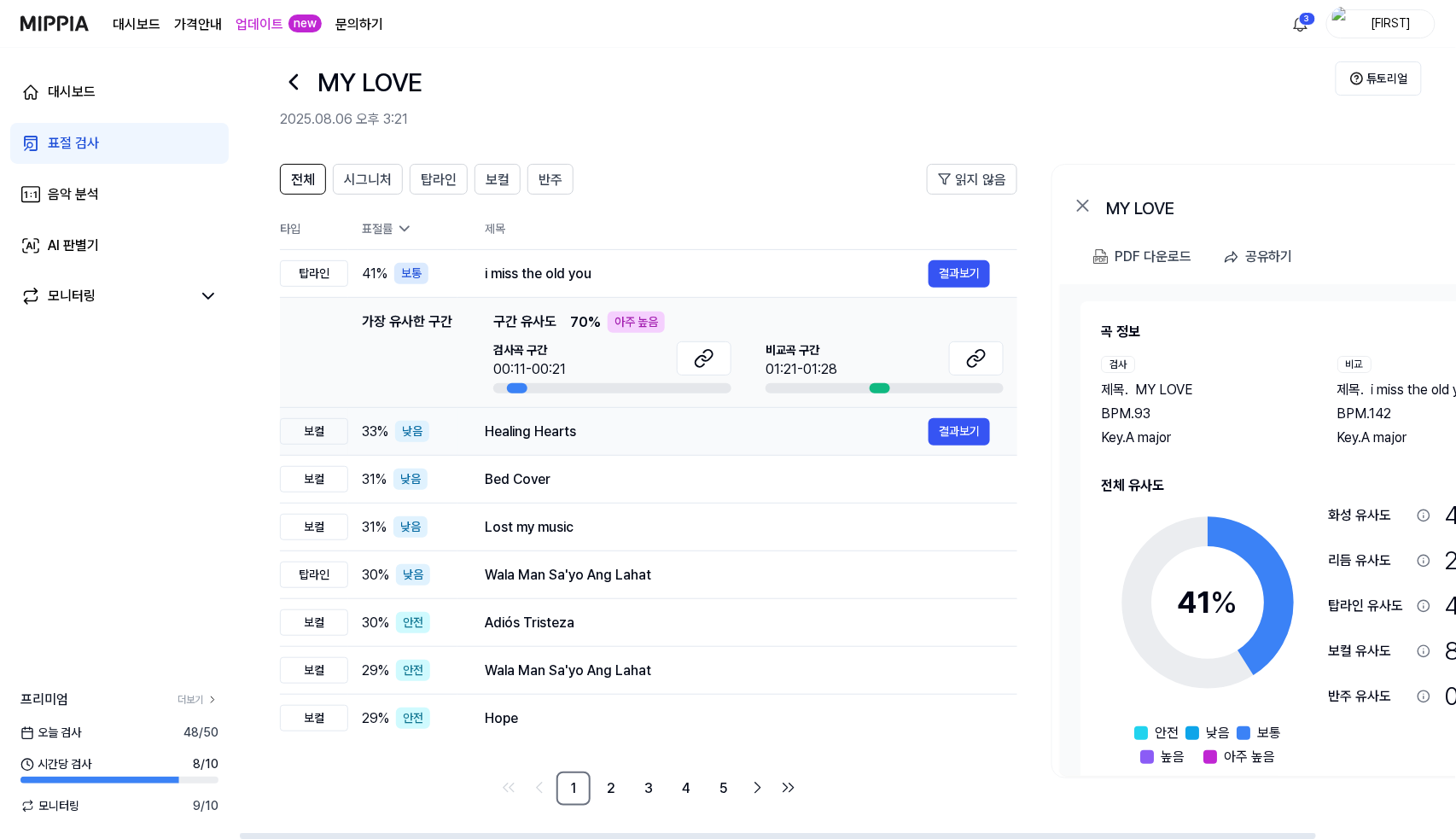 click on "Healing Hearts" at bounding box center [707, 432] 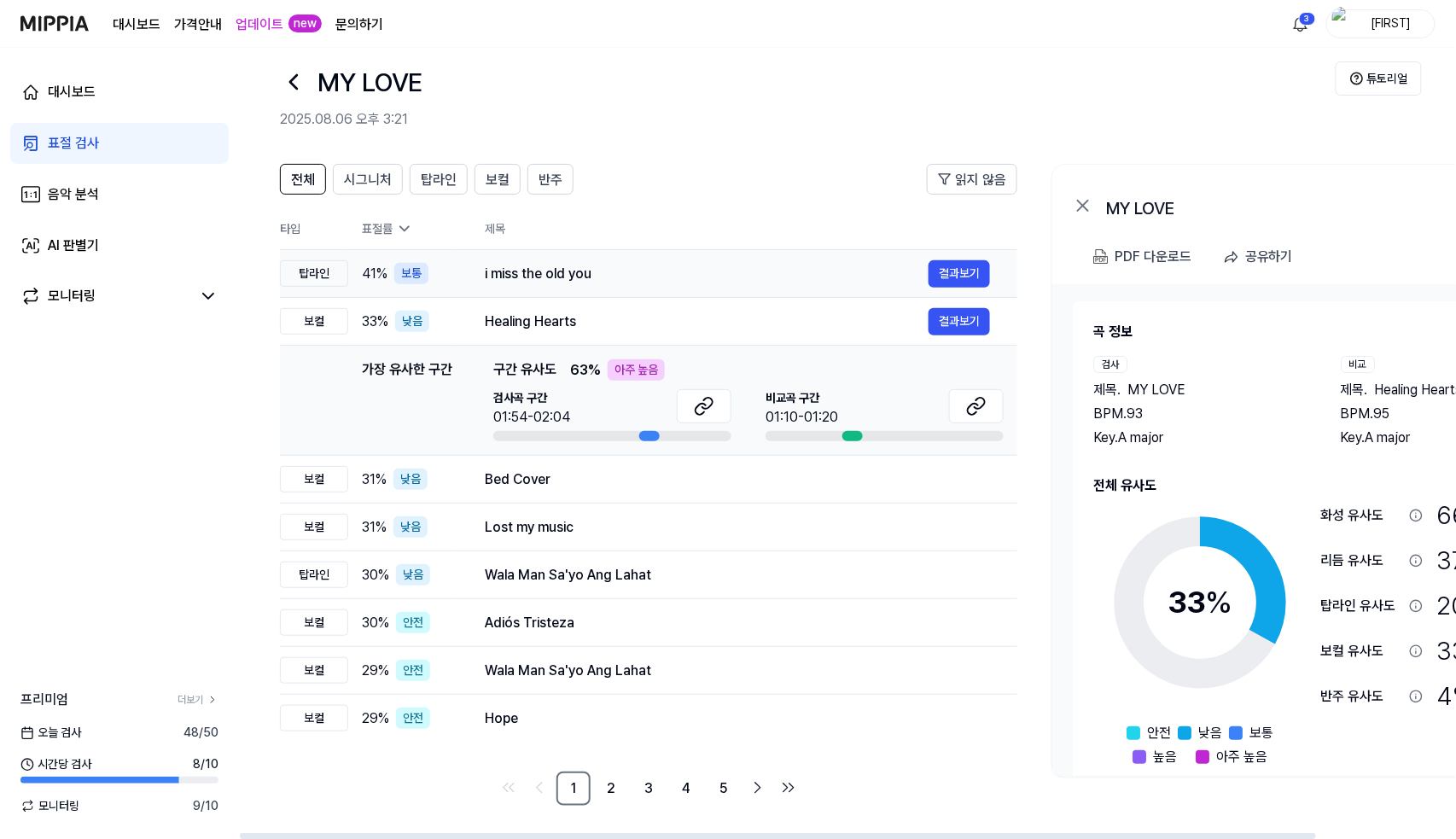 click on "i miss the old you" at bounding box center [707, 274] 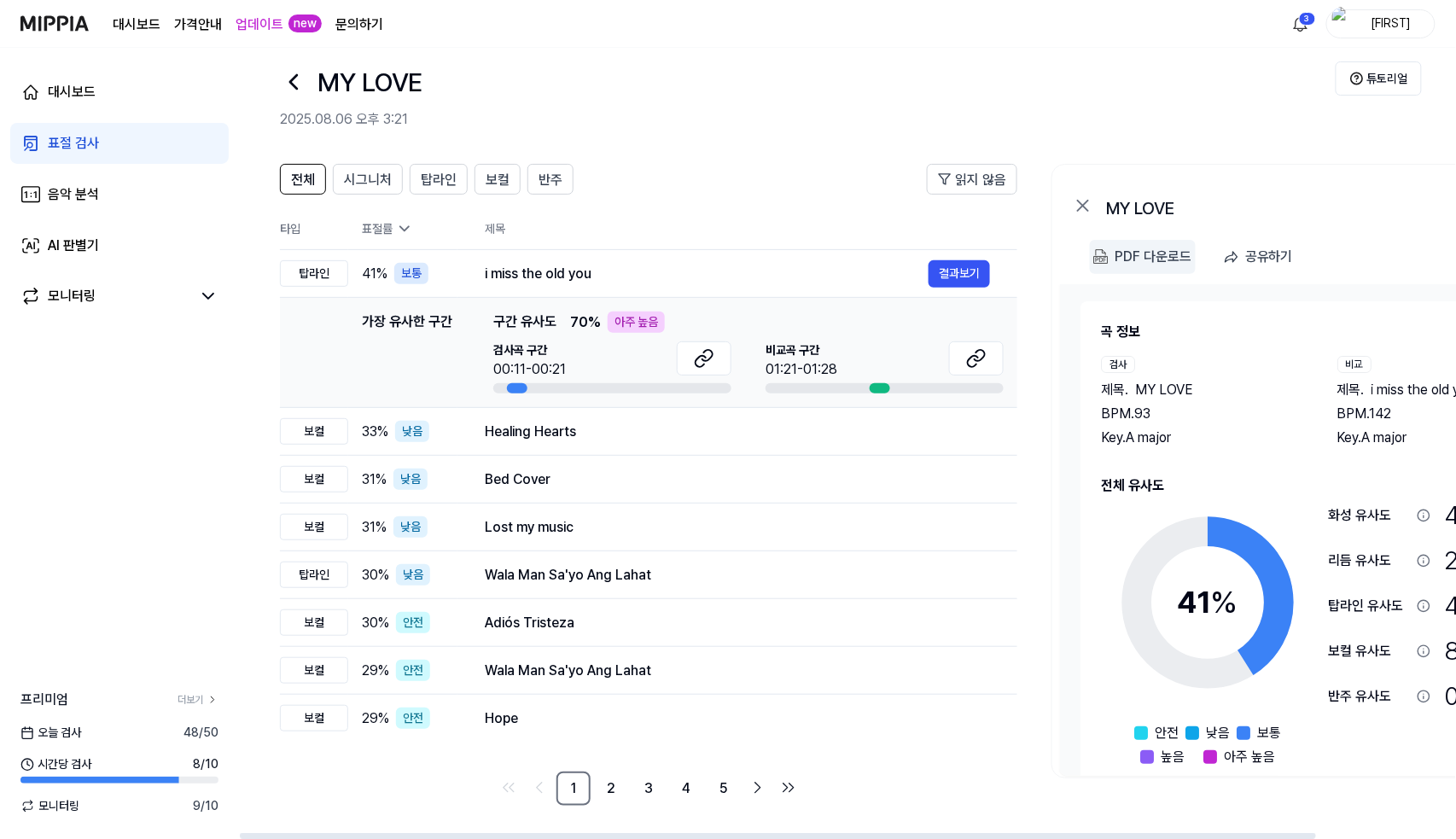 click on "PDF 다운로드" at bounding box center [1154, 257] 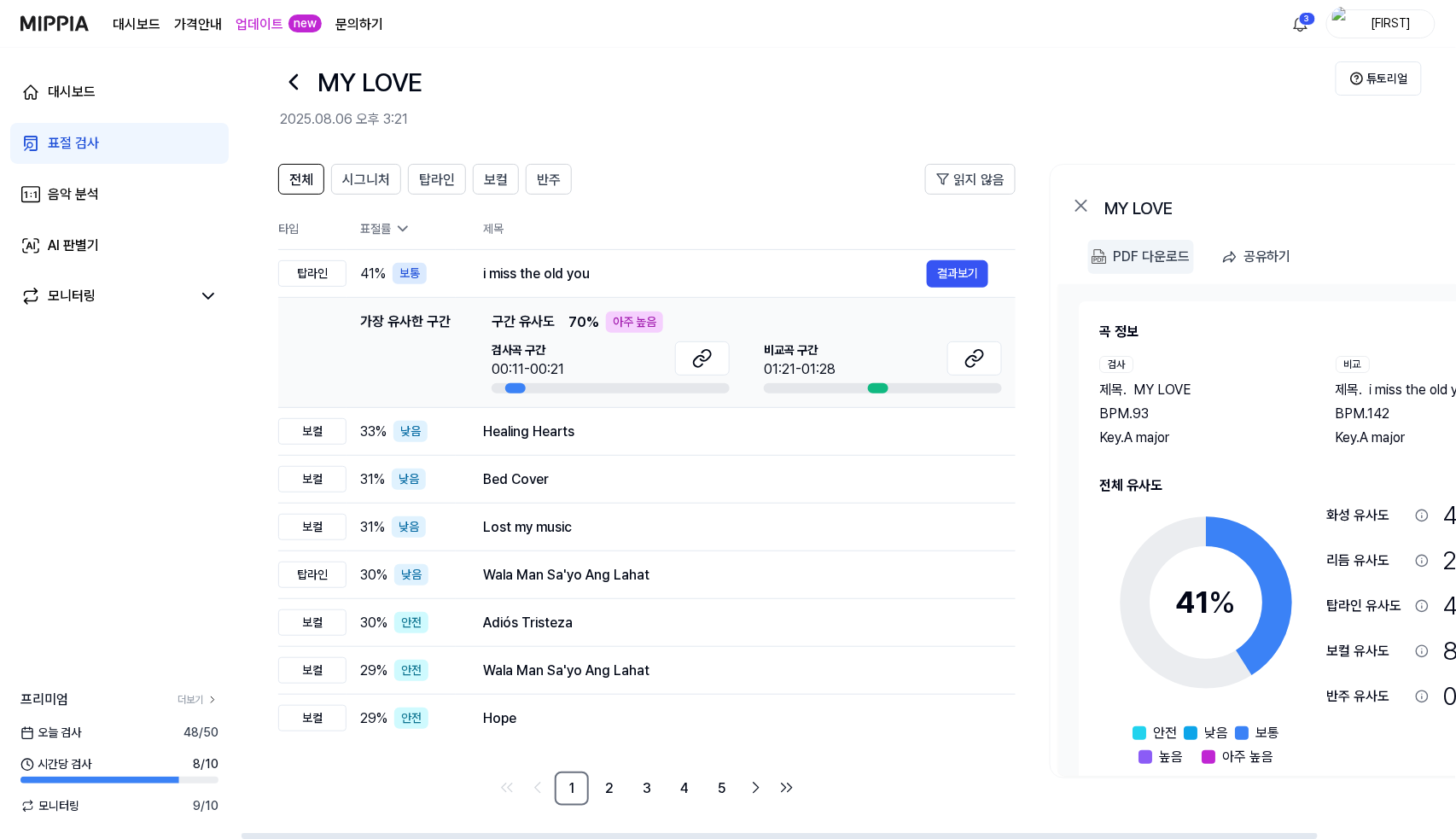 click on "PDF 다운로드" at bounding box center (1152, 257) 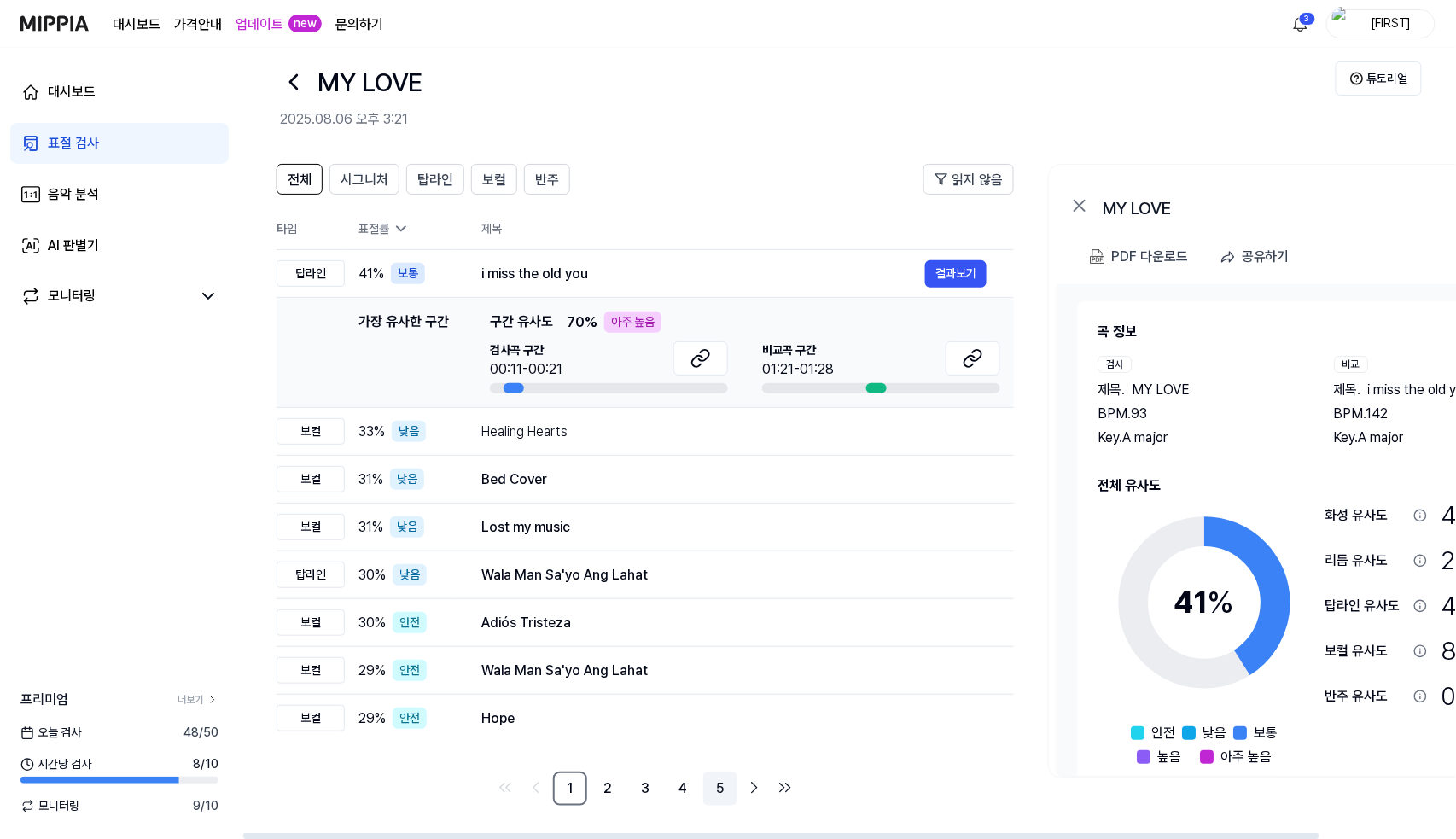 click on "5" at bounding box center [720, 789] 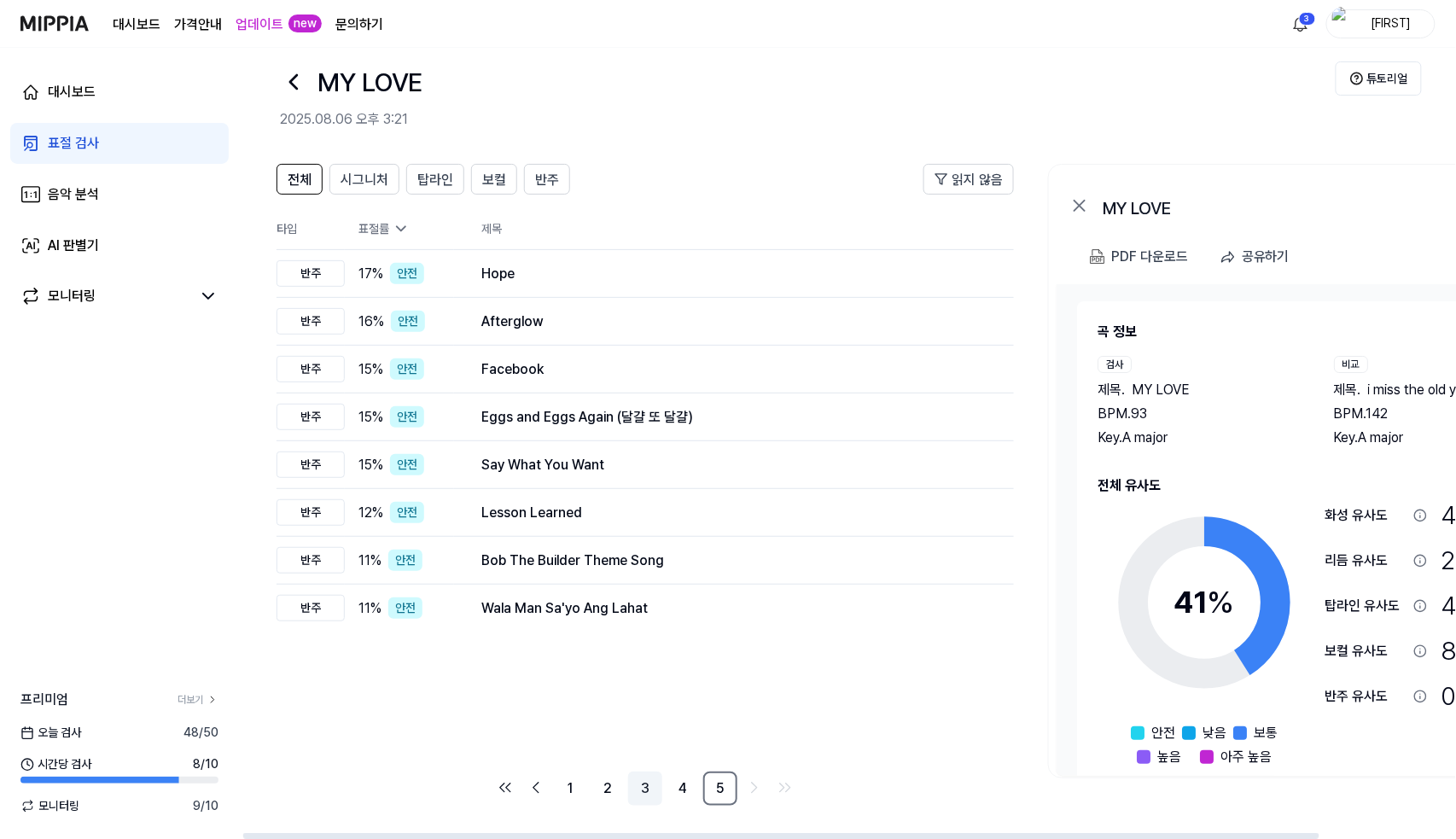 click on "3" at bounding box center (645, 789) 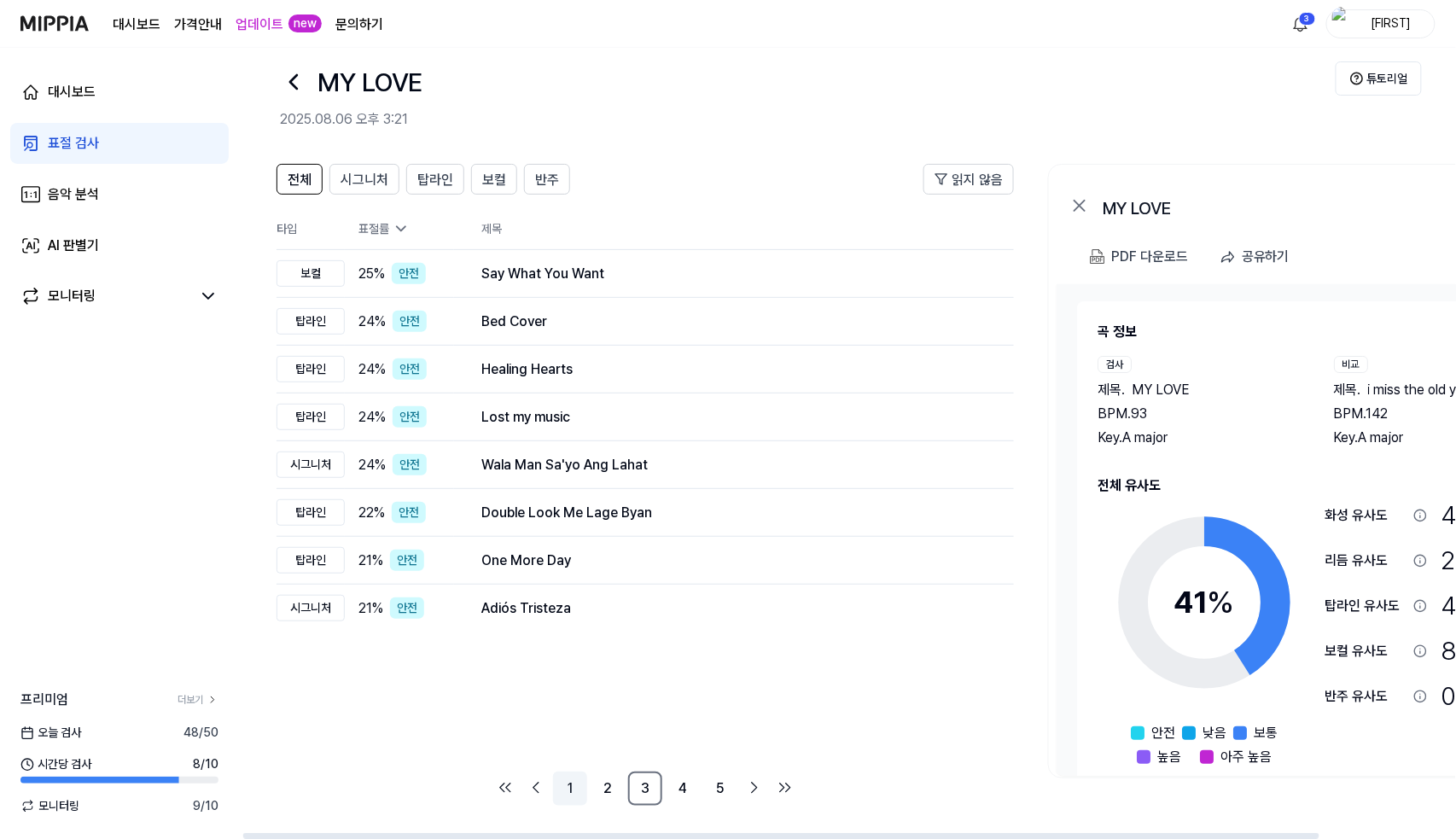 drag, startPoint x: 579, startPoint y: 794, endPoint x: 569, endPoint y: 794, distance: 10 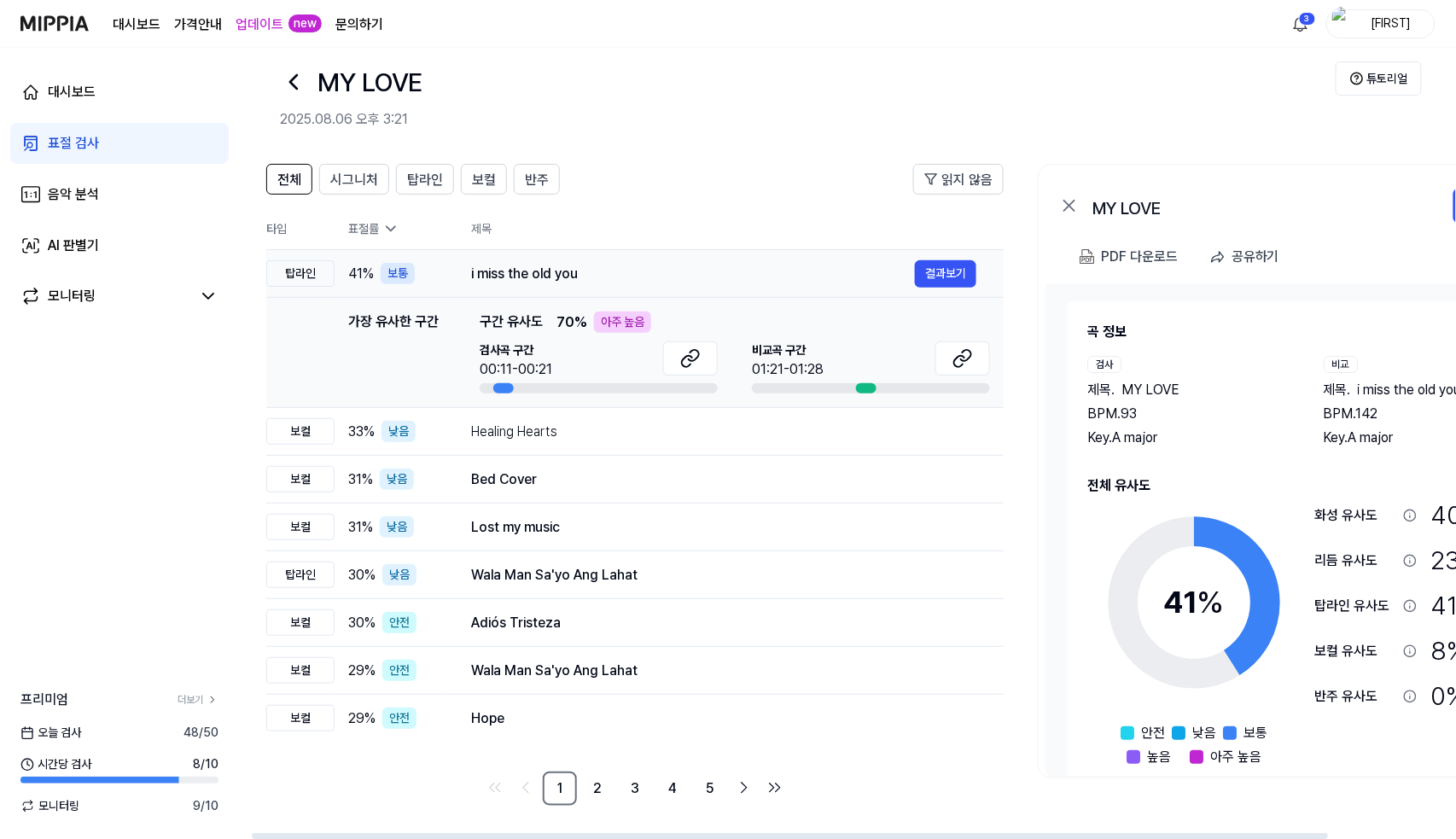 click on "i miss the old you" at bounding box center [693, 274] 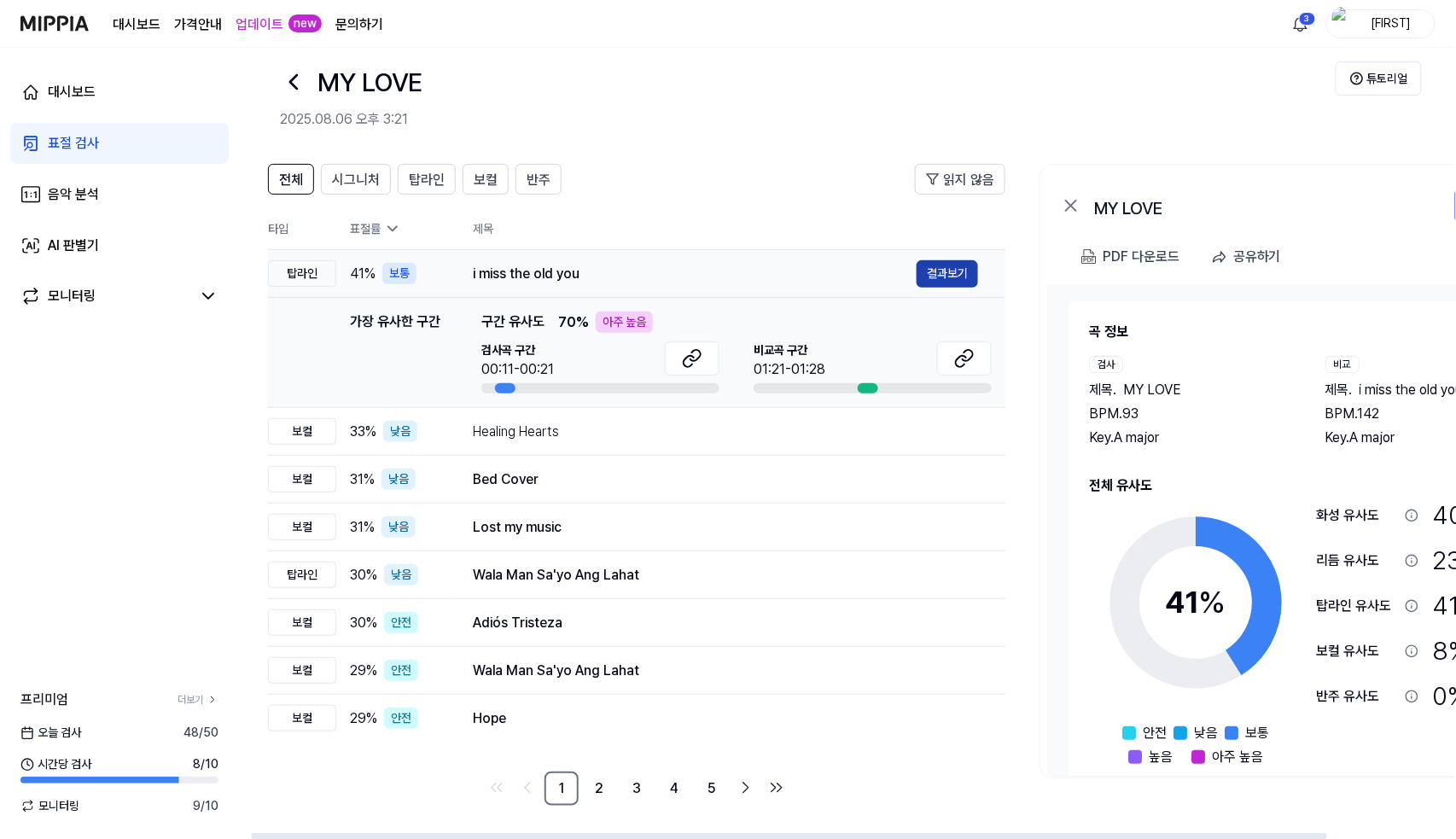 click on "결과보기" at bounding box center [947, 274] 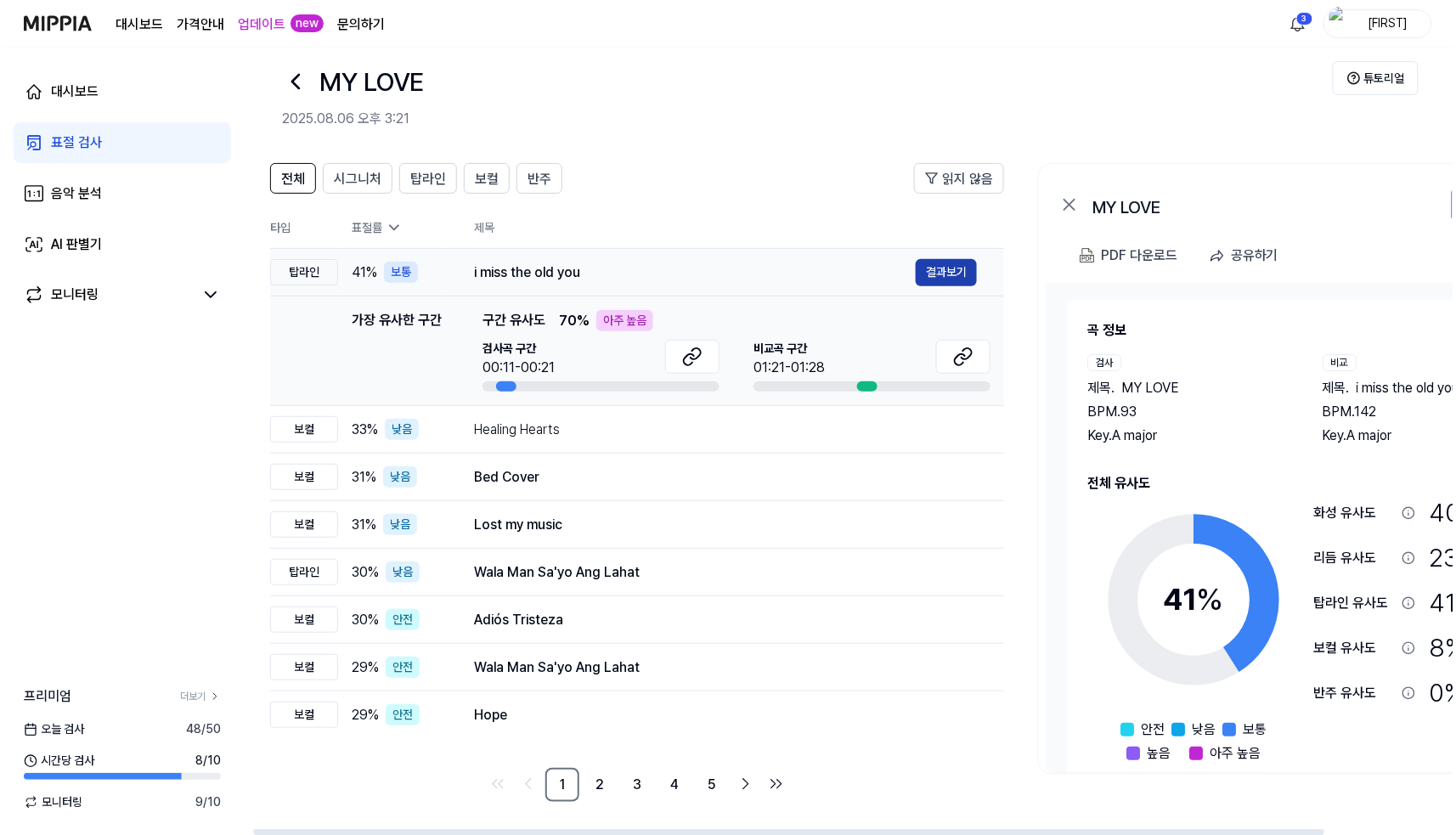 scroll, scrollTop: 0, scrollLeft: 0, axis: both 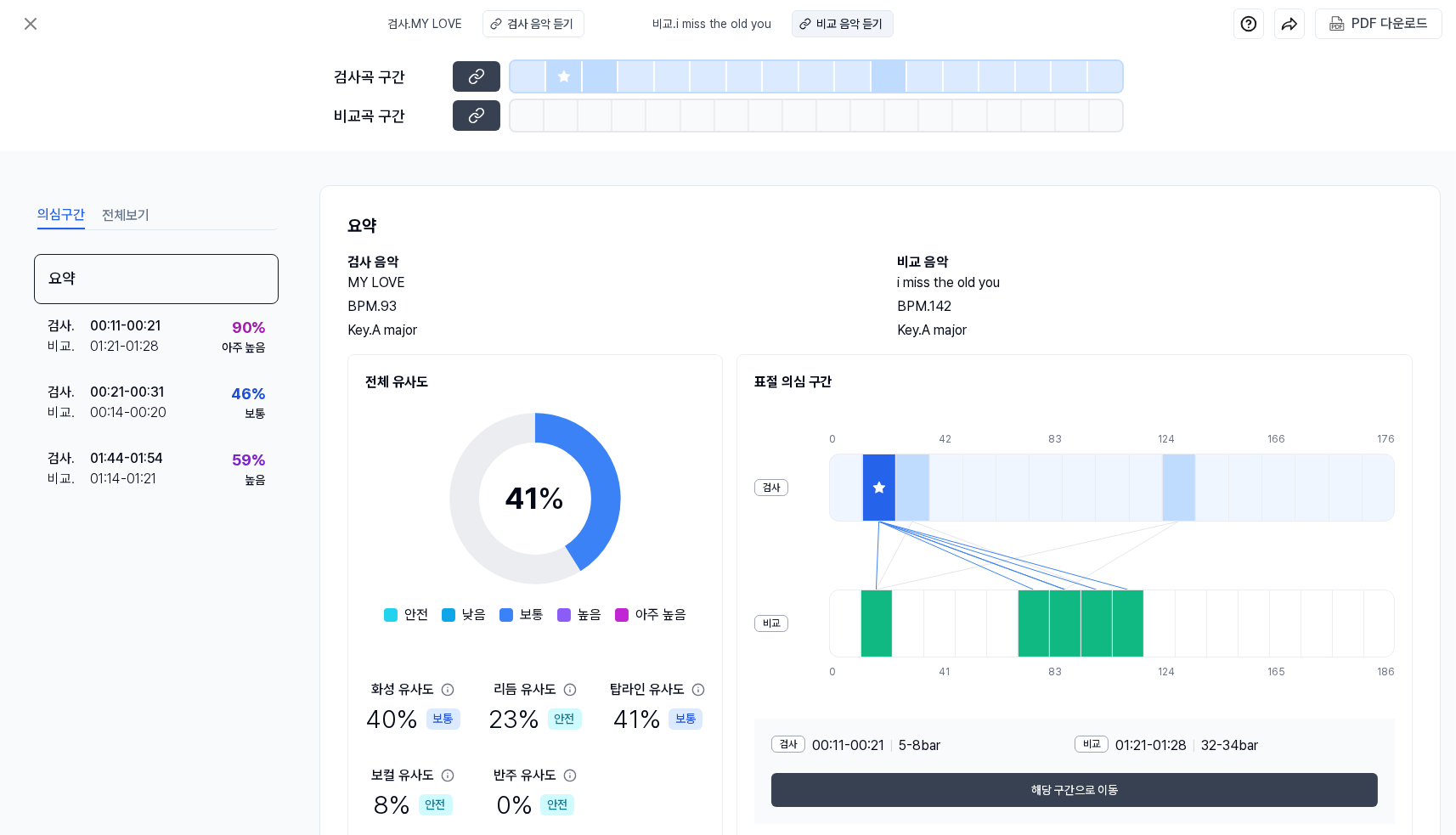 click on "비교 음악 듣기" at bounding box center [849, 24] 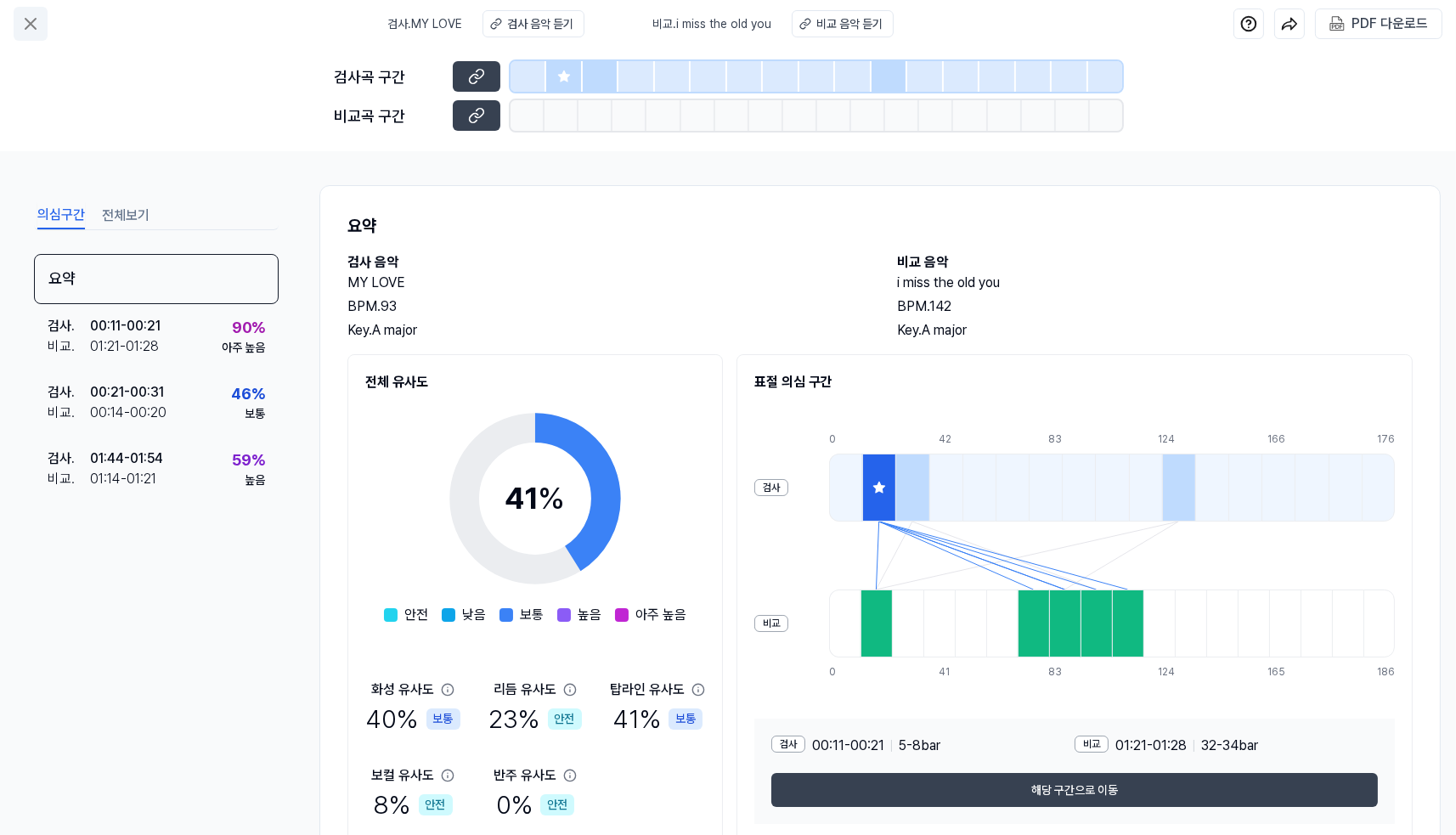 click 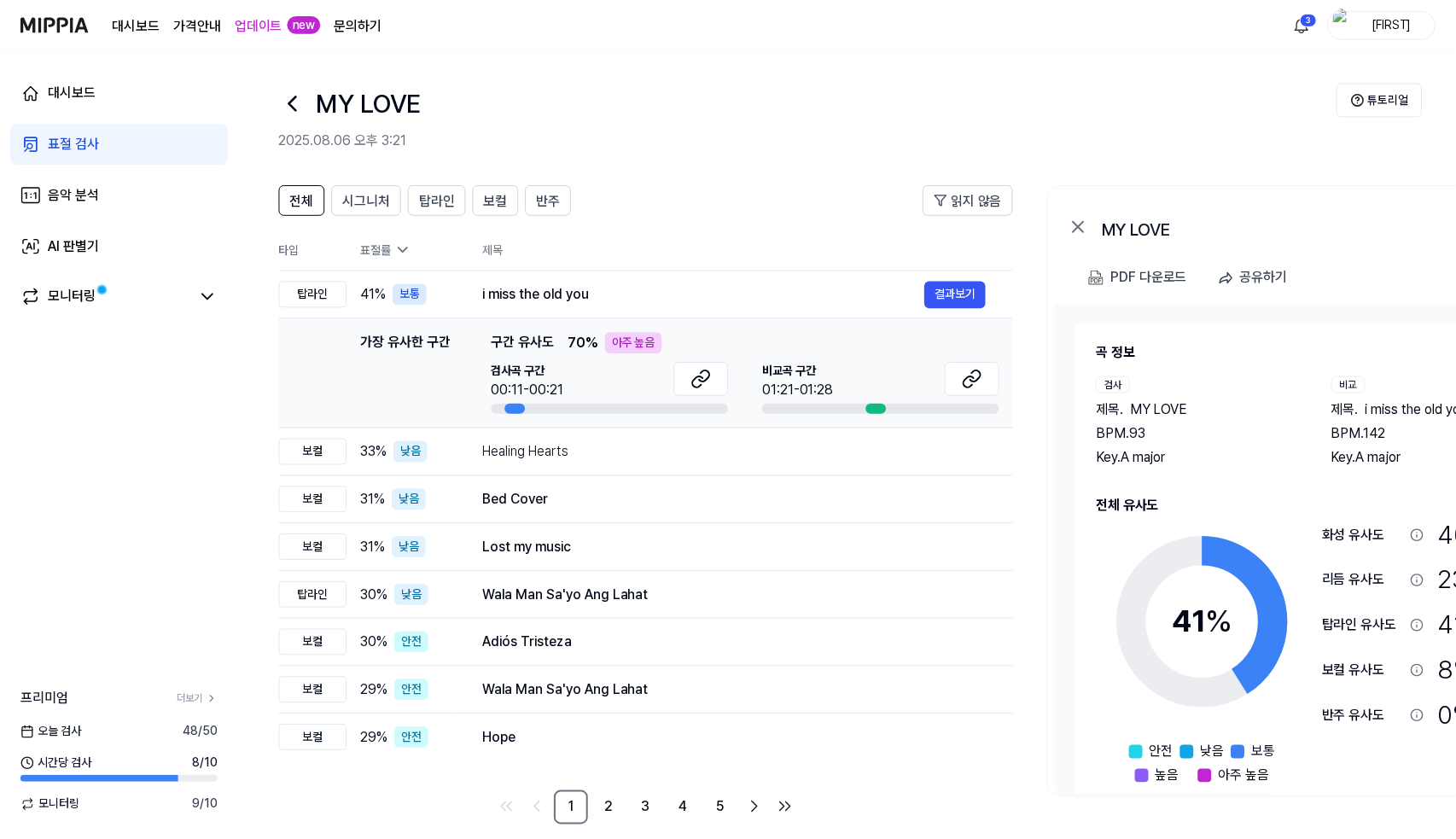 scroll, scrollTop: 20, scrollLeft: 0, axis: vertical 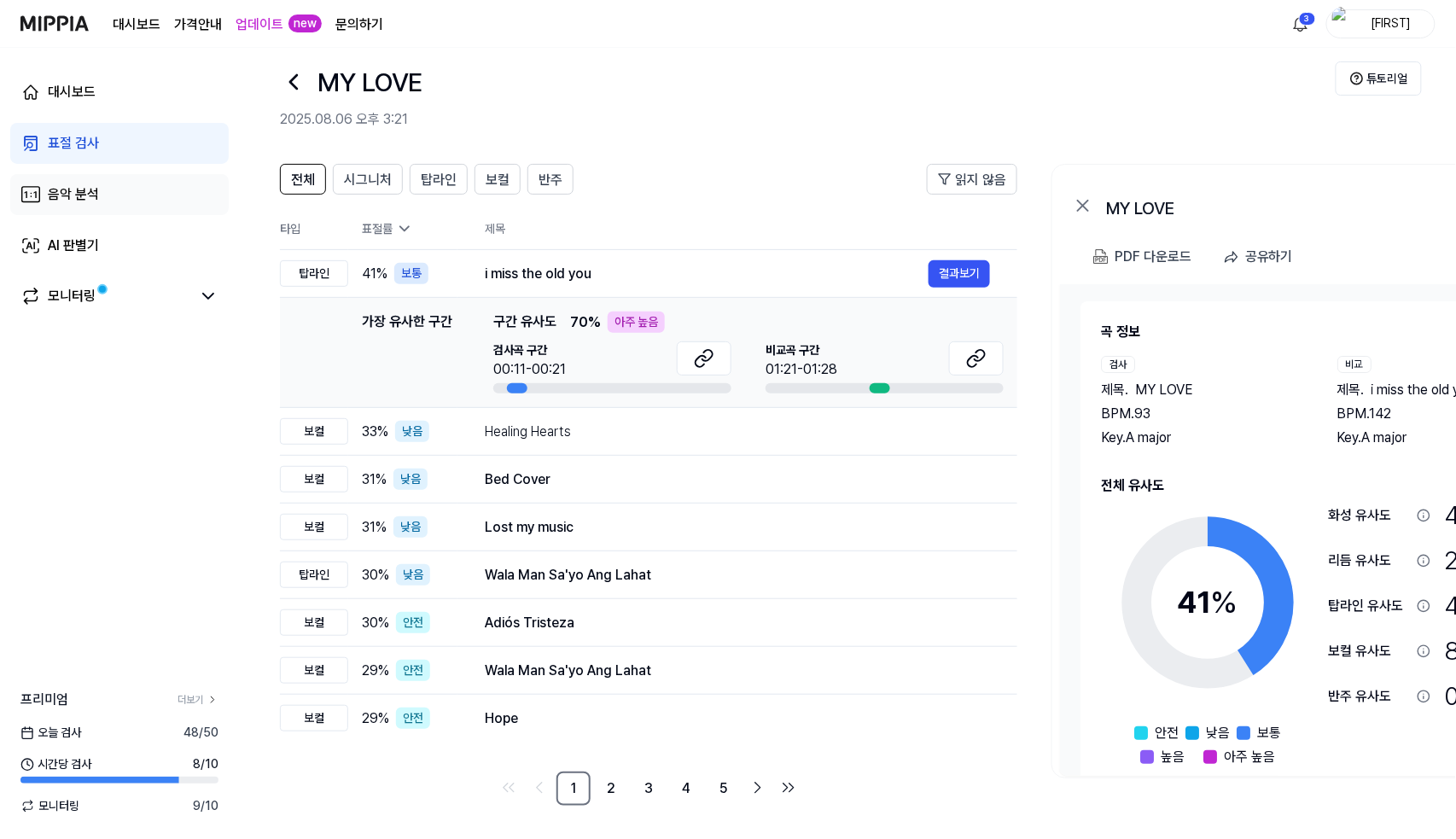 click on "음악 분석" at bounding box center (119, 195) 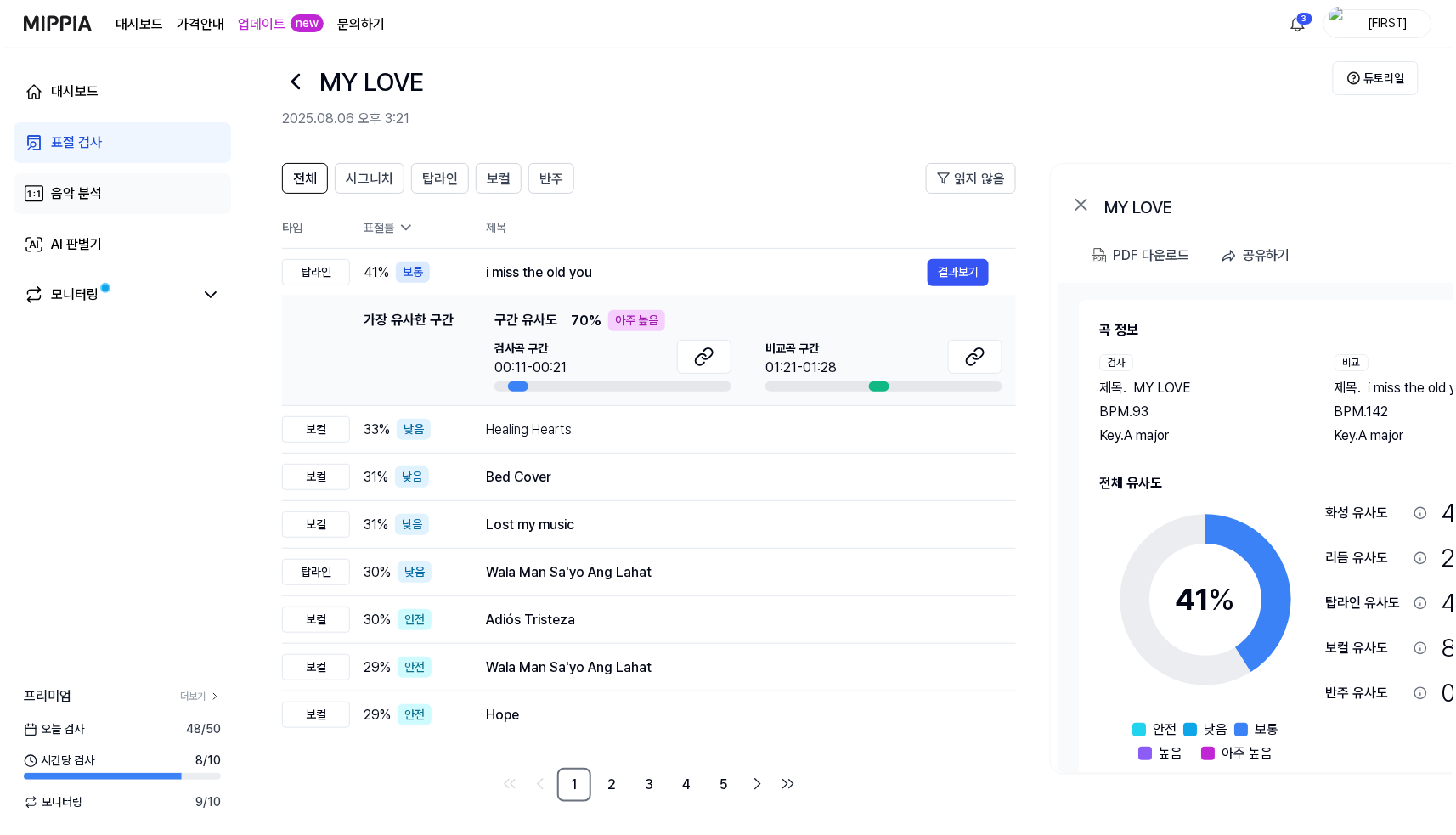 scroll, scrollTop: 0, scrollLeft: 0, axis: both 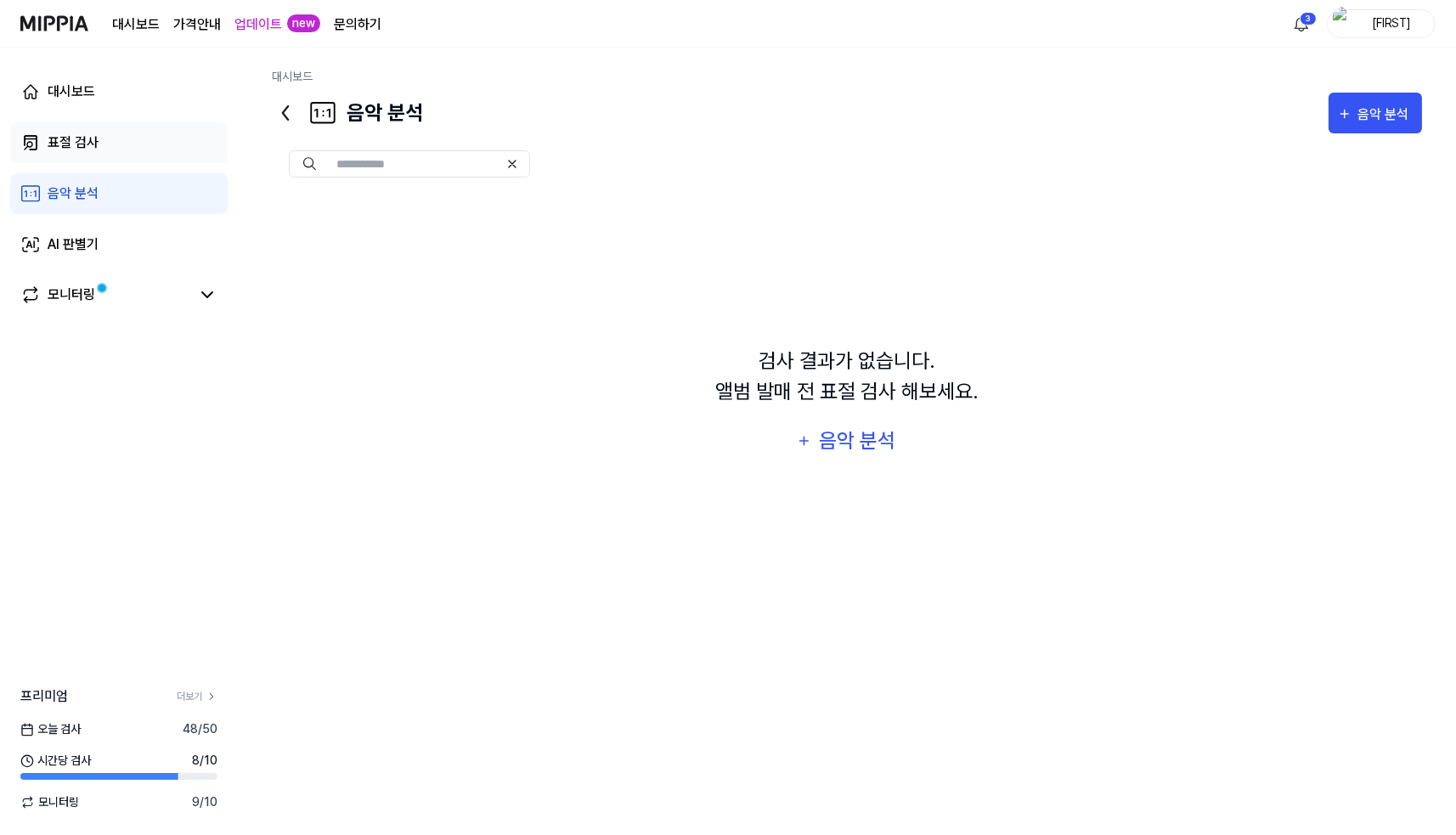 click on "표절 검사" at bounding box center [119, 143] 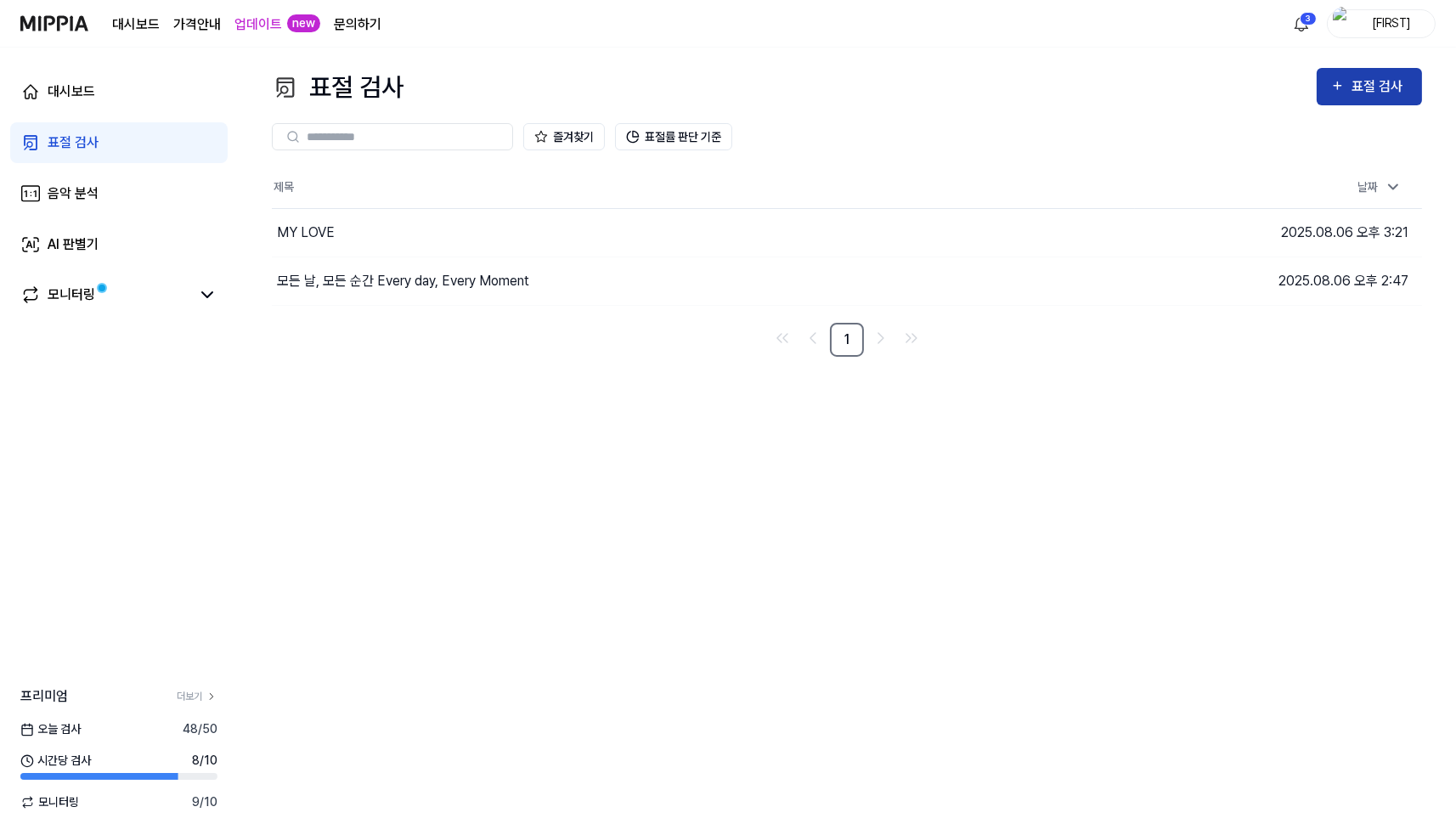 click on "표절 검사" at bounding box center [1380, 87] 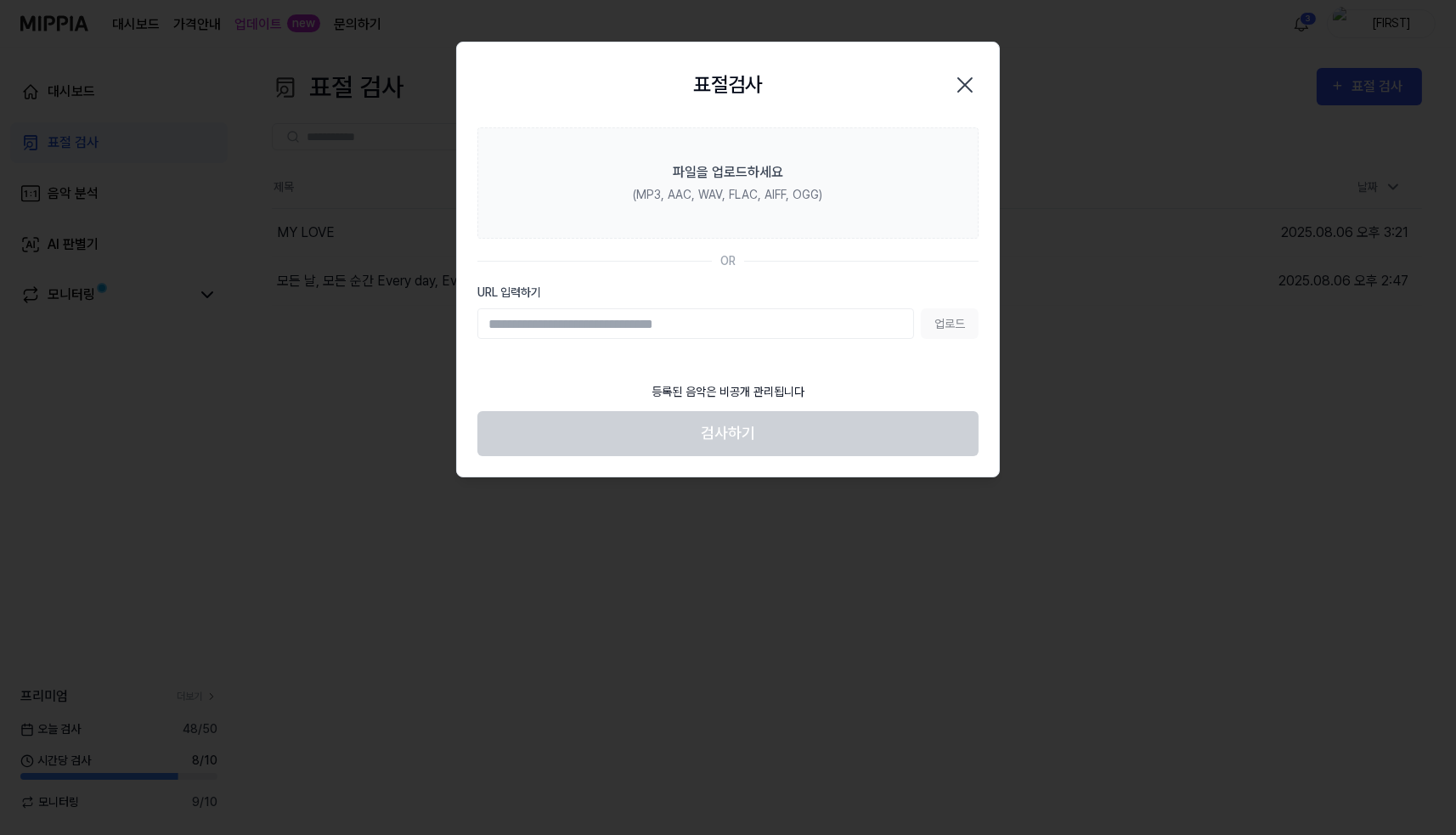 click on "URL 입력하기" at bounding box center (696, 324) 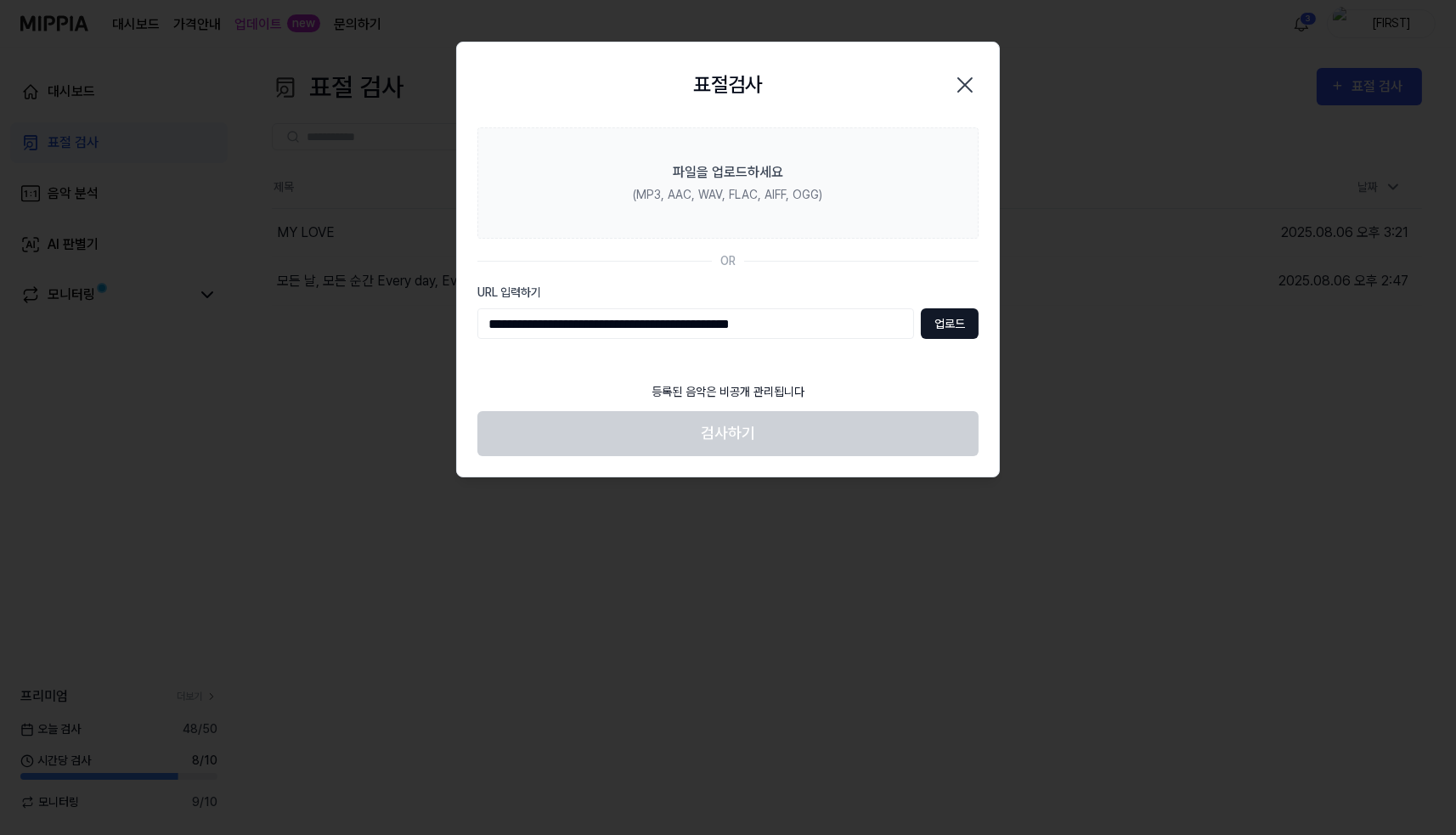 type on "**********" 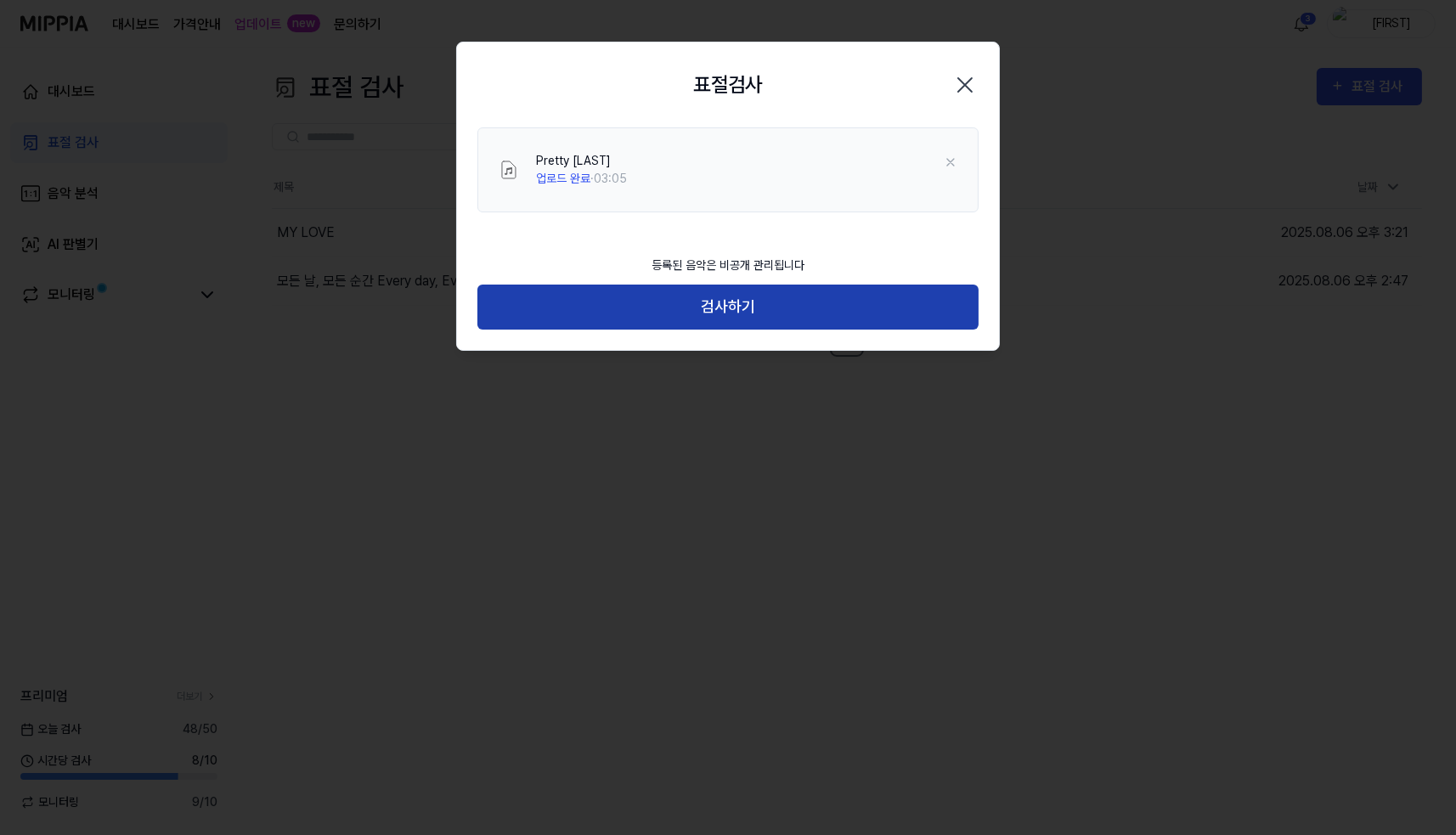 click on "검사하기" at bounding box center (728, 307) 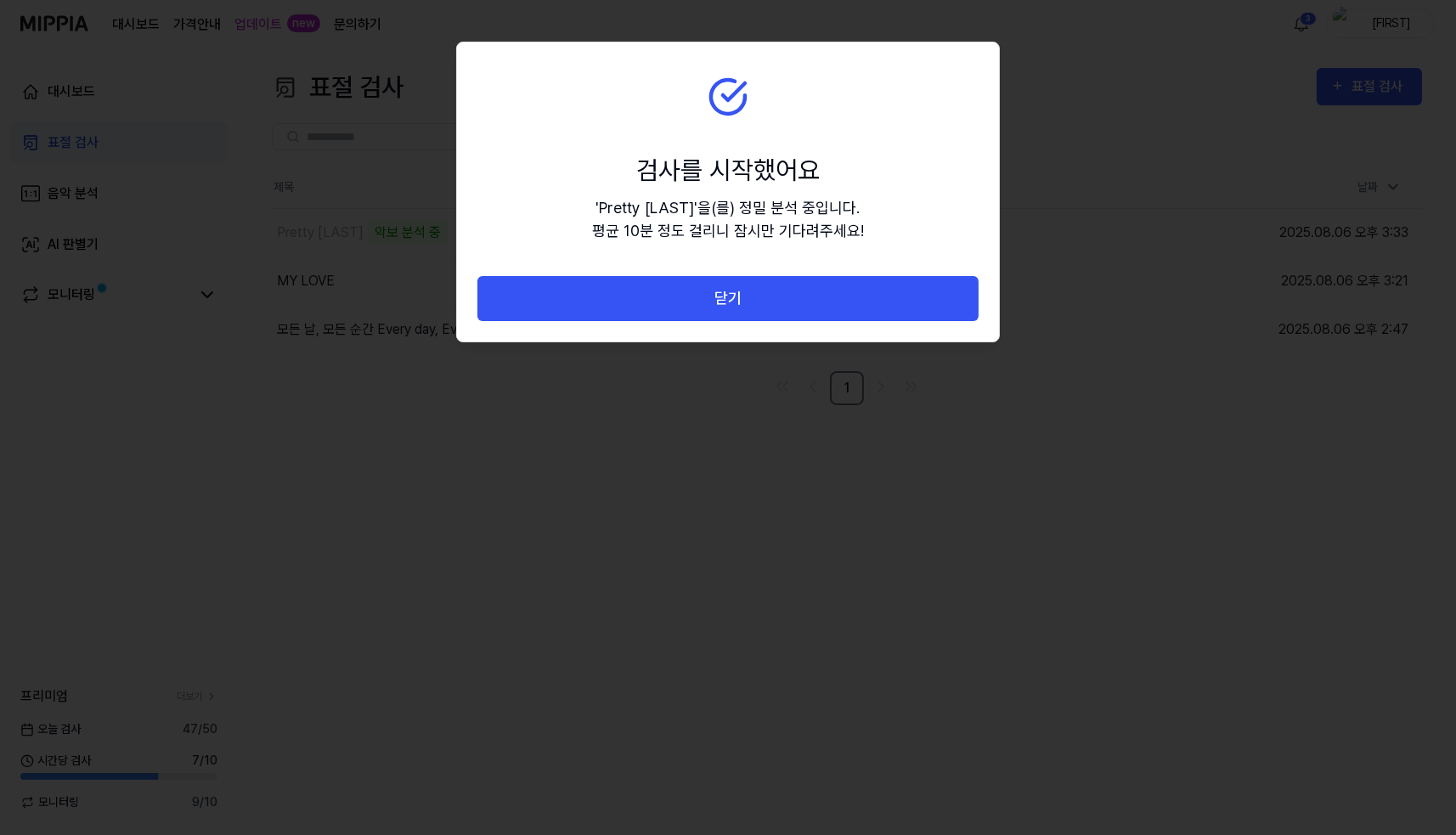 click on "닫기" at bounding box center [728, 298] 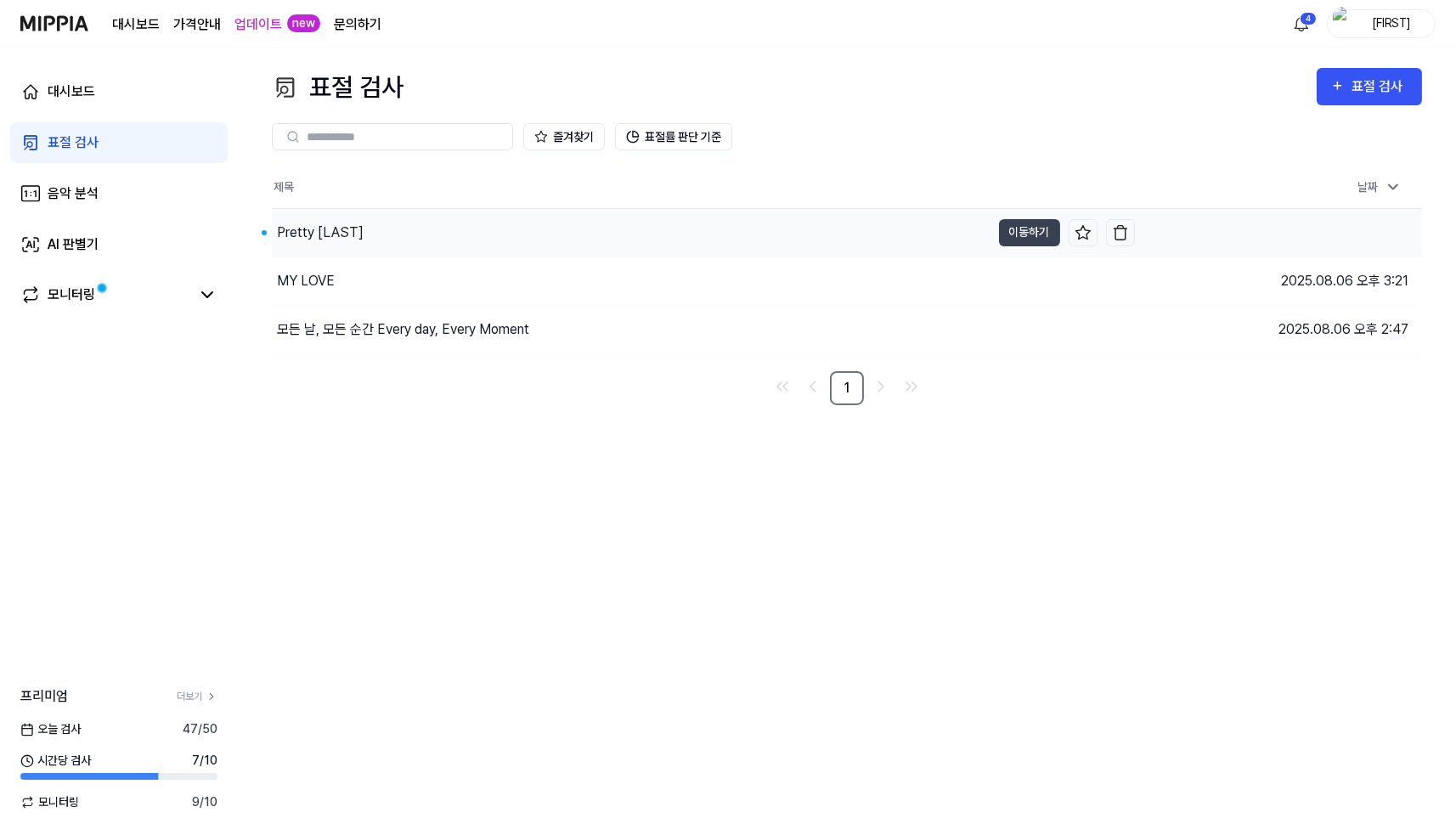 click on "Pretty [LAST]" at bounding box center (631, 233) 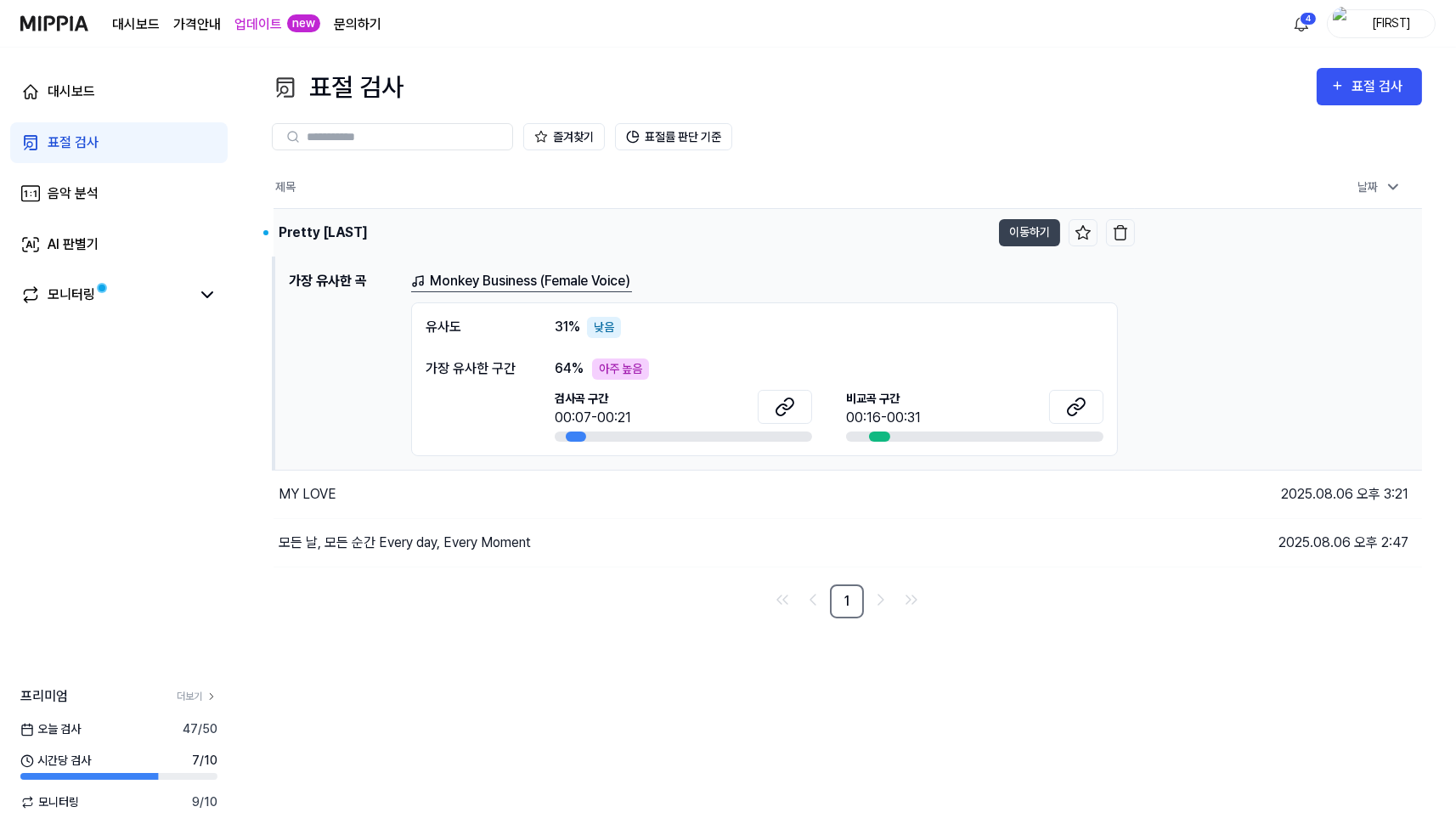 click on "Pretty [LAST]" at bounding box center [632, 233] 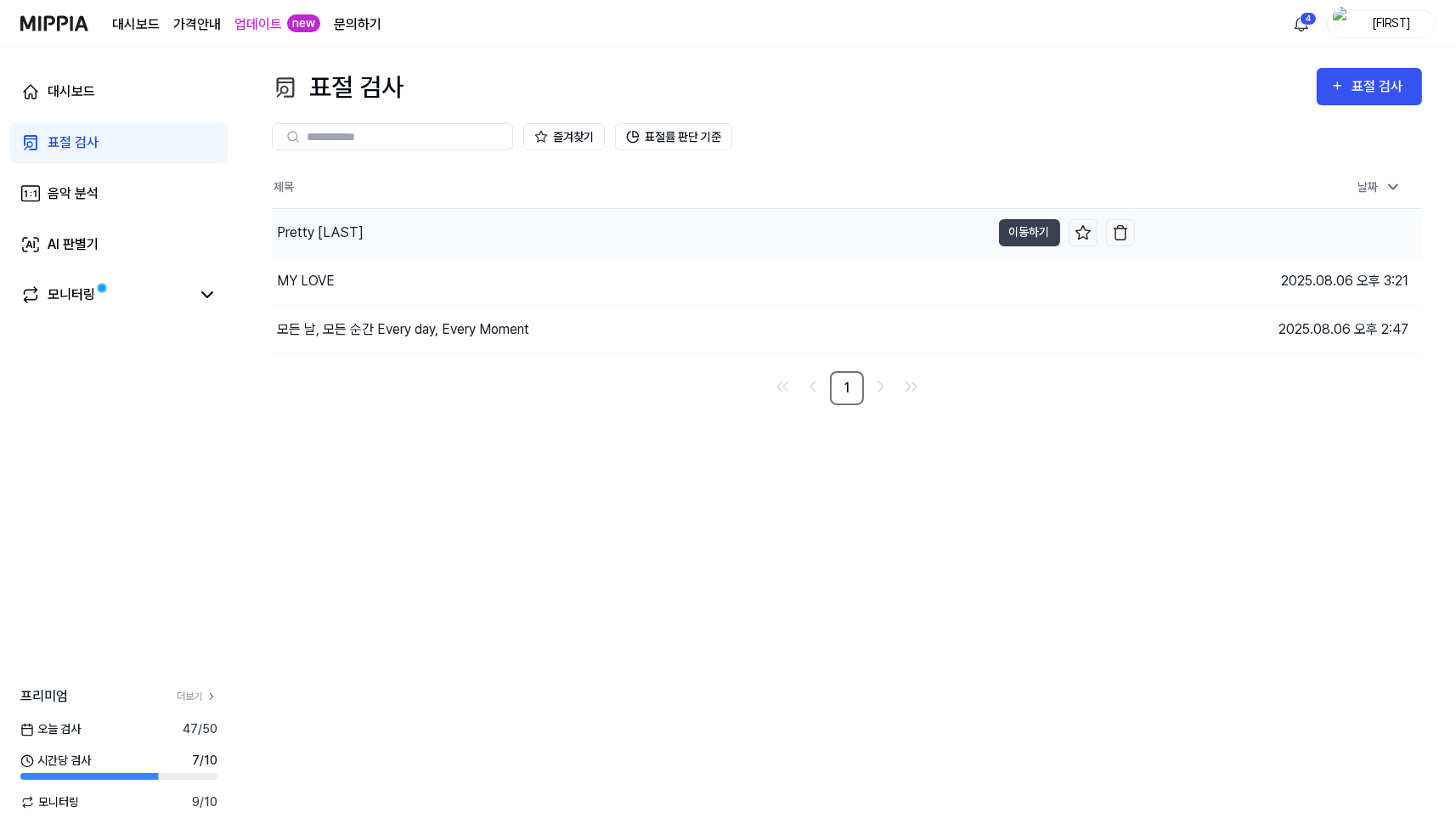 click on "Pretty [LAST]" at bounding box center [631, 233] 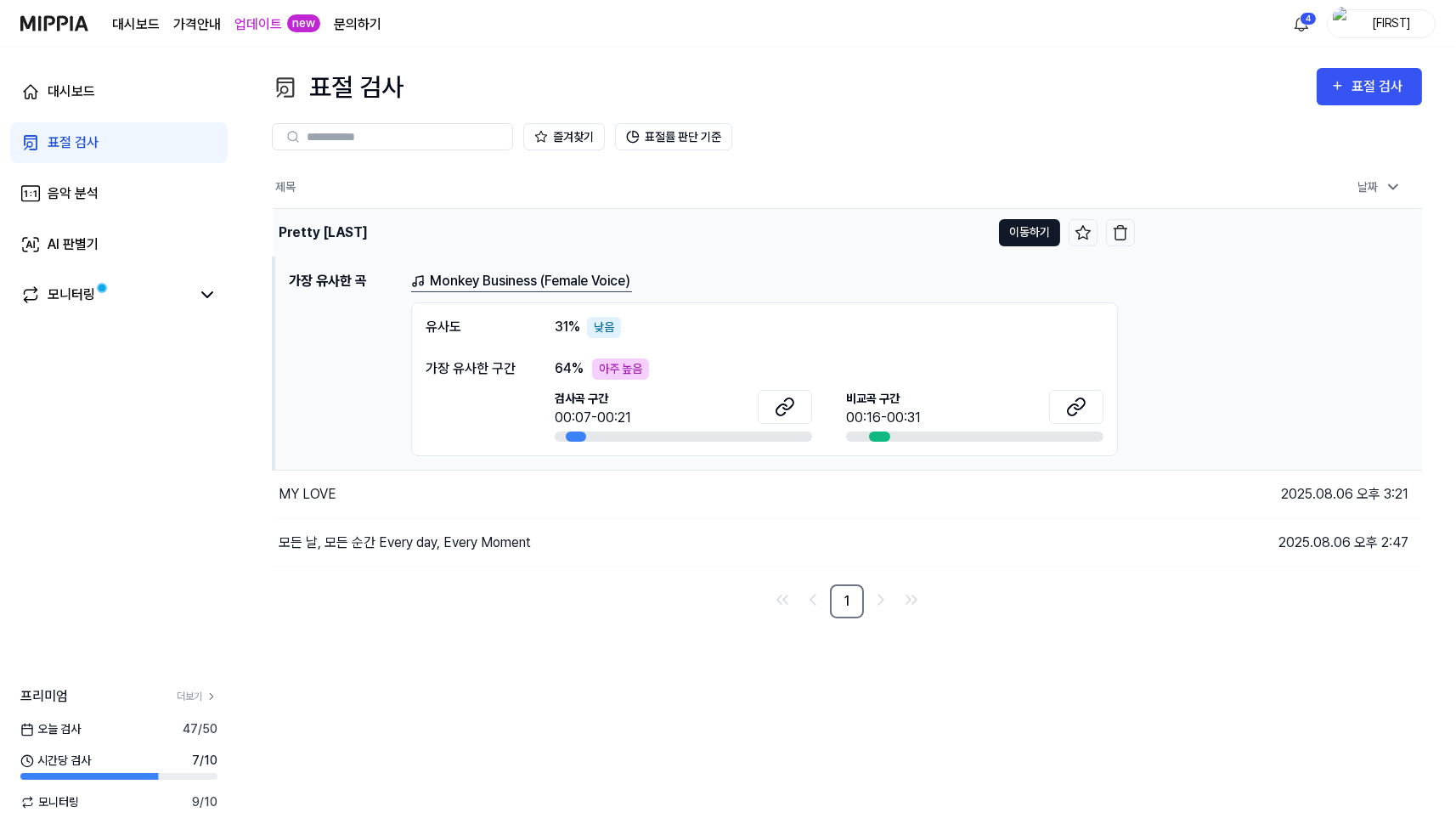 click on "이동하기" at bounding box center (1030, 233) 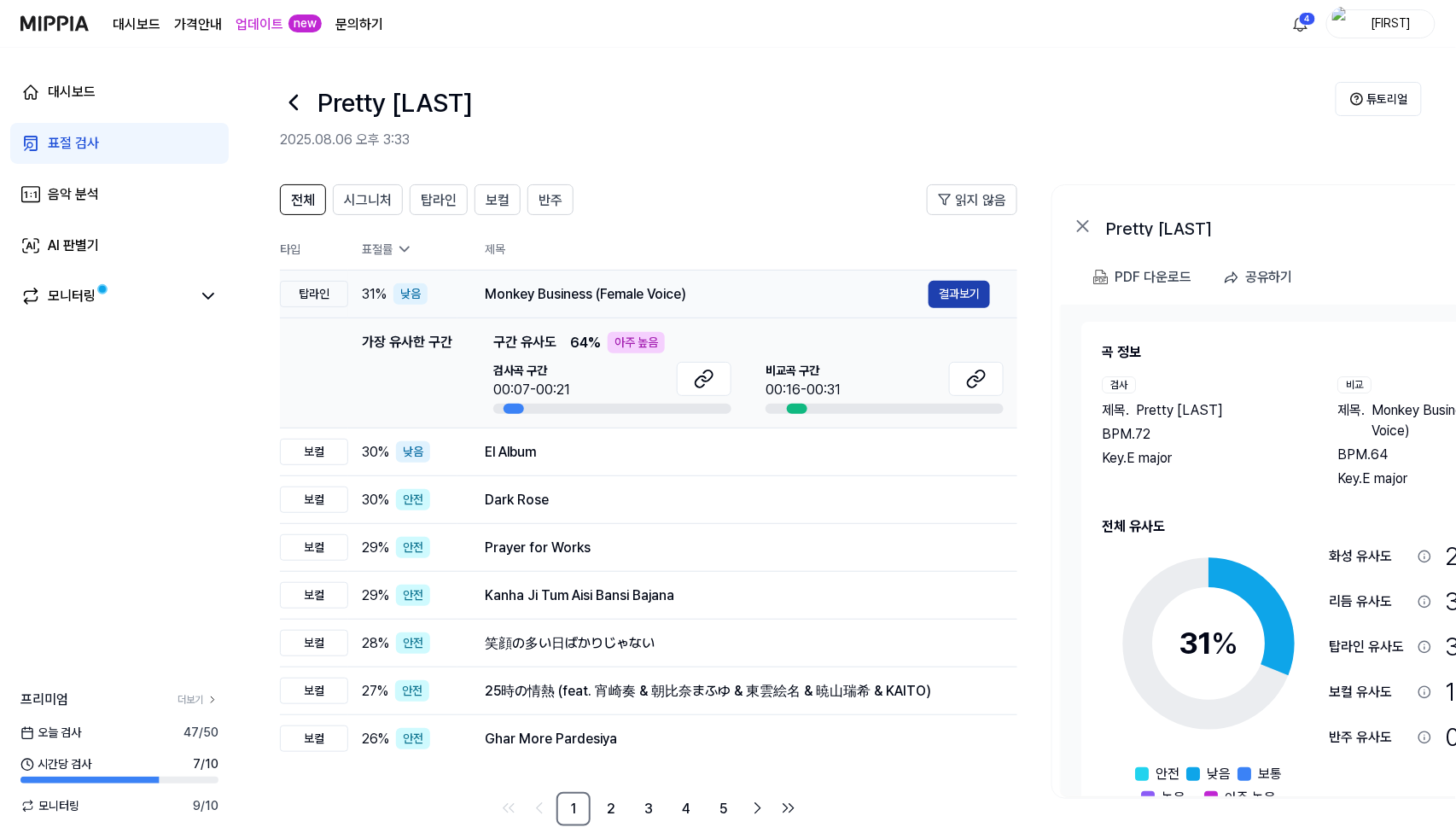 click on "결과보기" at bounding box center [959, 294] 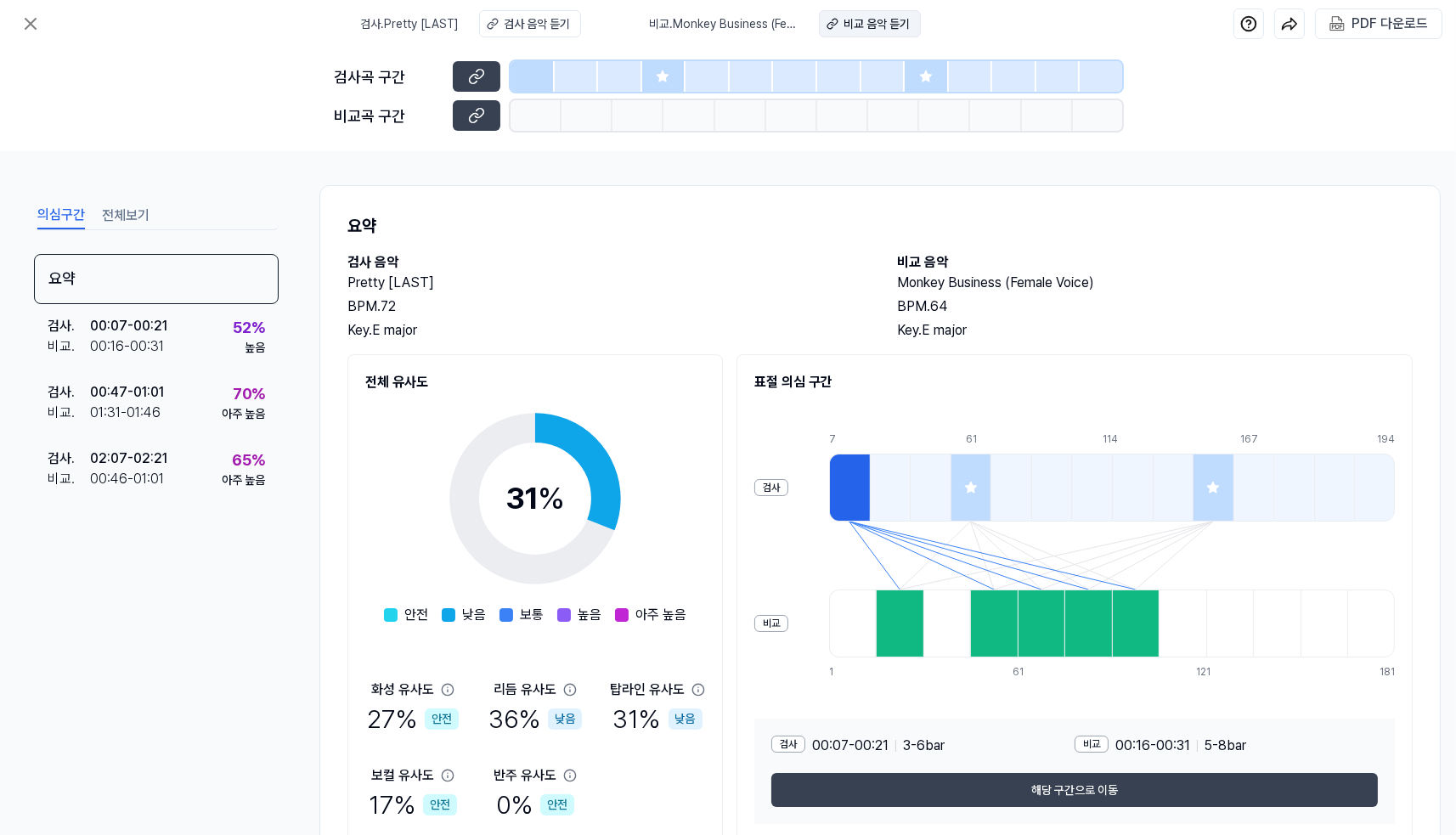 click on "비교 음악 듣기" at bounding box center (877, 24) 